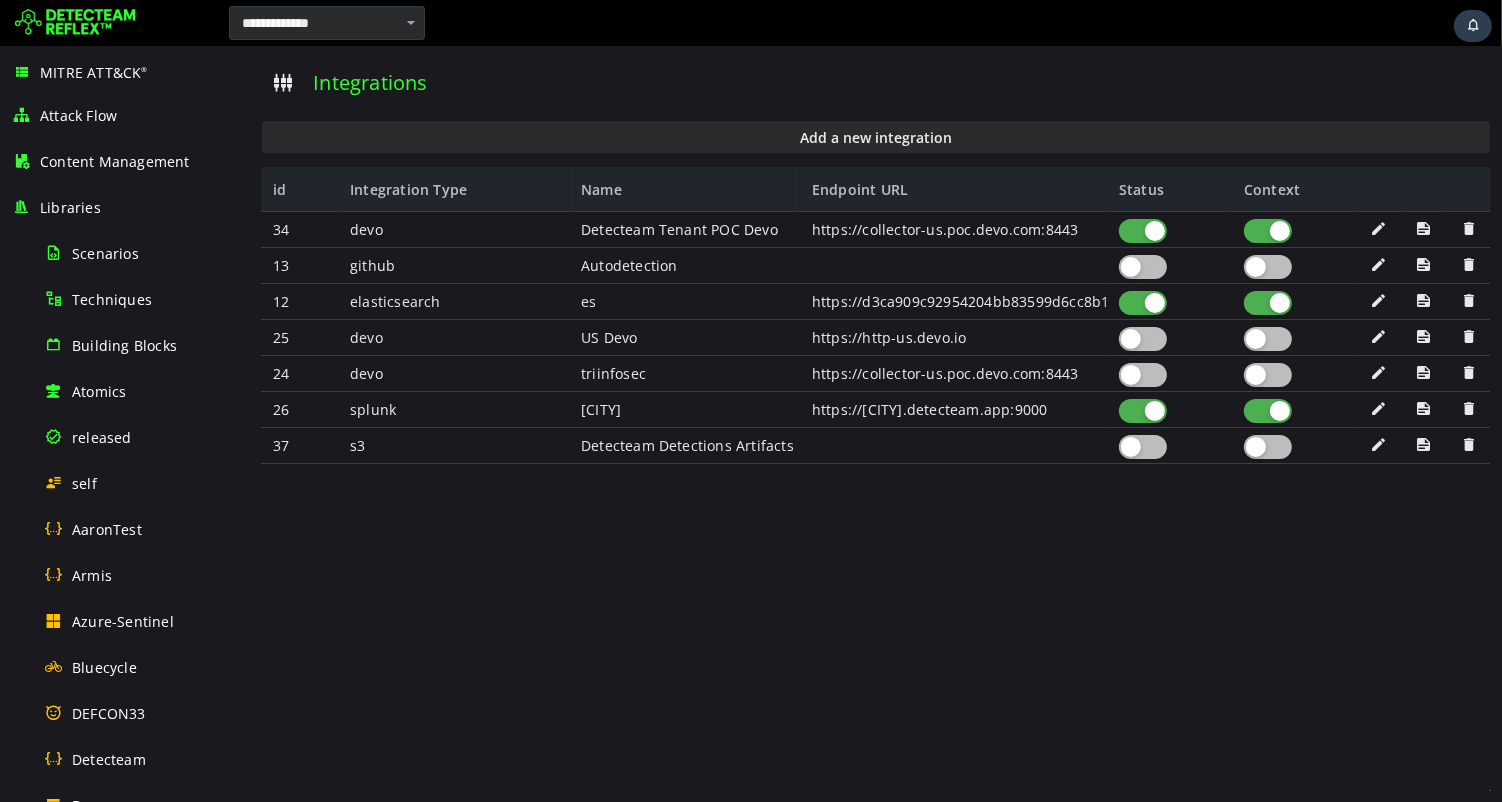 scroll, scrollTop: 0, scrollLeft: 0, axis: both 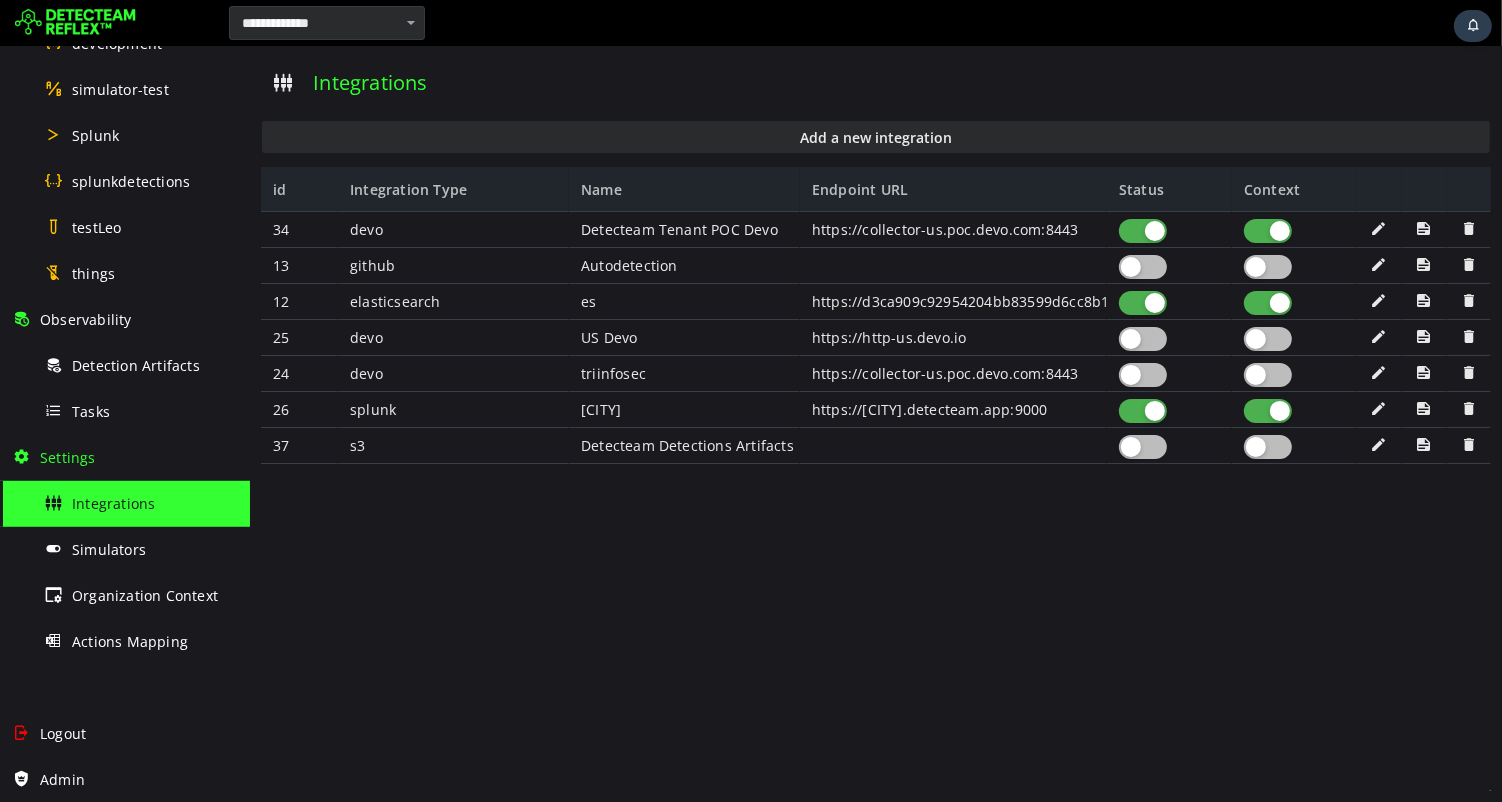 type 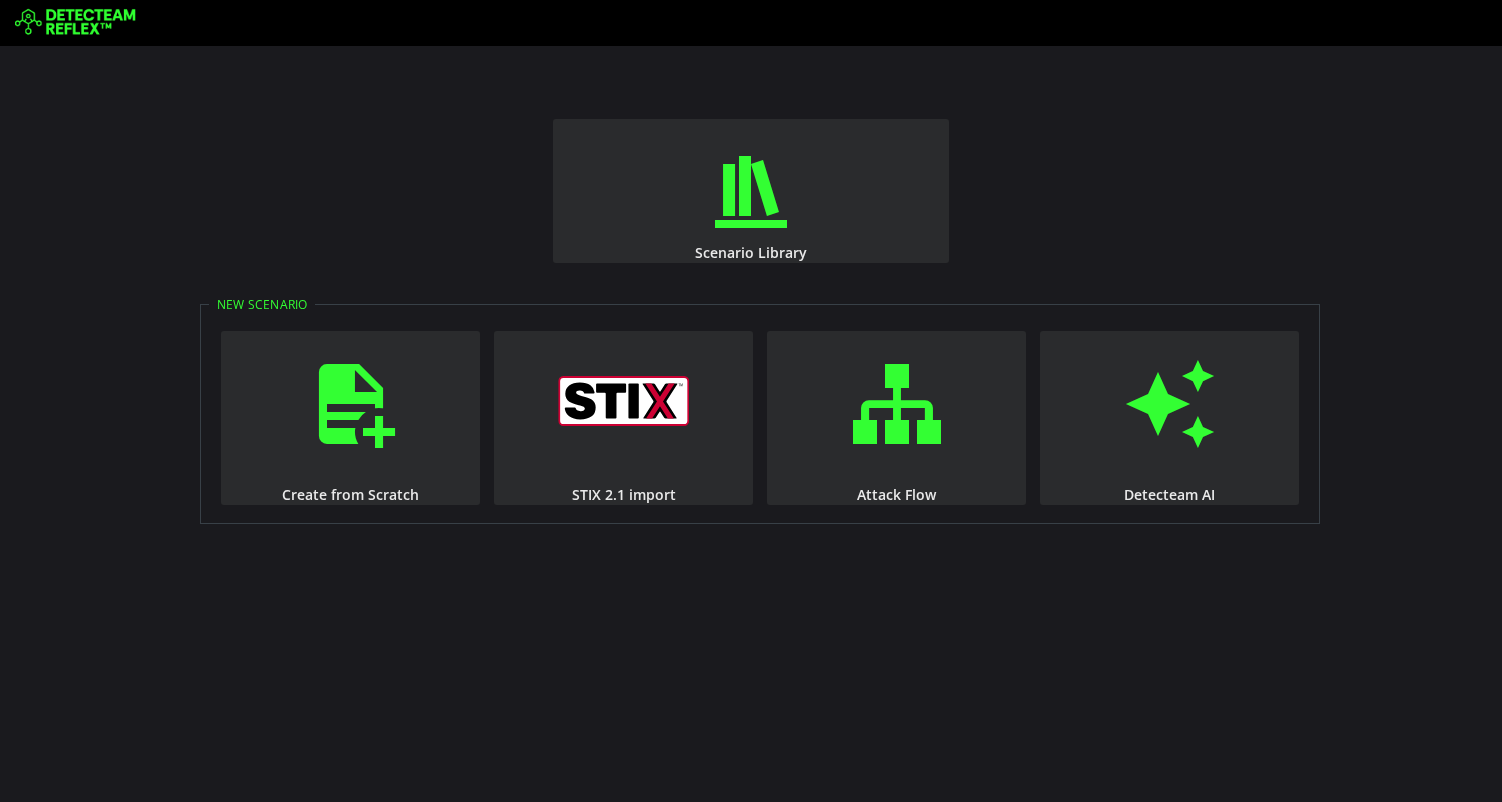 scroll, scrollTop: 0, scrollLeft: 0, axis: both 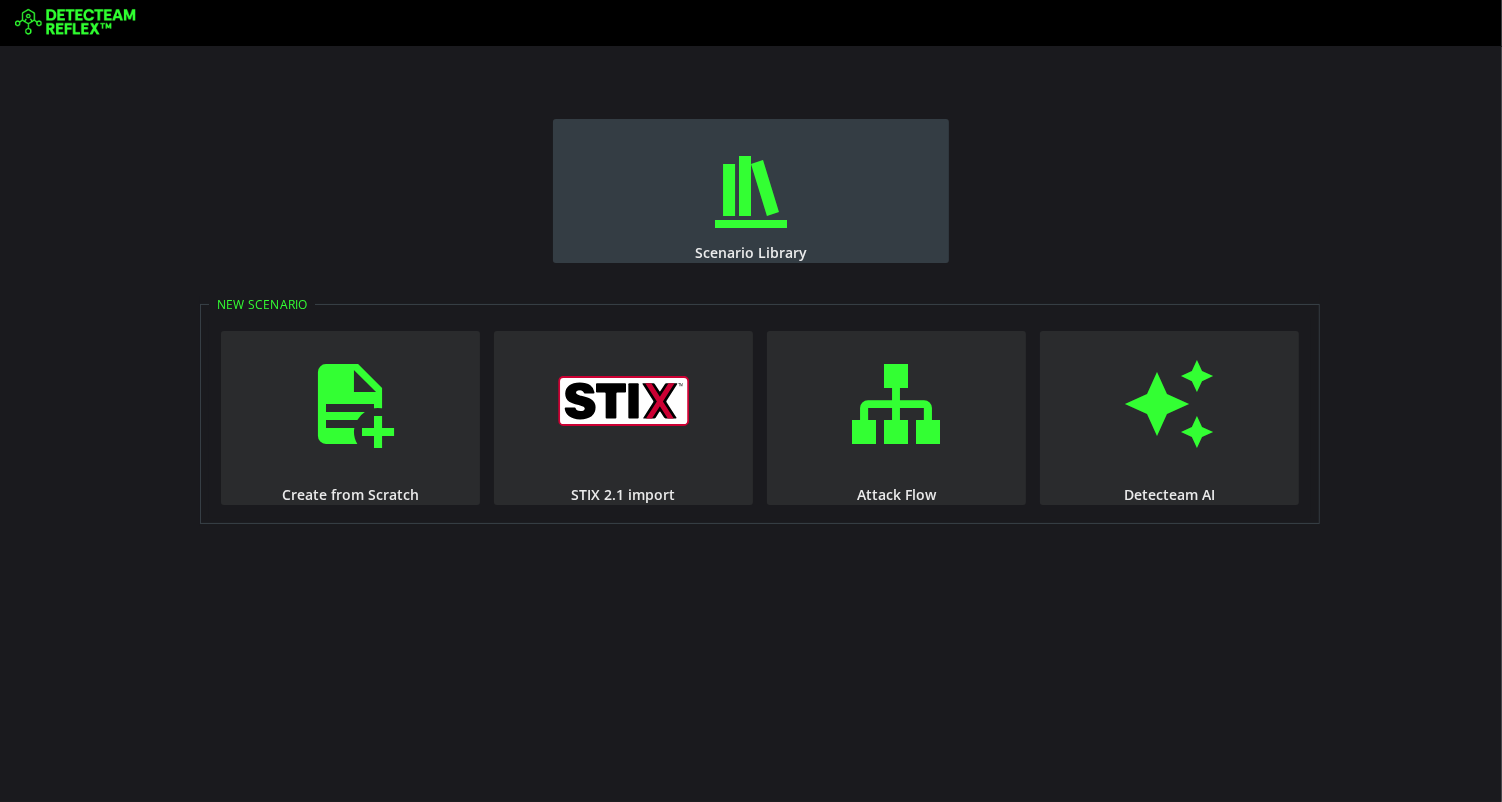 click at bounding box center [751, 192] 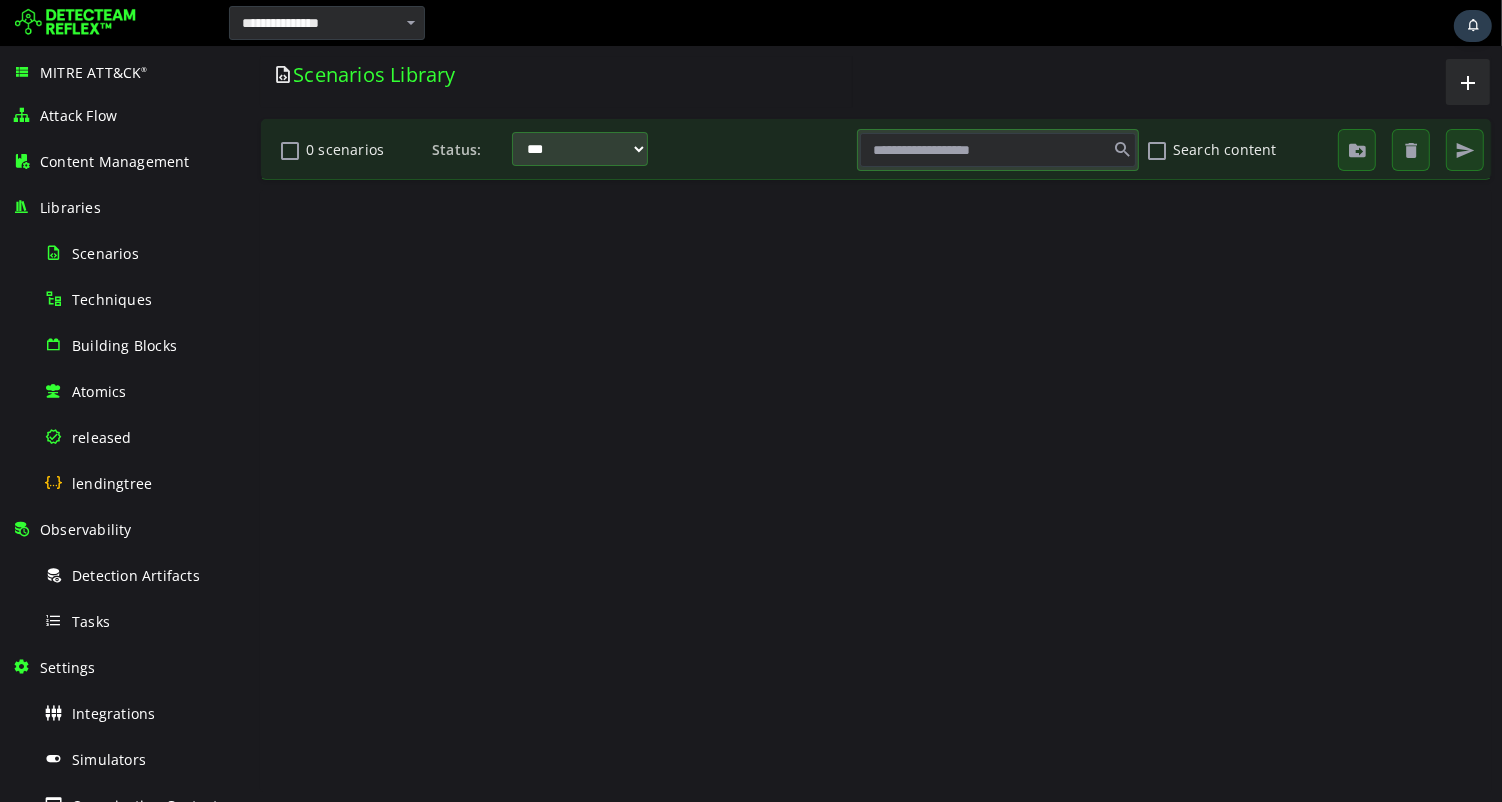 scroll, scrollTop: 0, scrollLeft: 0, axis: both 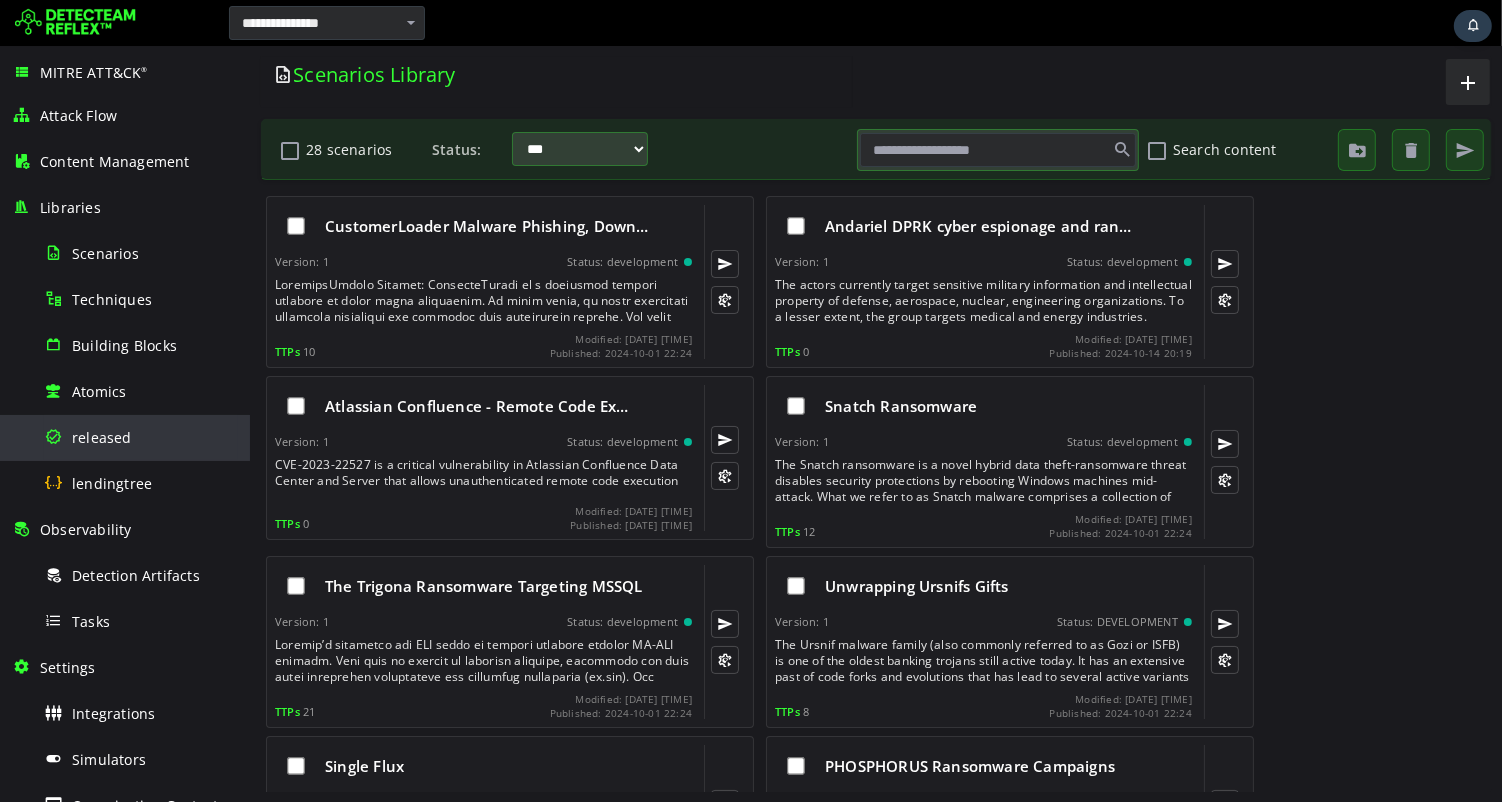 click on "released" at bounding box center [102, 437] 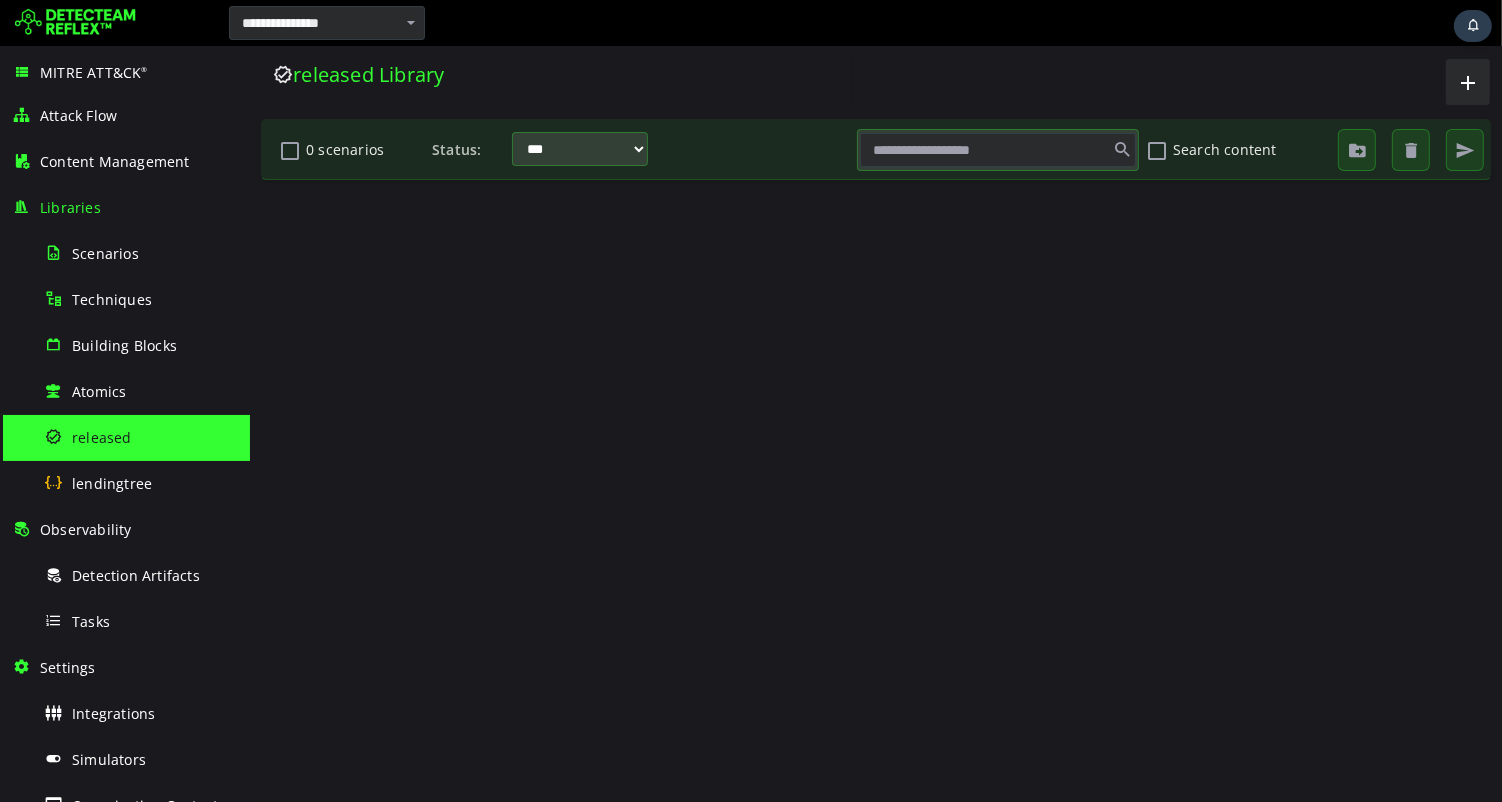 scroll, scrollTop: 0, scrollLeft: 0, axis: both 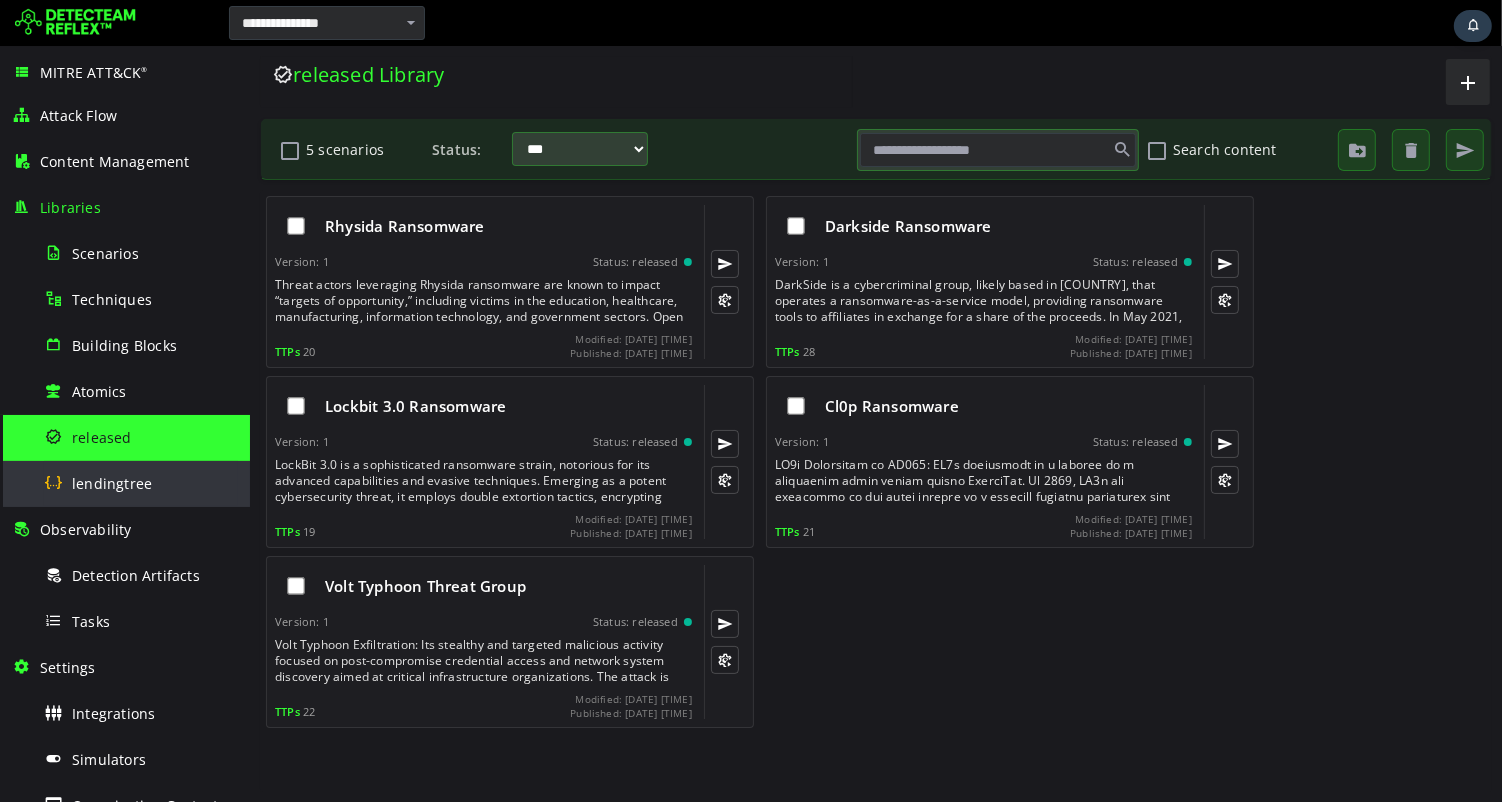 click on "lendingtree" at bounding box center (112, 483) 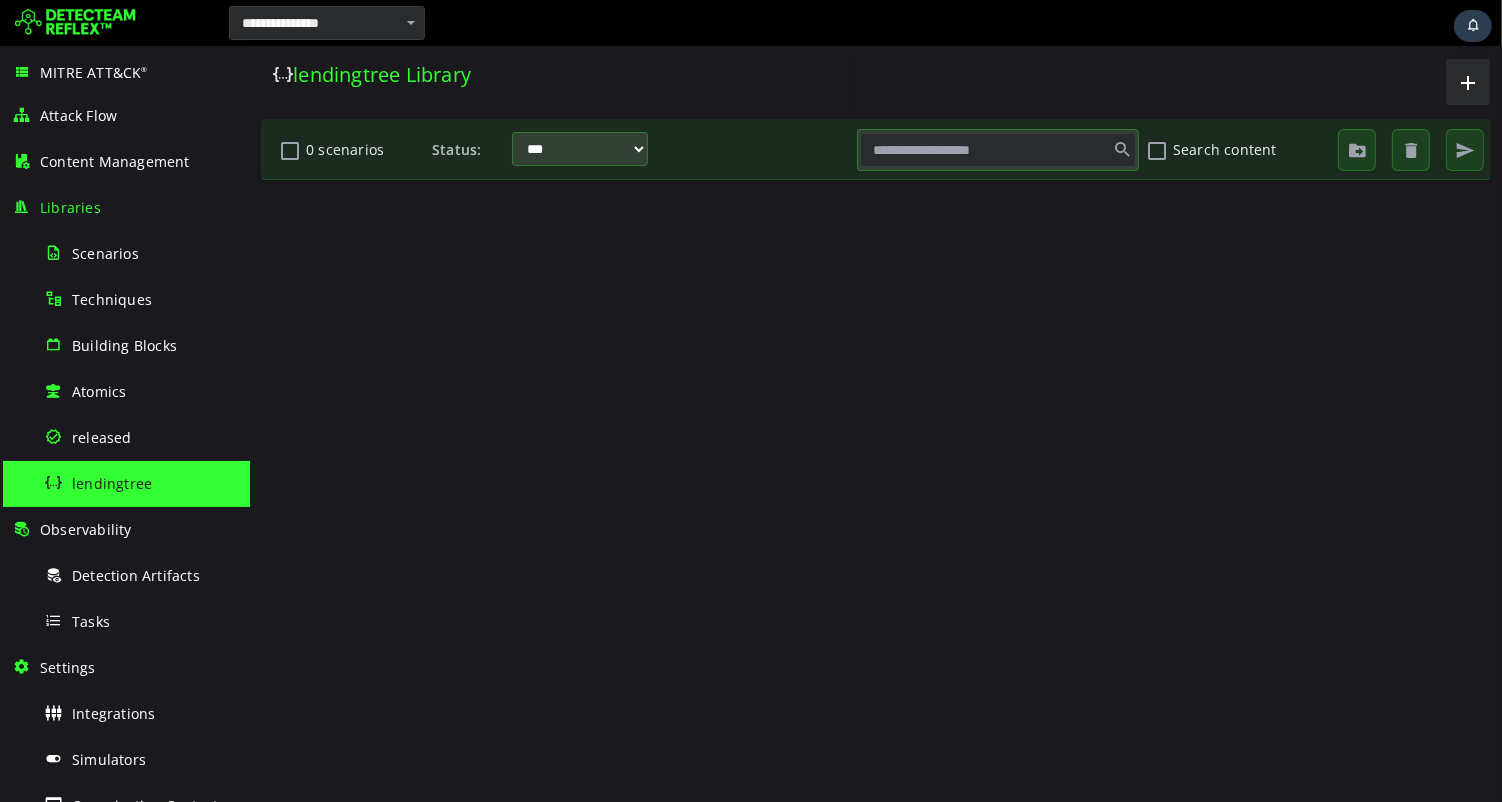 scroll, scrollTop: 0, scrollLeft: 0, axis: both 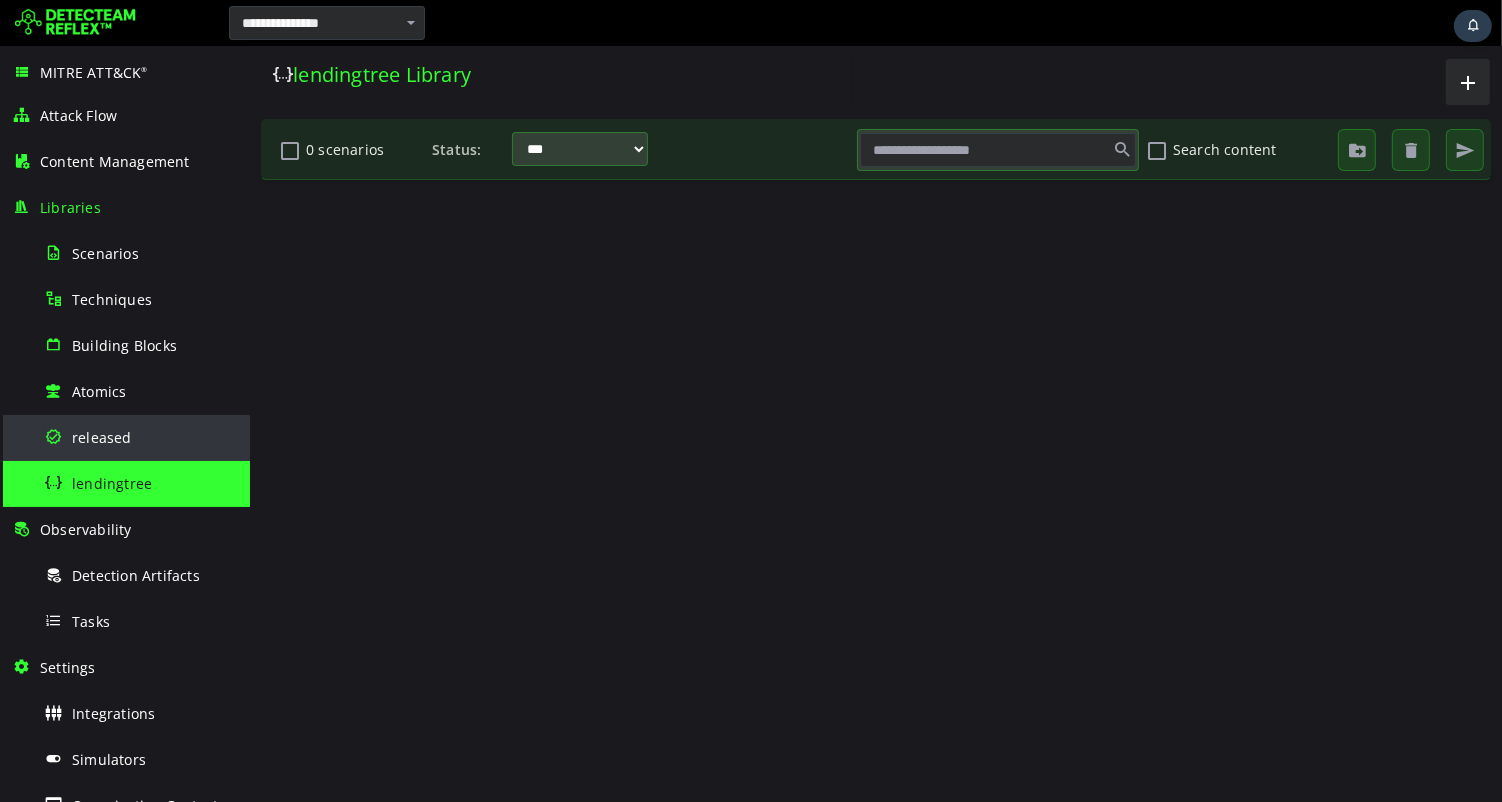 click on "released" at bounding box center [102, 437] 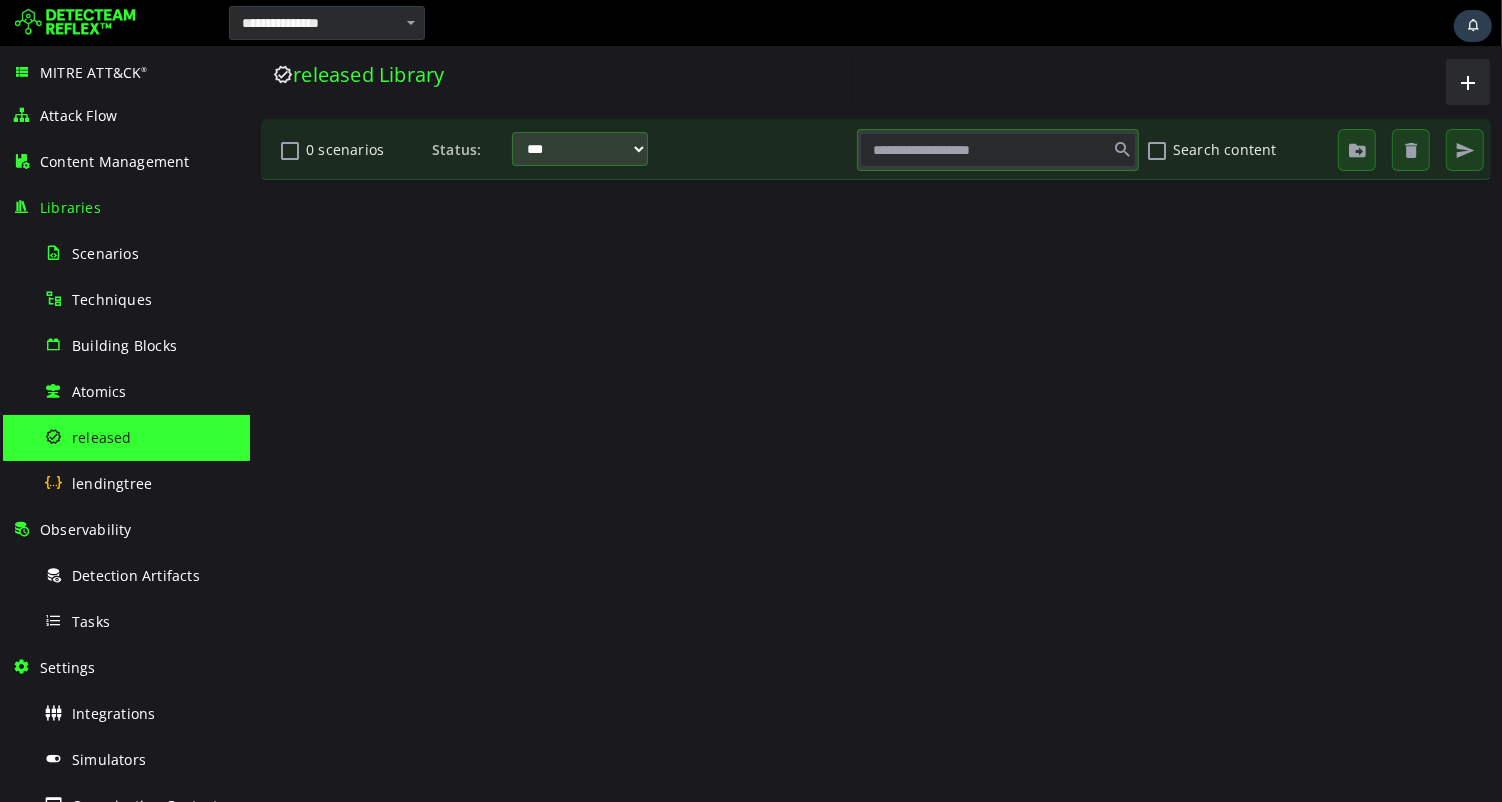 scroll, scrollTop: 0, scrollLeft: 0, axis: both 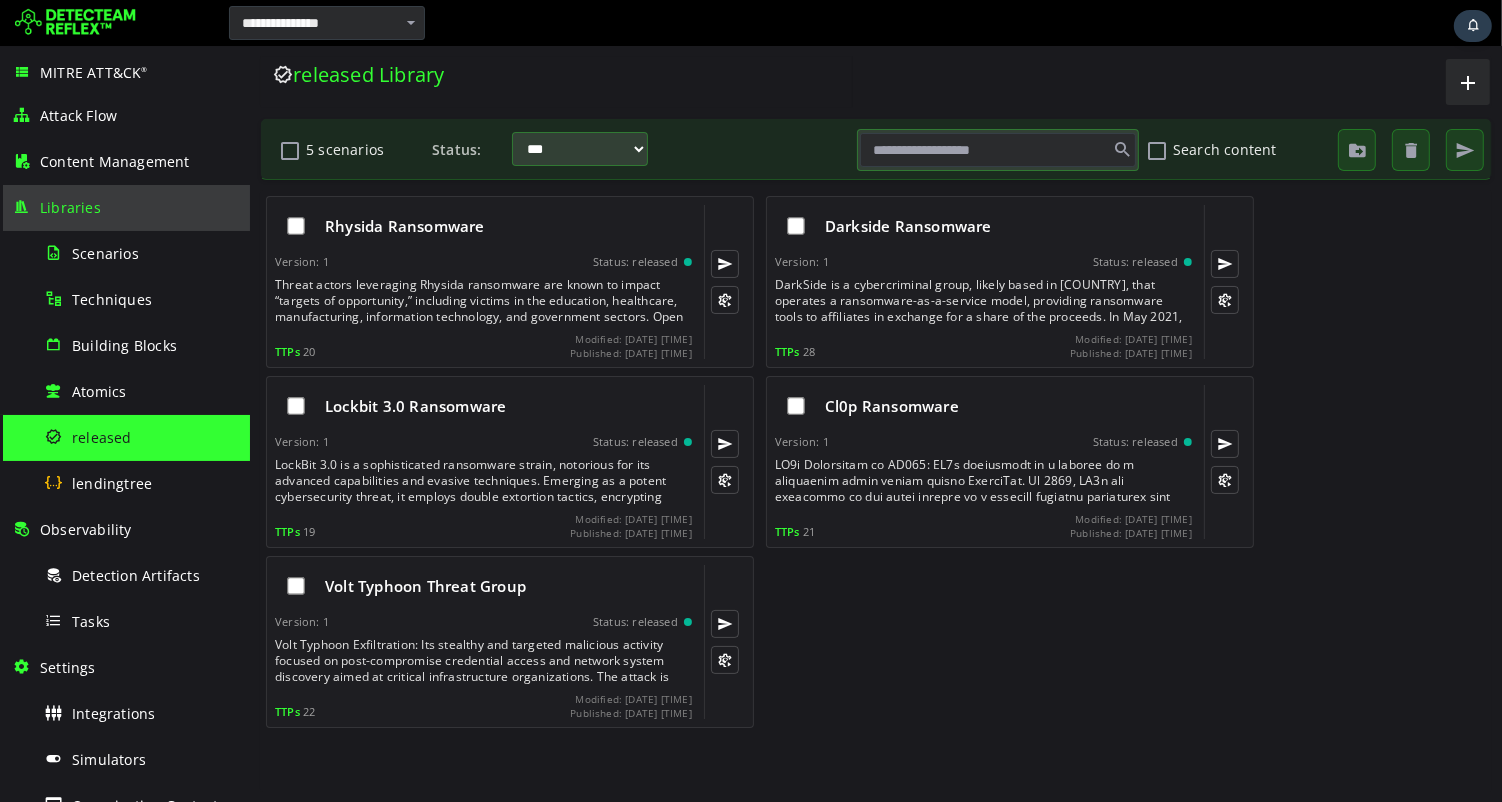 click on "Libraries" at bounding box center (125, 208) 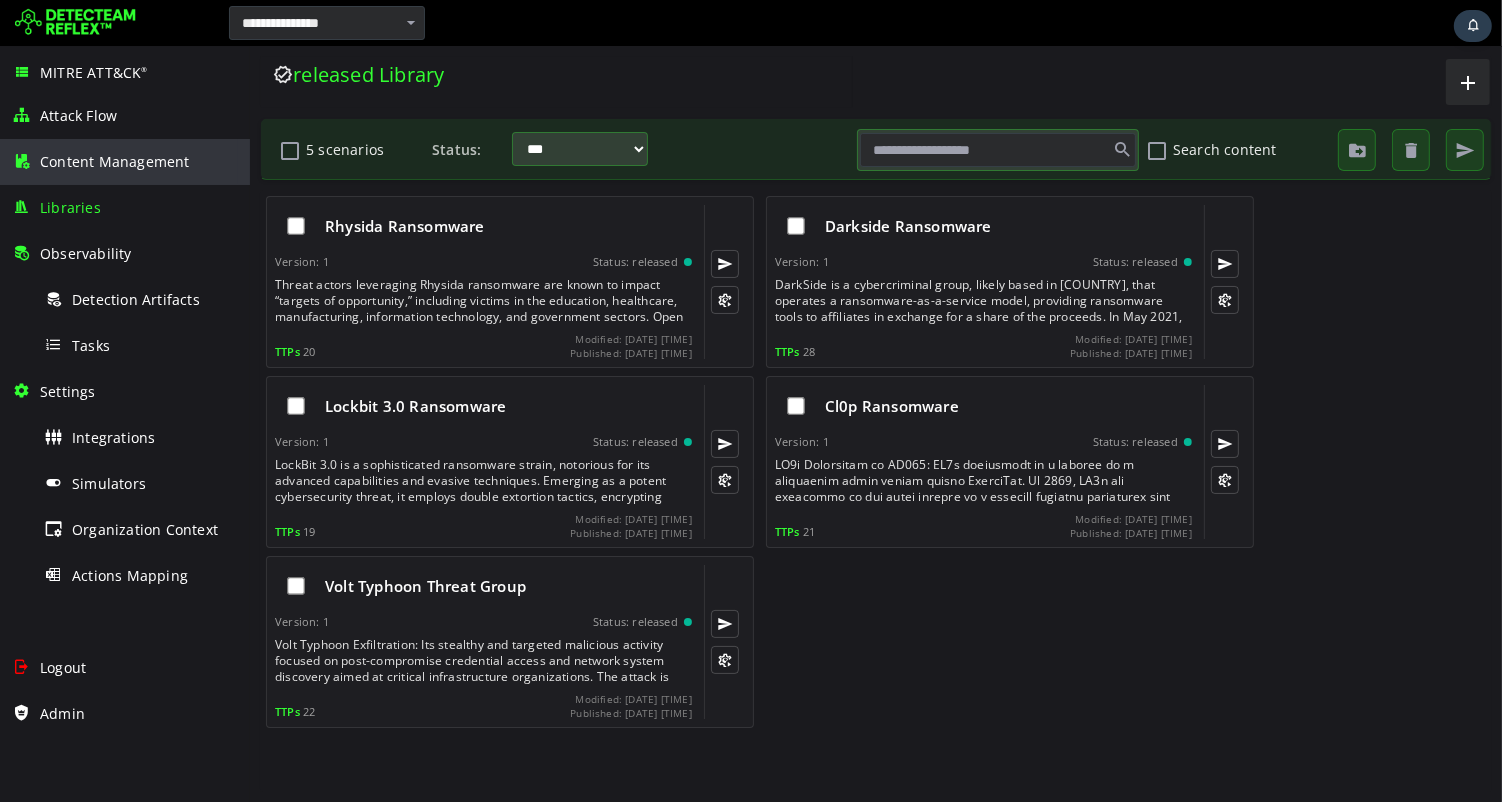 click on "Content Management" at bounding box center [125, 162] 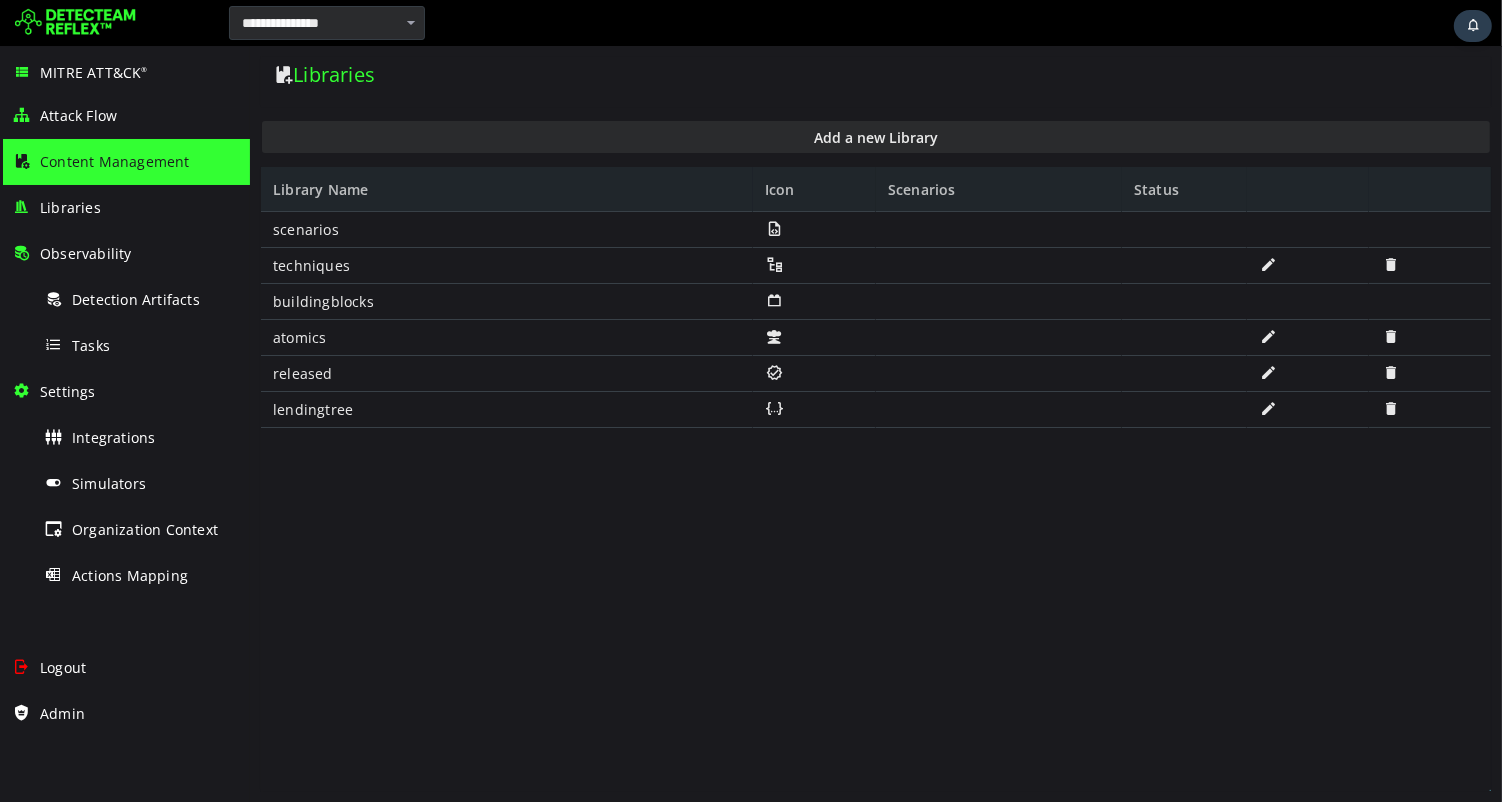 scroll, scrollTop: 0, scrollLeft: 0, axis: both 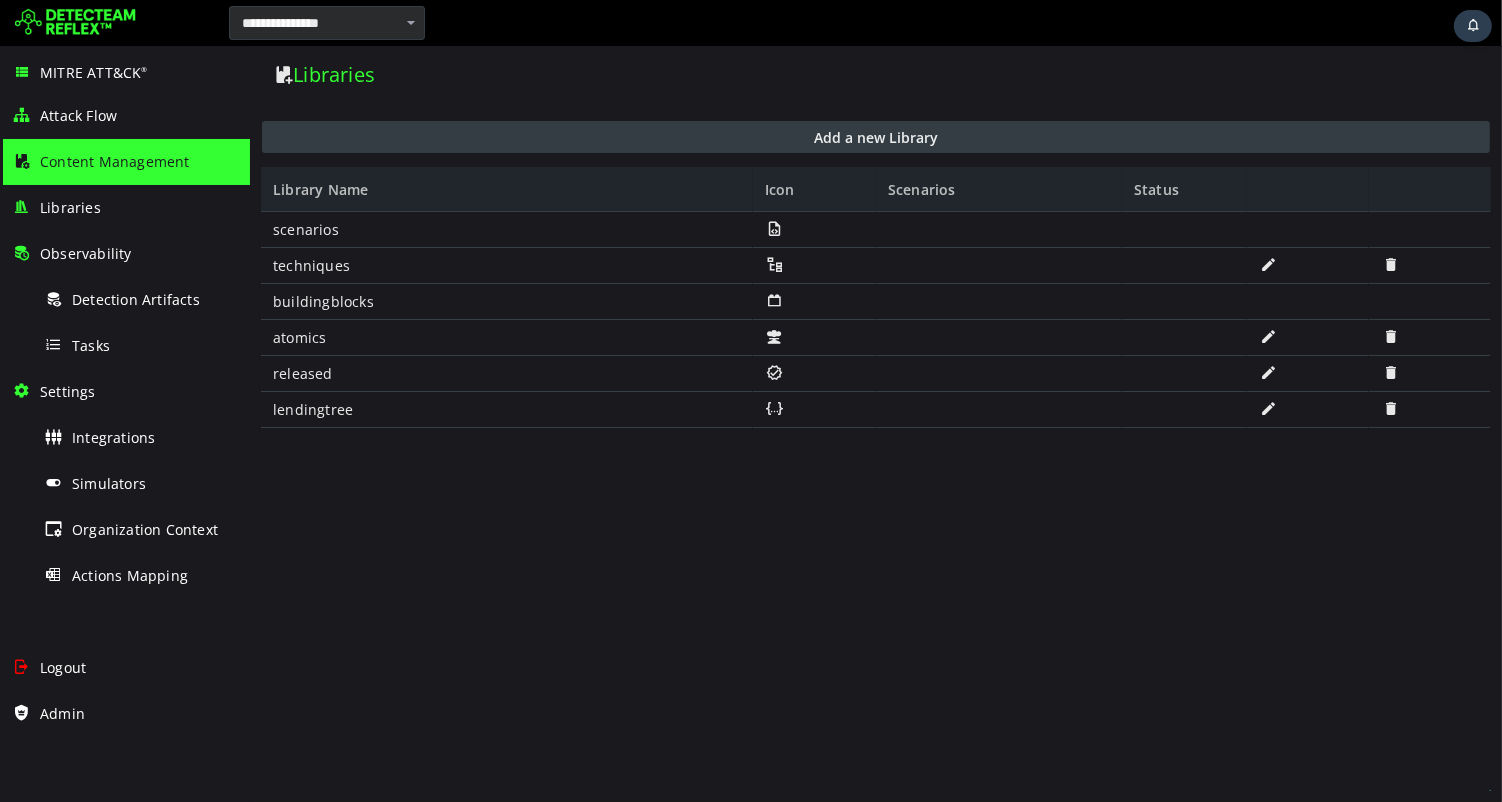 click on "Add a new Library" at bounding box center [875, 137] 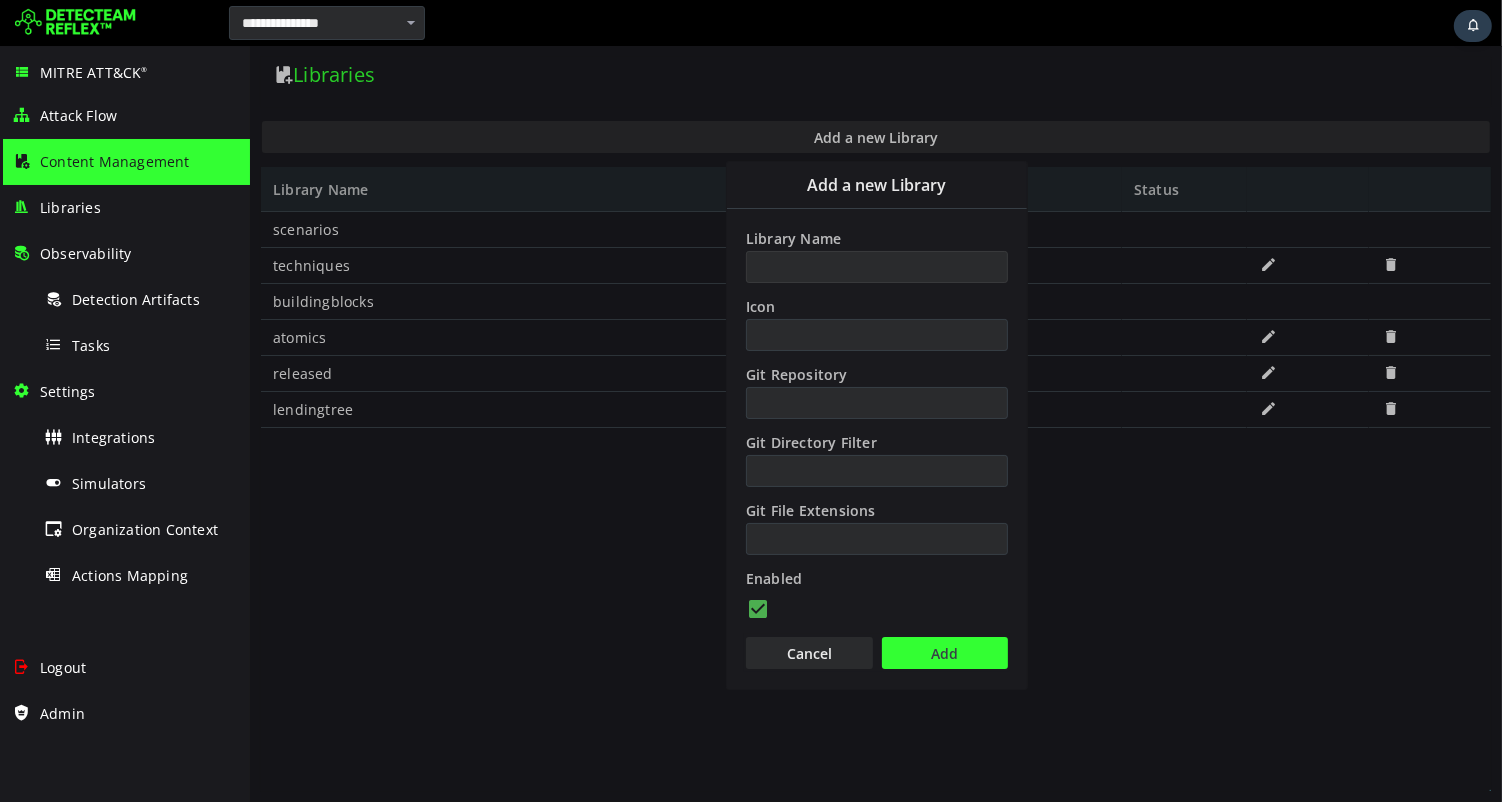 click on "Library Name" at bounding box center (876, 267) 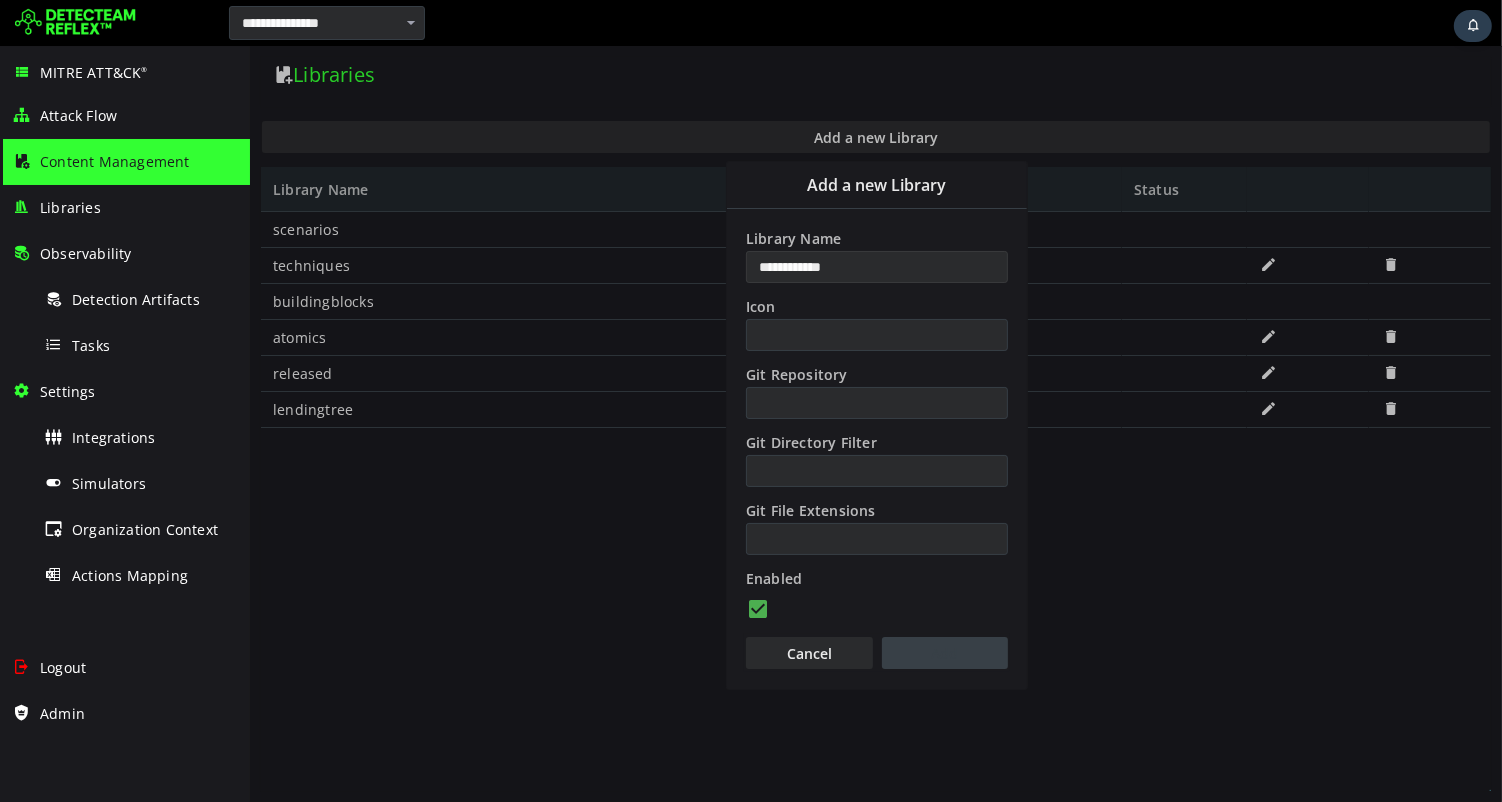 type on "**********" 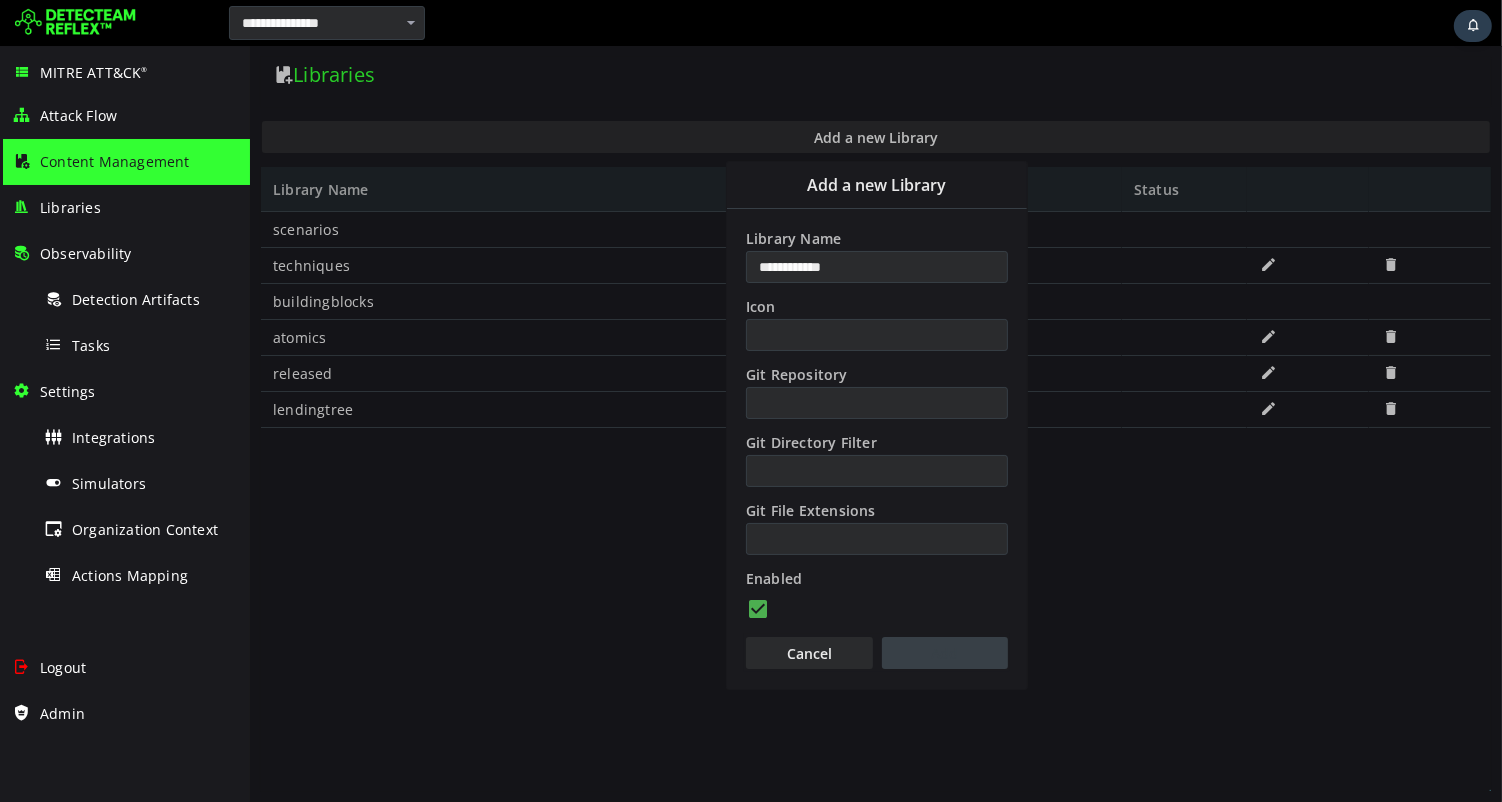 click on "Add" at bounding box center [944, 653] 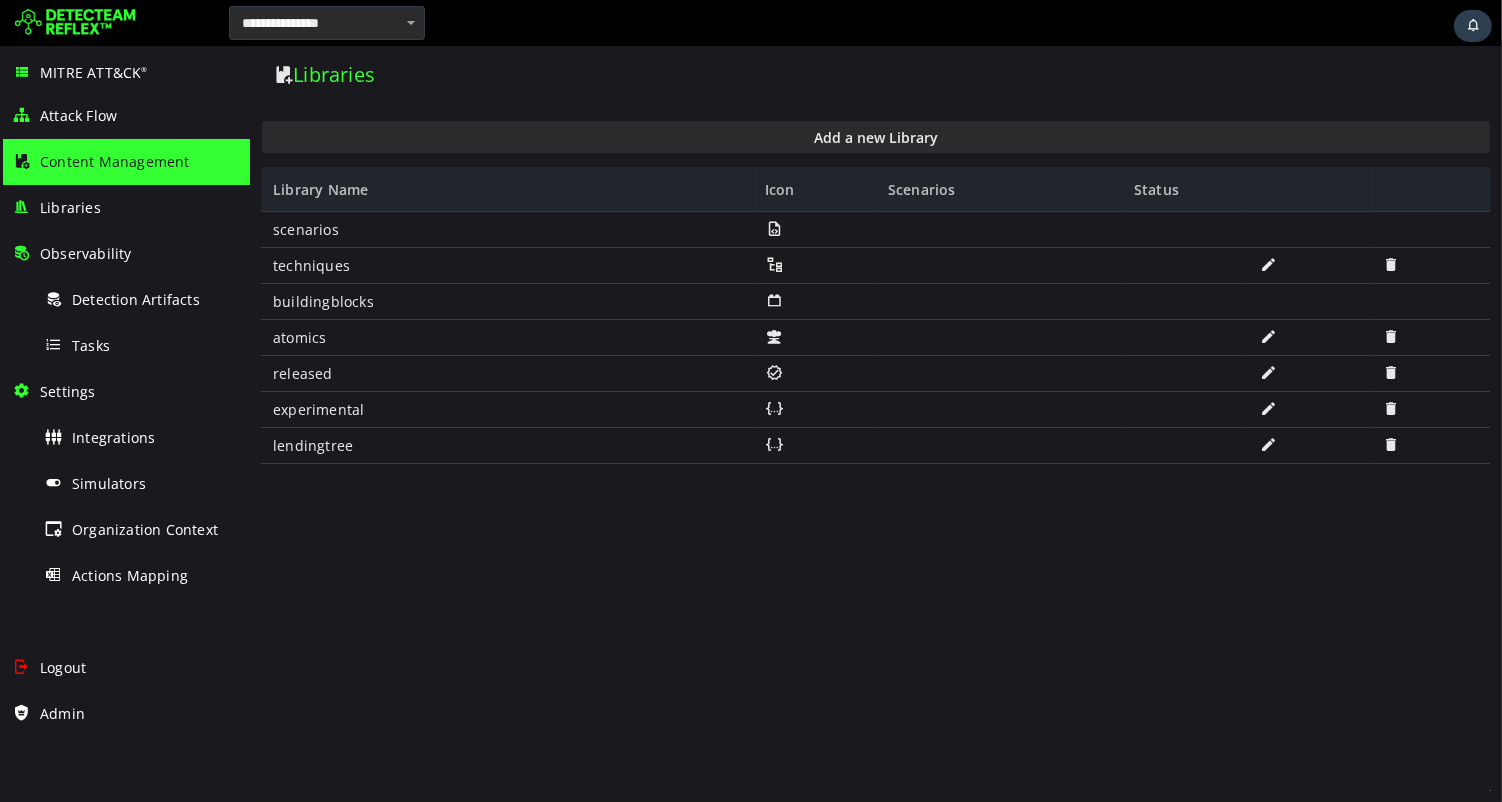 scroll, scrollTop: 0, scrollLeft: 0, axis: both 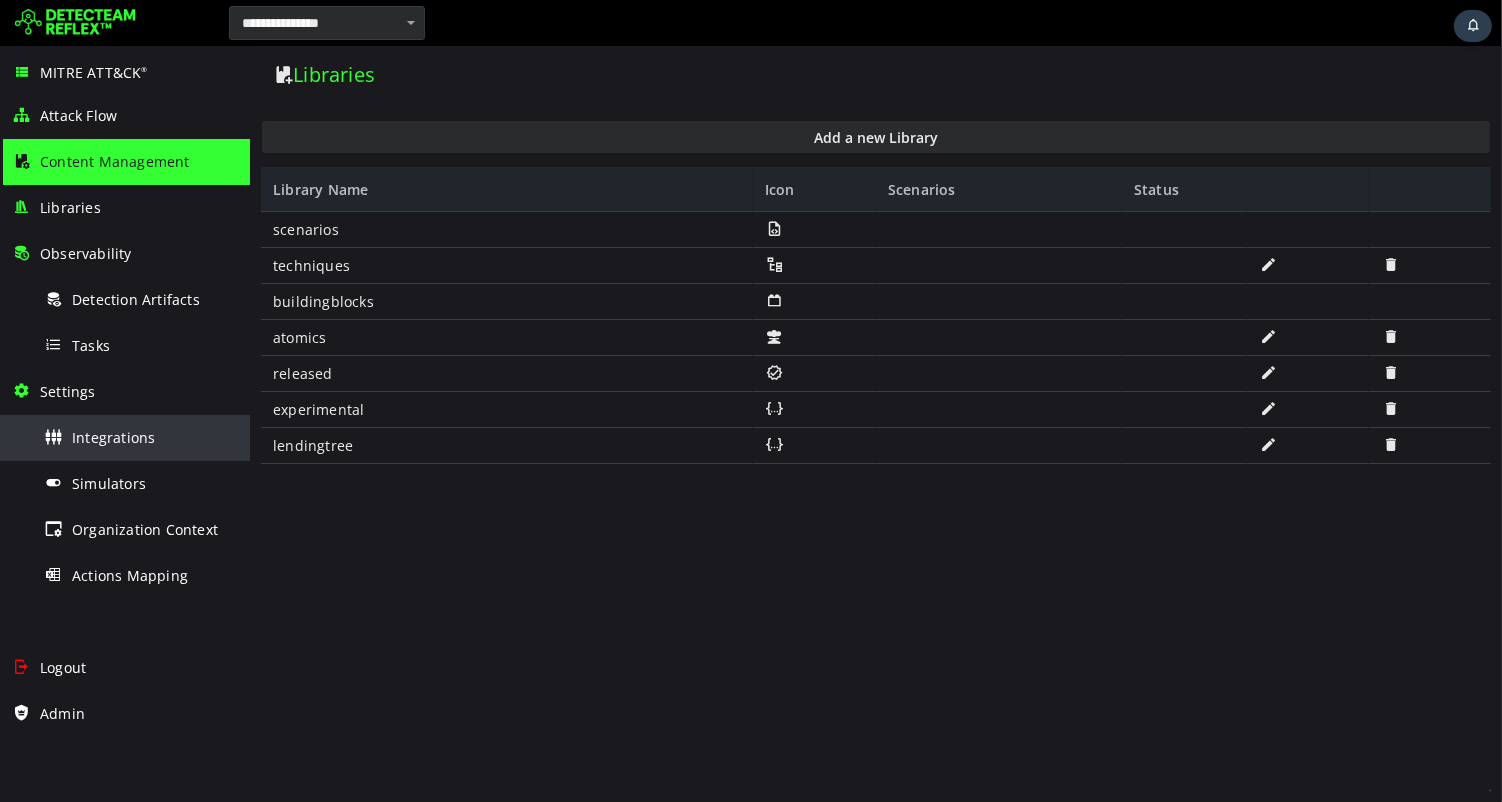 click on "Integrations" at bounding box center [113, 437] 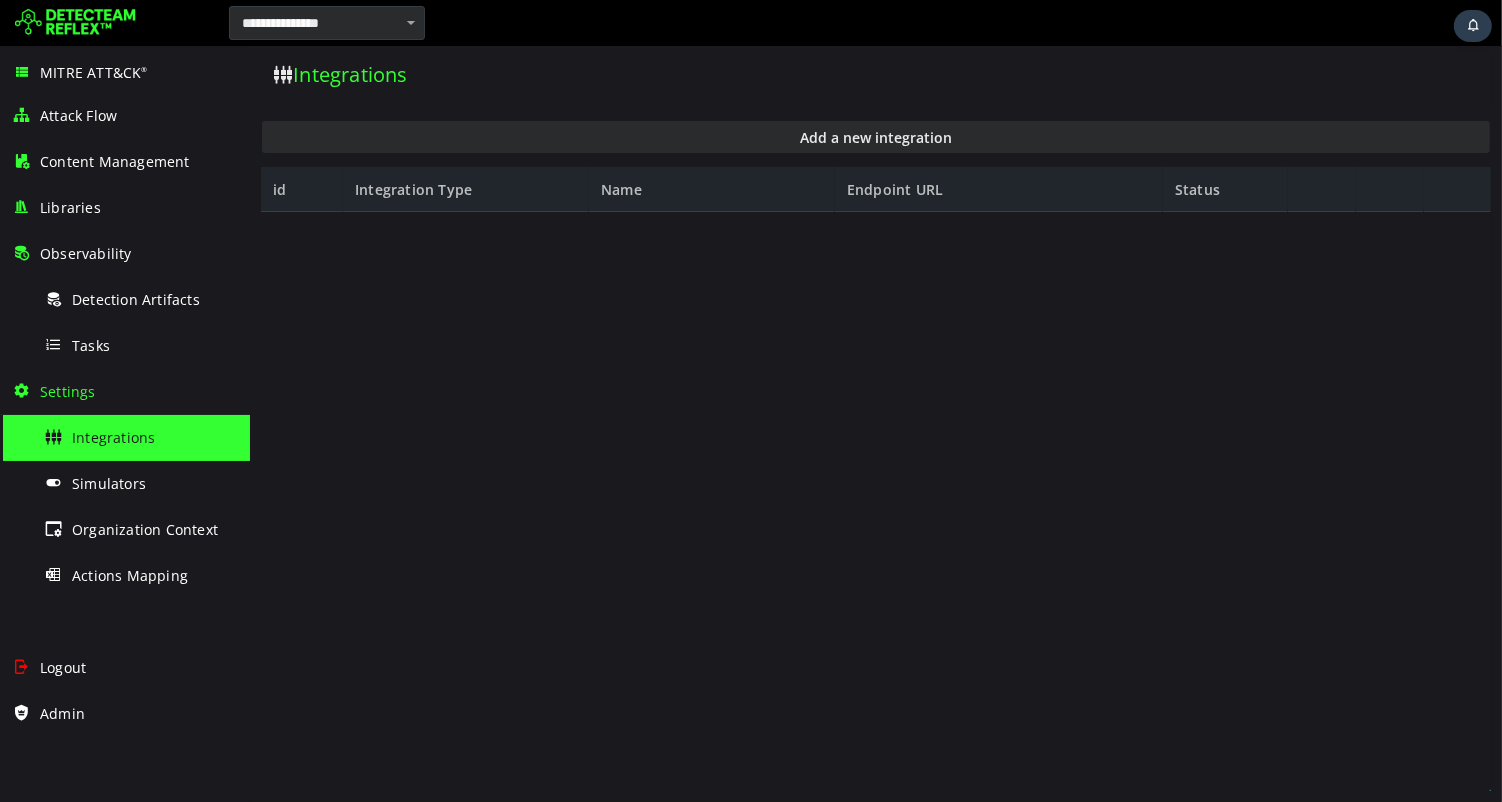 scroll, scrollTop: 0, scrollLeft: 0, axis: both 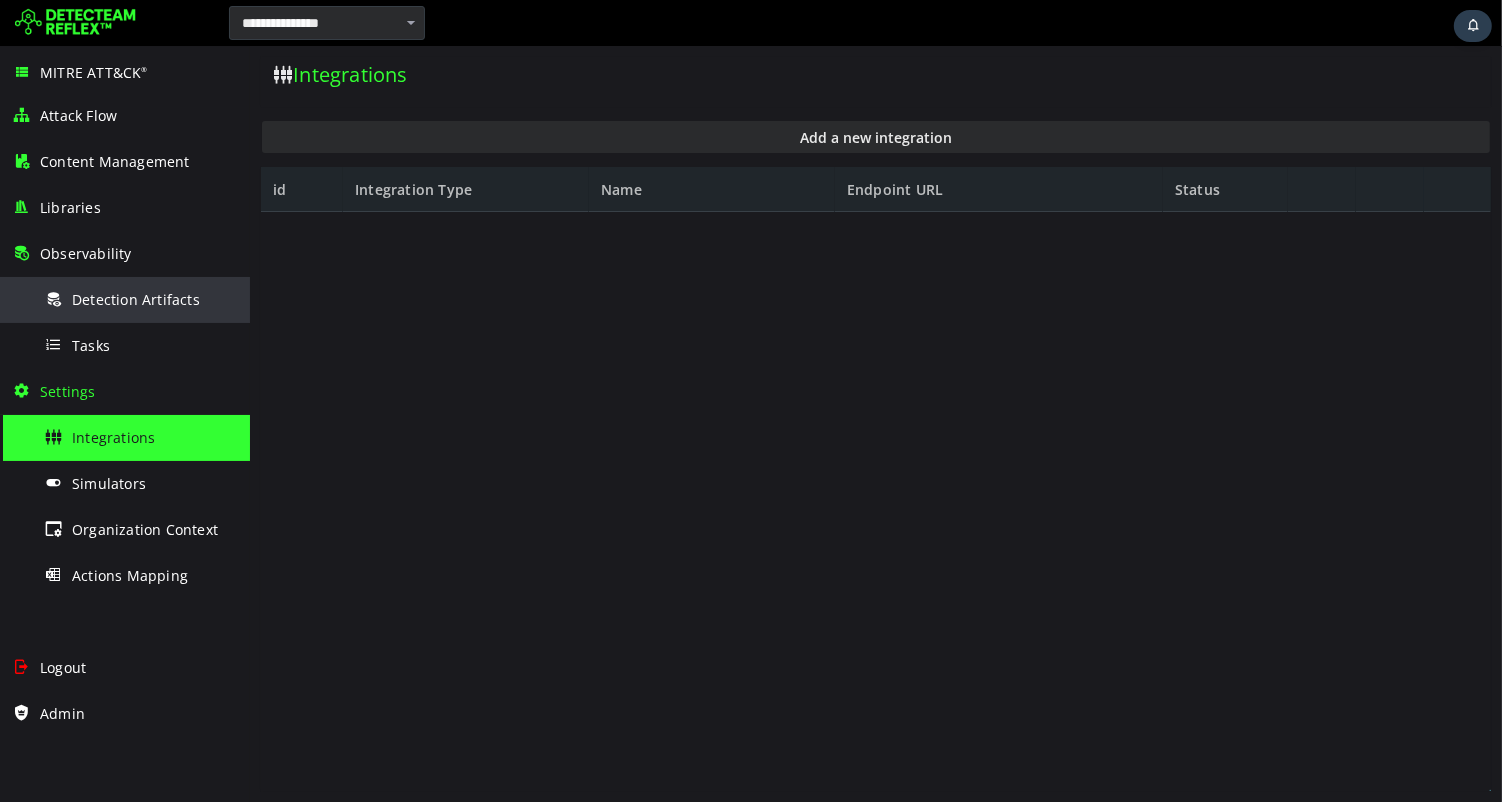 click on "Detection Artifacts" at bounding box center [136, 299] 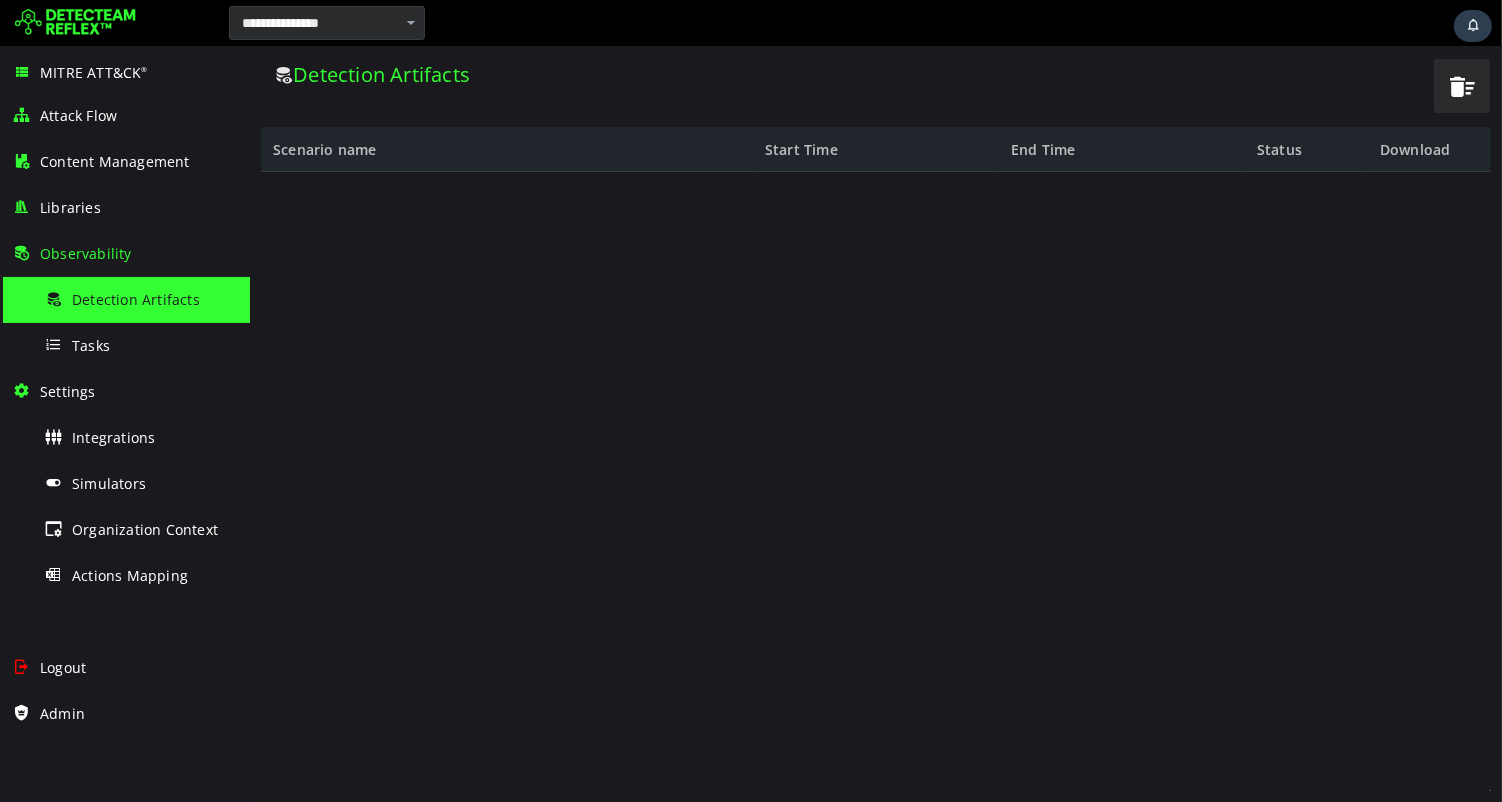 scroll, scrollTop: 0, scrollLeft: 0, axis: both 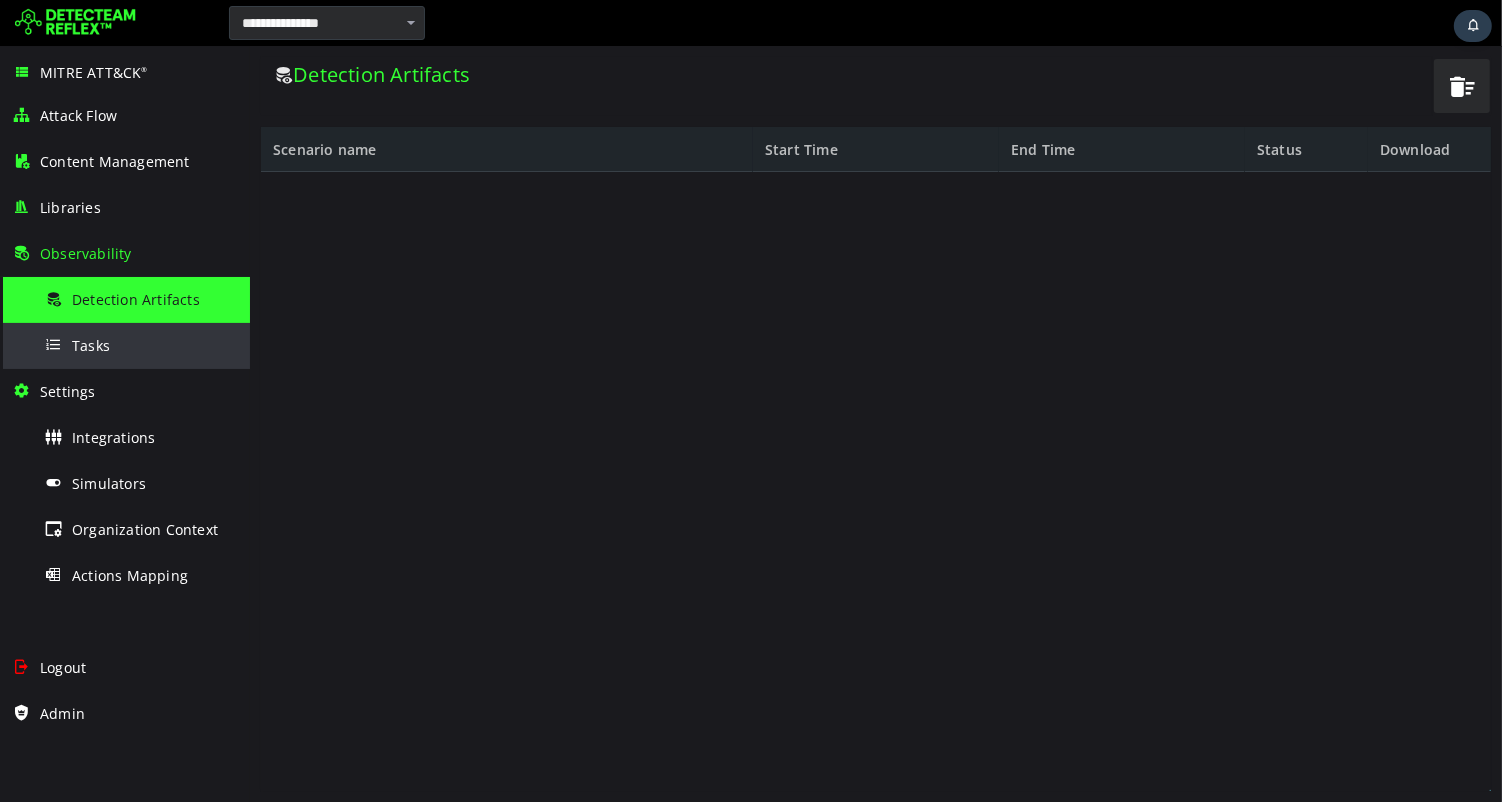 click on "Tasks" at bounding box center [91, 345] 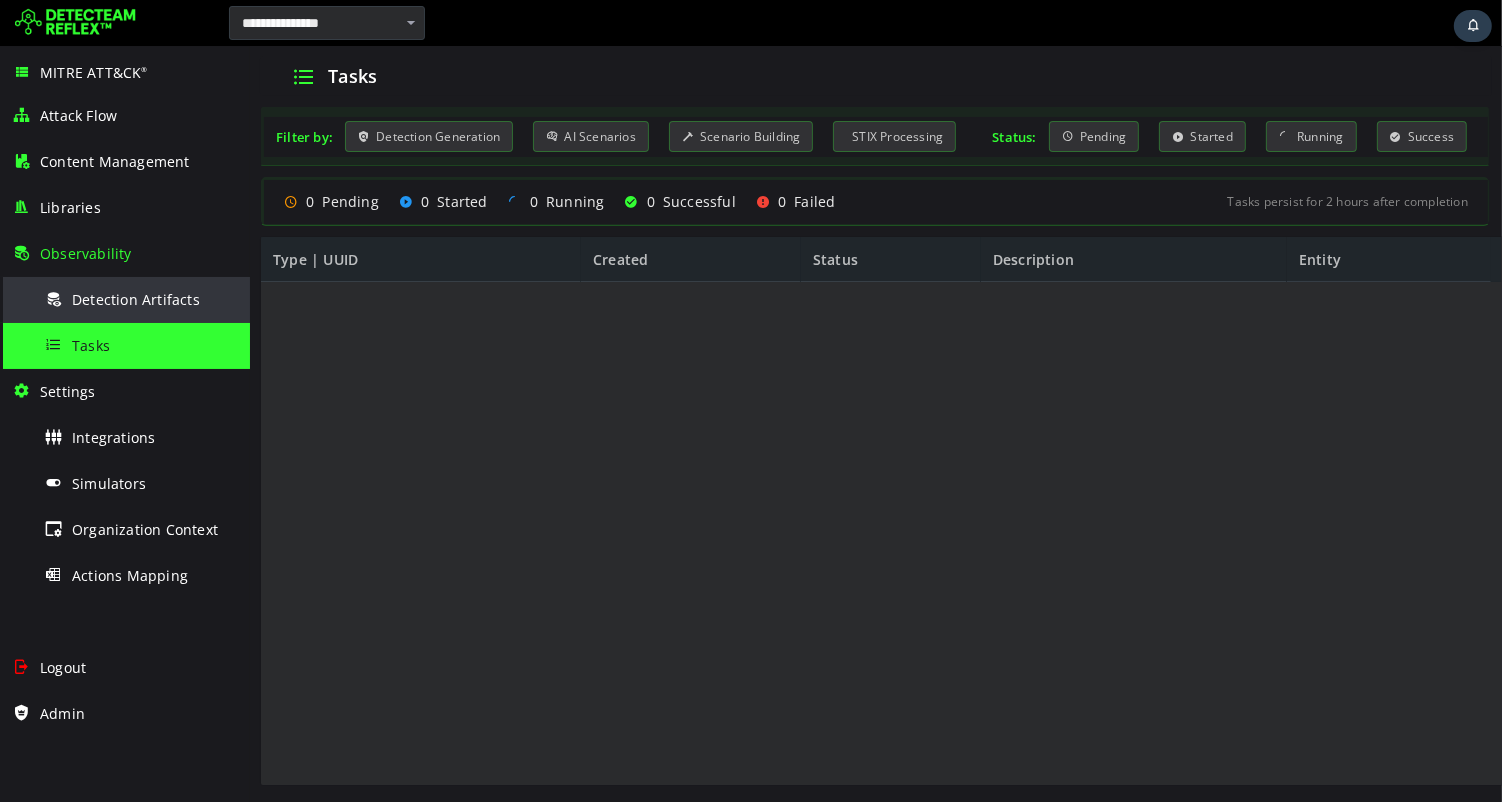 click on "Detection Artifacts" at bounding box center [141, 299] 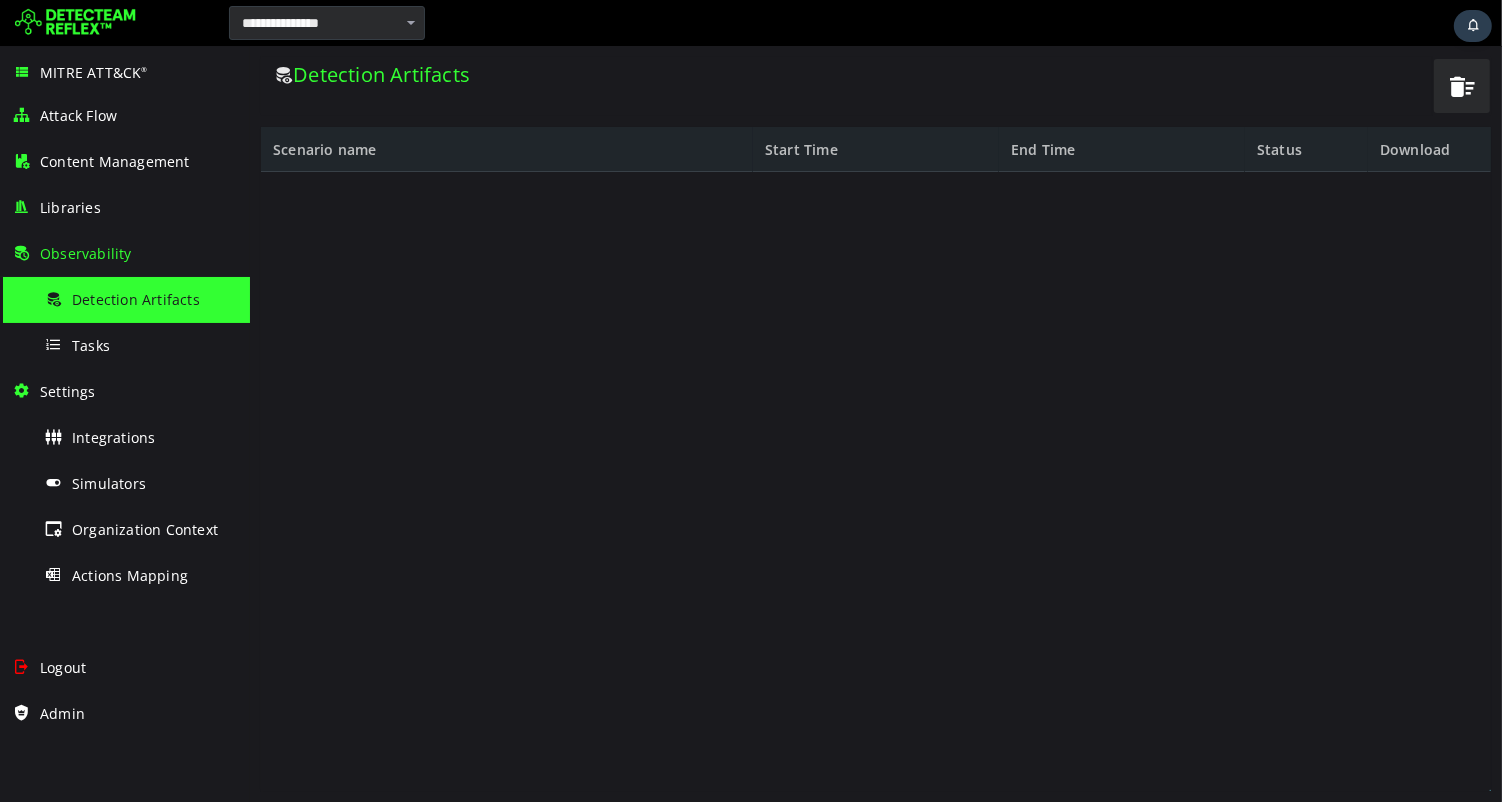 scroll, scrollTop: 0, scrollLeft: 0, axis: both 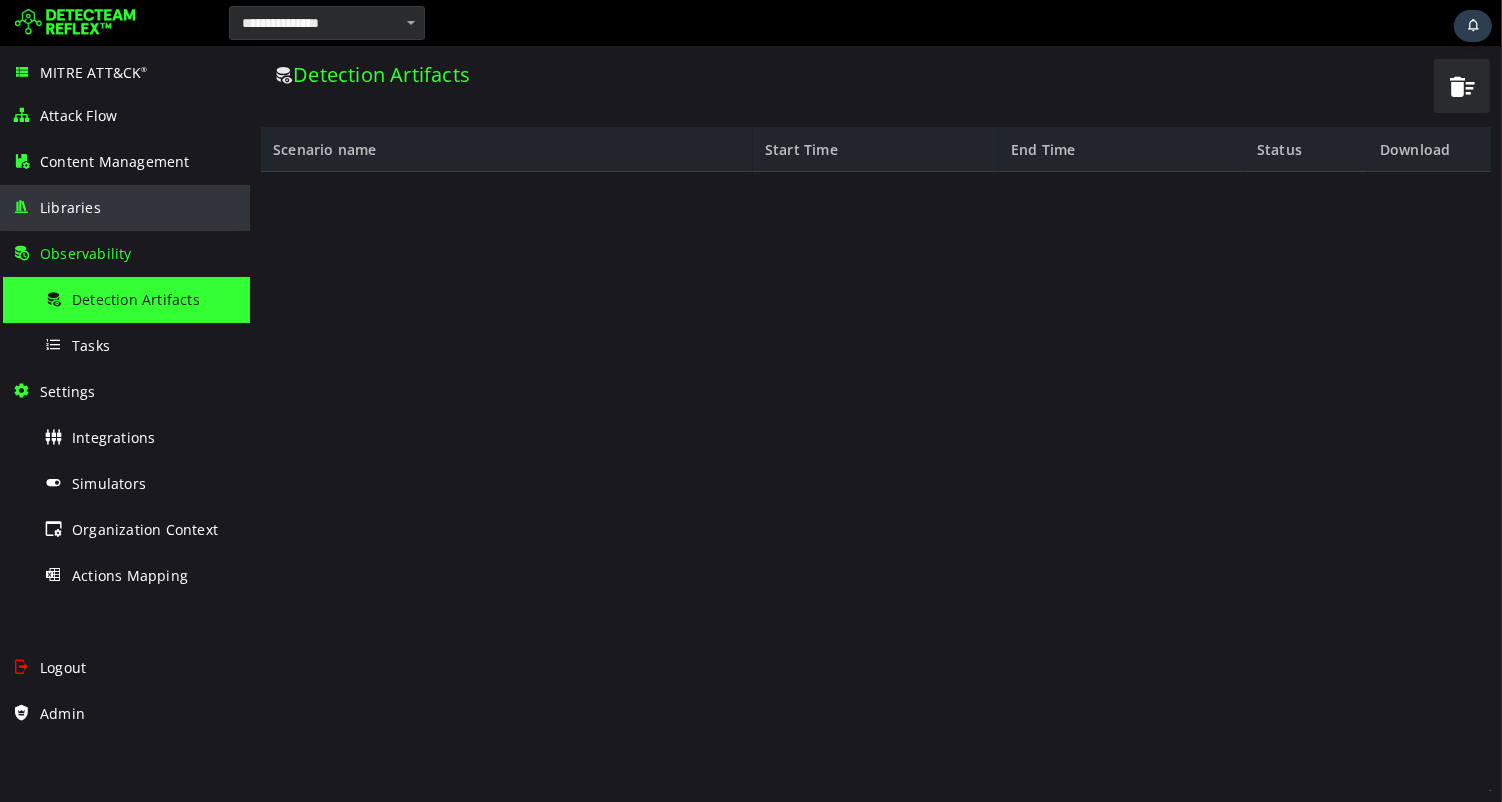 click on "Libraries" at bounding box center [70, 207] 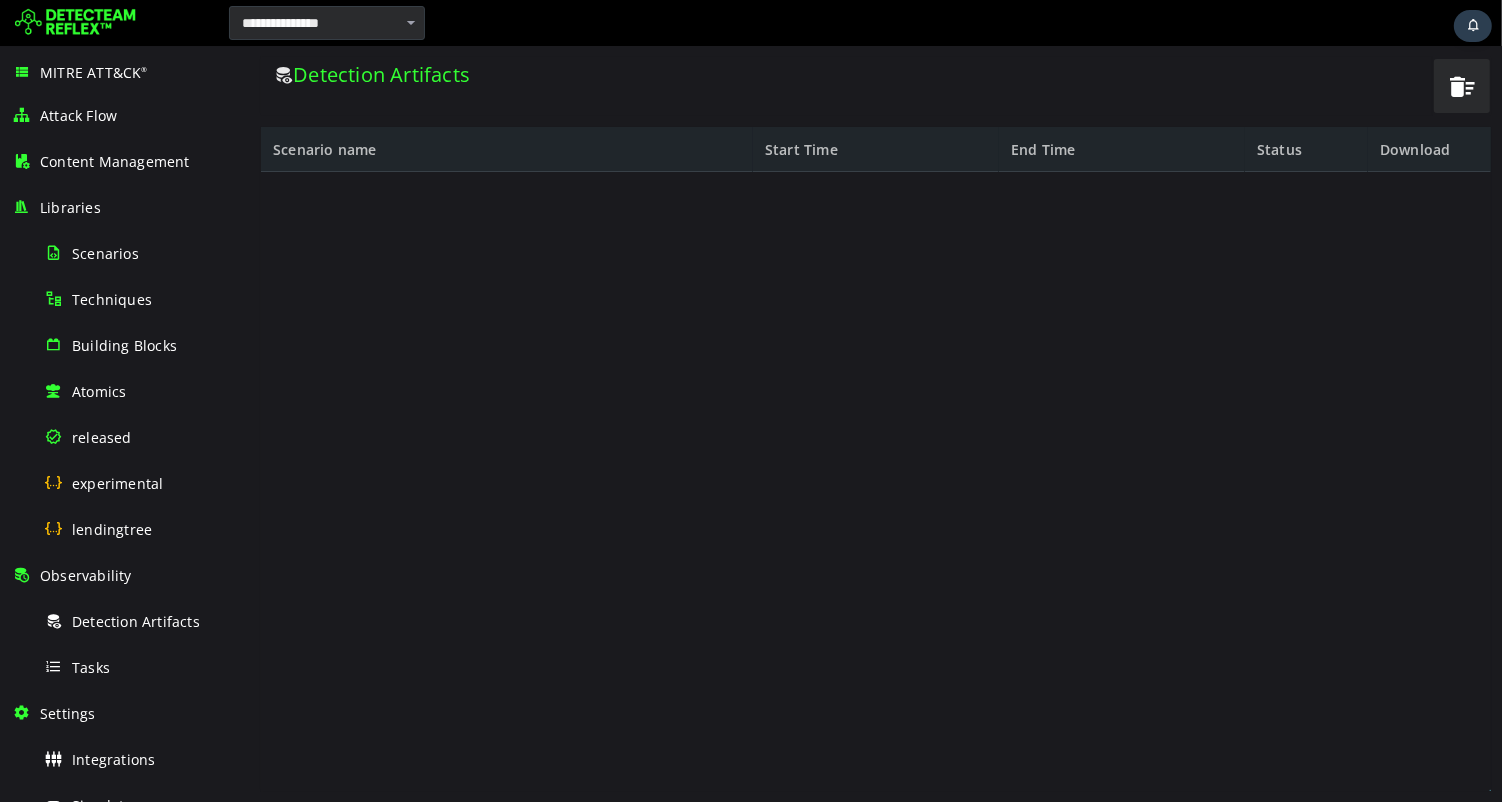 scroll, scrollTop: 0, scrollLeft: 0, axis: both 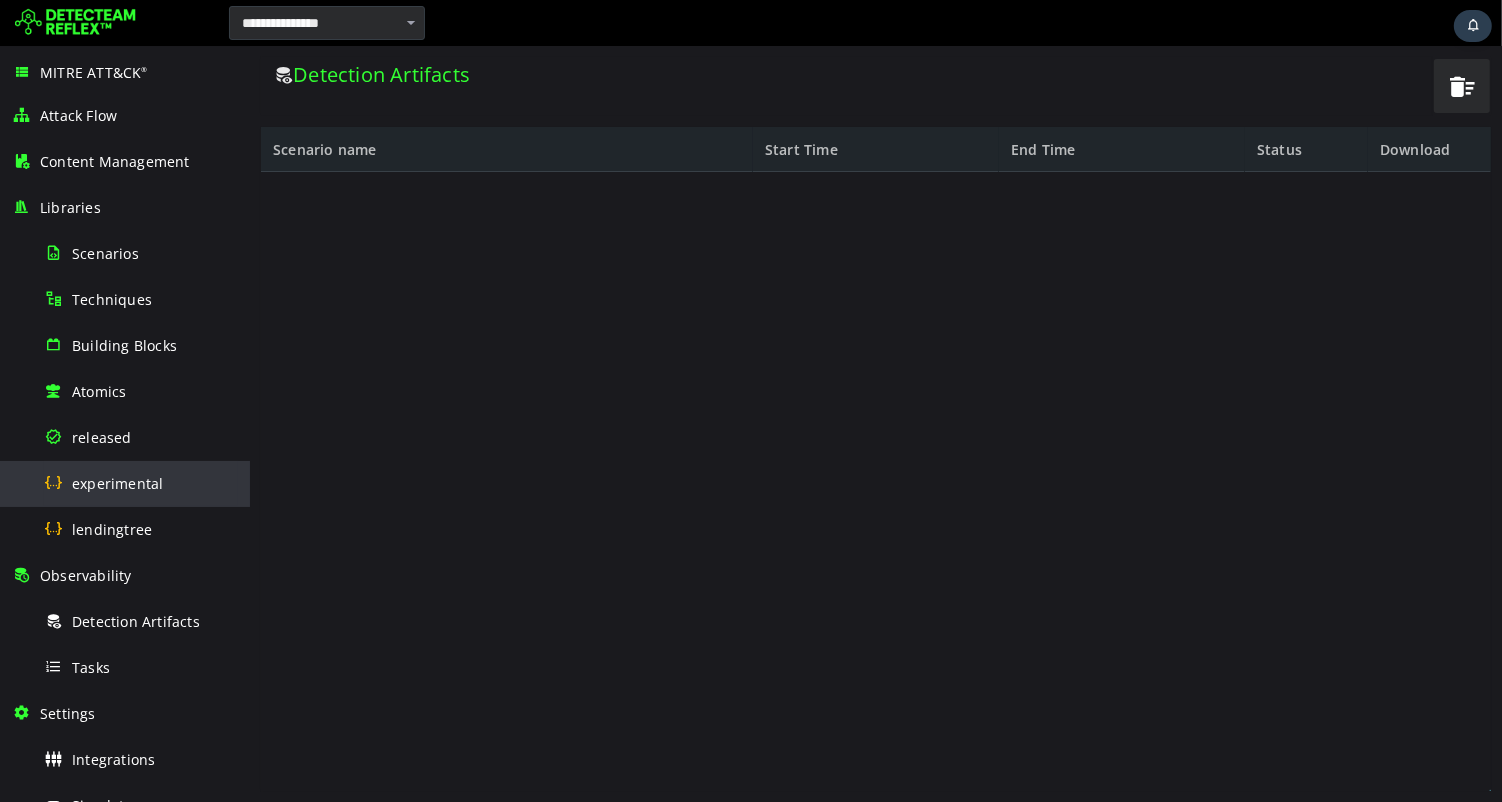 click on "experimental" at bounding box center [117, 483] 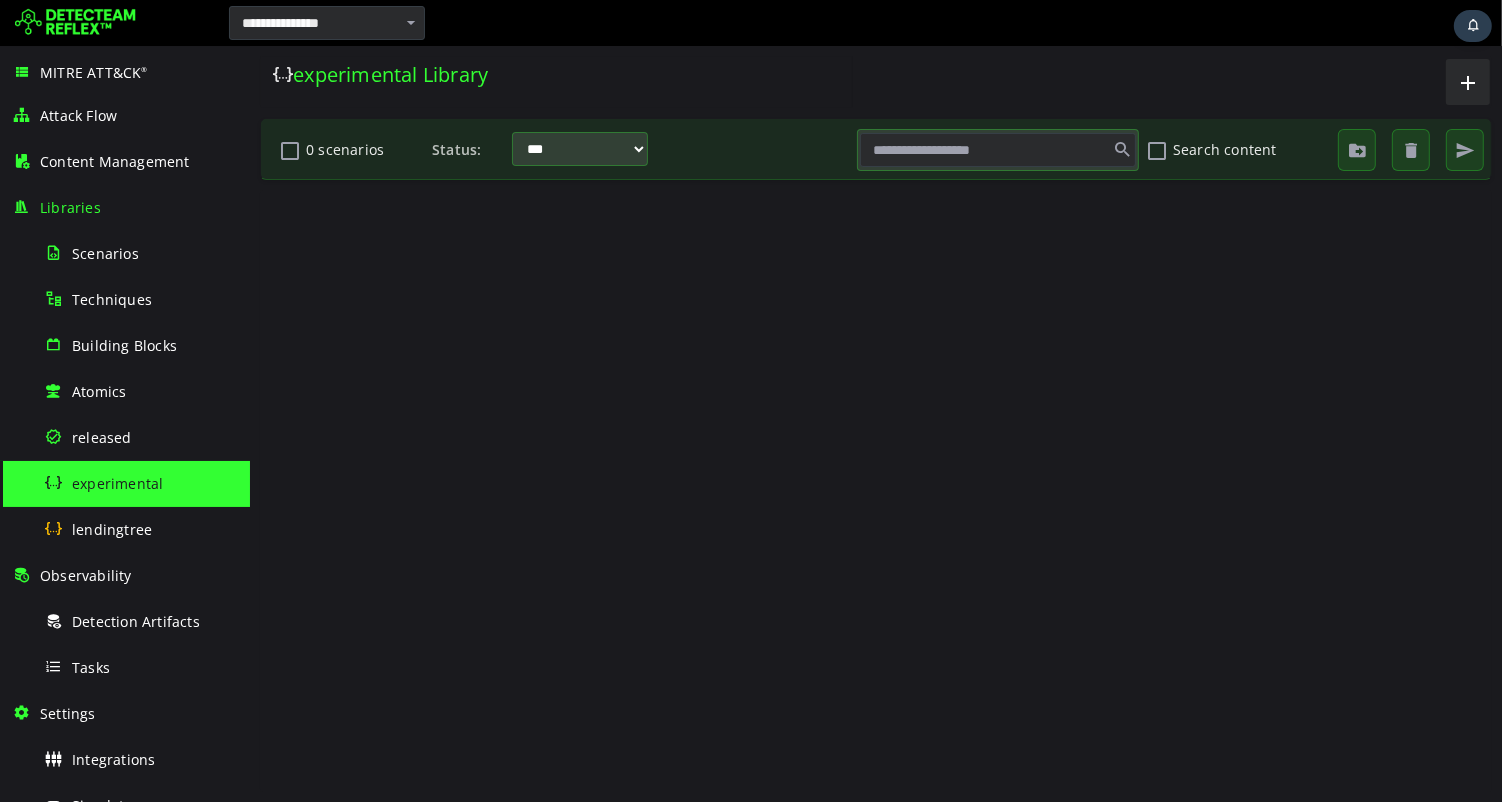 scroll, scrollTop: 0, scrollLeft: 0, axis: both 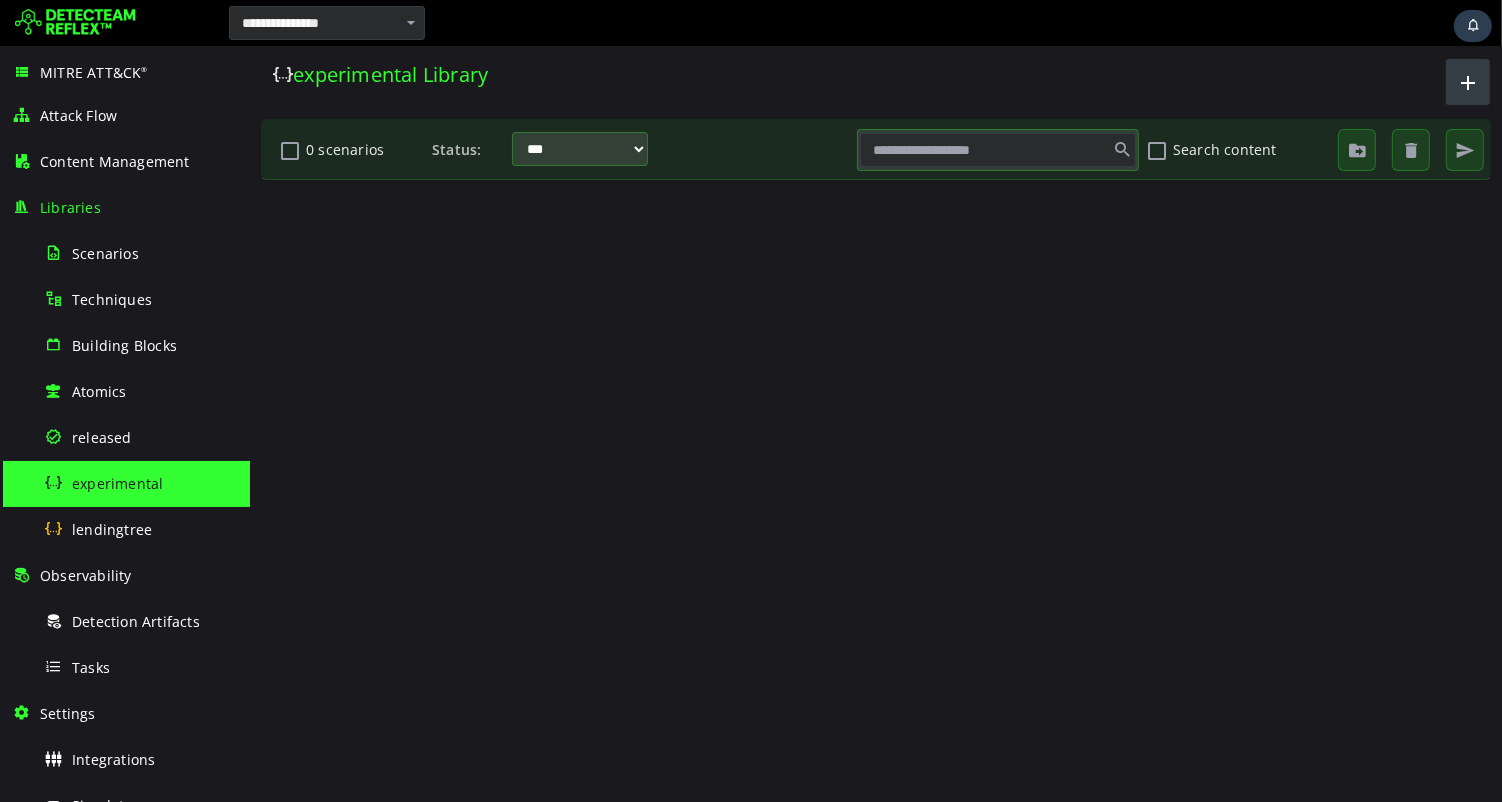 click at bounding box center (1467, 82) 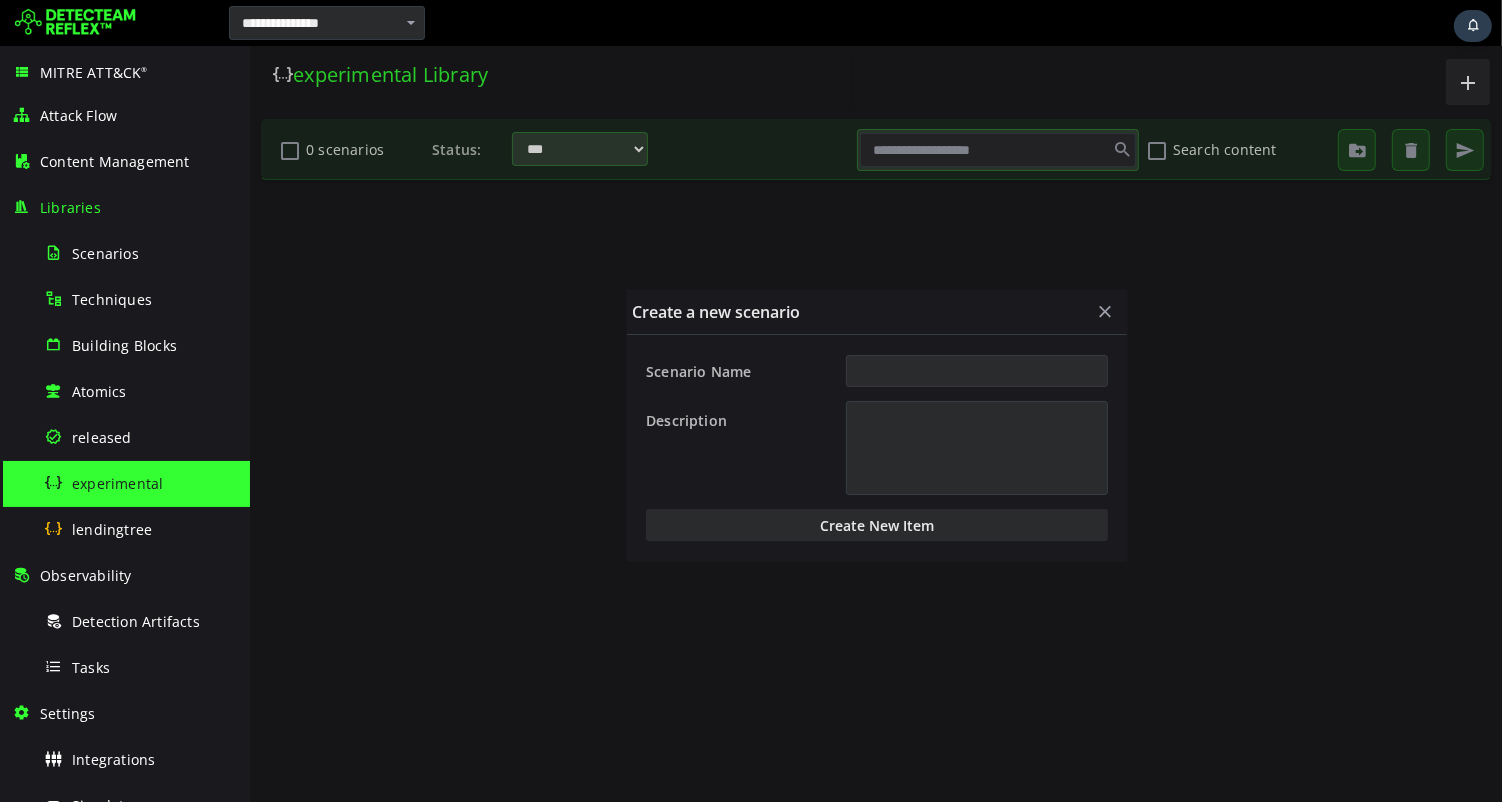 click on "Scenario Name" at bounding box center [976, 371] 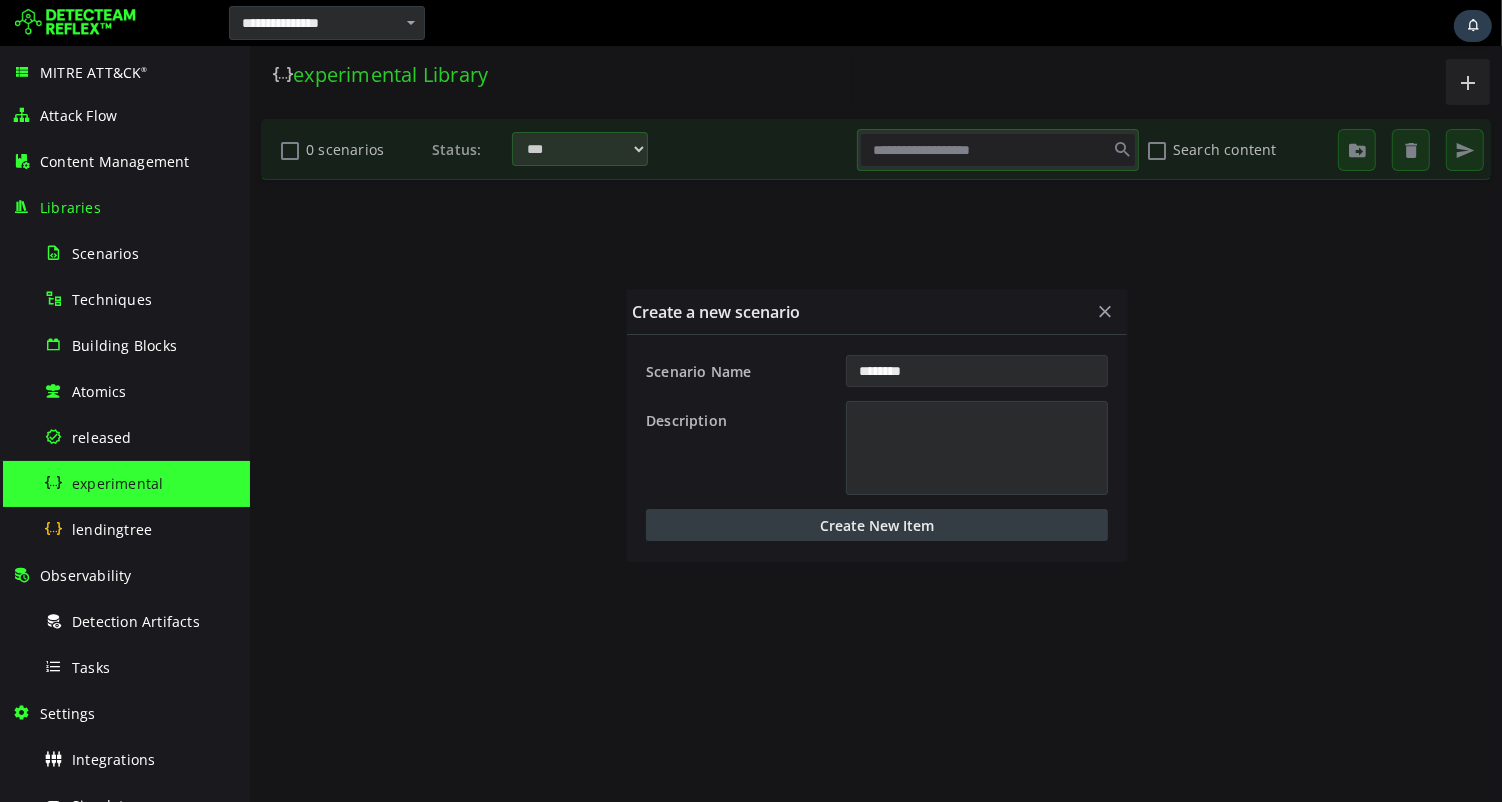 type on "********" 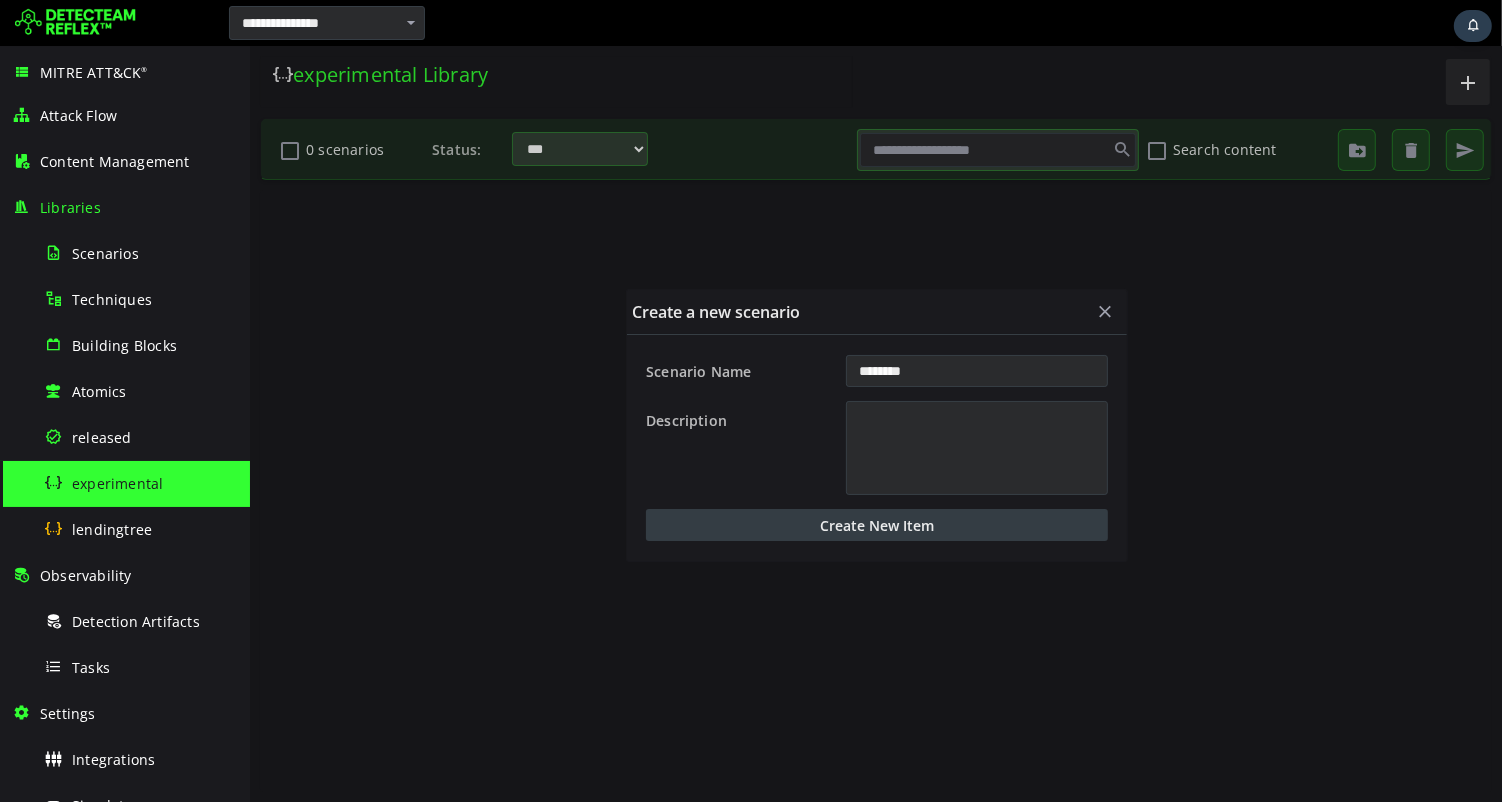 click on "Create New Item" at bounding box center (876, 525) 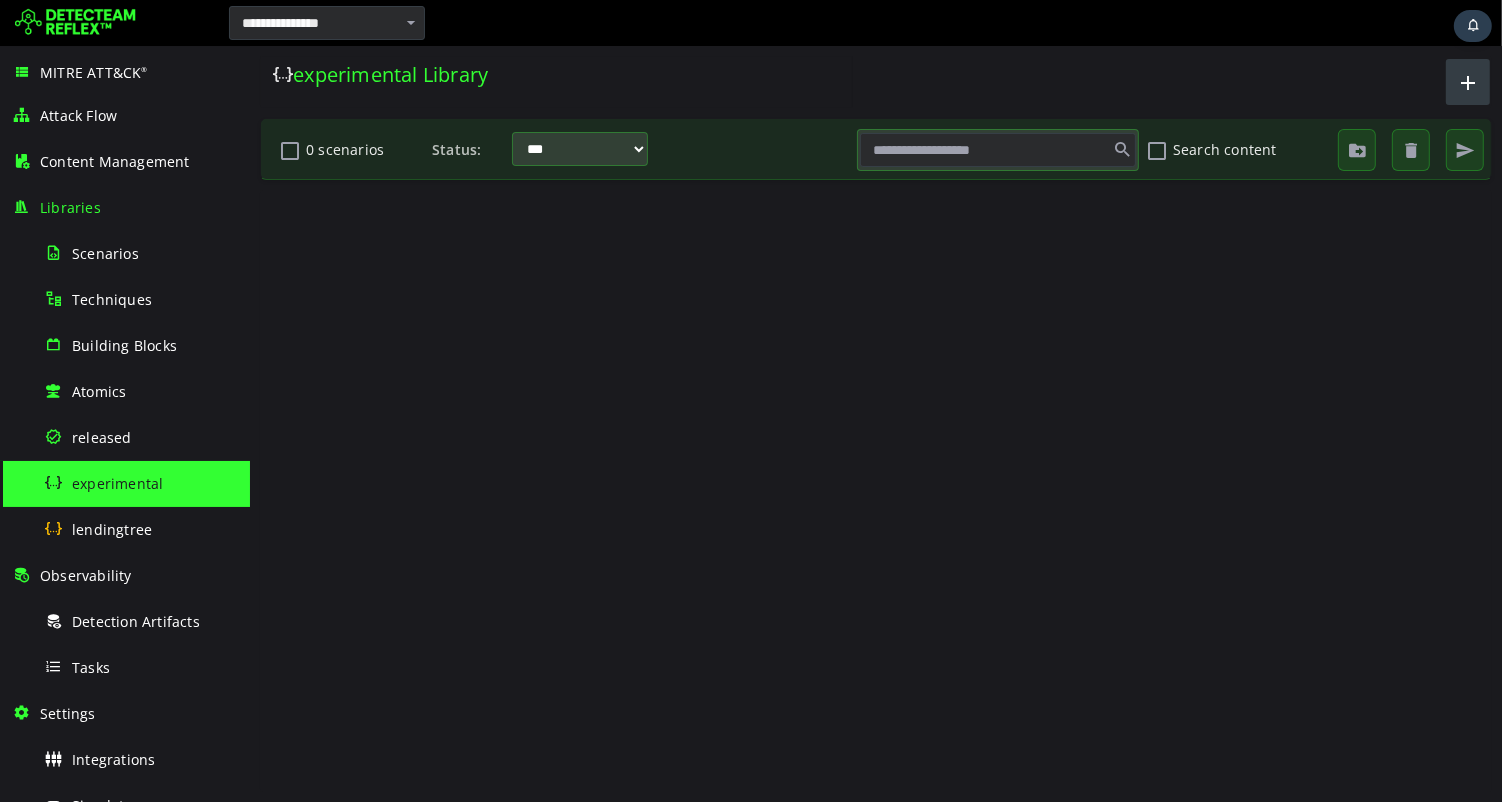 scroll, scrollTop: 0, scrollLeft: 0, axis: both 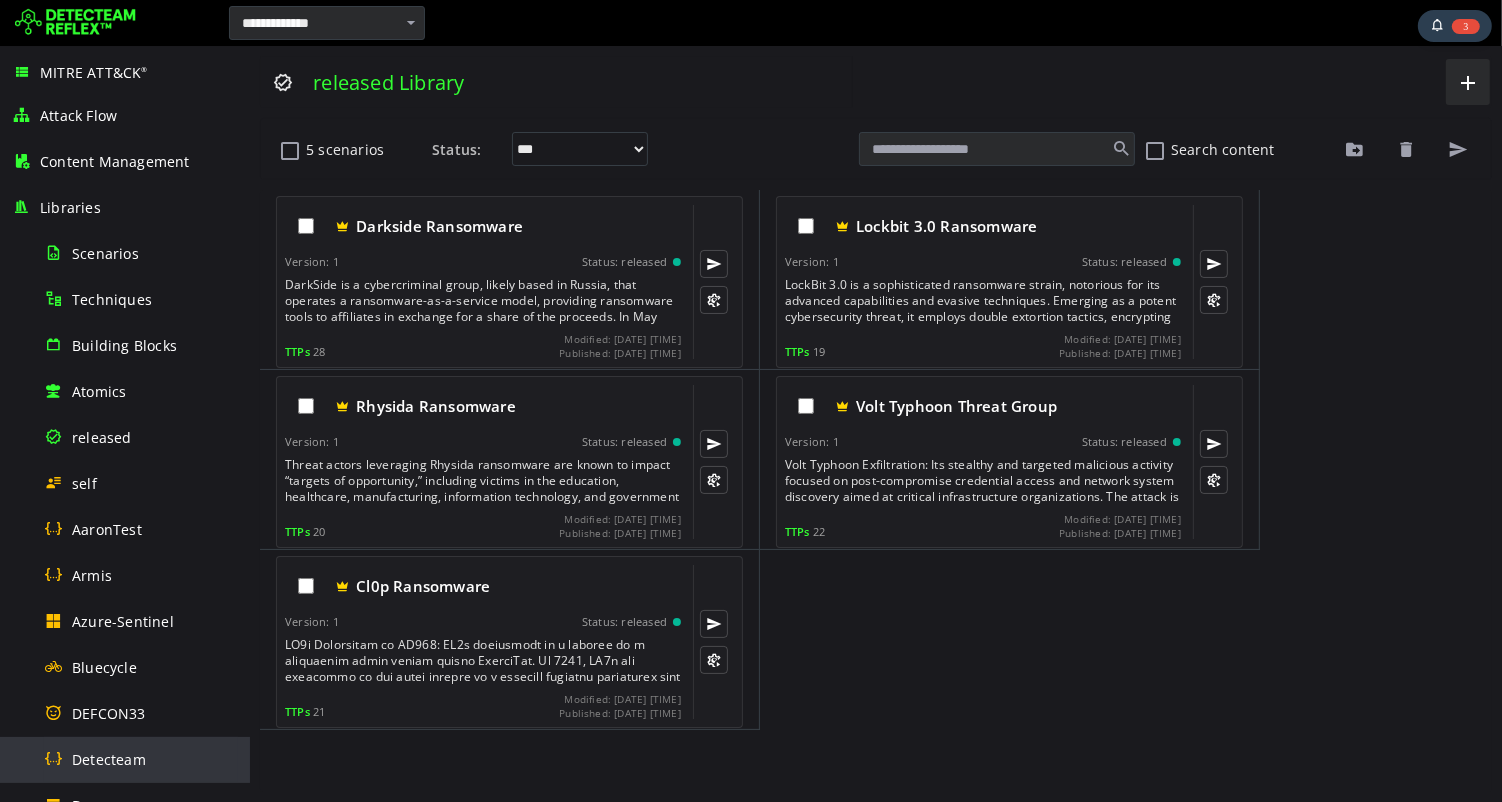 click on "Detecteam" at bounding box center (109, 759) 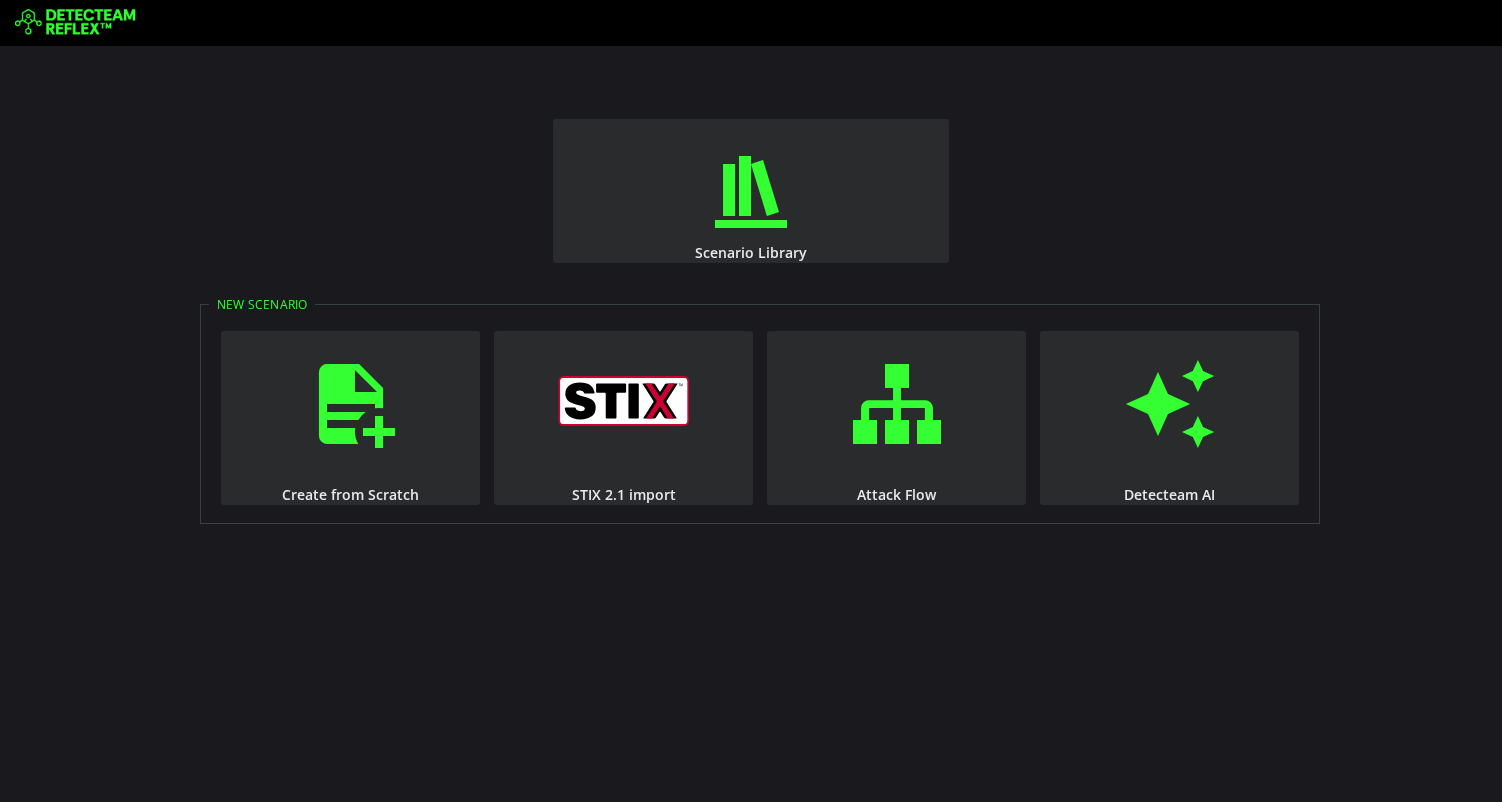 scroll, scrollTop: 0, scrollLeft: 0, axis: both 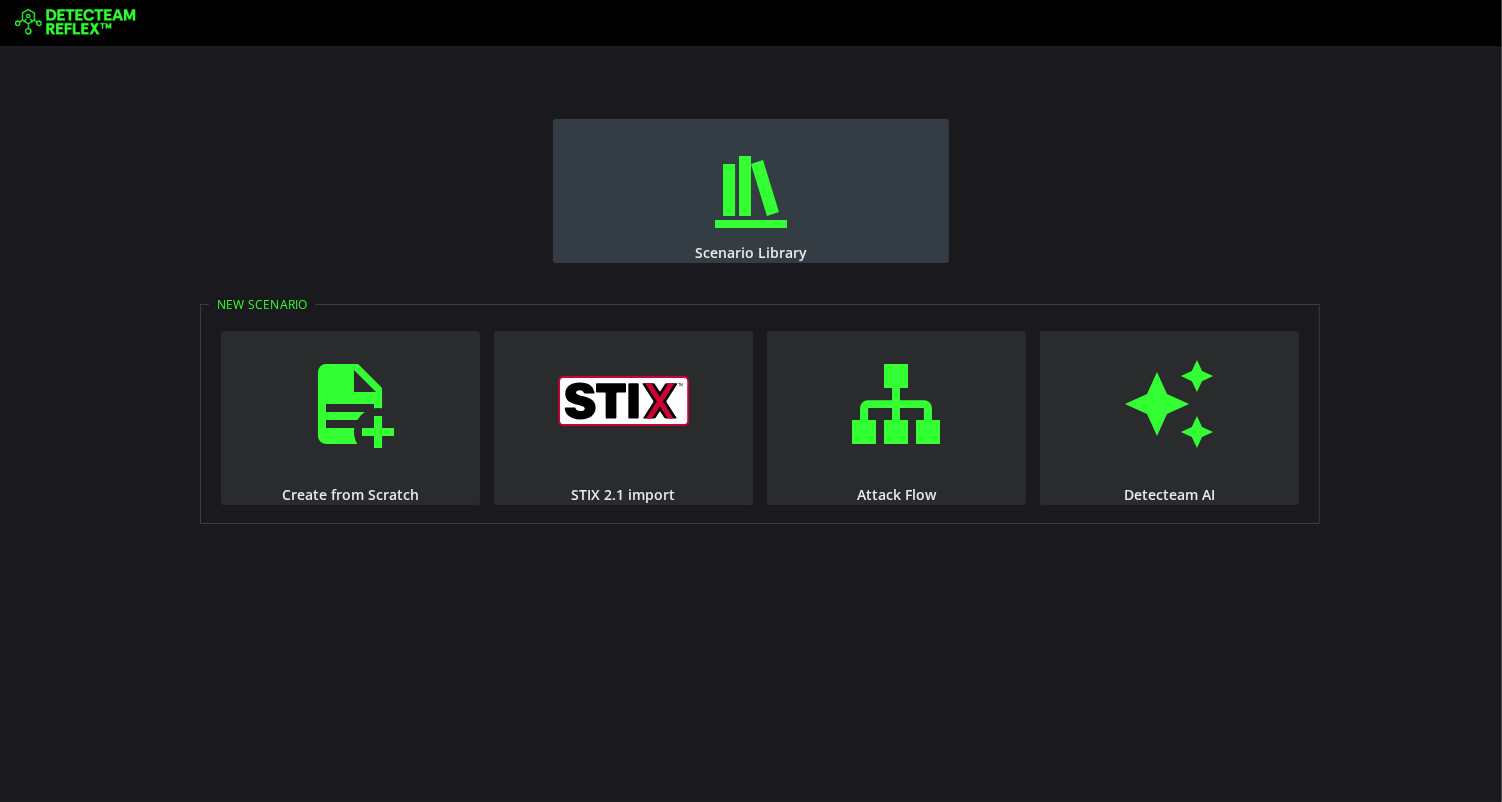 click at bounding box center (751, 192) 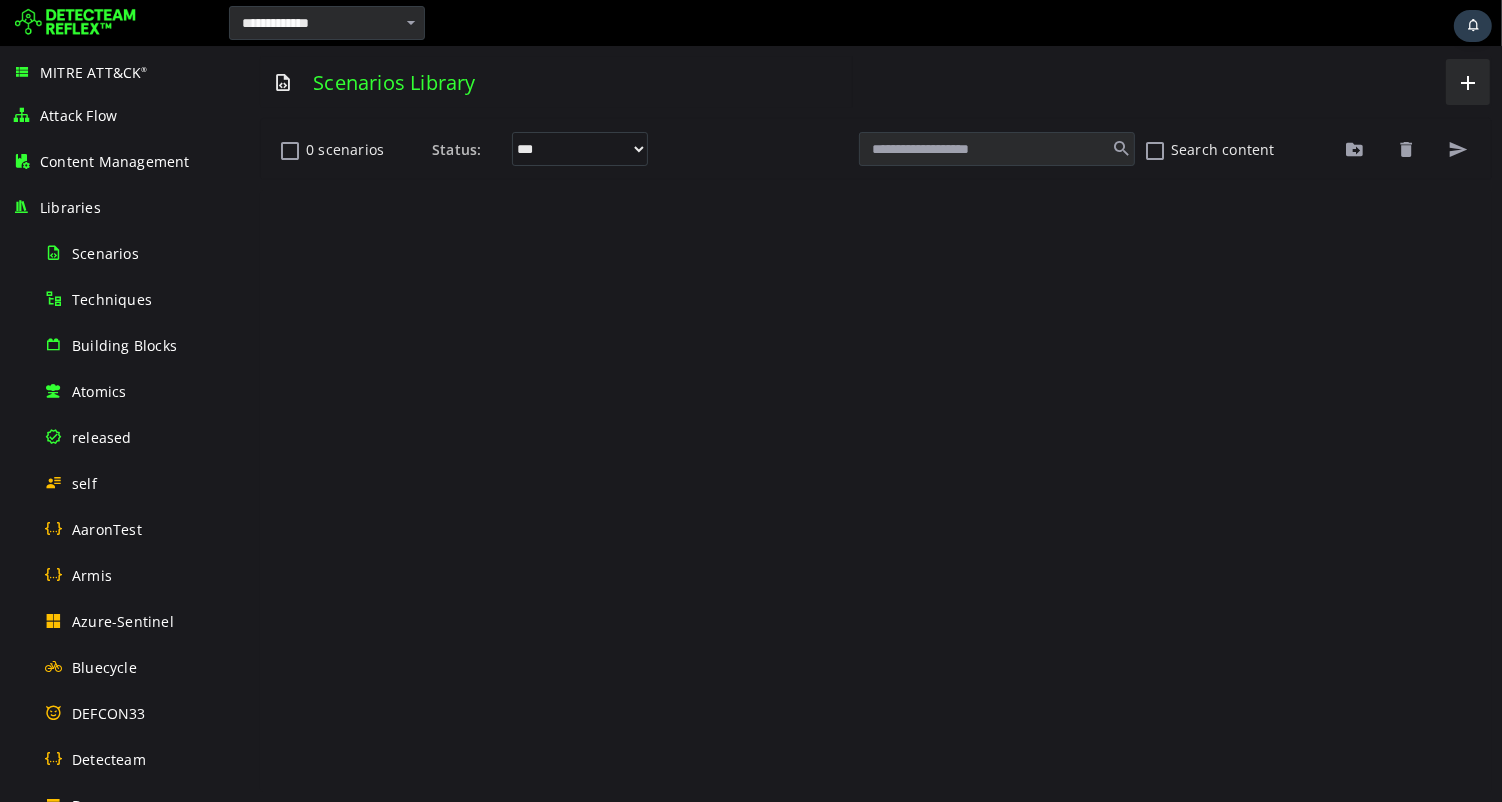 scroll, scrollTop: 0, scrollLeft: 0, axis: both 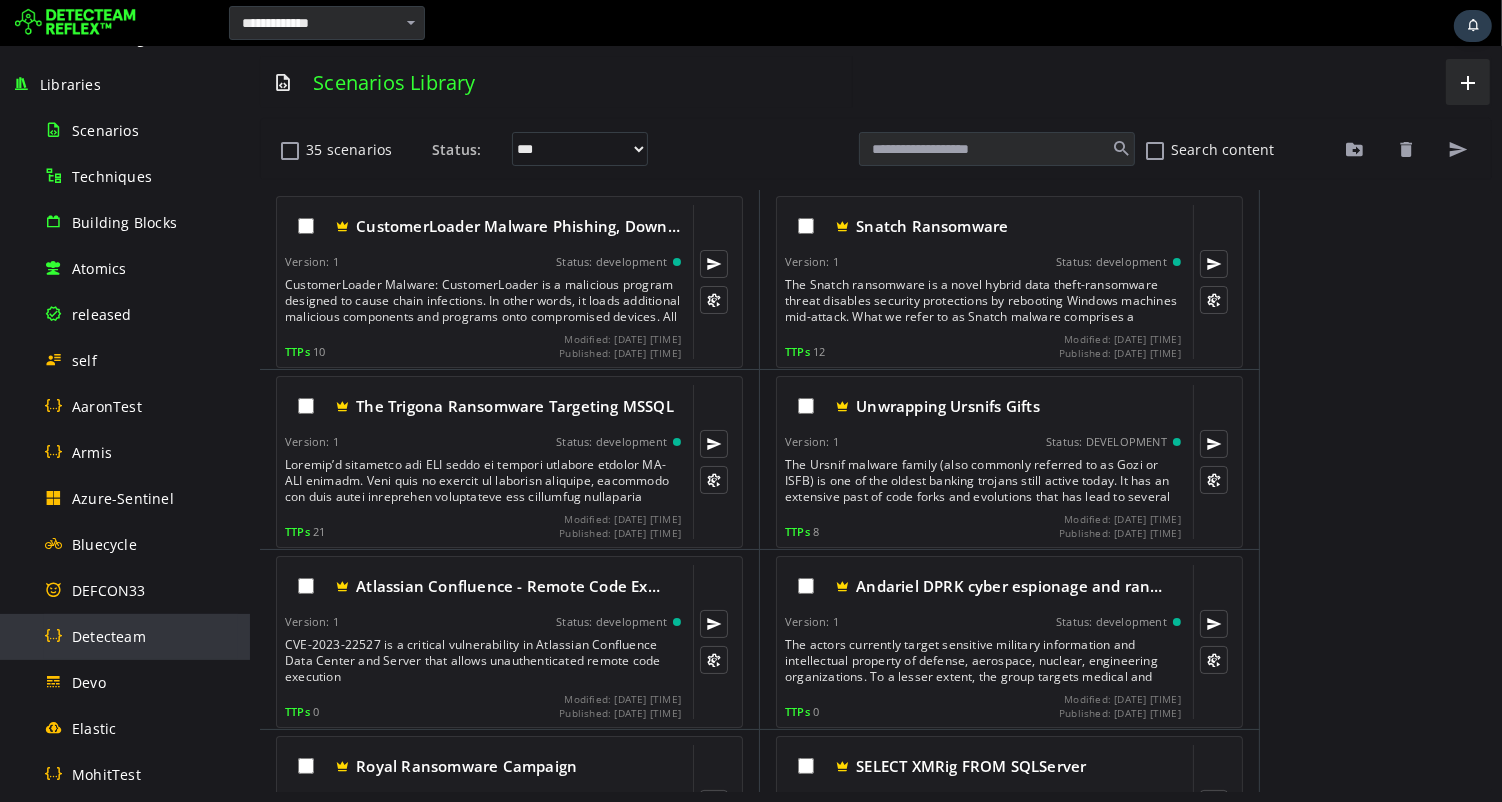 click on "Detecteam" at bounding box center [109, 636] 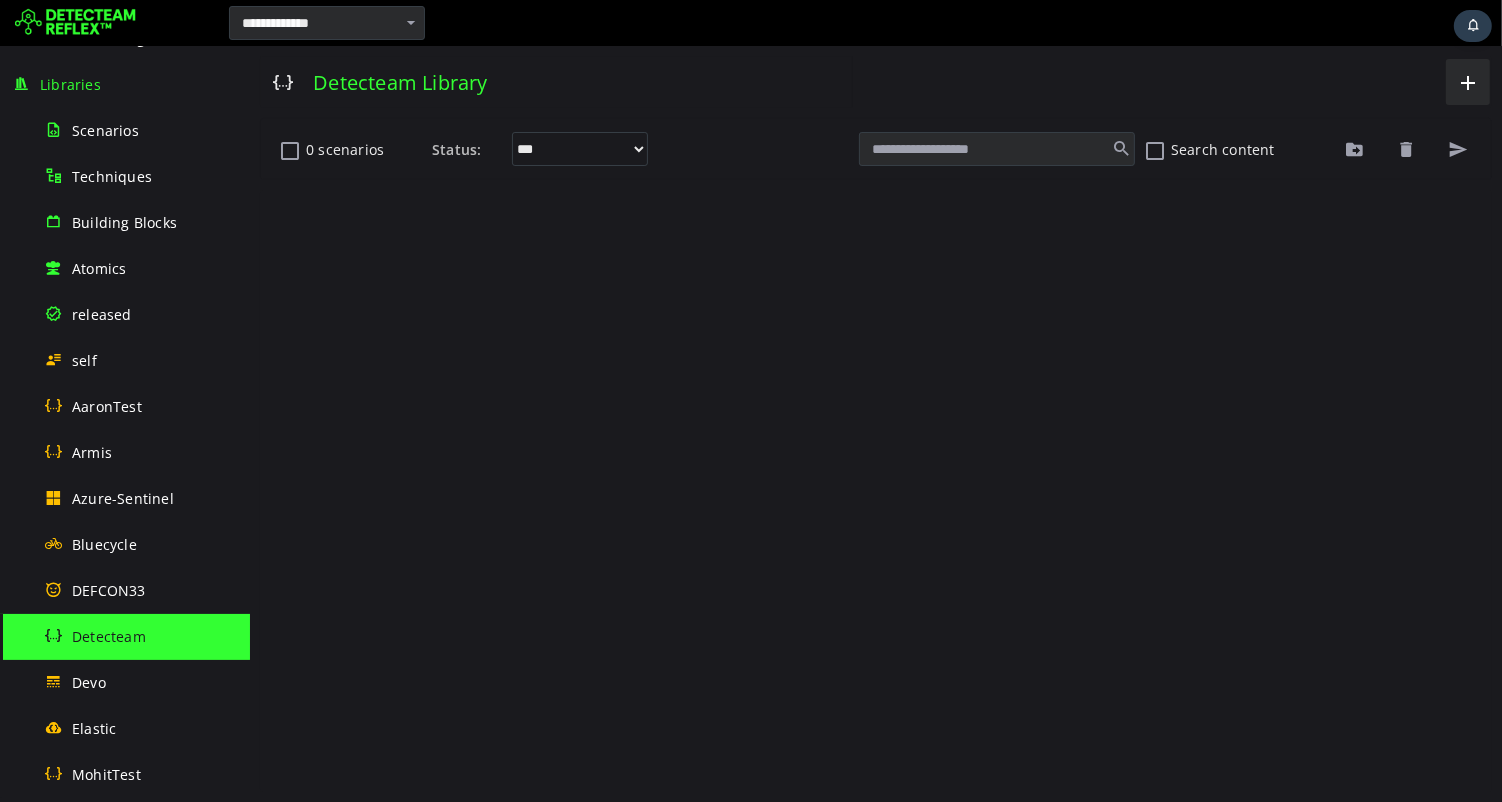 scroll, scrollTop: 0, scrollLeft: 0, axis: both 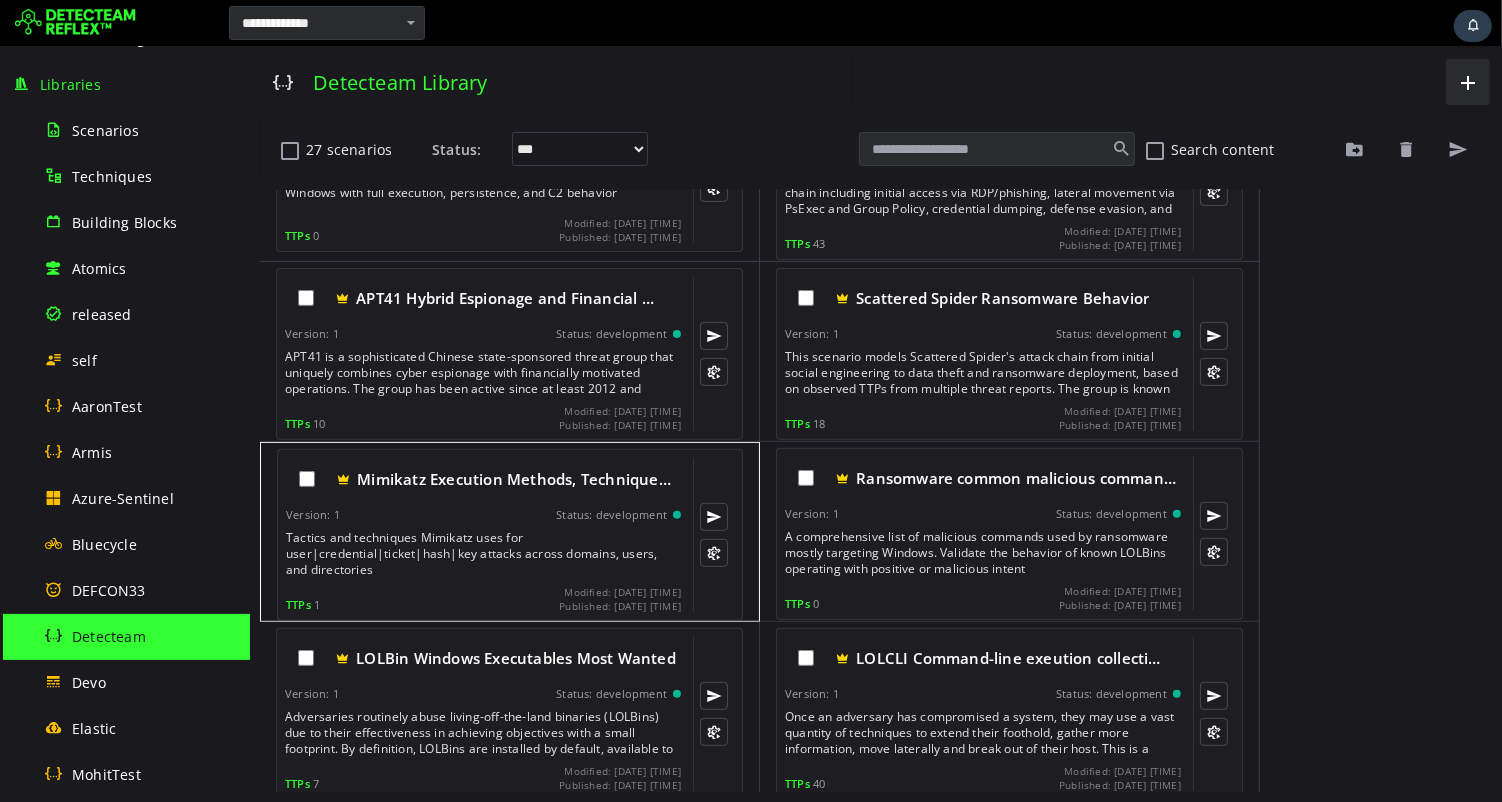 click on "Tactics and techniques Mimikatz uses for user|credential|ticket|hash|key attacks across domains, users, and directories" at bounding box center (484, 554) 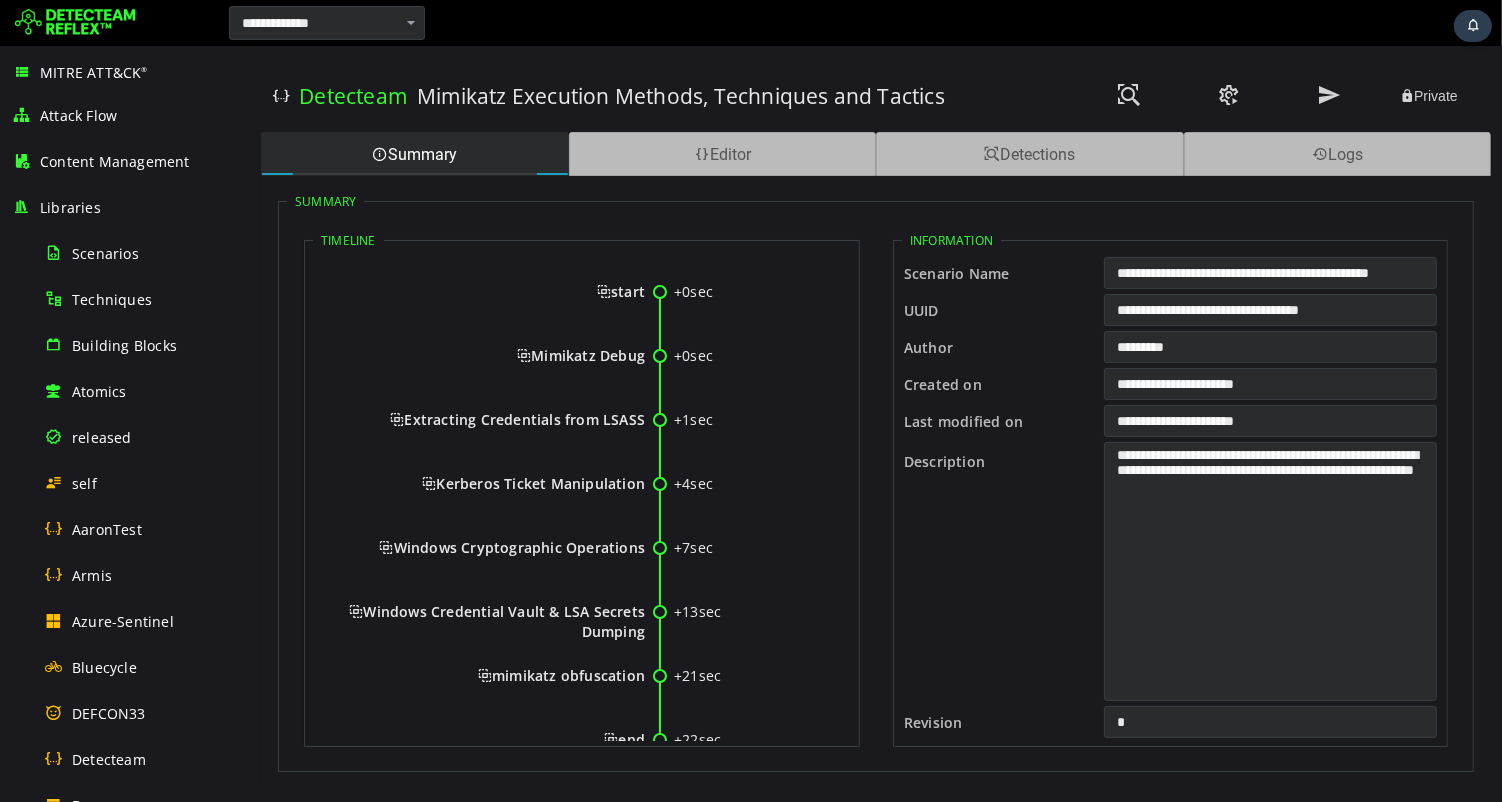 scroll, scrollTop: 0, scrollLeft: 0, axis: both 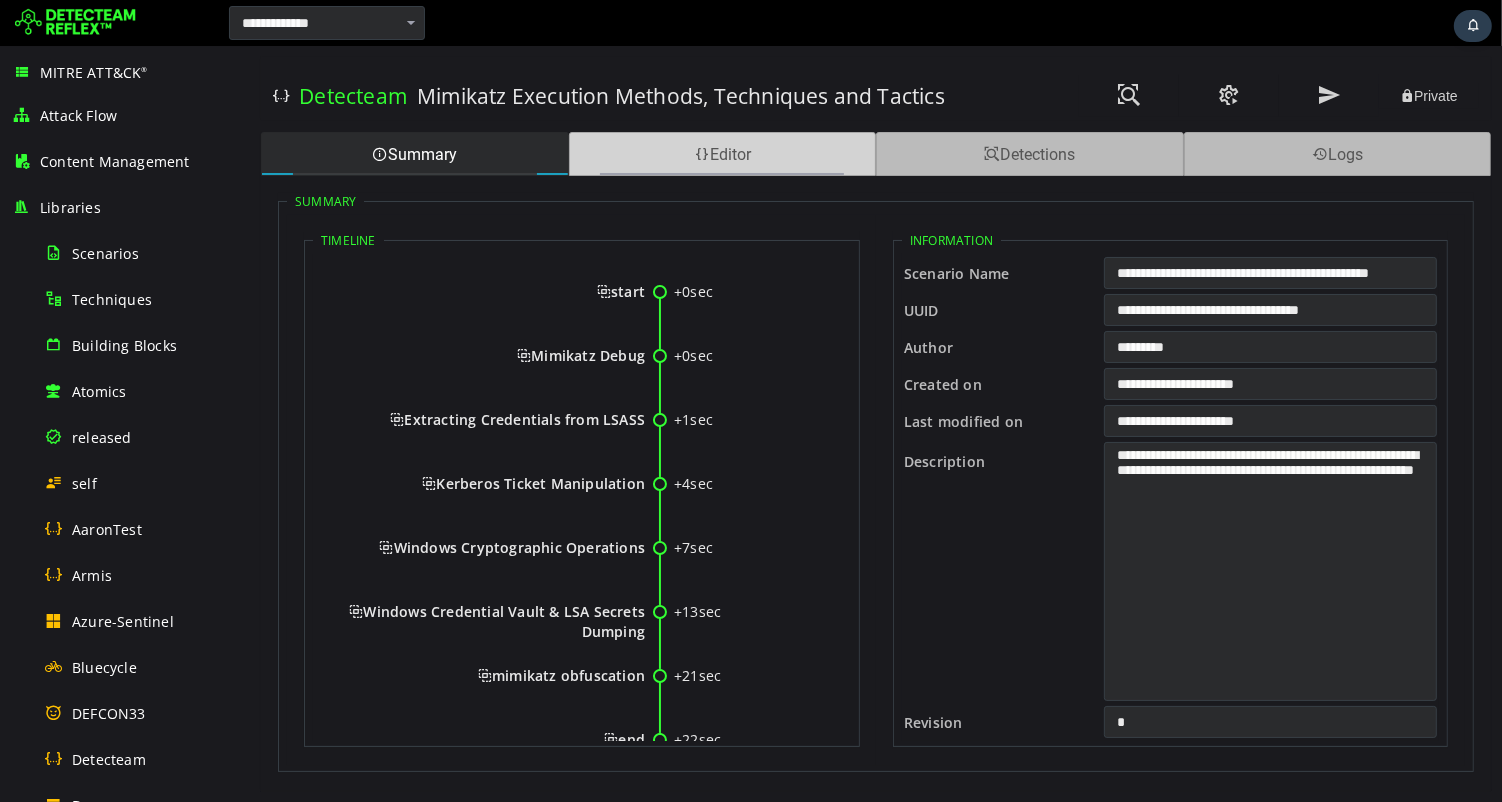 click on "Editor" at bounding box center [722, 154] 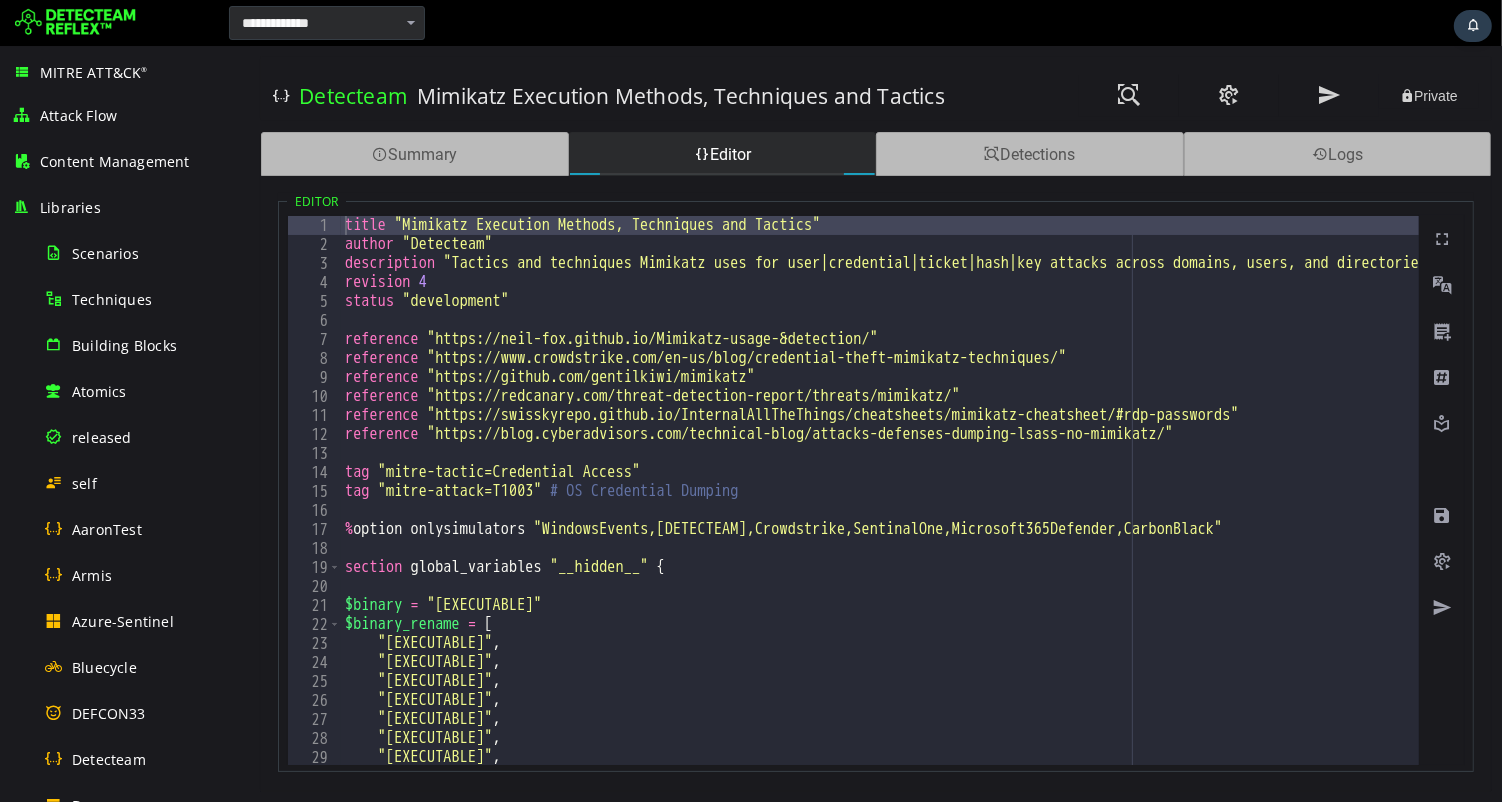 click on "title   "Mimikatz Execution Methods, Techniques and Tactics" author   "Detecteam" description   "Tactics and techniques Mimikatz uses for user|credential|ticket|hash|key attacks across domains, users, and directories" revision   4 status   "development" reference   "https://neil-fox.github.io/Mimikatz-usage-&-detection/" reference   "https://www.crowdstrike.com/en-us/blog/credential-theft-mimikatz-techniques/" reference   "https://github.com/gentilkiwi/mimikatz" reference   "https://redcanary.com/threat-detection-report/threats/mimikatz/" reference   "https://swisskyrepo.github.io/InternalAllTheThings/cheatsheets/mimikatz-cheatsheet/#rdp-passwords" reference   "https://blog.cyberadvisors.com/technical-blog/attacks-defenses-dumping-lsass-no-mimikatz/" tag   "mitre-tactic=Credential Access" tag   "mitre-attack=T1003"   # OS Credential Dumping % option   onlysimulators   "WindowsEvents,Detecteam,Crowdstrike,SentinalOne,Microsoft365Defender,CarbonBlack" section   global_variables   "__hidden__"   { $binary   =" at bounding box center (1553, 509) 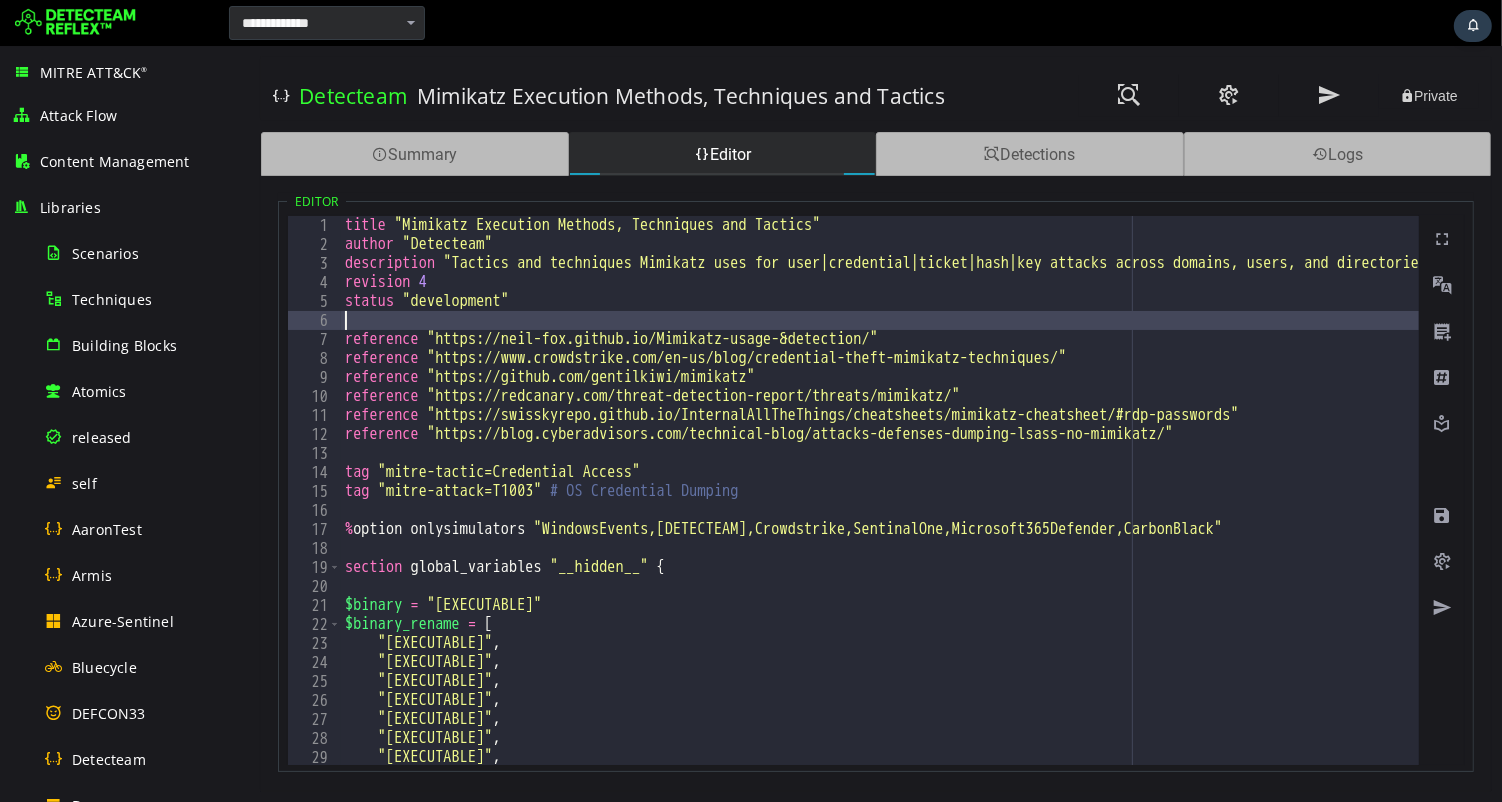 type 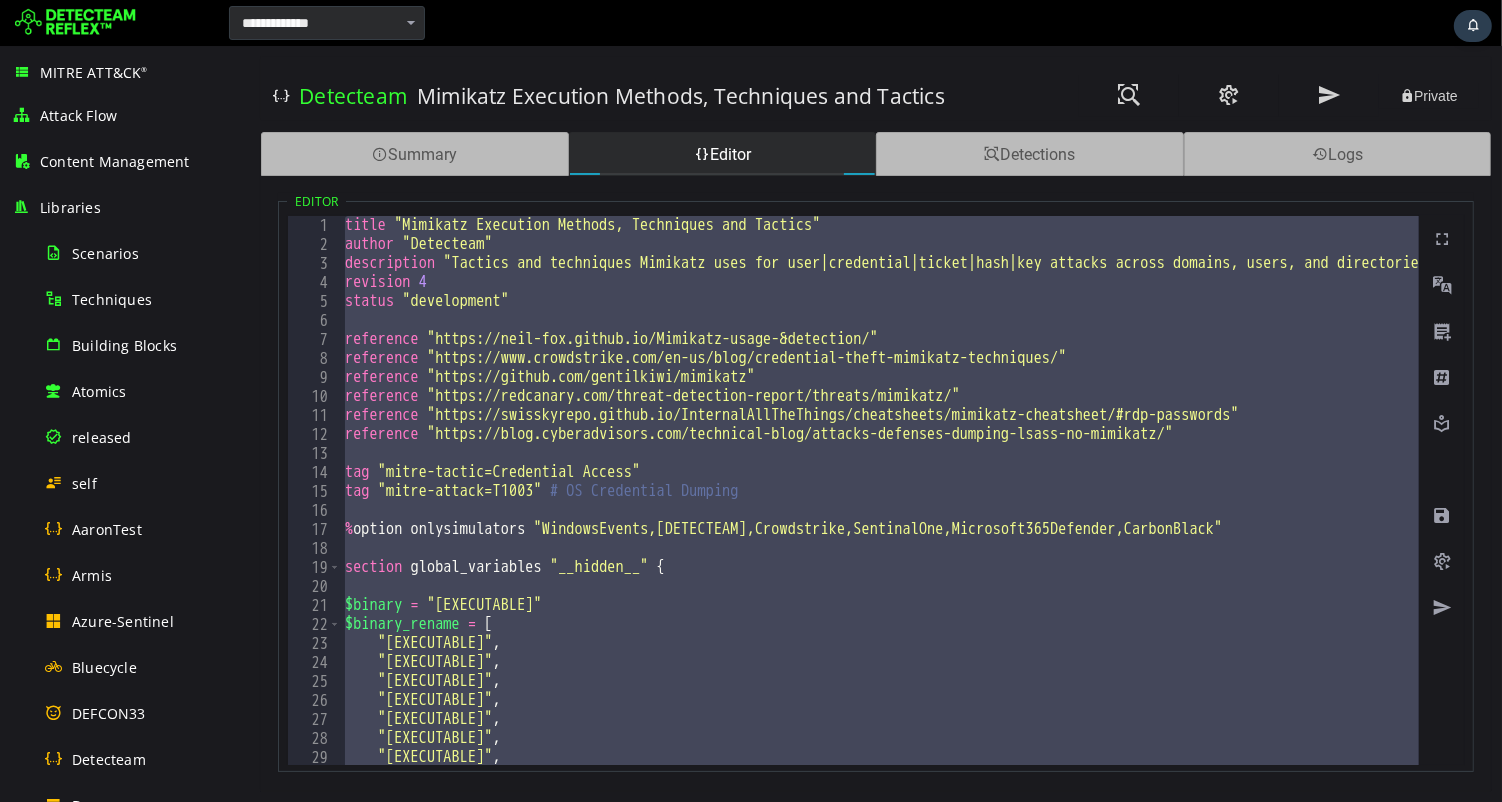 click on "Detecteam" at bounding box center [352, 96] 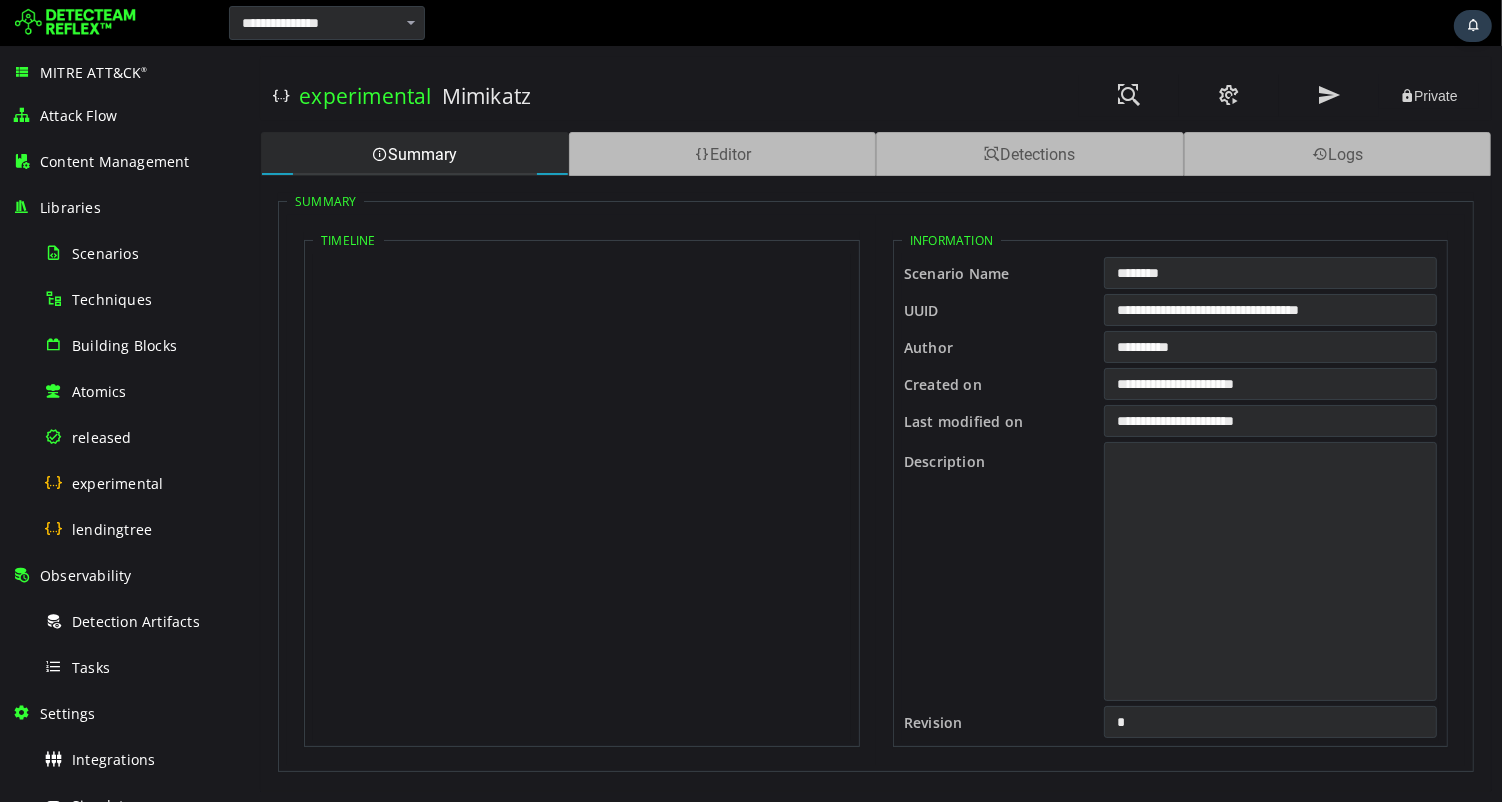 scroll, scrollTop: 0, scrollLeft: 0, axis: both 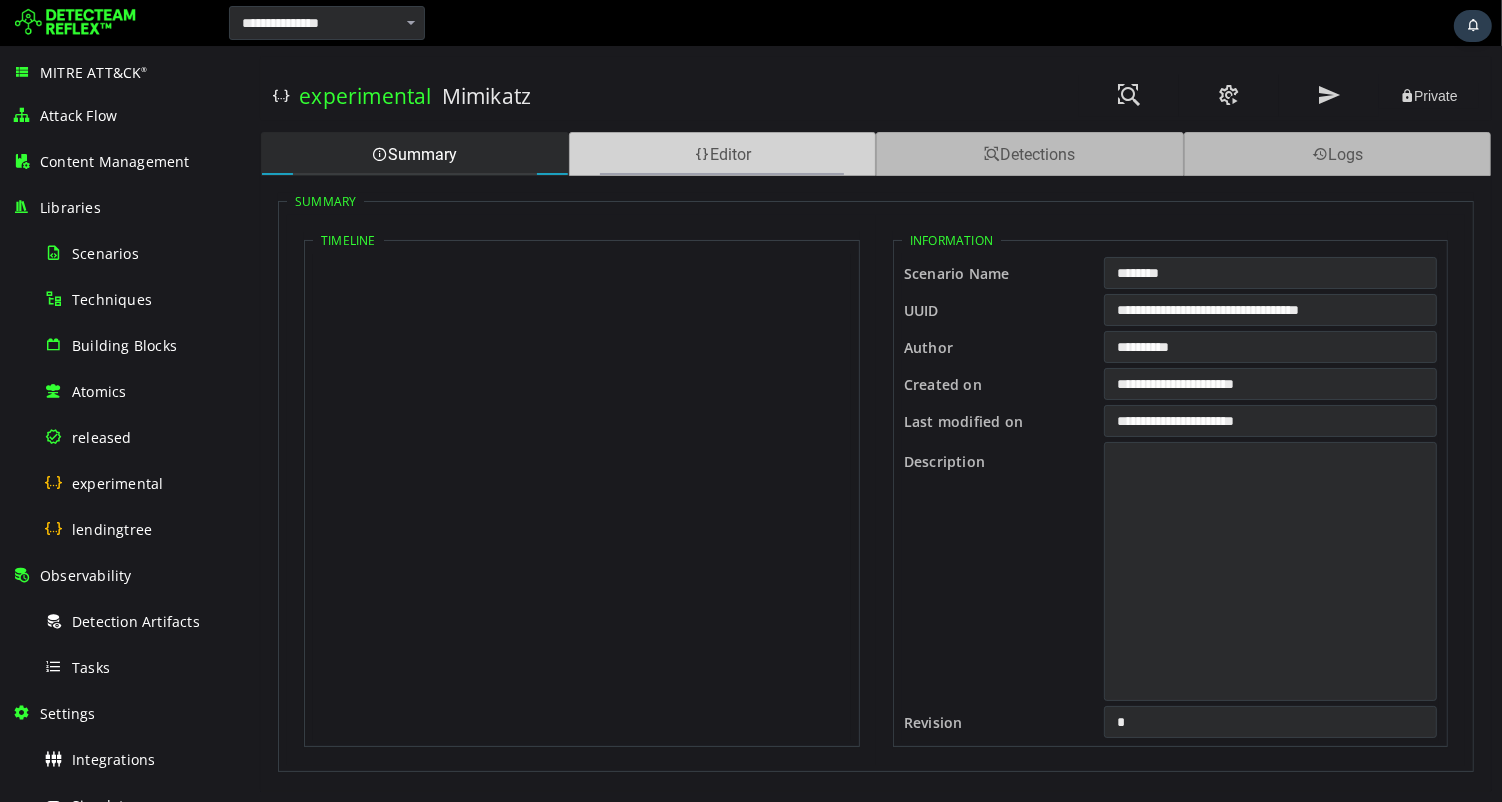click on "Editor" at bounding box center (722, 154) 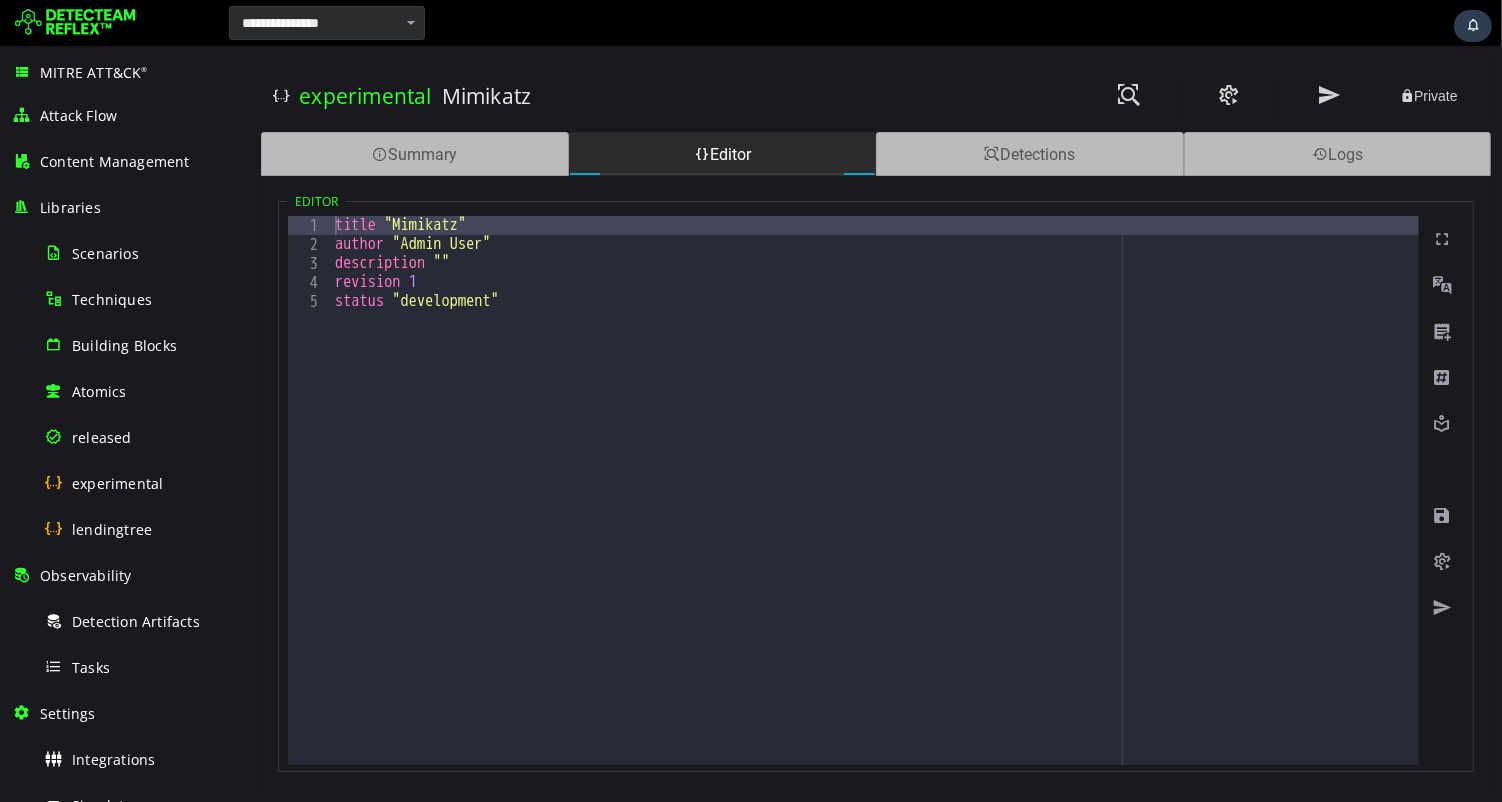 click on "title   "Mimikatz" author   "[NAME]" description   "" revision   1 status   "development"" at bounding box center (874, 509) 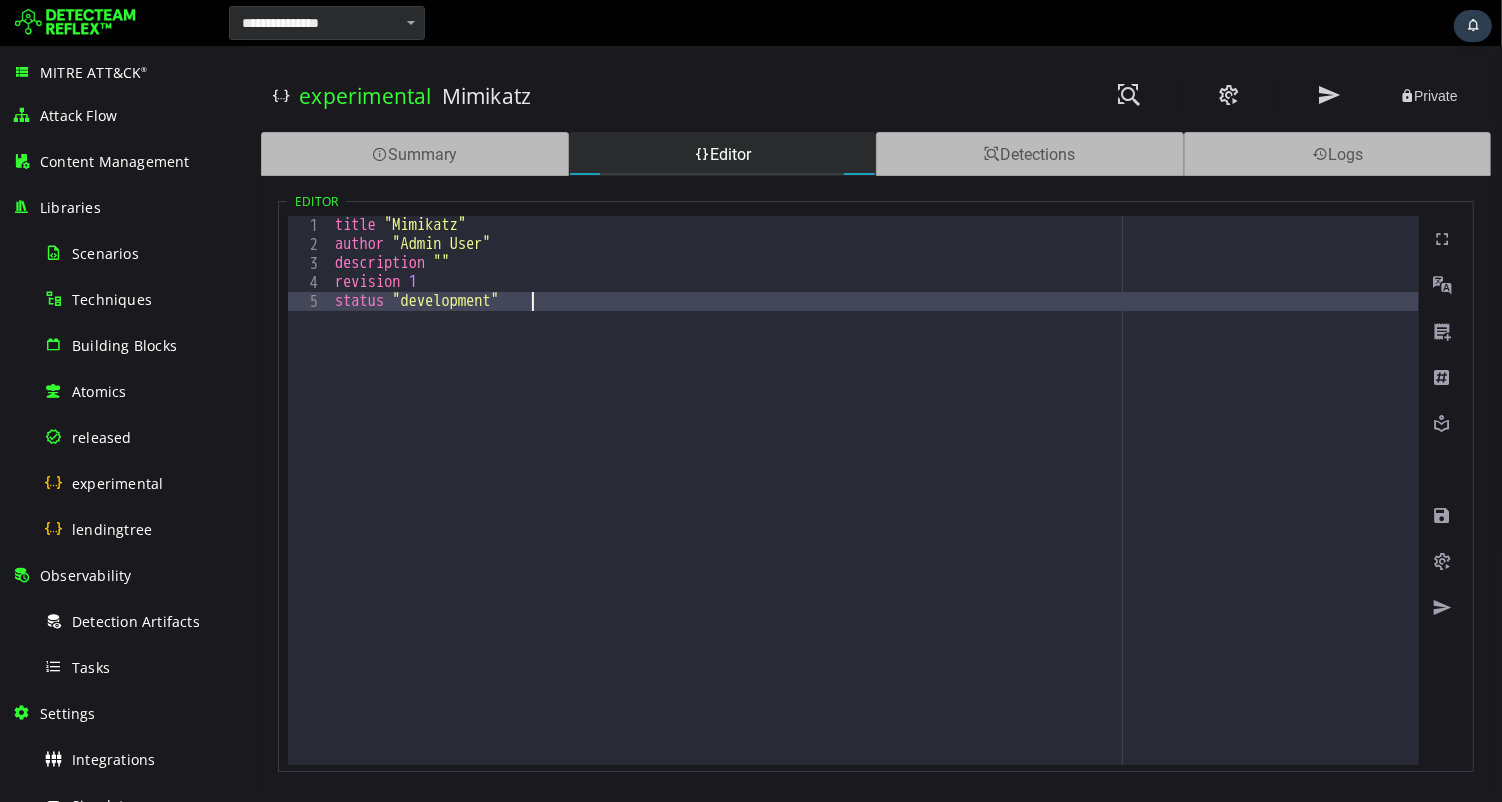 type on "**********" 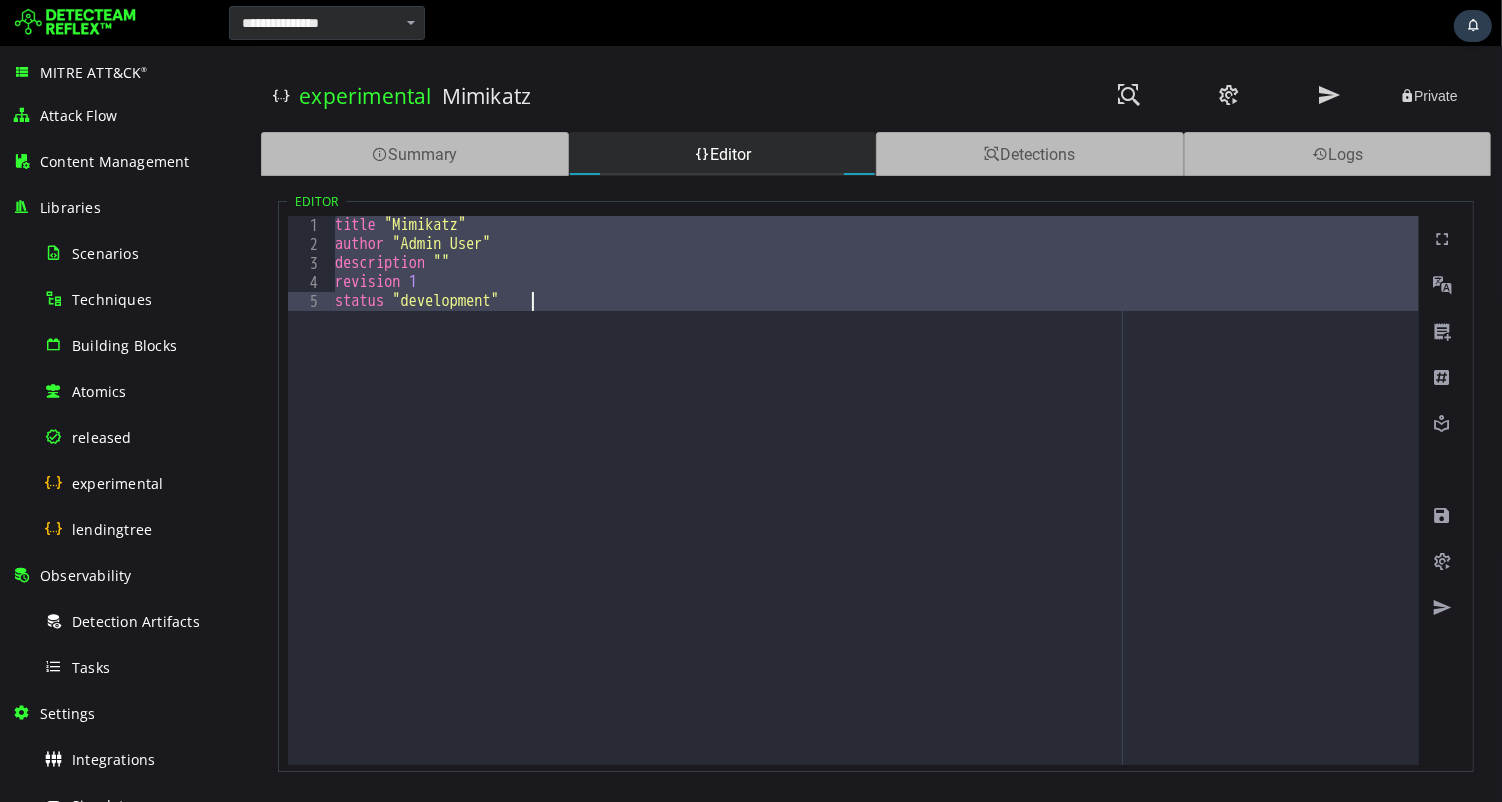 paste 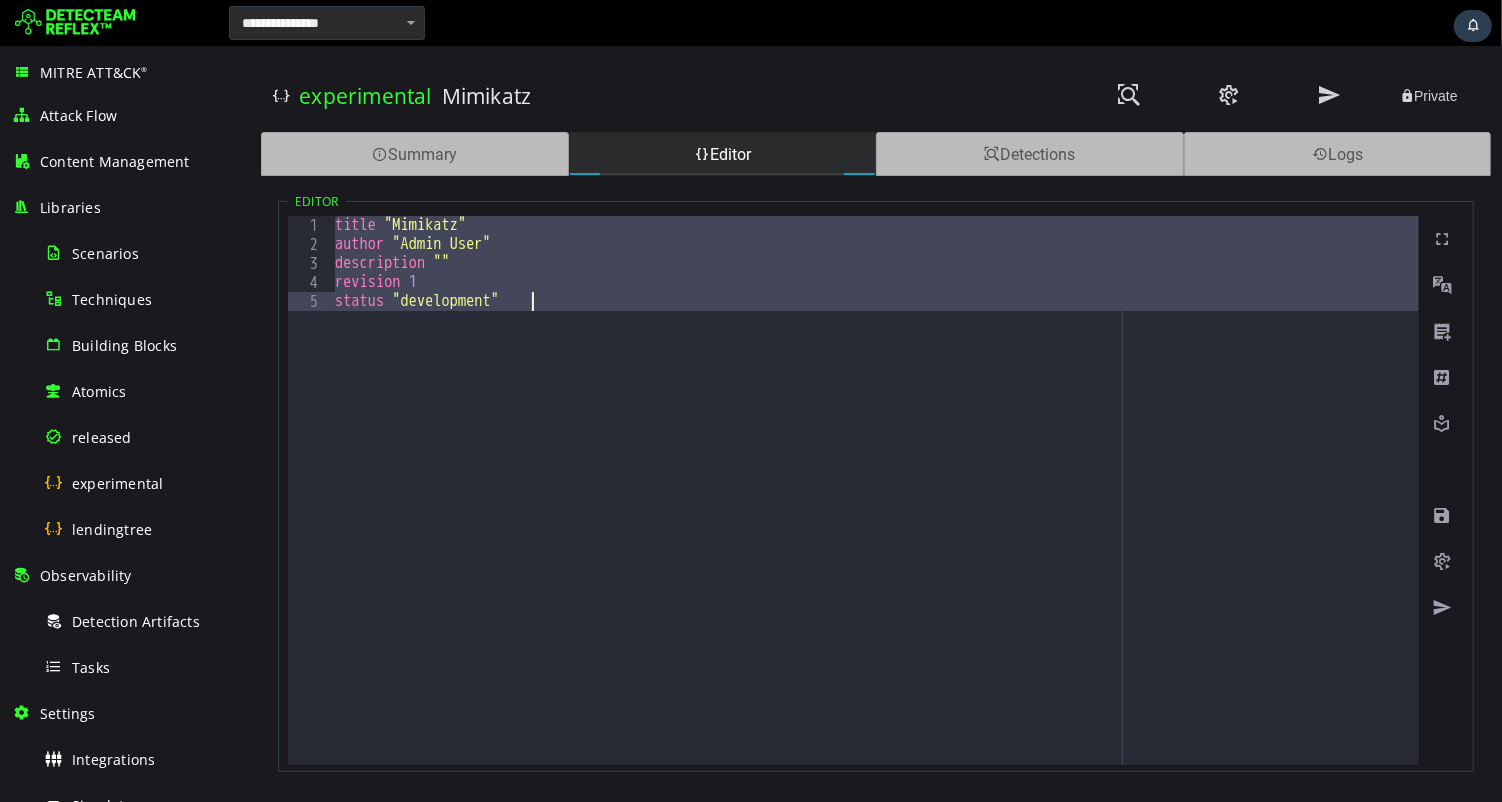 type 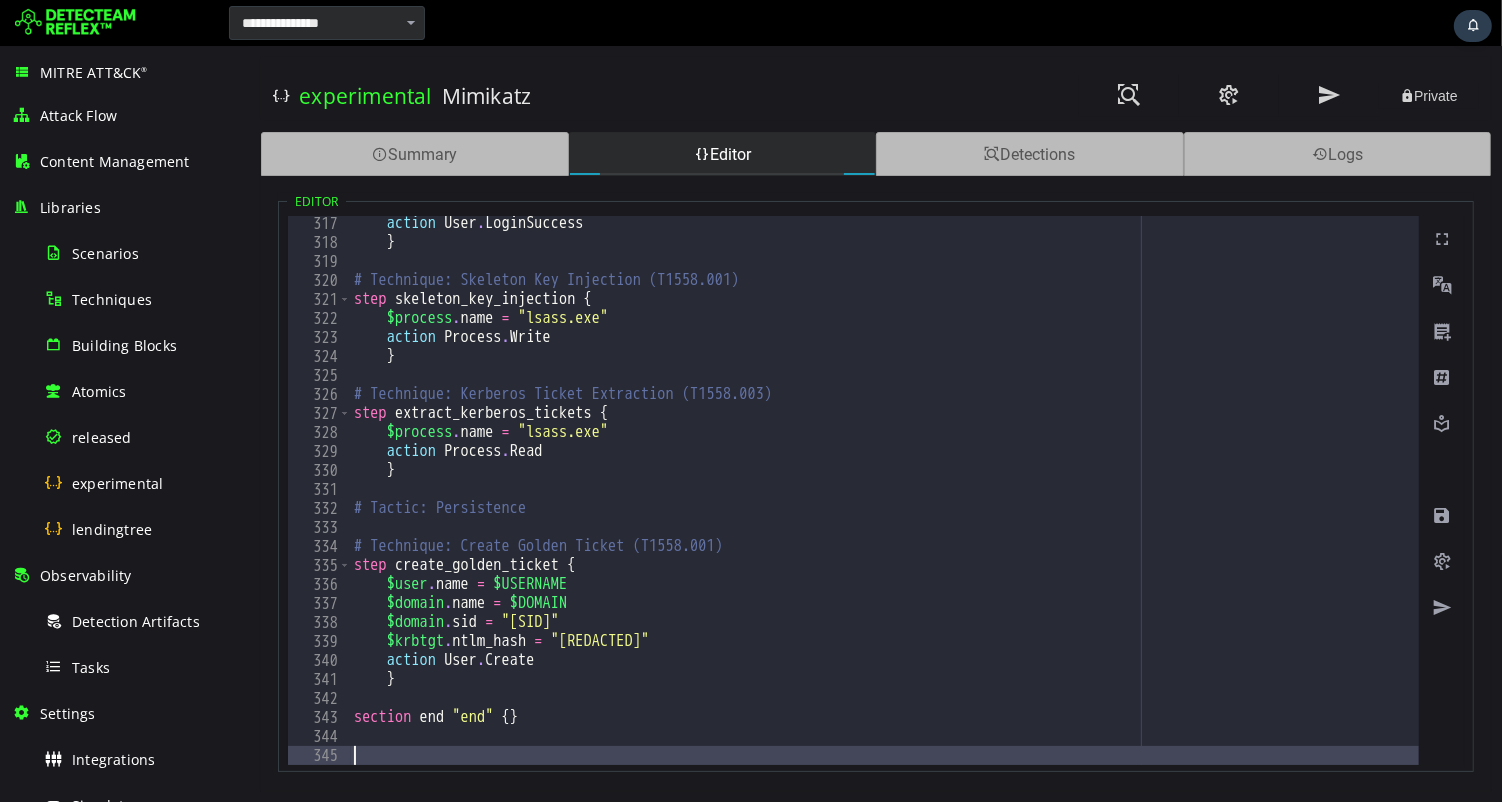 scroll, scrollTop: 6006, scrollLeft: 0, axis: vertical 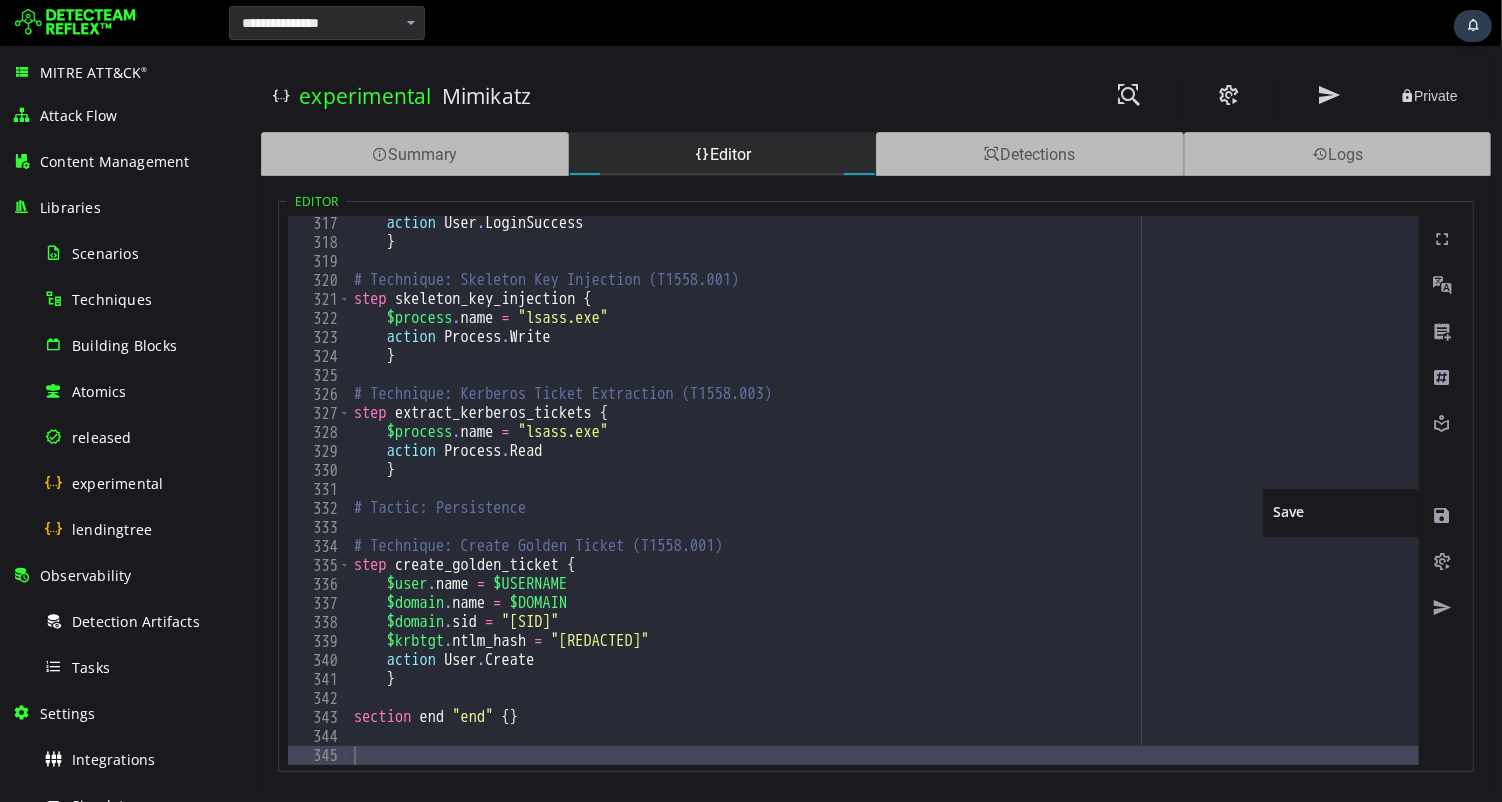 click at bounding box center (1441, 516) 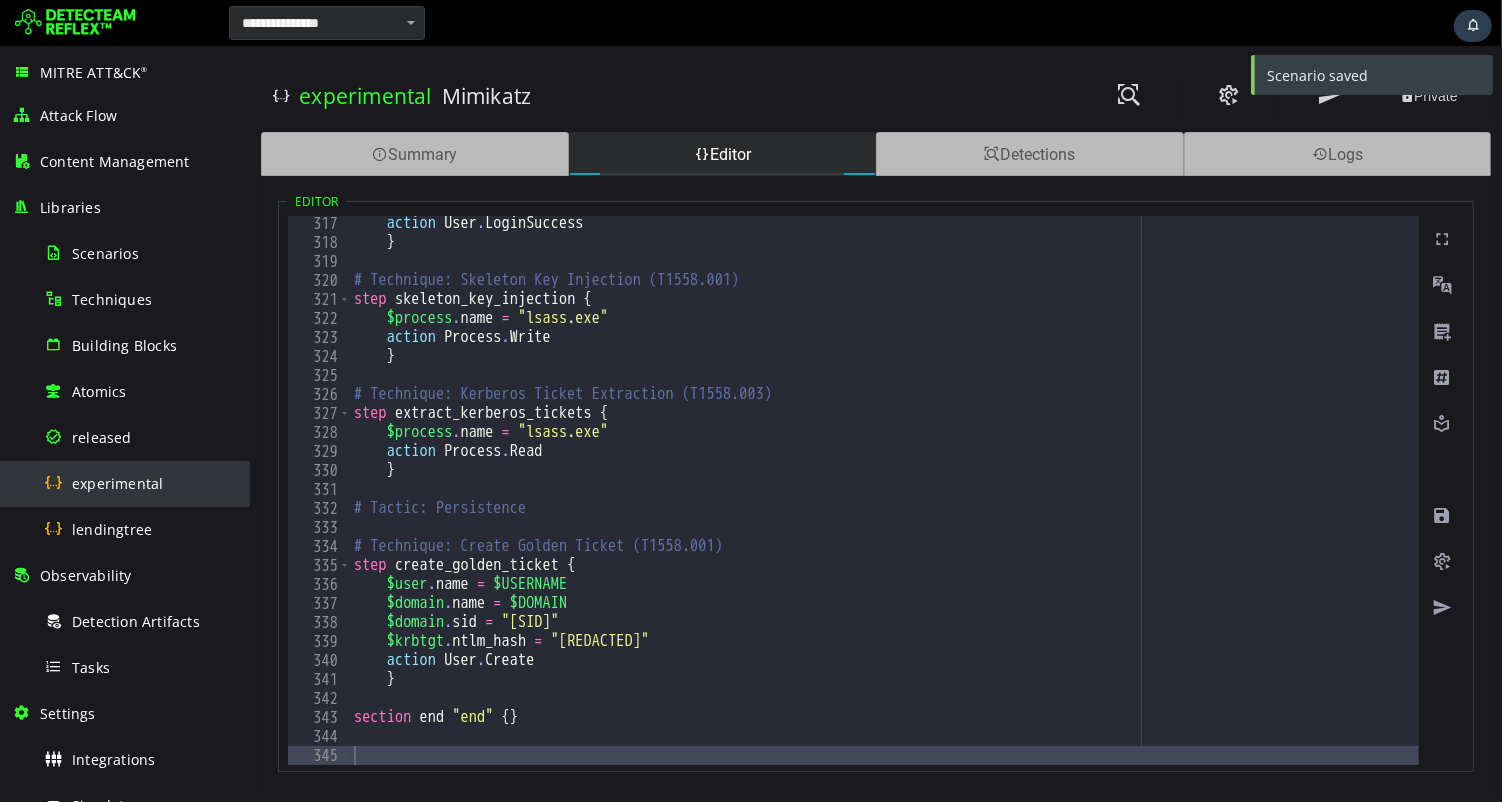 click on "experimental" at bounding box center (117, 483) 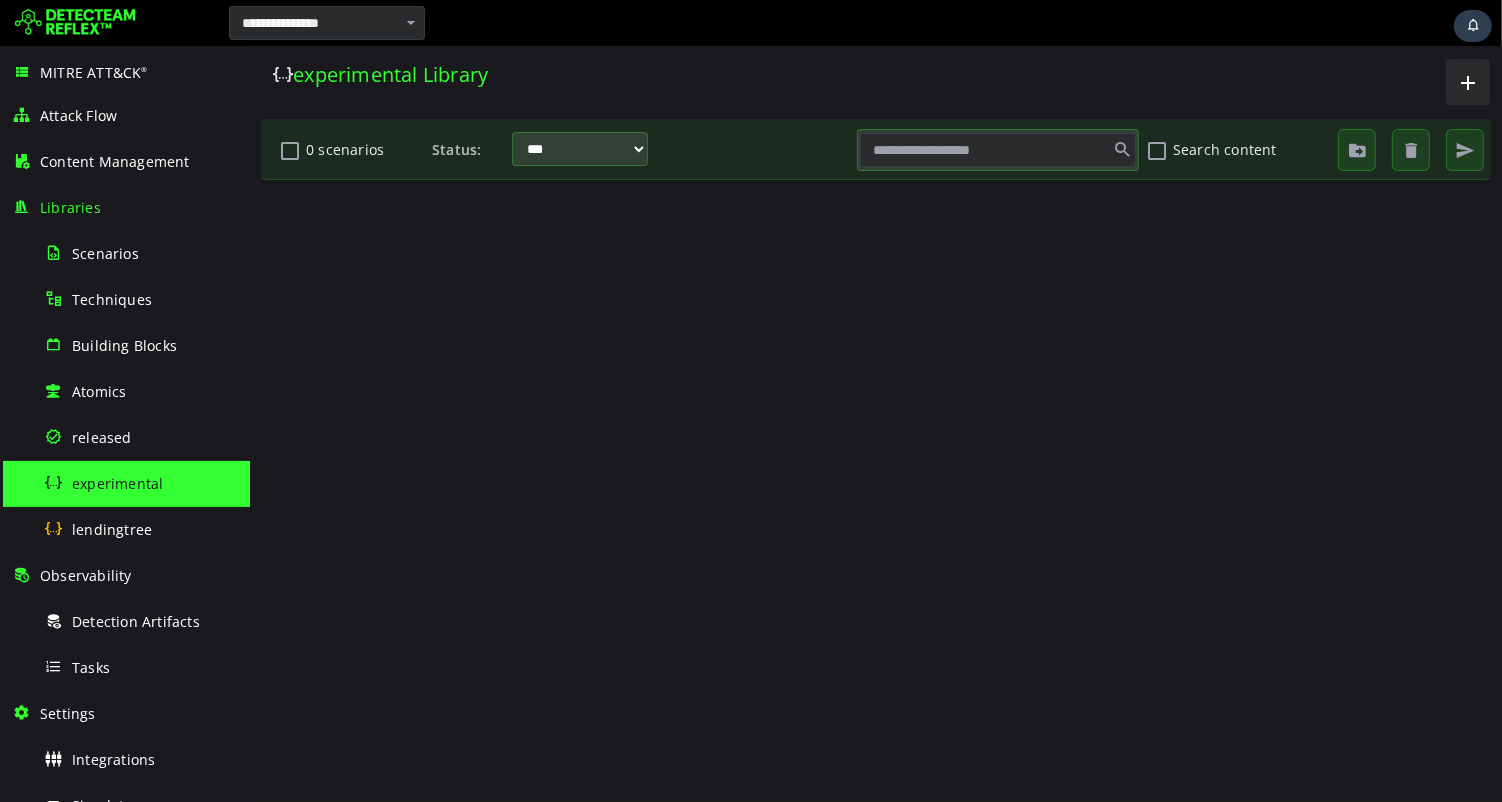 scroll, scrollTop: 0, scrollLeft: 0, axis: both 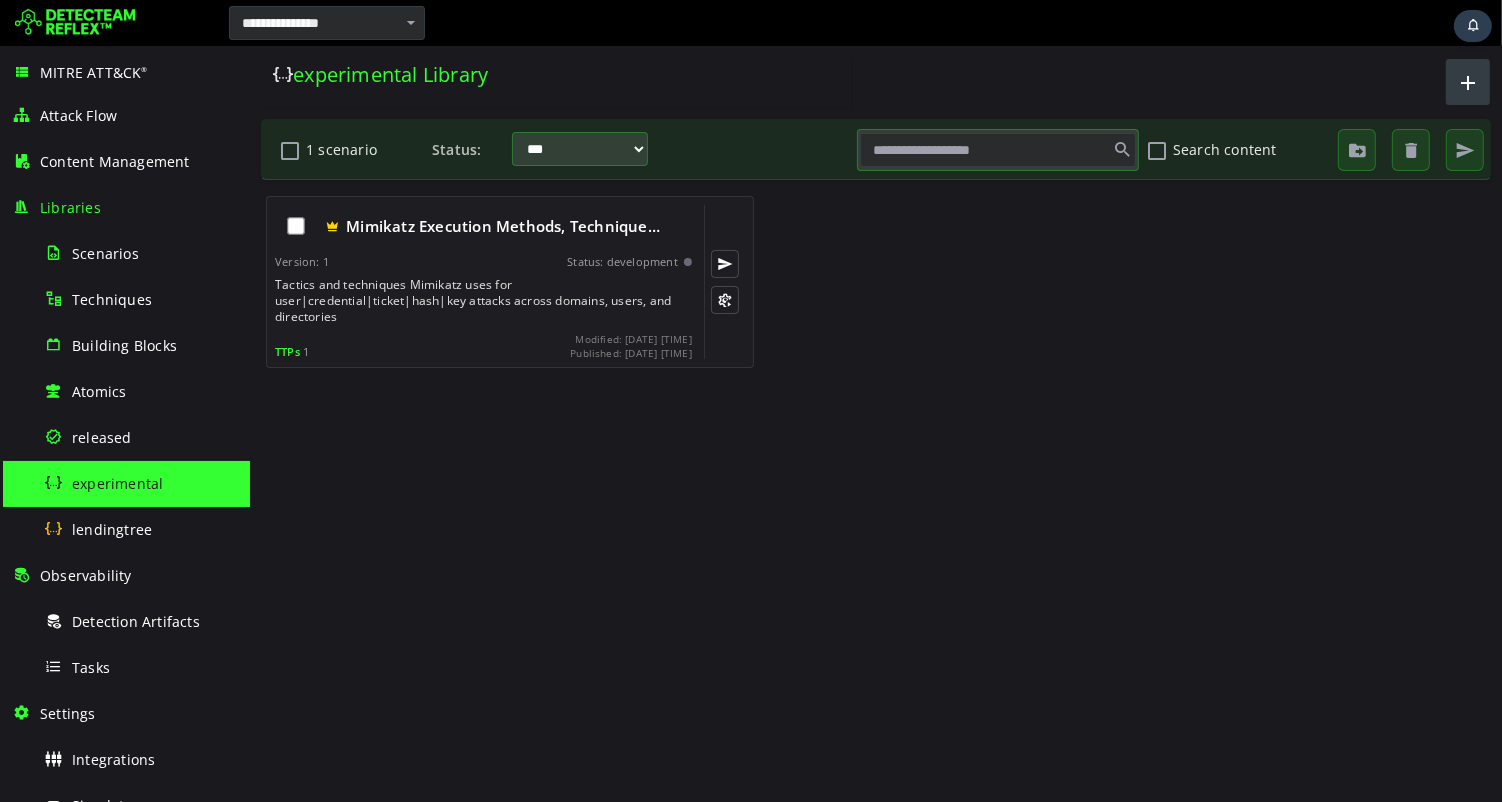 click at bounding box center (1467, 82) 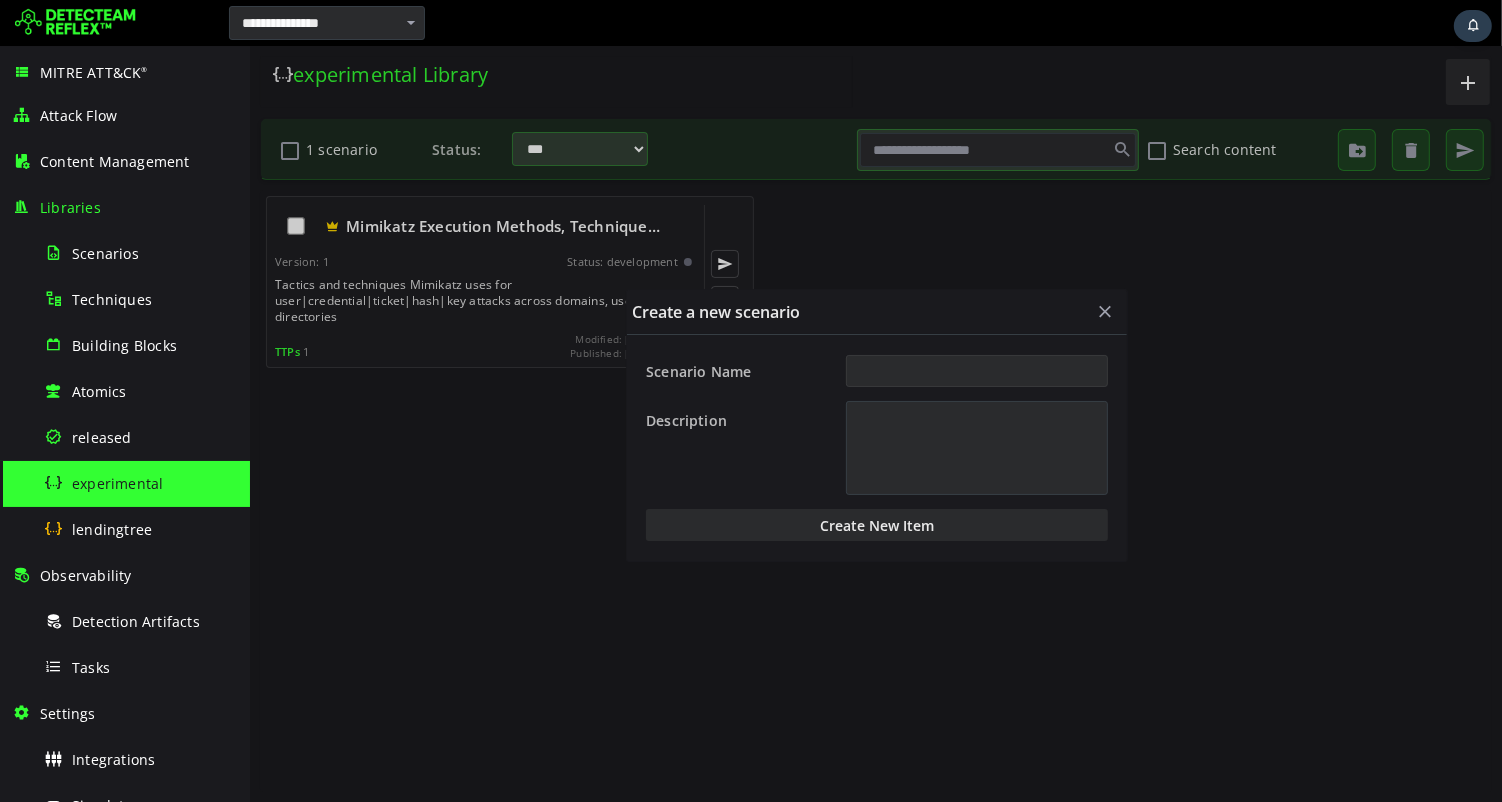 click on "Scenario Name" at bounding box center [976, 371] 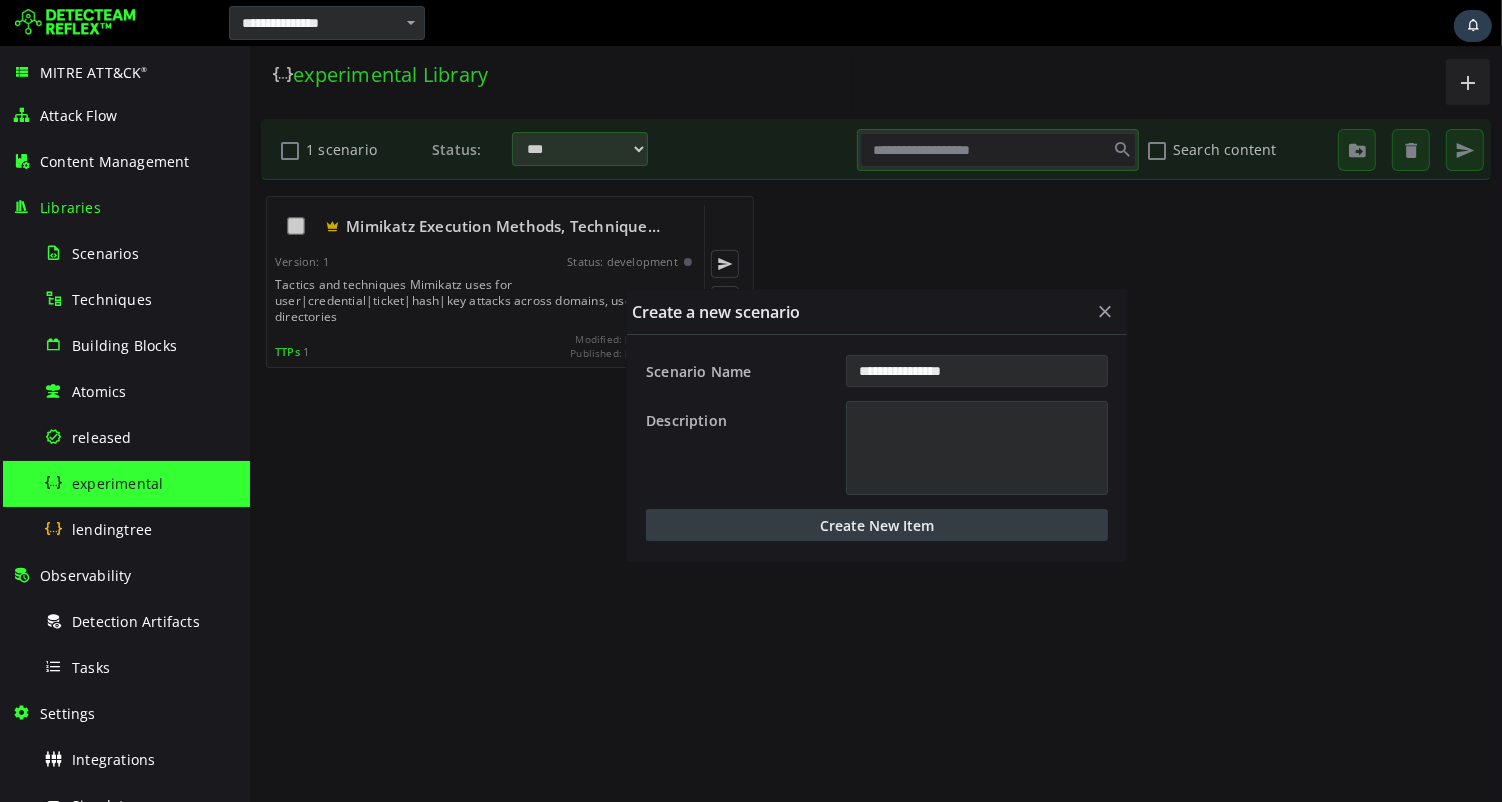type on "**********" 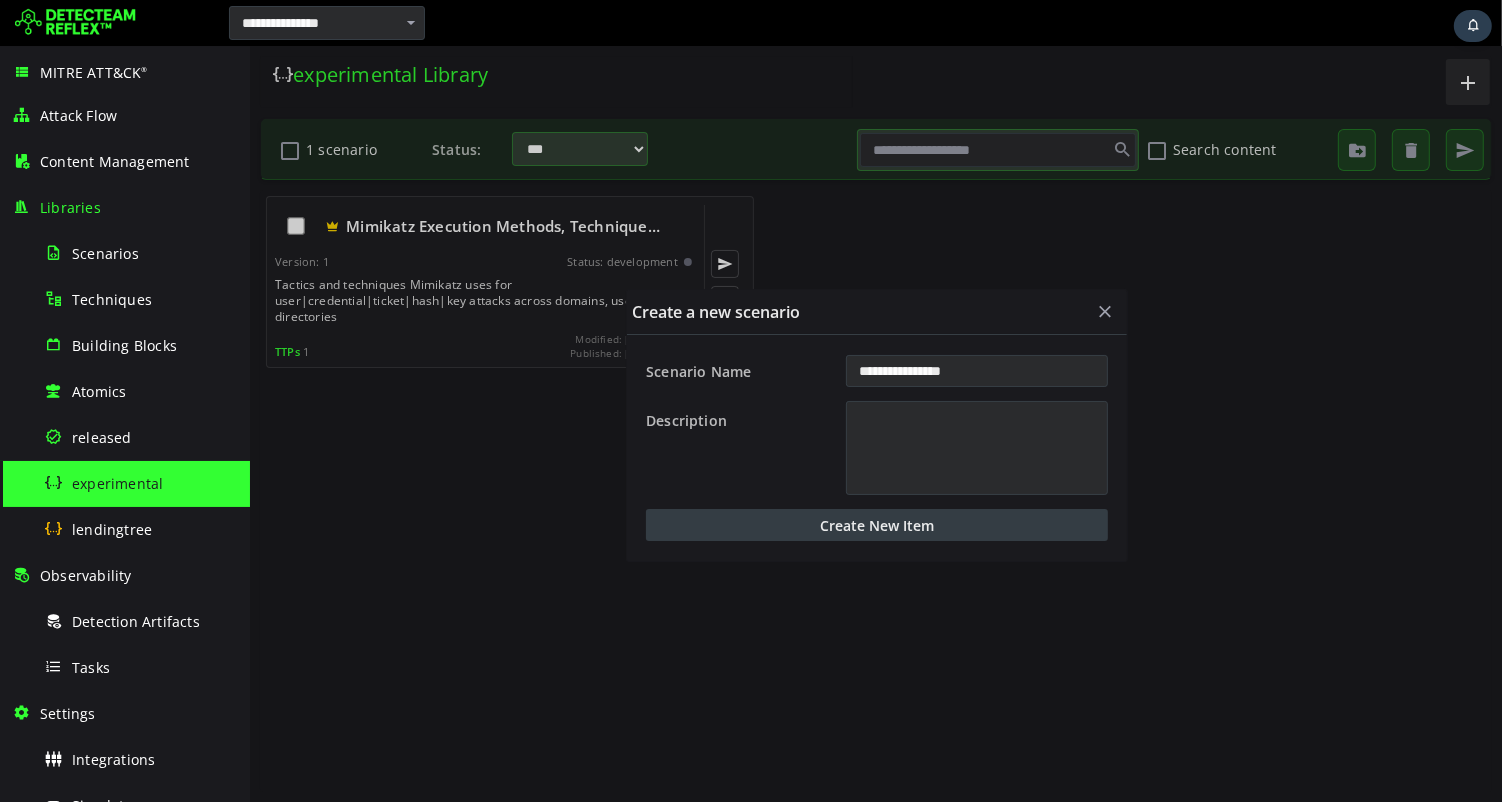 click on "Create New Item" at bounding box center (876, 525) 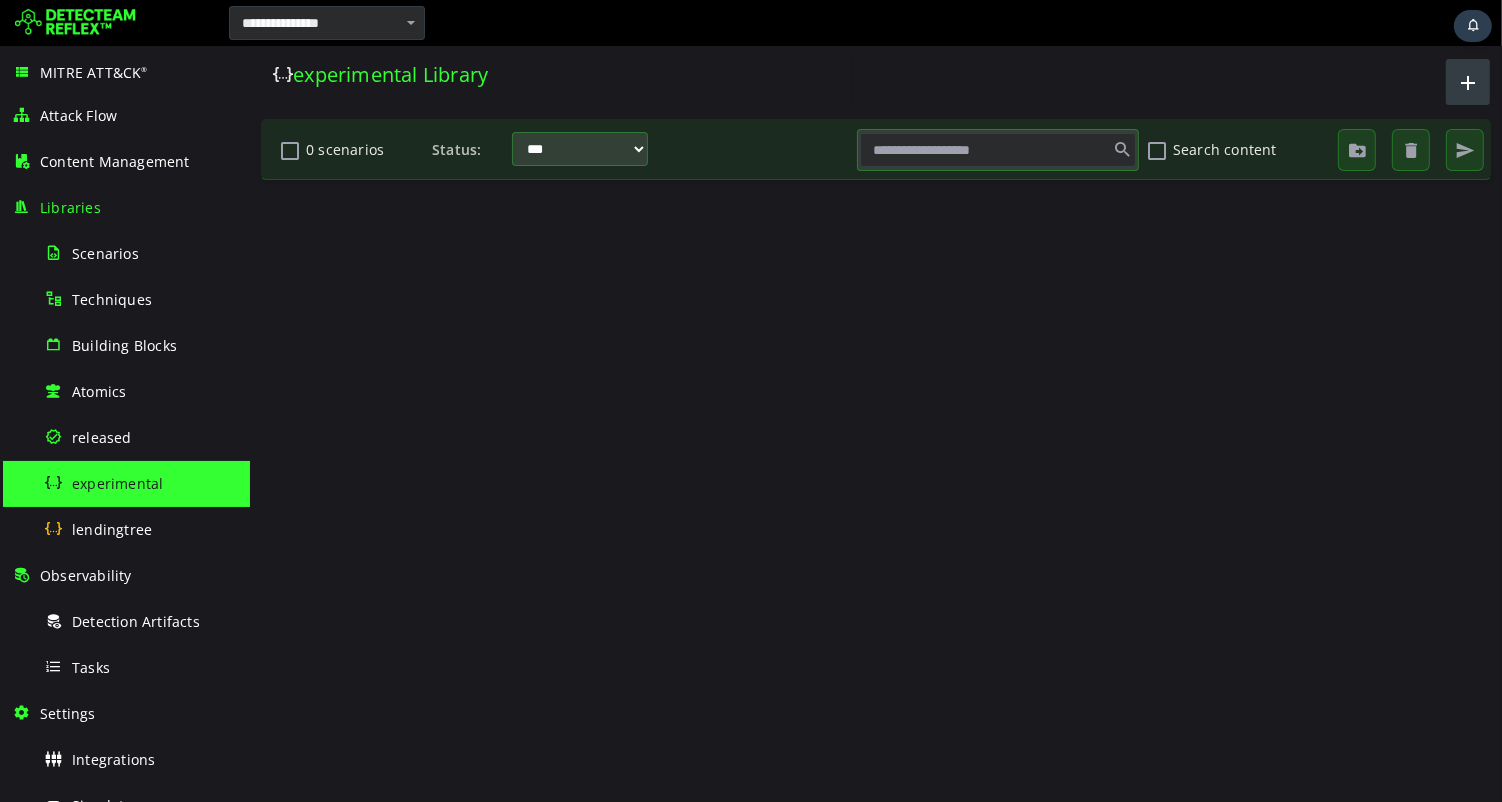 scroll, scrollTop: 0, scrollLeft: 0, axis: both 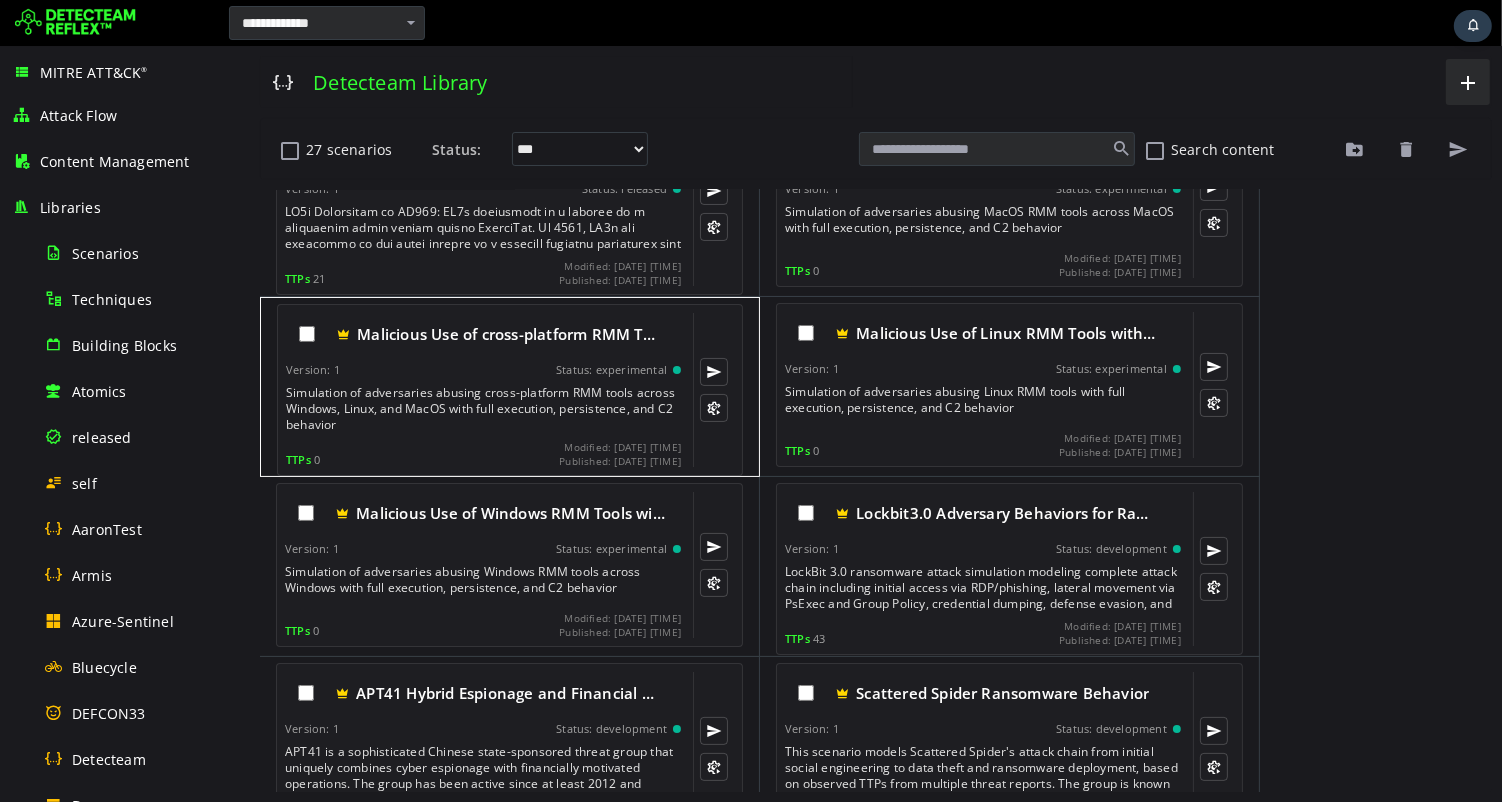 click on "Simulation of adversaries abusing cross-platform RMM tools across Windows, Linux, and MacOS with full execution, persistence, and C2 behavior" at bounding box center [484, 409] 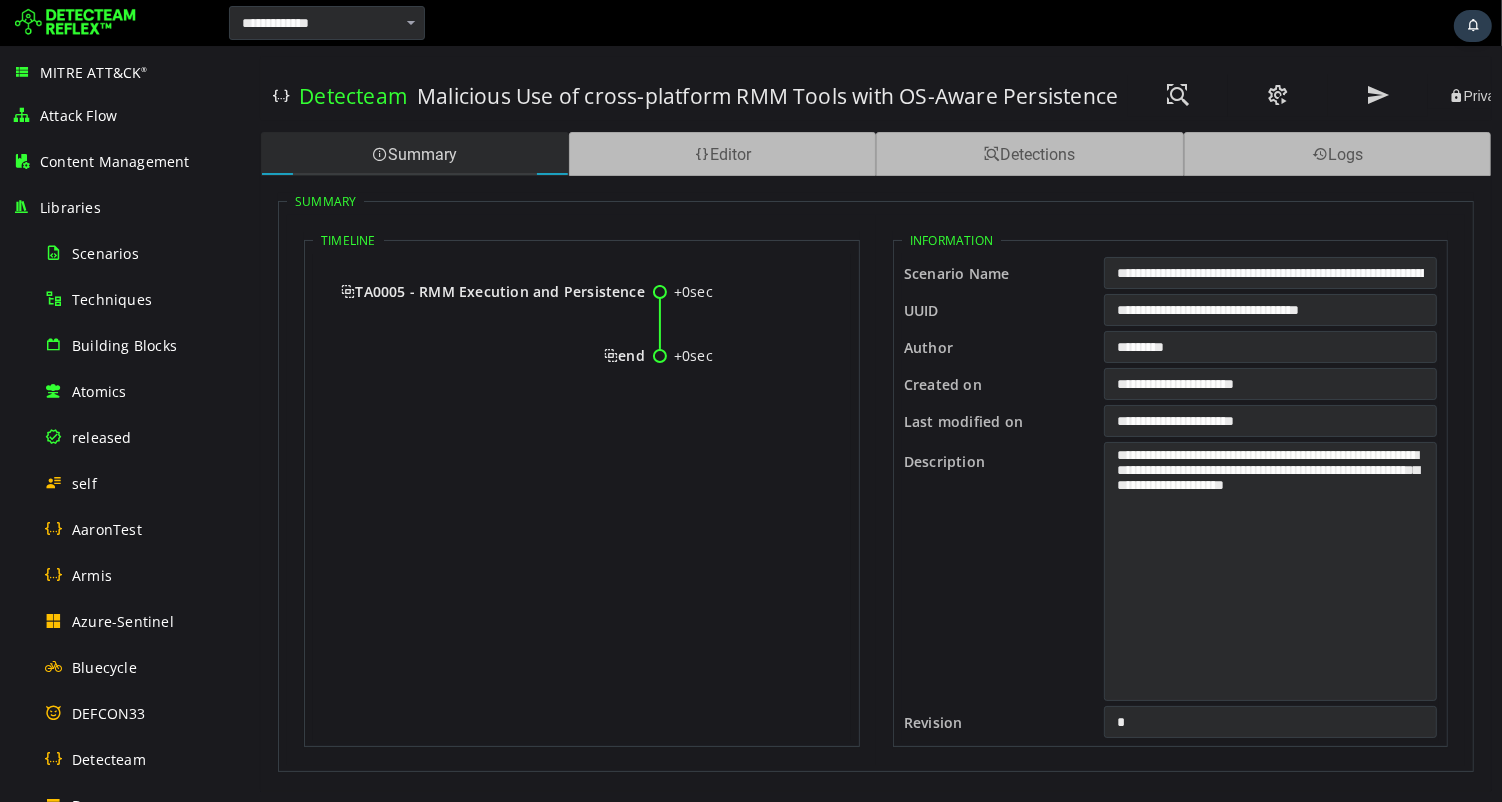 scroll, scrollTop: 0, scrollLeft: 0, axis: both 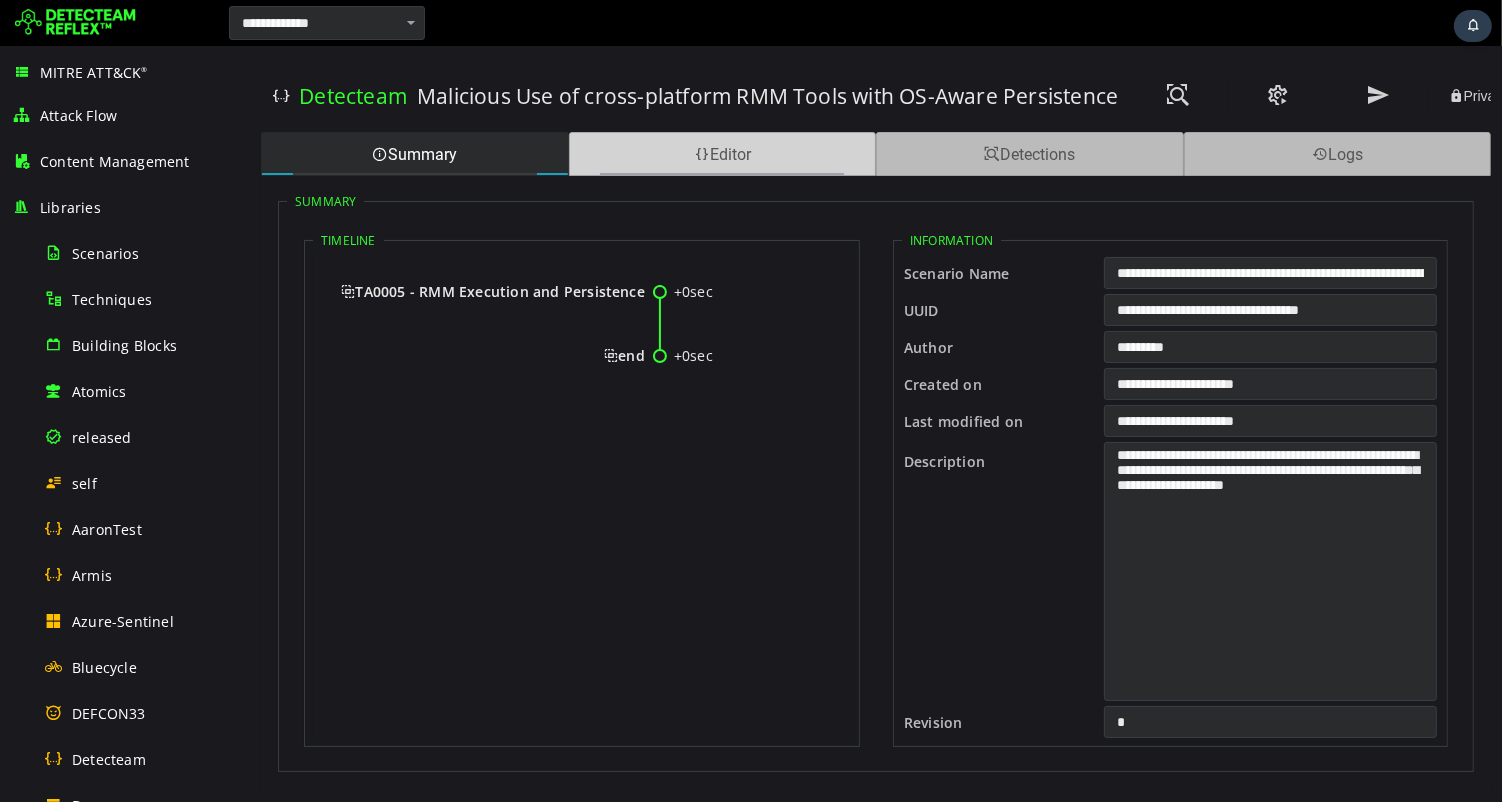 click at bounding box center [701, 154] 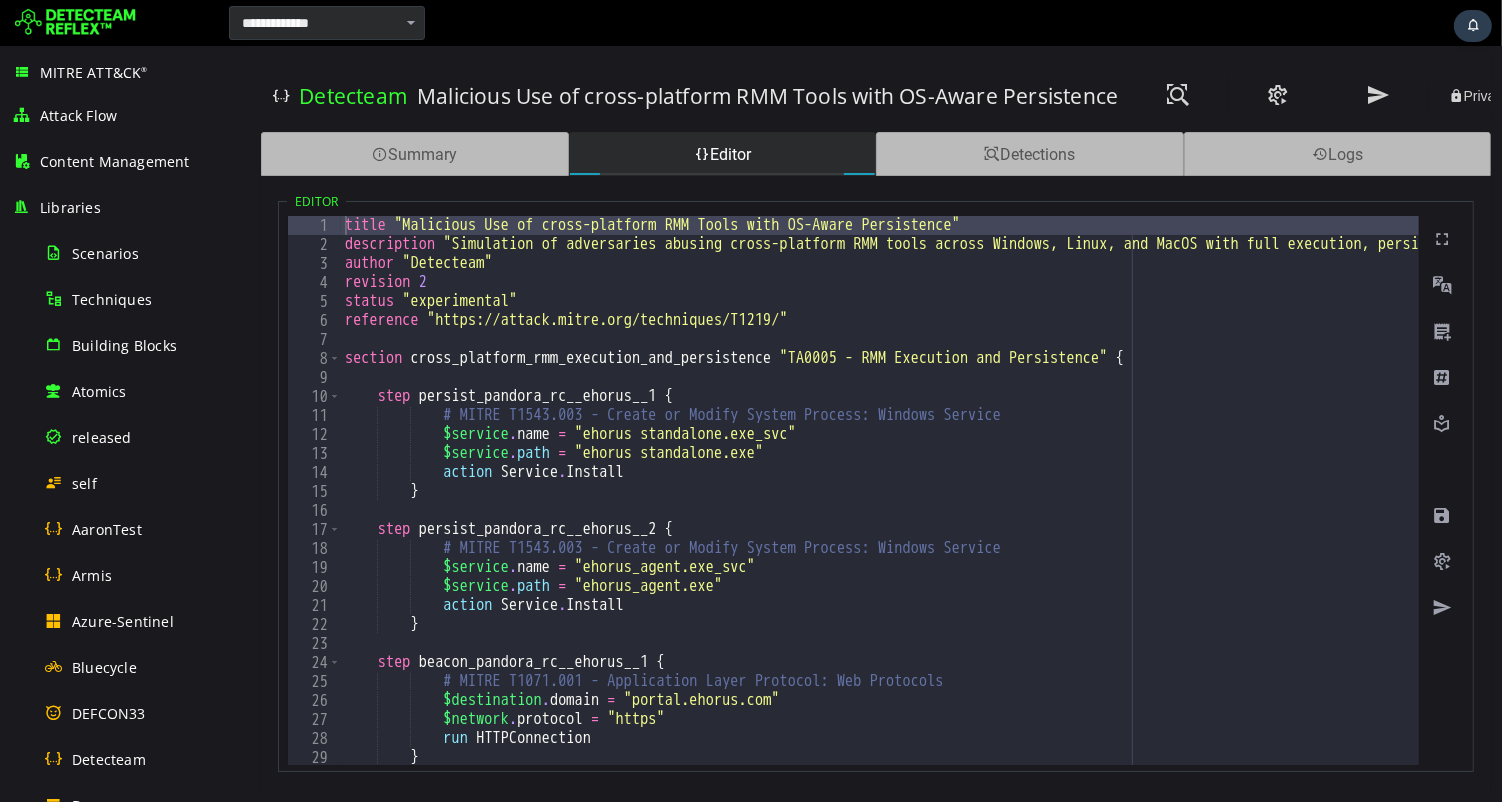 click on "title   "Malicious Use of cross-platform RMM Tools with OS-Aware Persistence" description   "Simulation of adversaries abusing cross-platform RMM tools across Windows, Linux, and MacOS with full execution, persistence, and C2 behavior" author   "Detecteam" revision   2 status   "experimental" reference   "https://attack.mitre.org/techniques/T1219/" section   cross_platform_rmm_execution_and_persistence   "TA0005 - RMM Execution and Persistence"   {      step   persist_pandora_rc__ehorus__1   {                # MITRE T1543.003 - Create or Modify System Process: Windows Service                $service . name   =   "ehorus standalone.exe_svc"                $service . path   =   "ehorus standalone.exe"                action   Service . Install           }      step   persist_pandora_rc__ehorus__2   {                # MITRE T1543.003 - Create or Modify System Process: Windows Service                $service . name   =   "ehorus_agent.exe_svc"                $service . path   =   "ehorus_agent.exe"" at bounding box center [1106, 509] 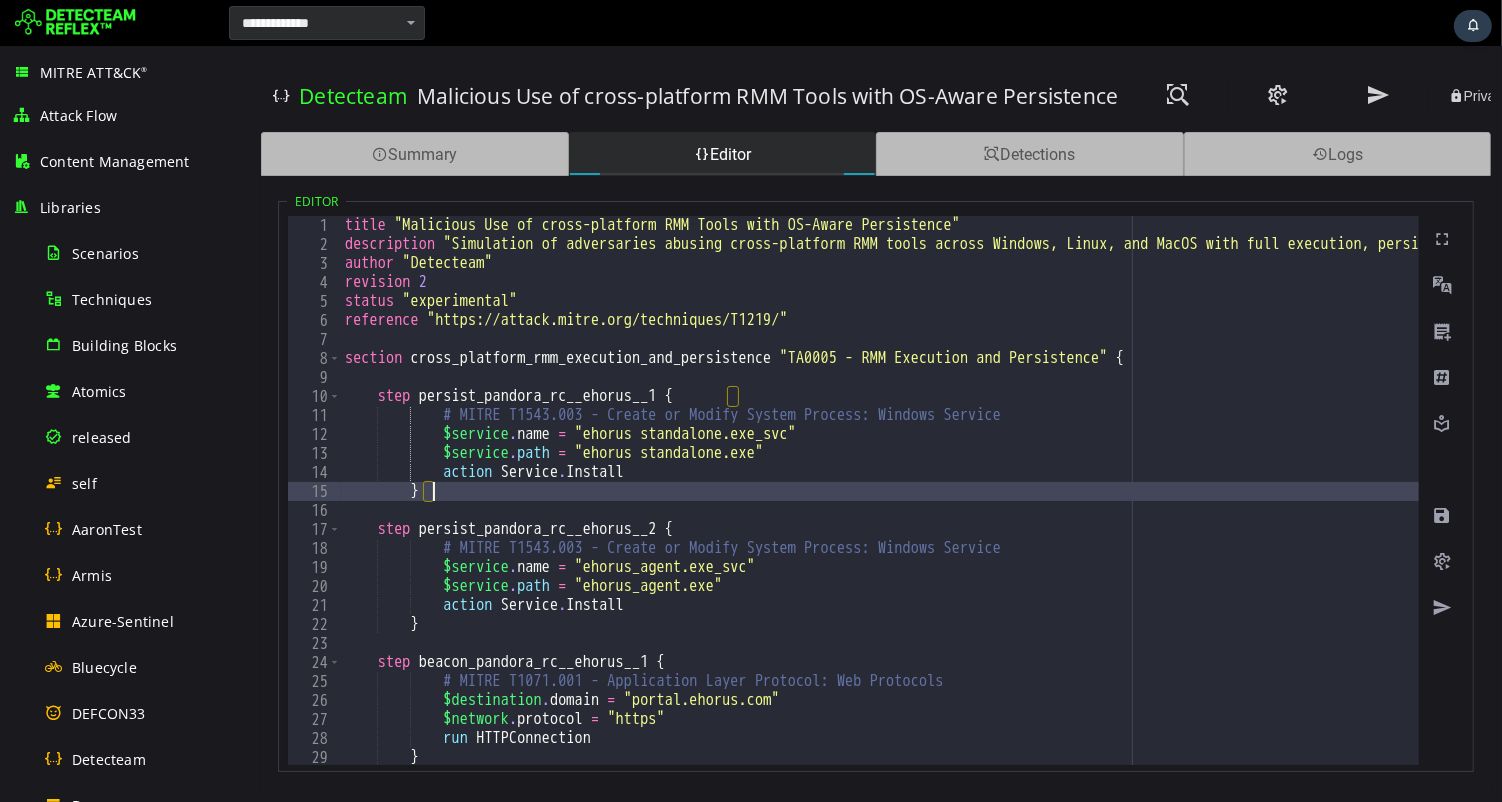 type on "**********" 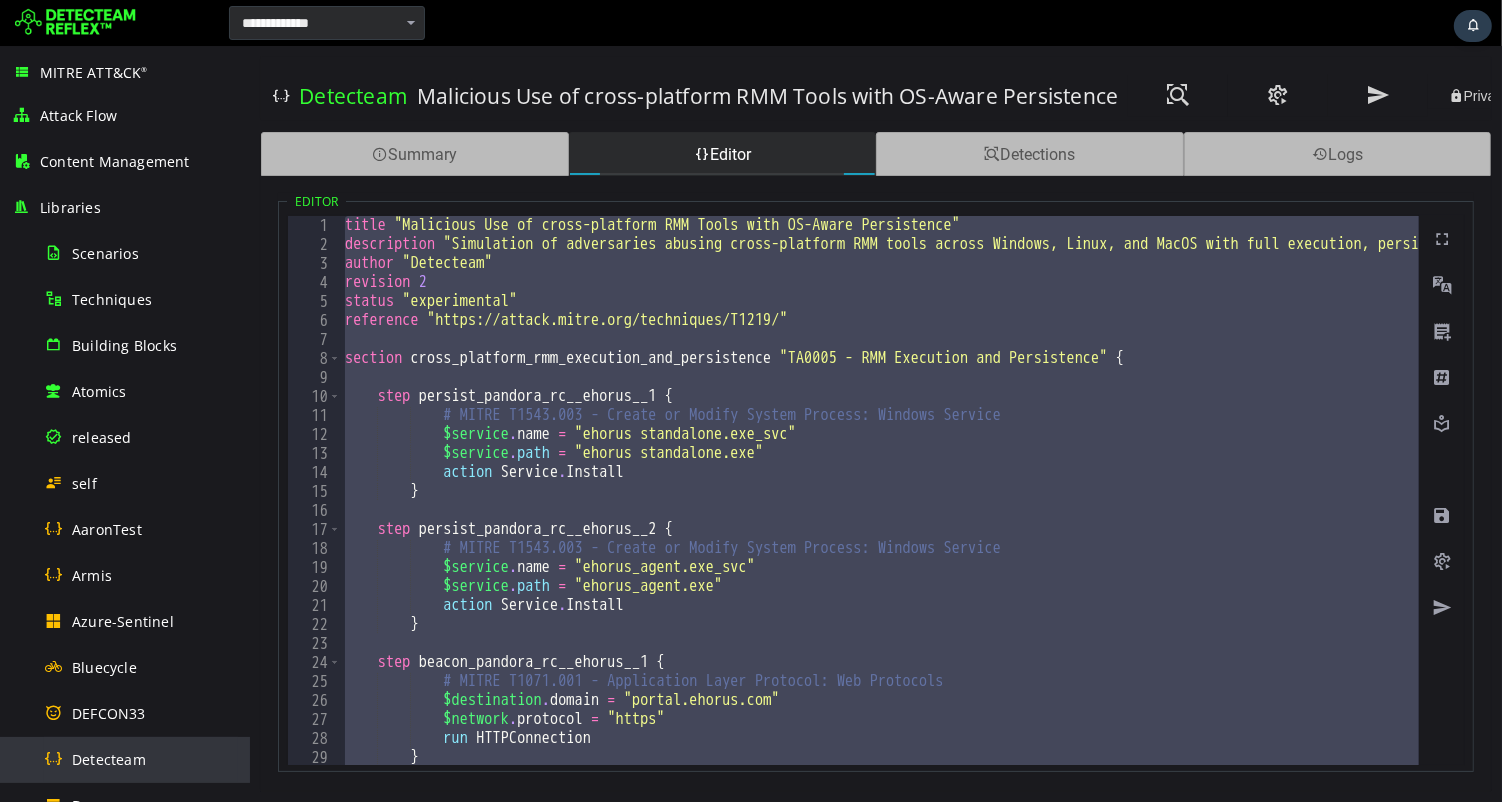click on "Detecteam" at bounding box center (109, 759) 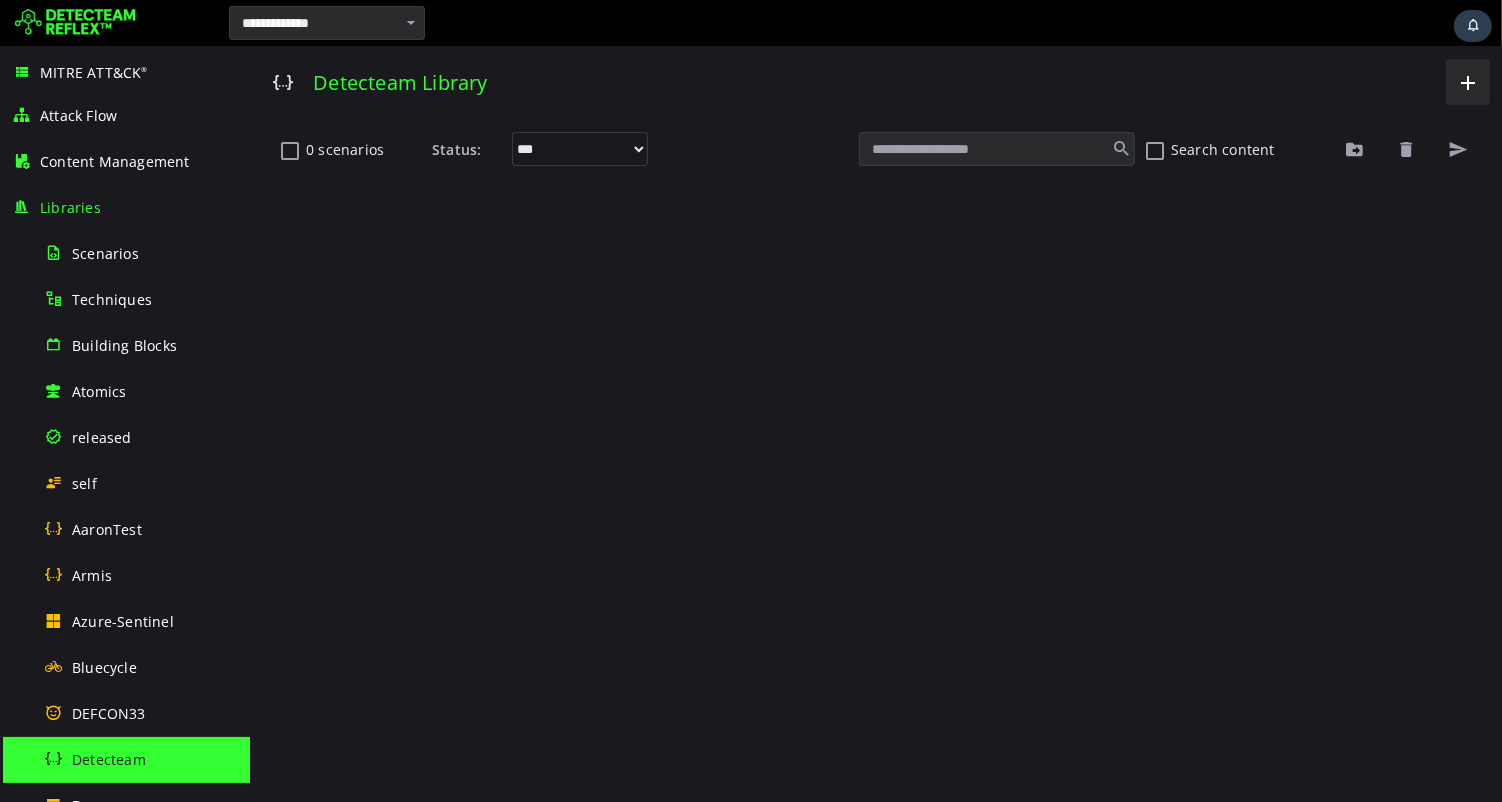 scroll, scrollTop: 0, scrollLeft: 0, axis: both 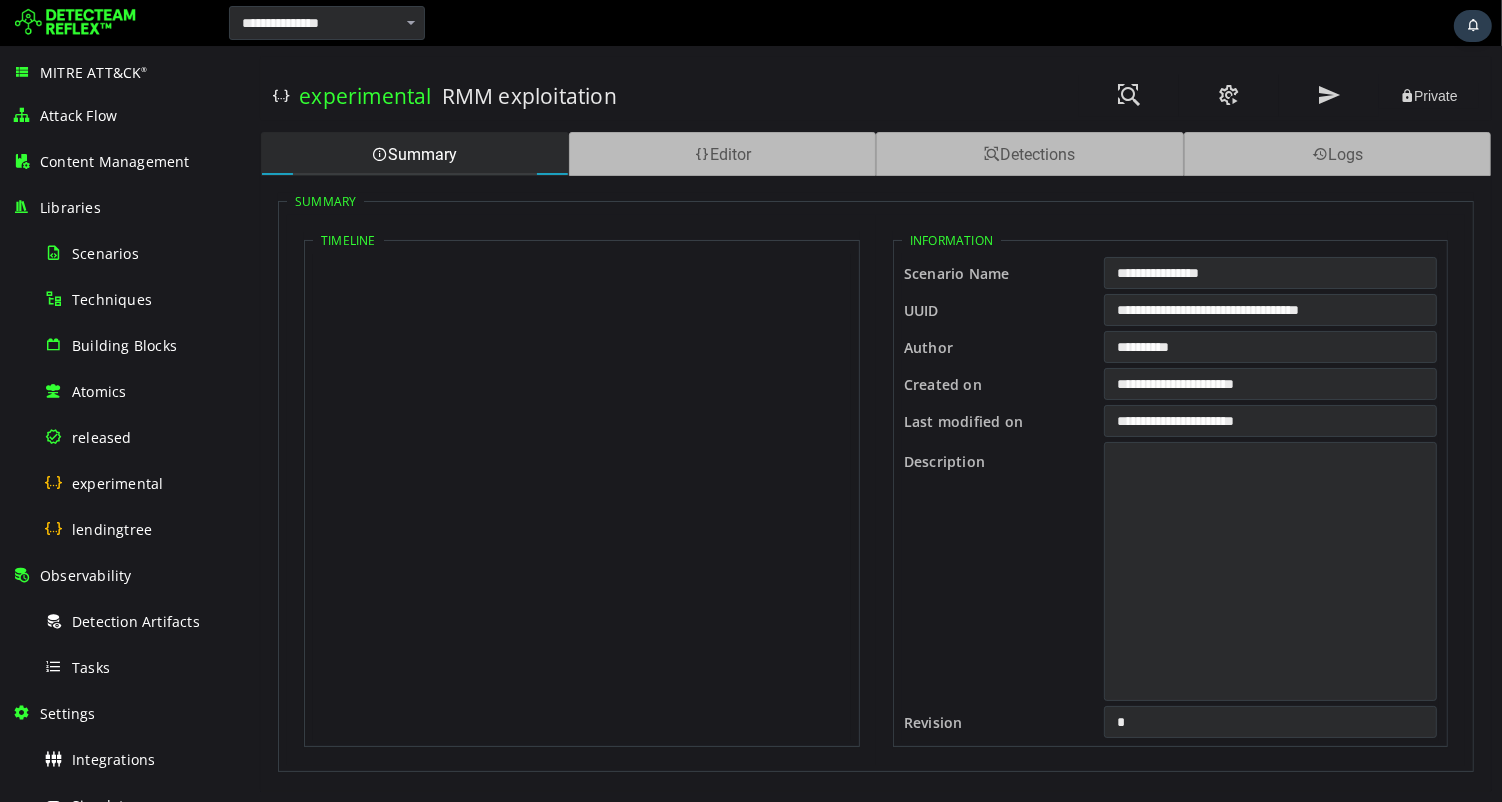click on "**********" at bounding box center [875, 424] 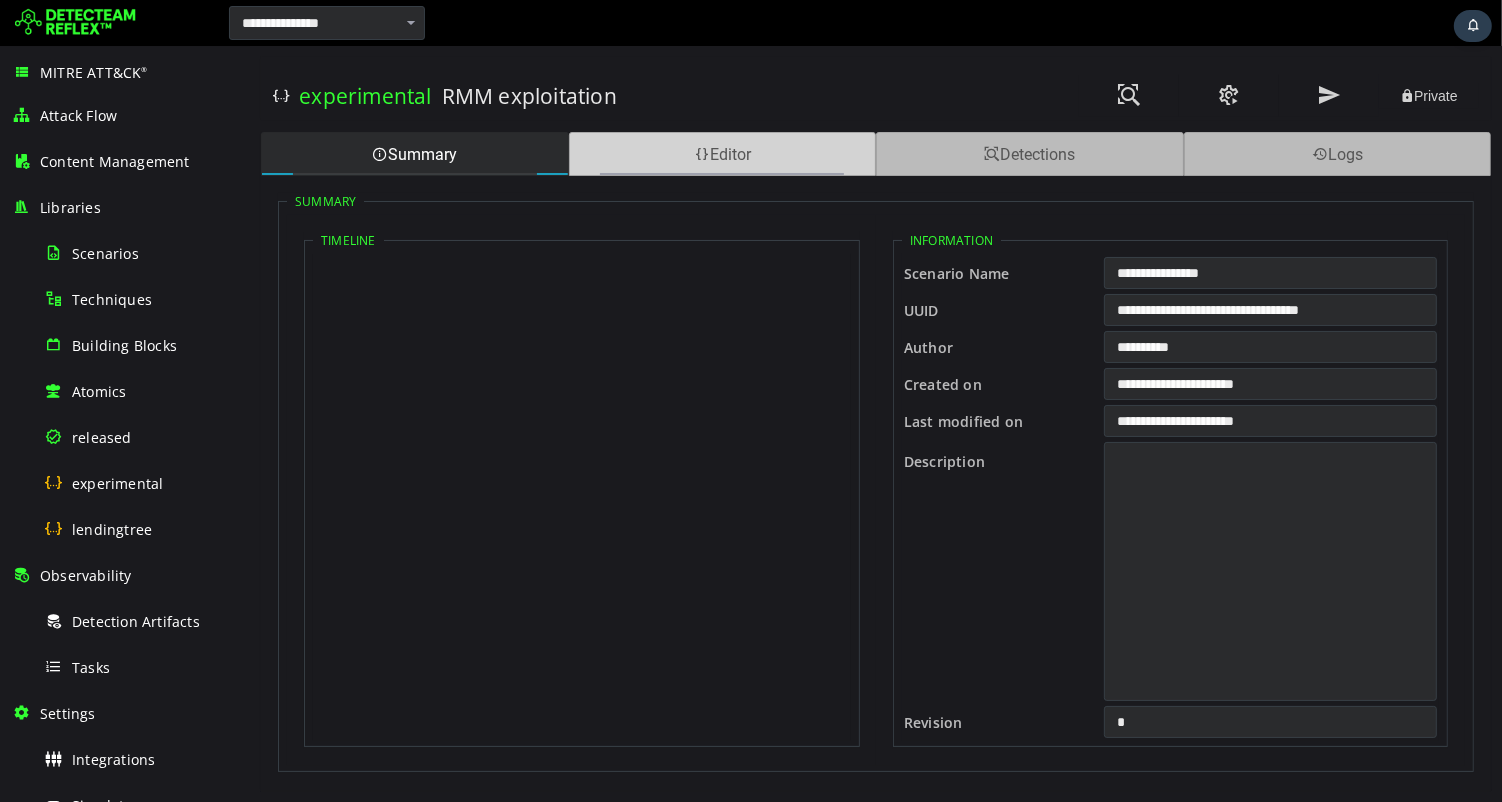 click on "Editor" at bounding box center [722, 154] 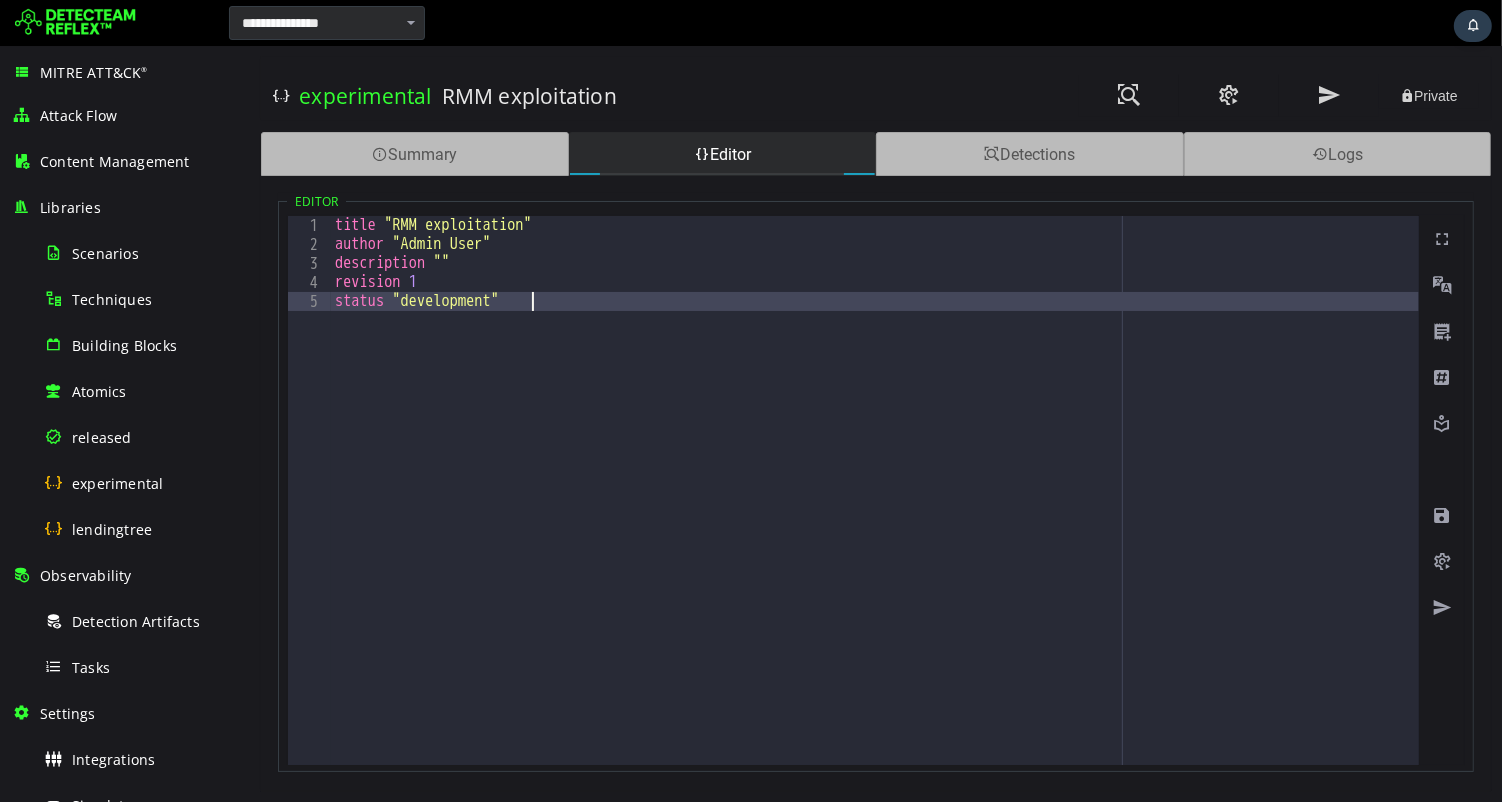click on "title   "RMM exploitation" author   "Admin User" description   "" revision   1 status   "development"" at bounding box center (874, 509) 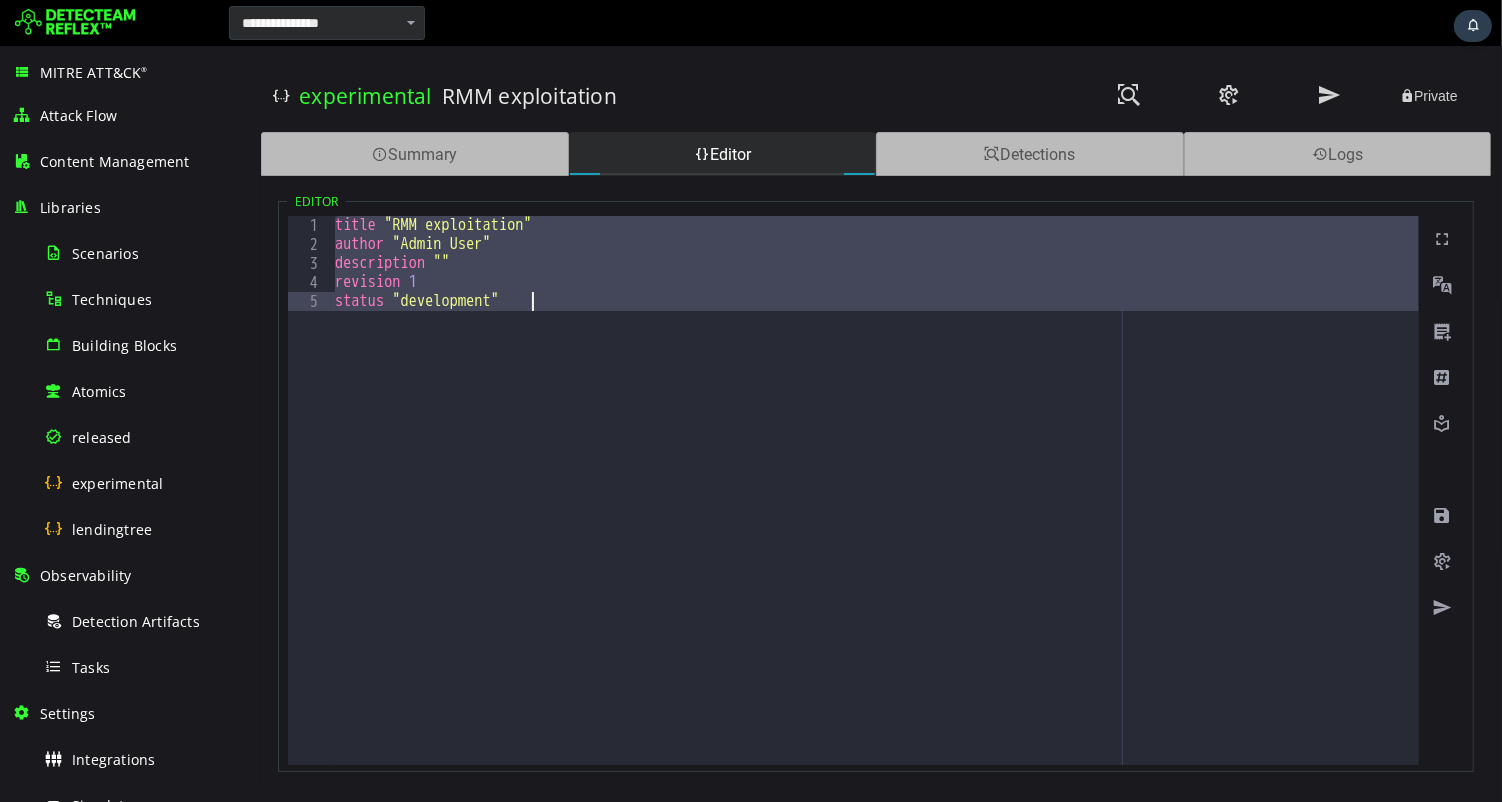 paste 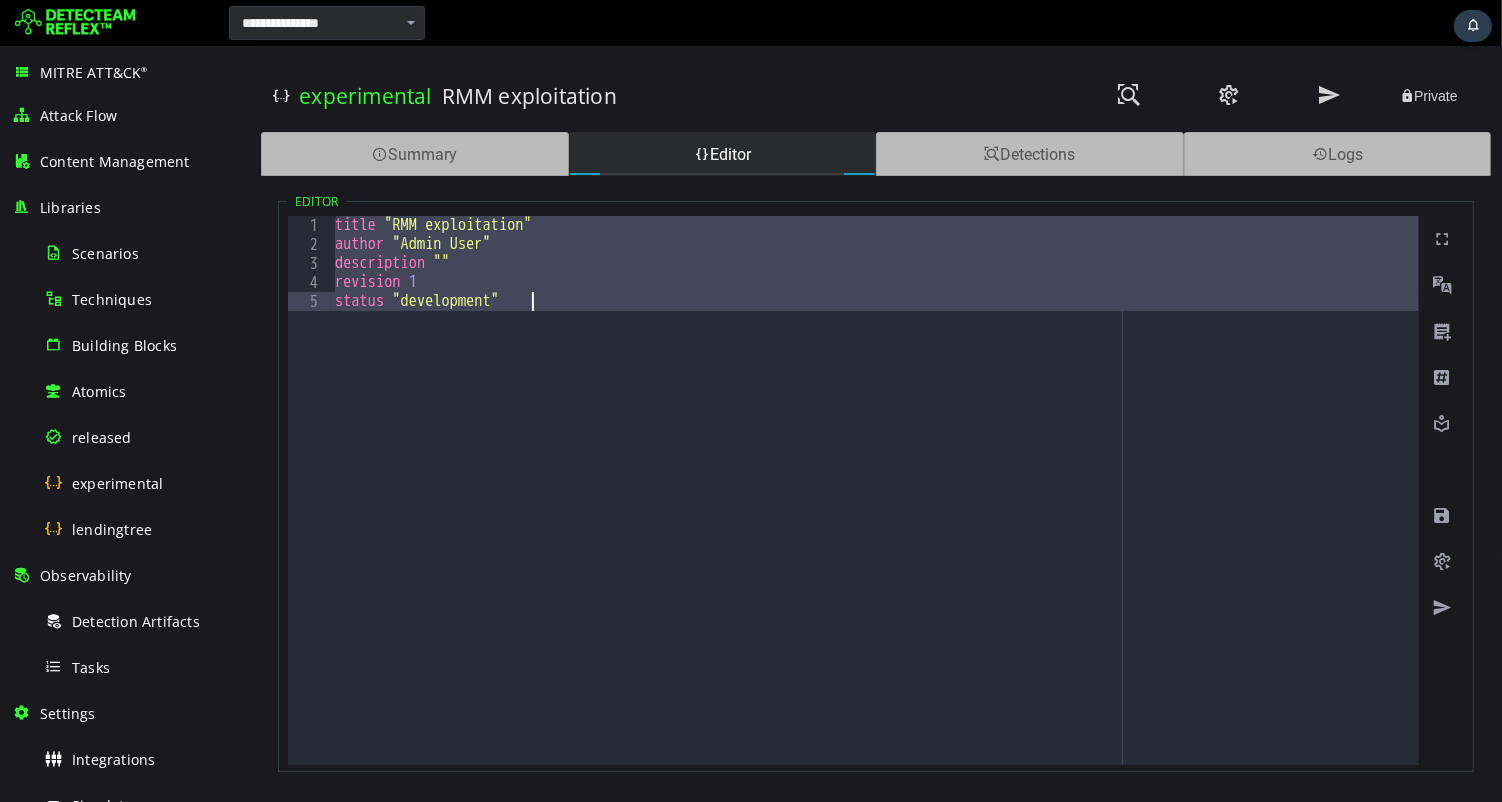type 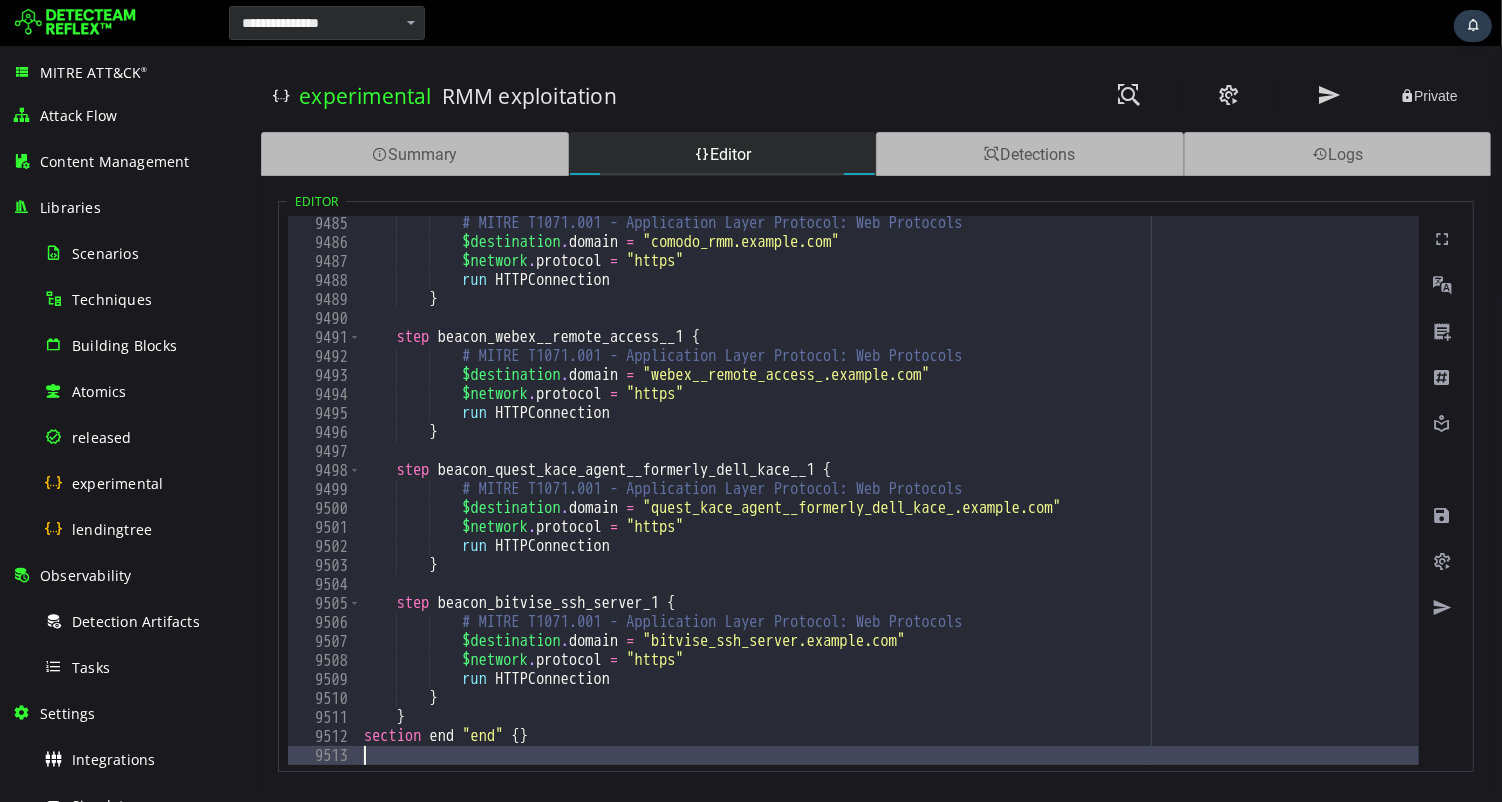 scroll, scrollTop: 32218, scrollLeft: 0, axis: vertical 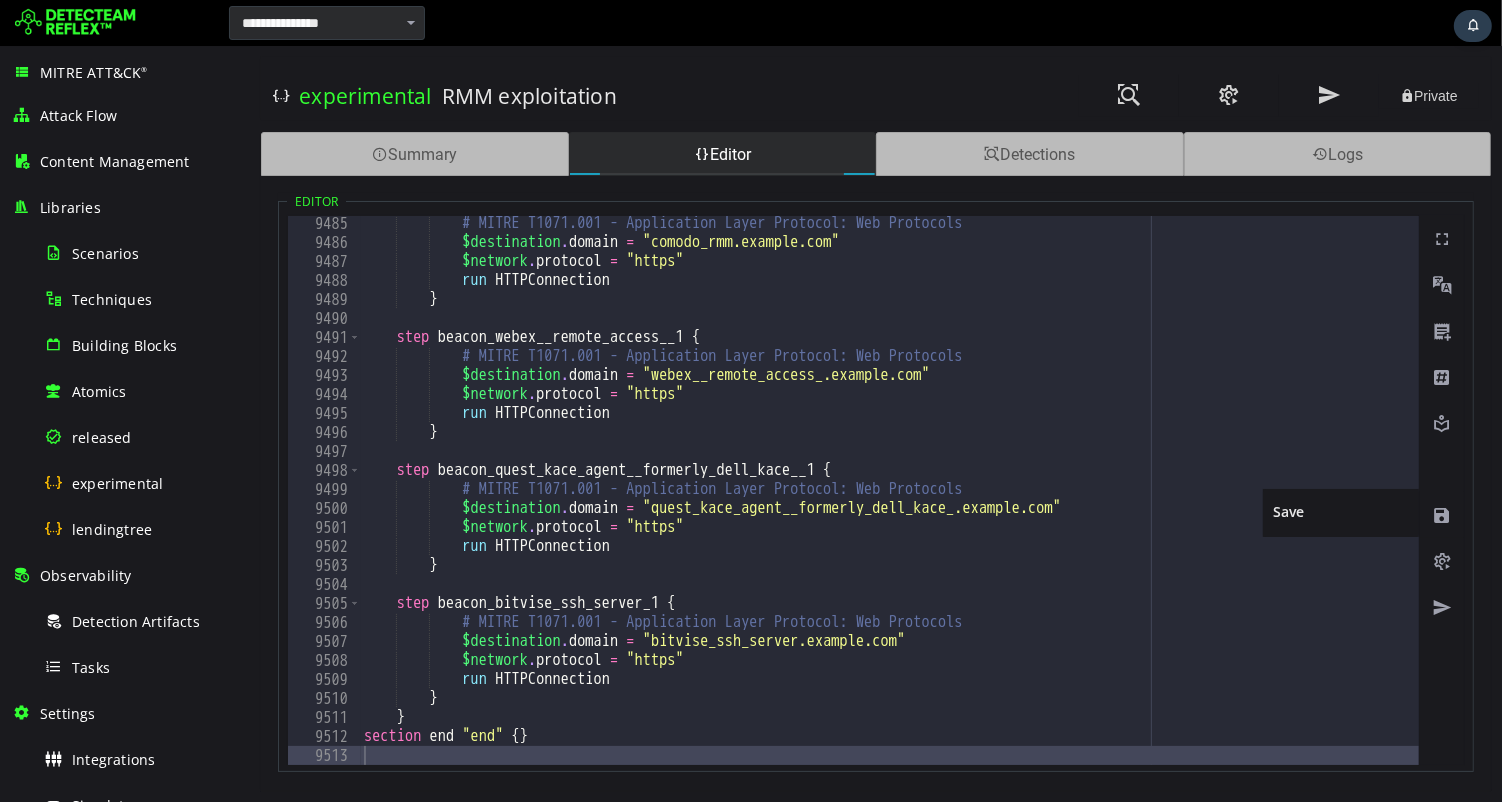 click at bounding box center (1441, 516) 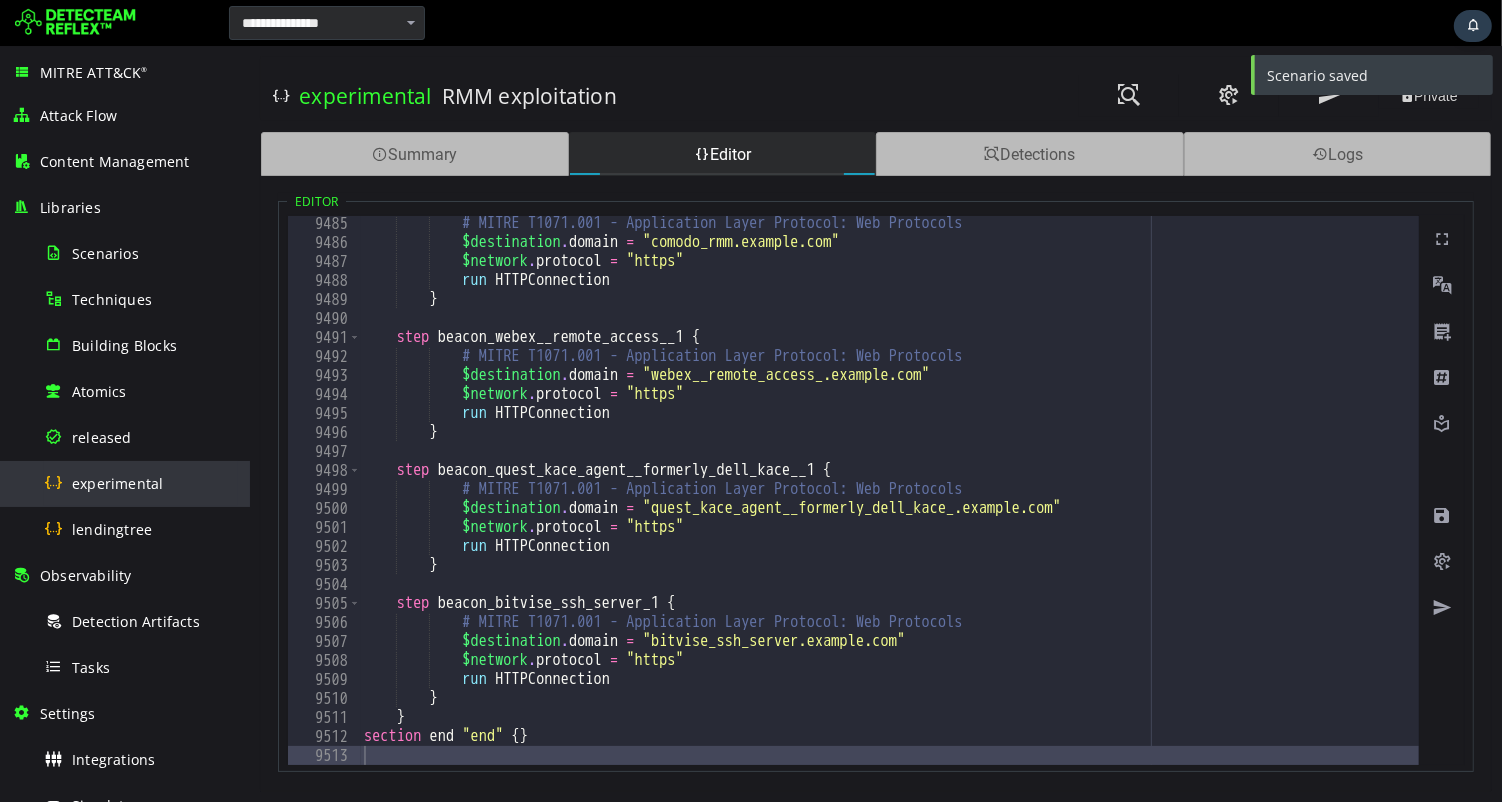 click on "experimental" at bounding box center (117, 483) 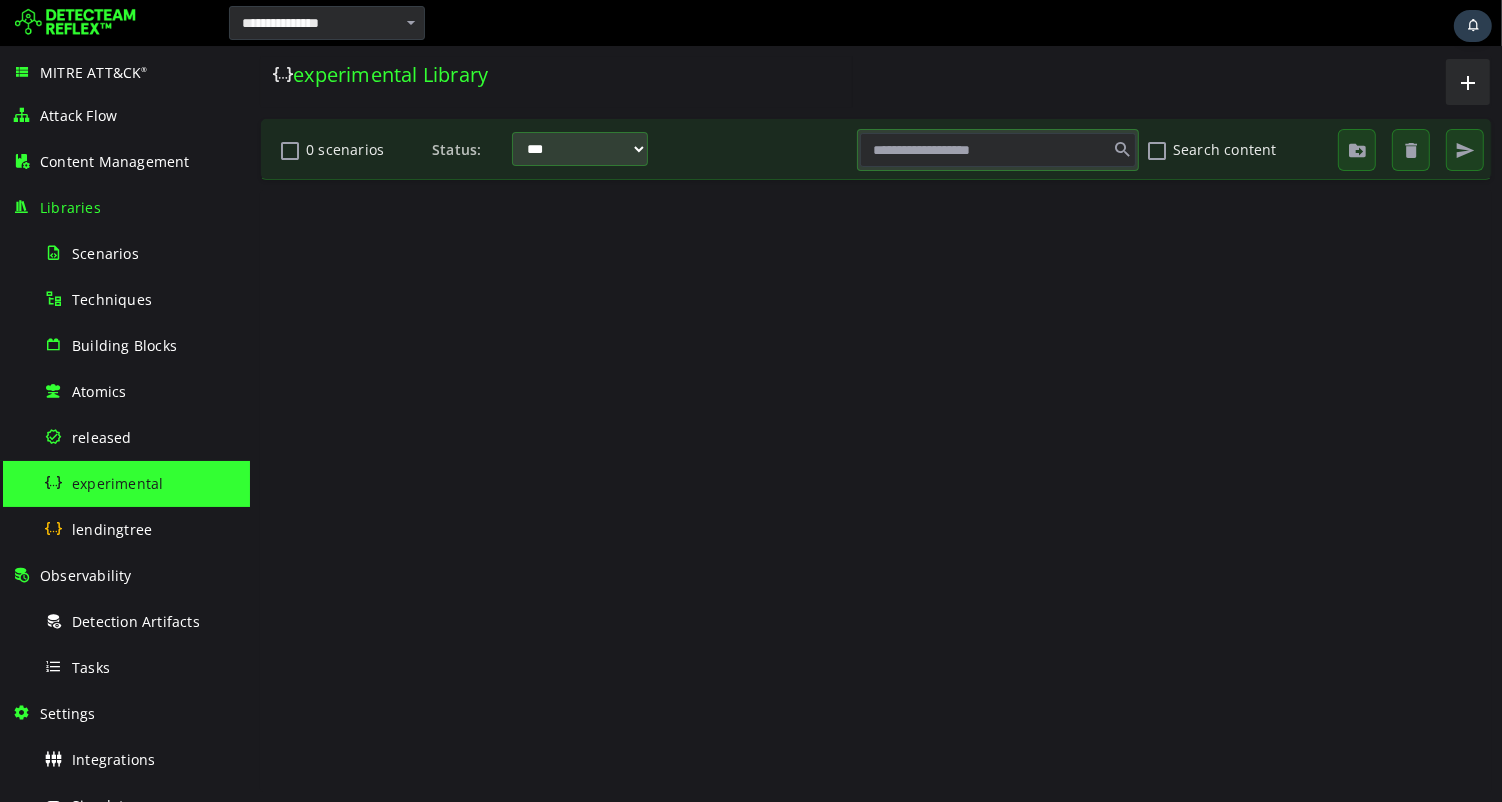 scroll, scrollTop: 0, scrollLeft: 0, axis: both 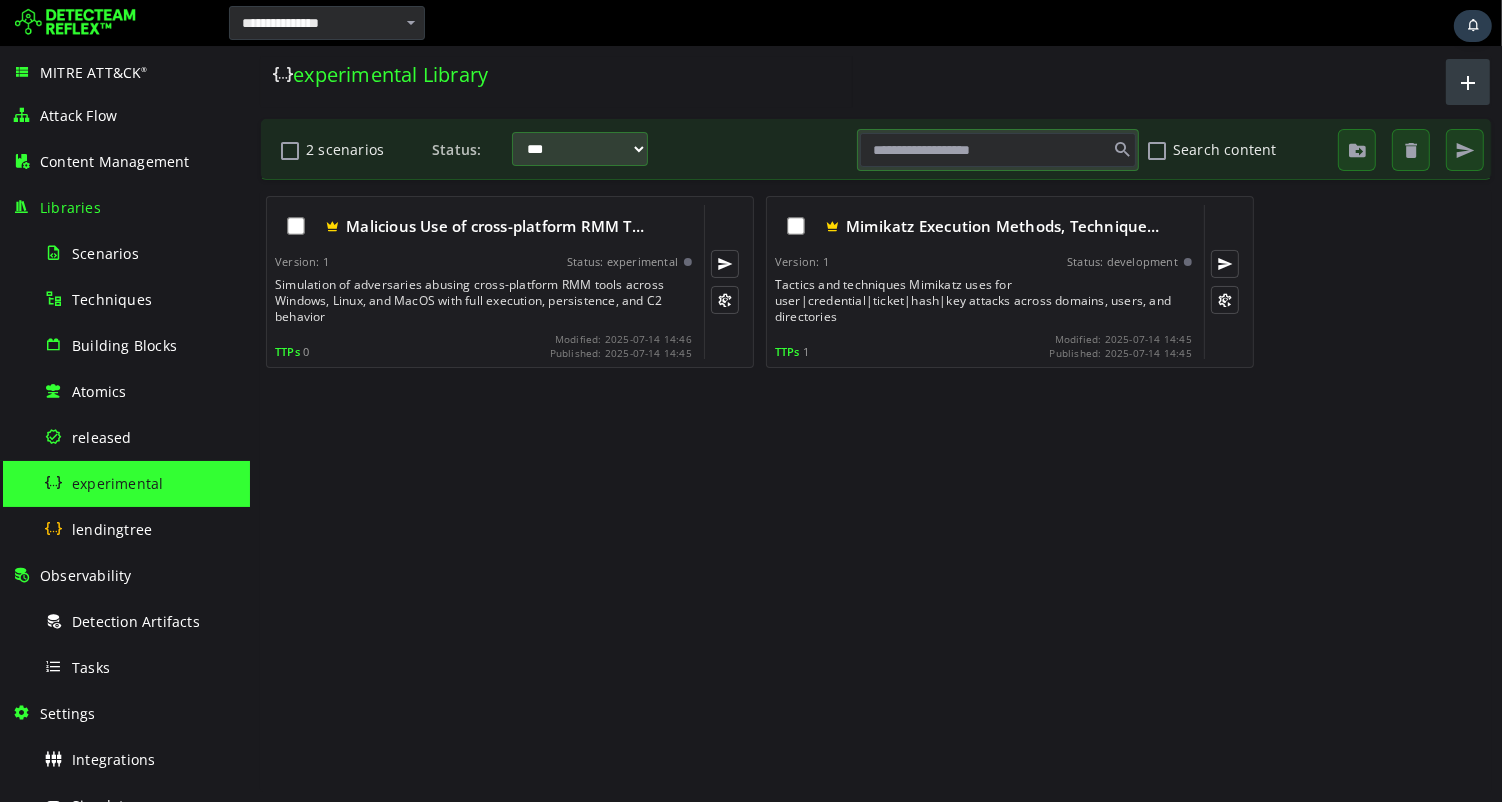click at bounding box center (1467, 82) 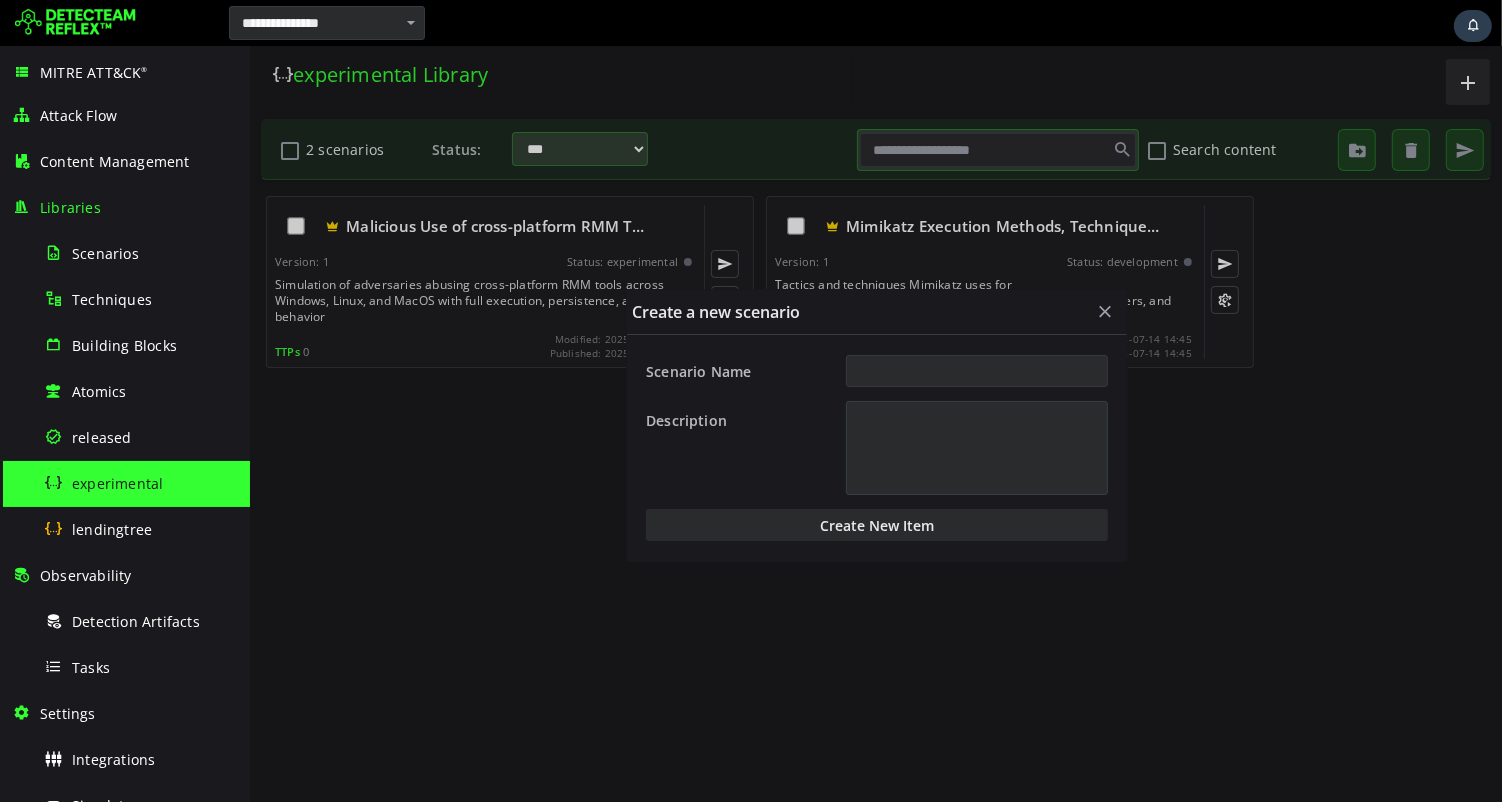 click on "Scenario Name" at bounding box center (976, 371) 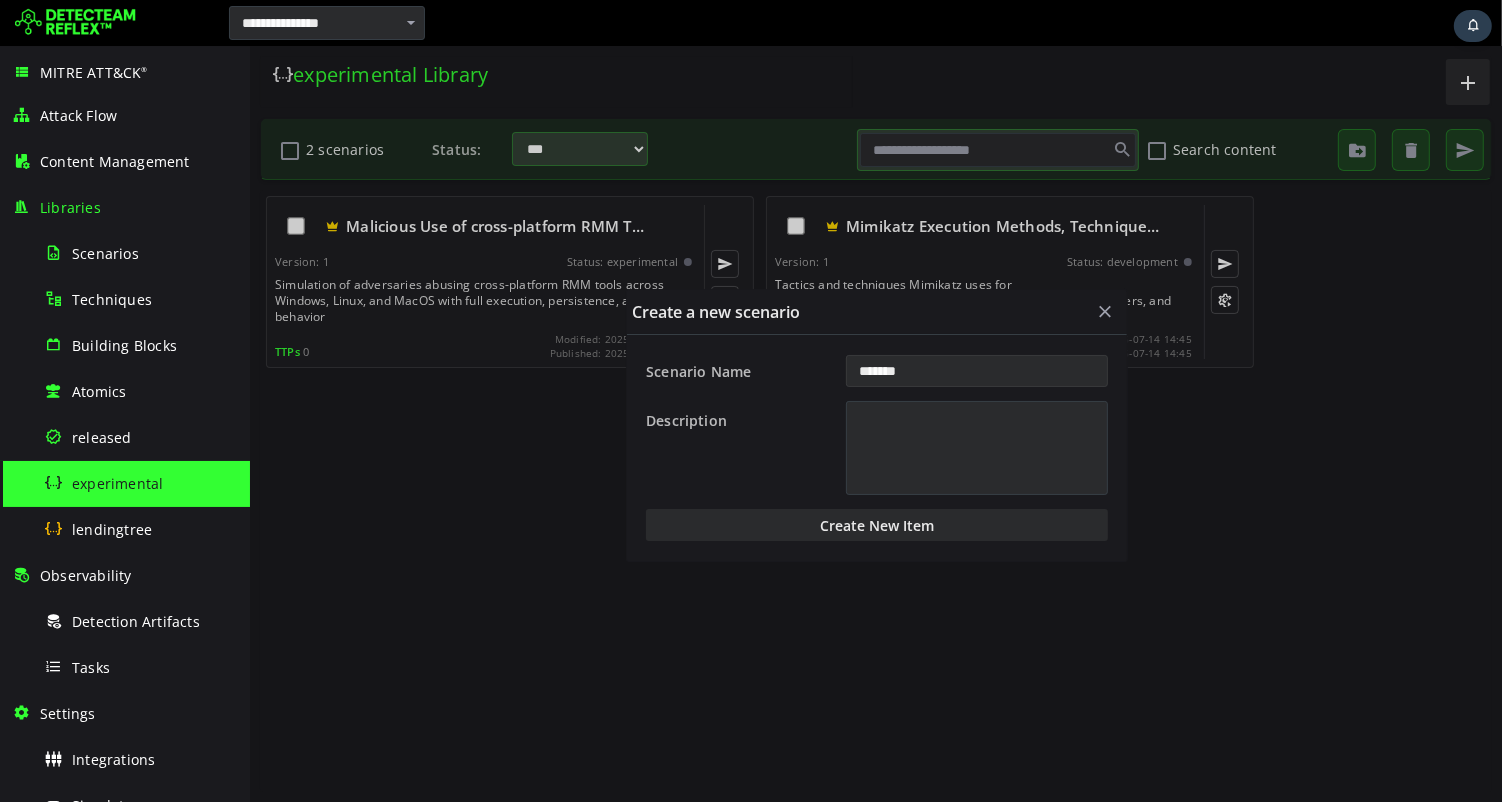 type on "*******" 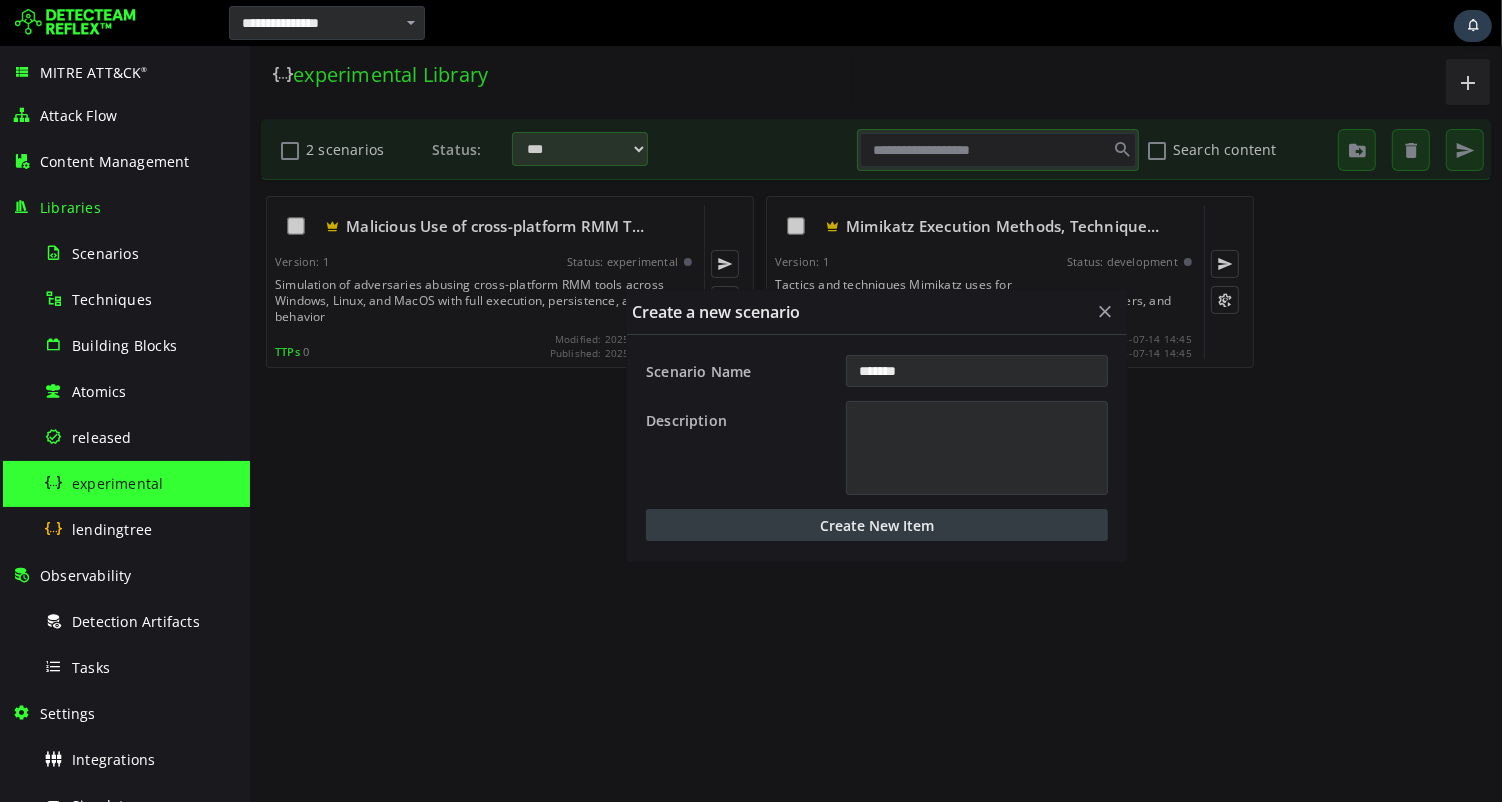 click on "Create New Item" at bounding box center (876, 525) 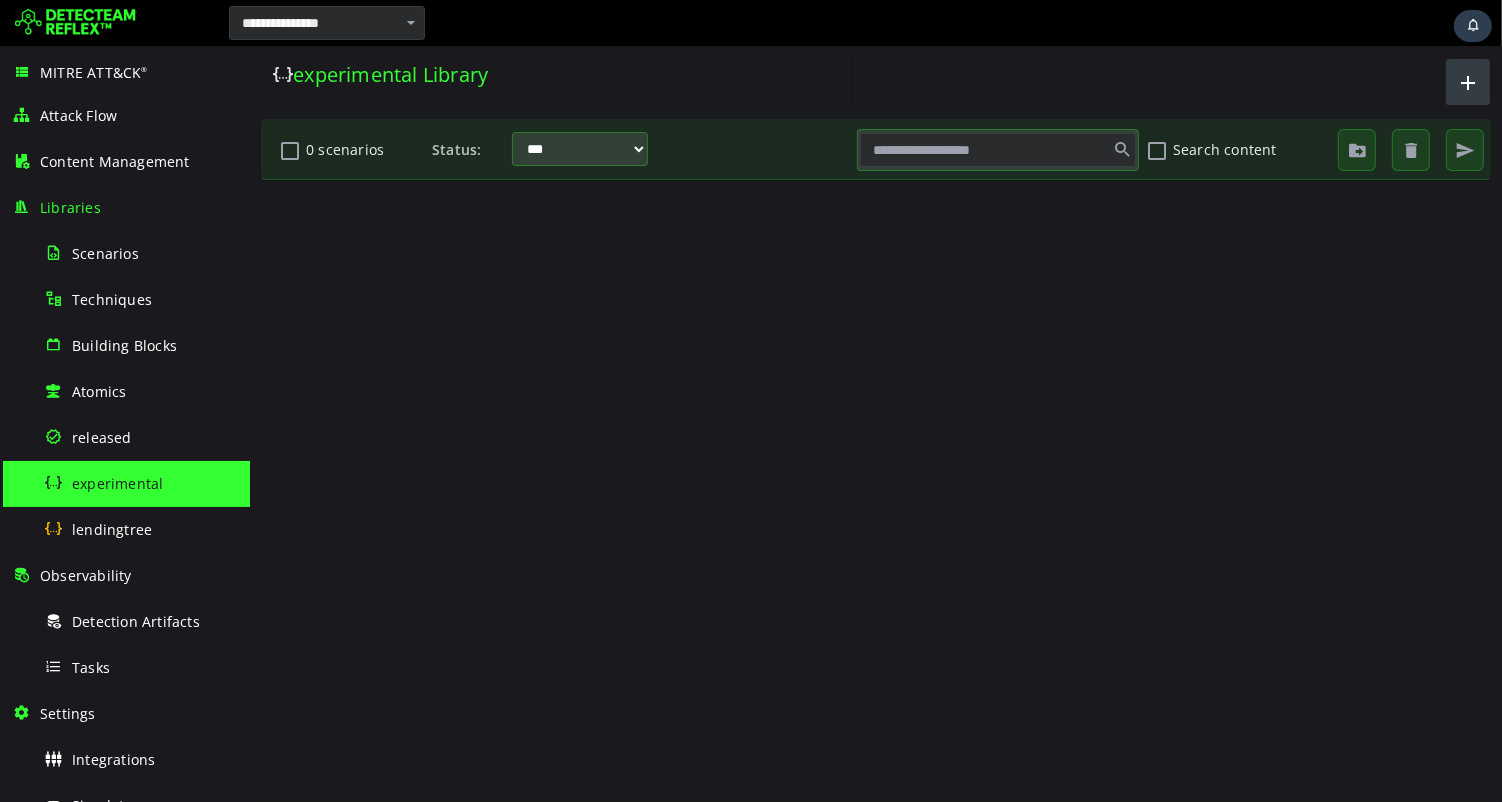 scroll, scrollTop: 0, scrollLeft: 0, axis: both 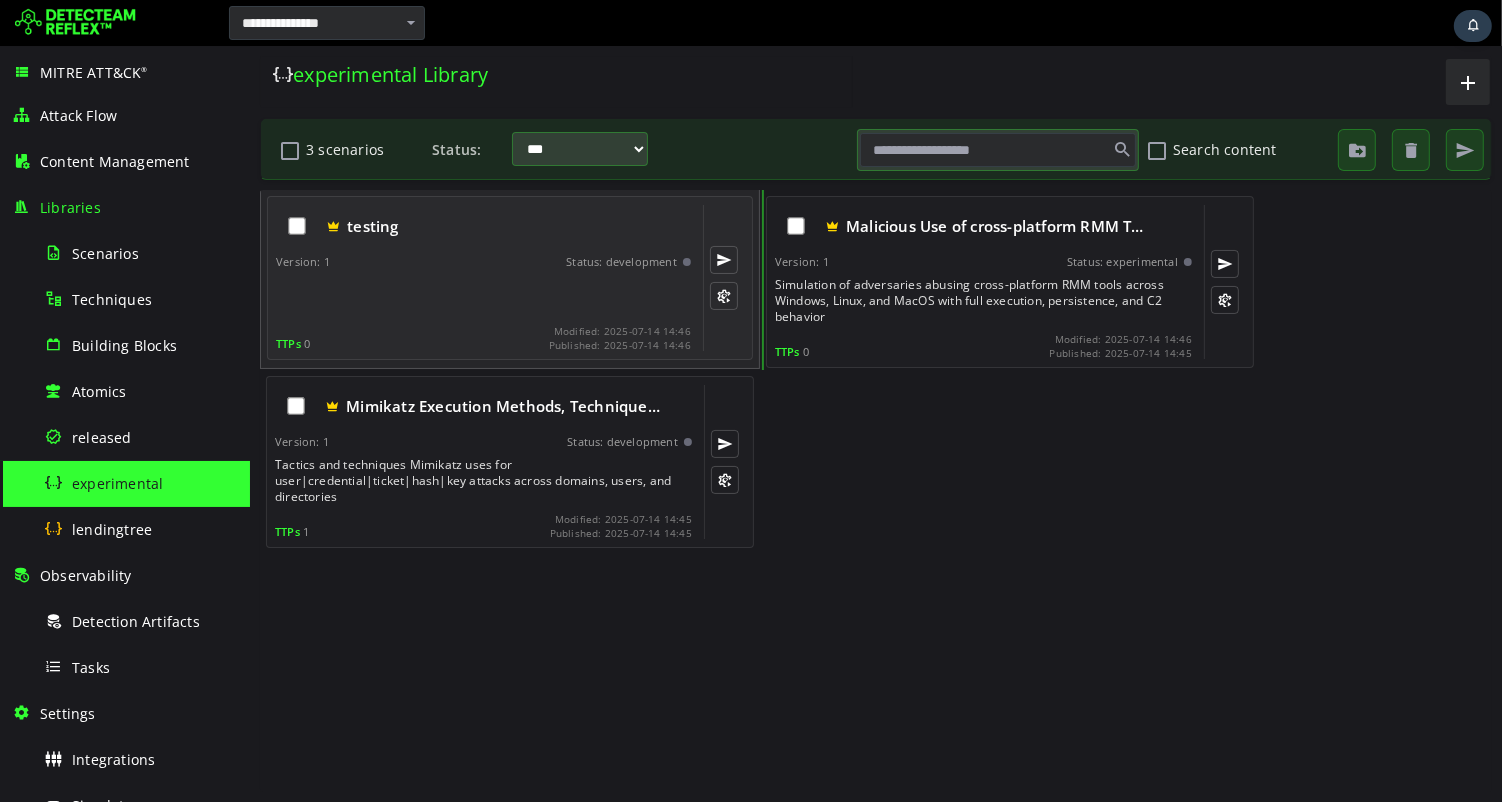 click at bounding box center [484, 297] 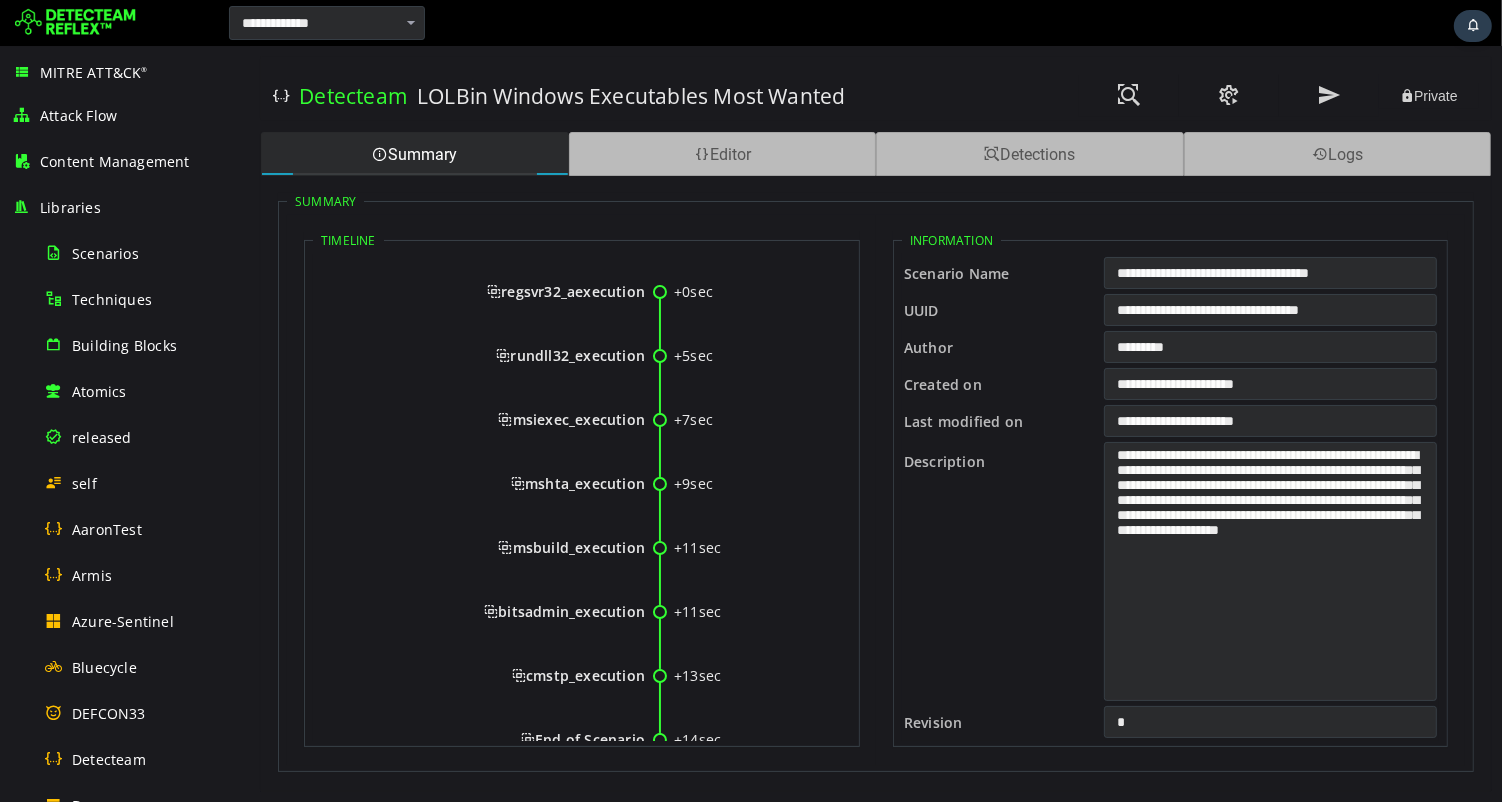 scroll, scrollTop: 0, scrollLeft: 0, axis: both 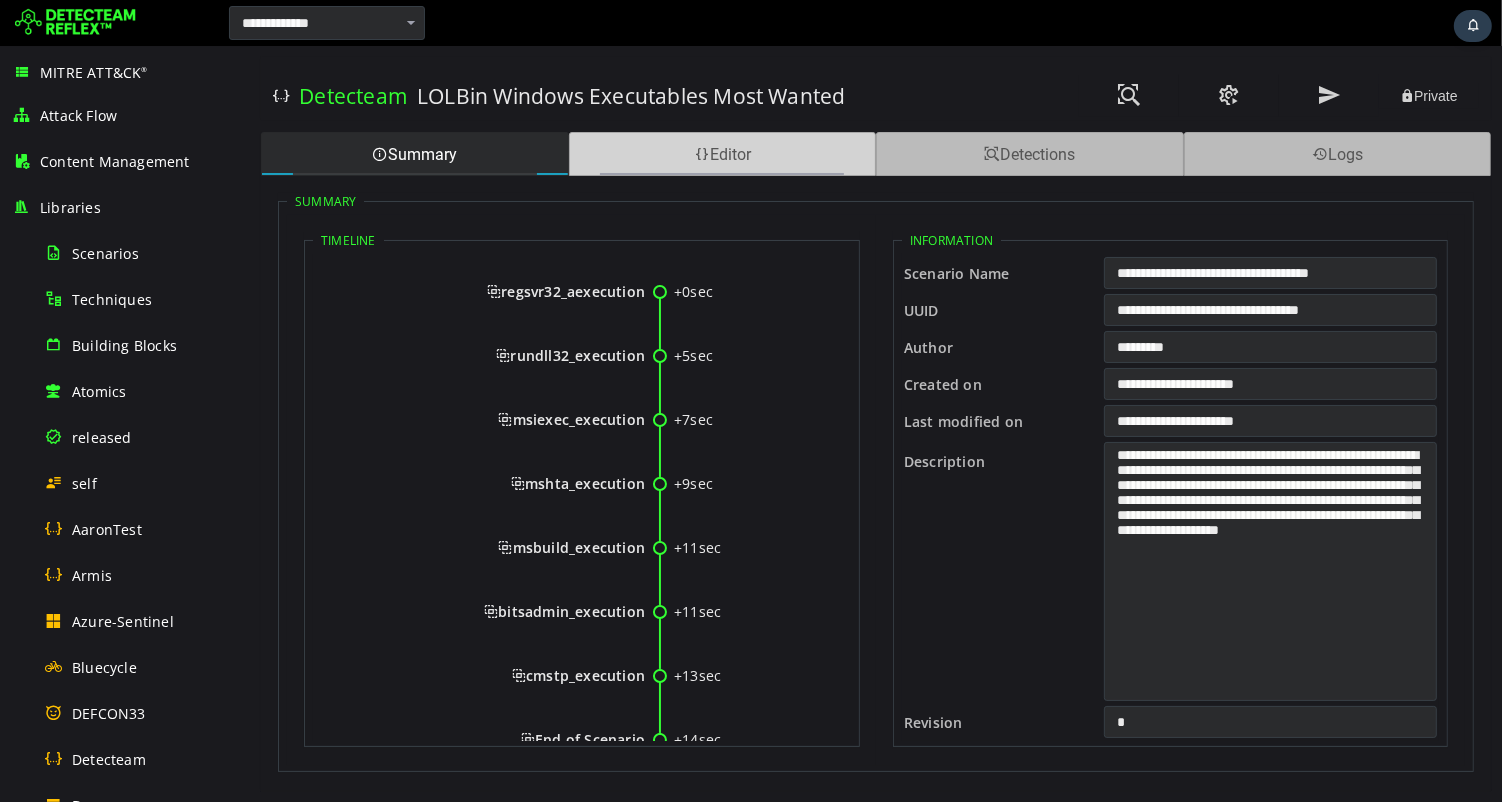 click on "Editor" at bounding box center (722, 154) 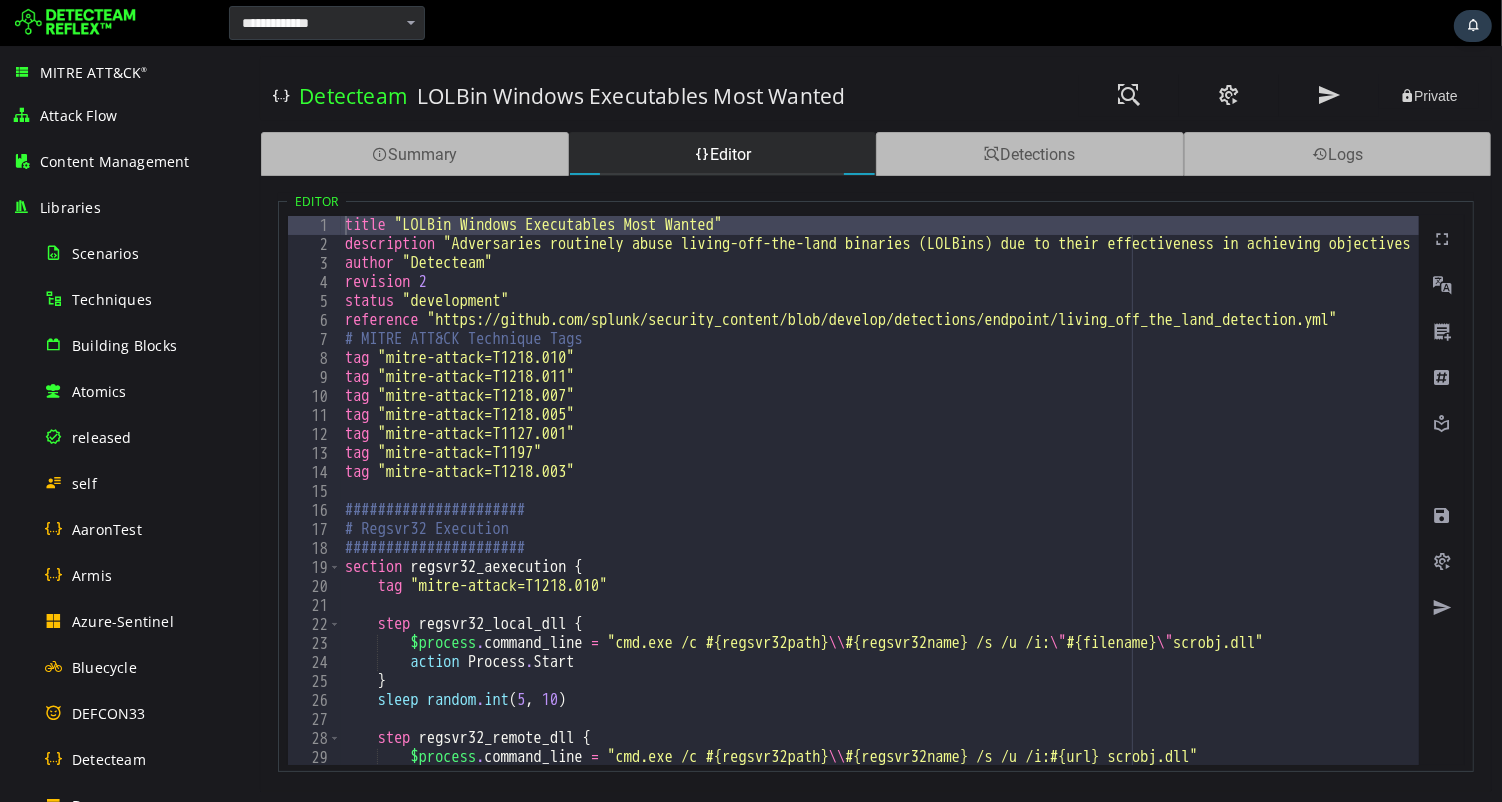 type on "**********" 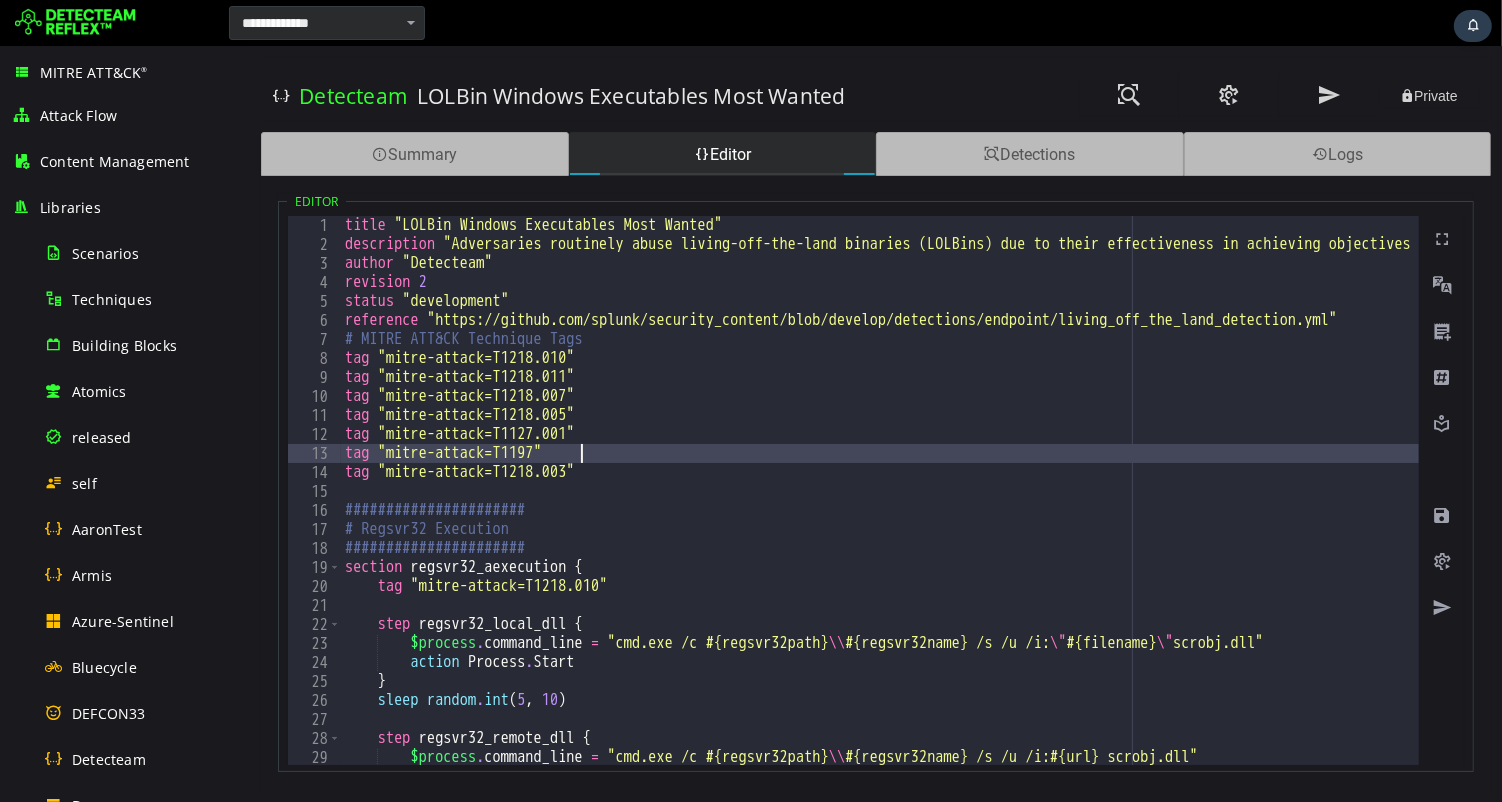 type 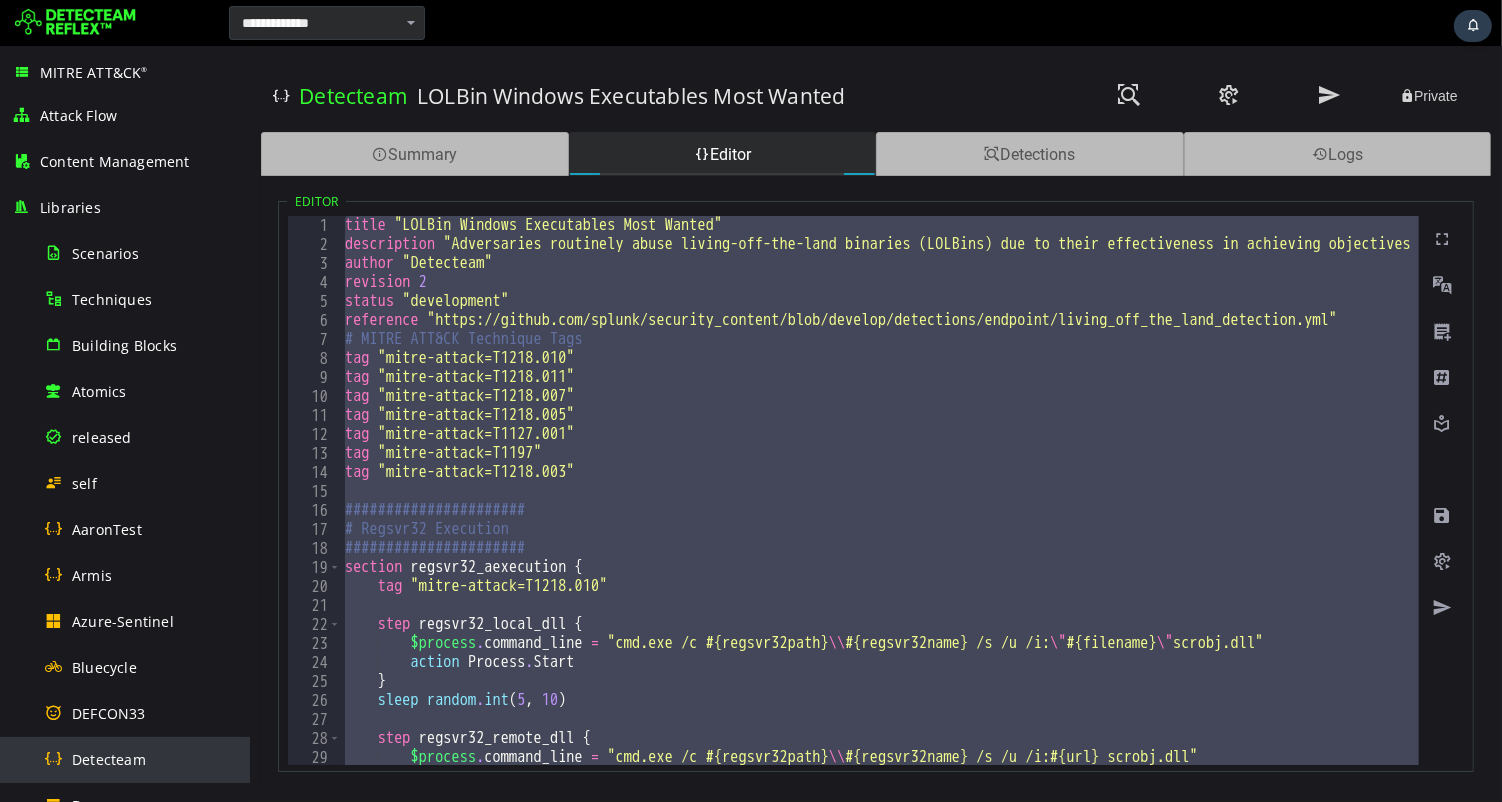click on "Detecteam" at bounding box center (109, 759) 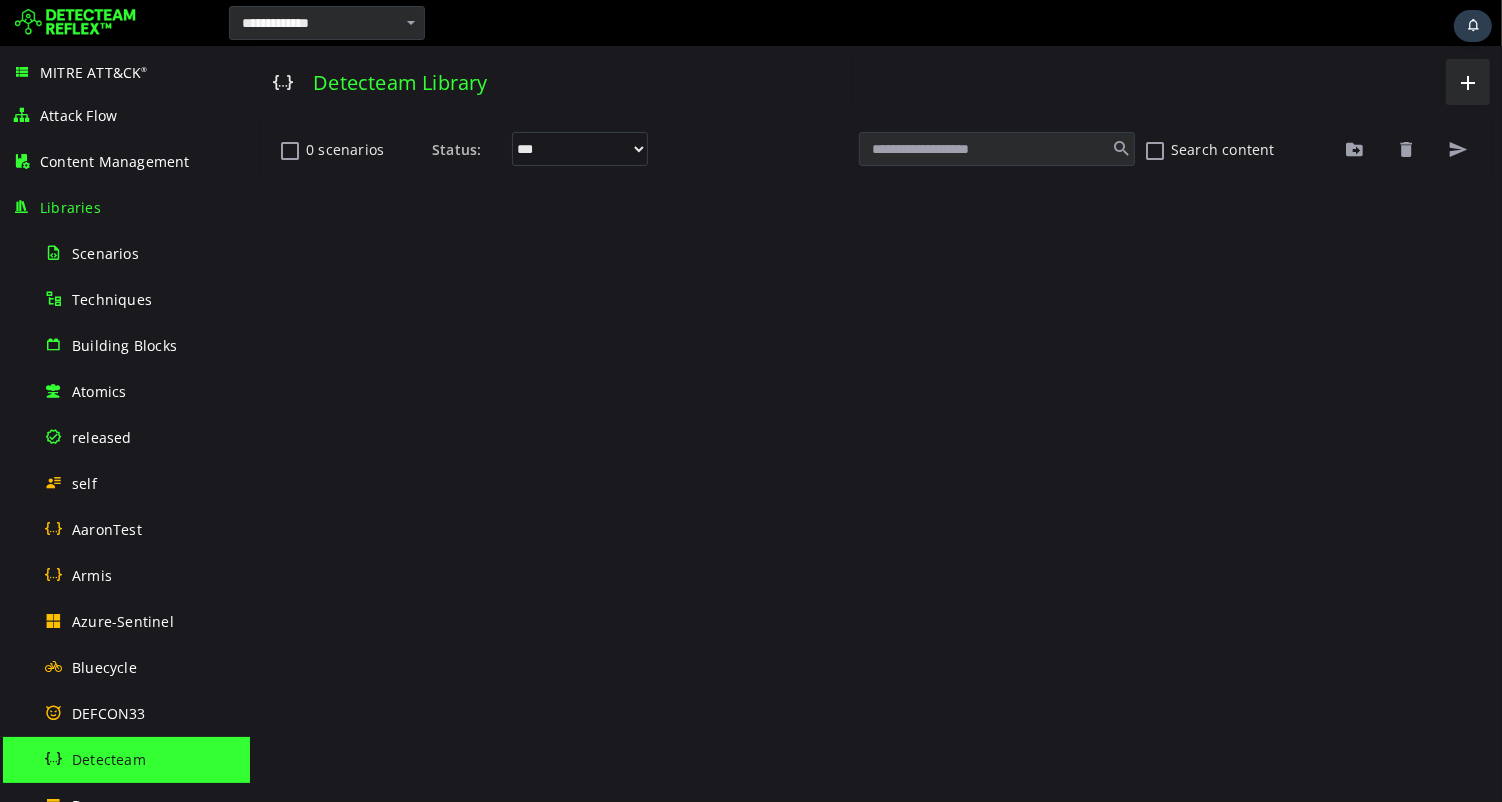 scroll, scrollTop: 0, scrollLeft: 0, axis: both 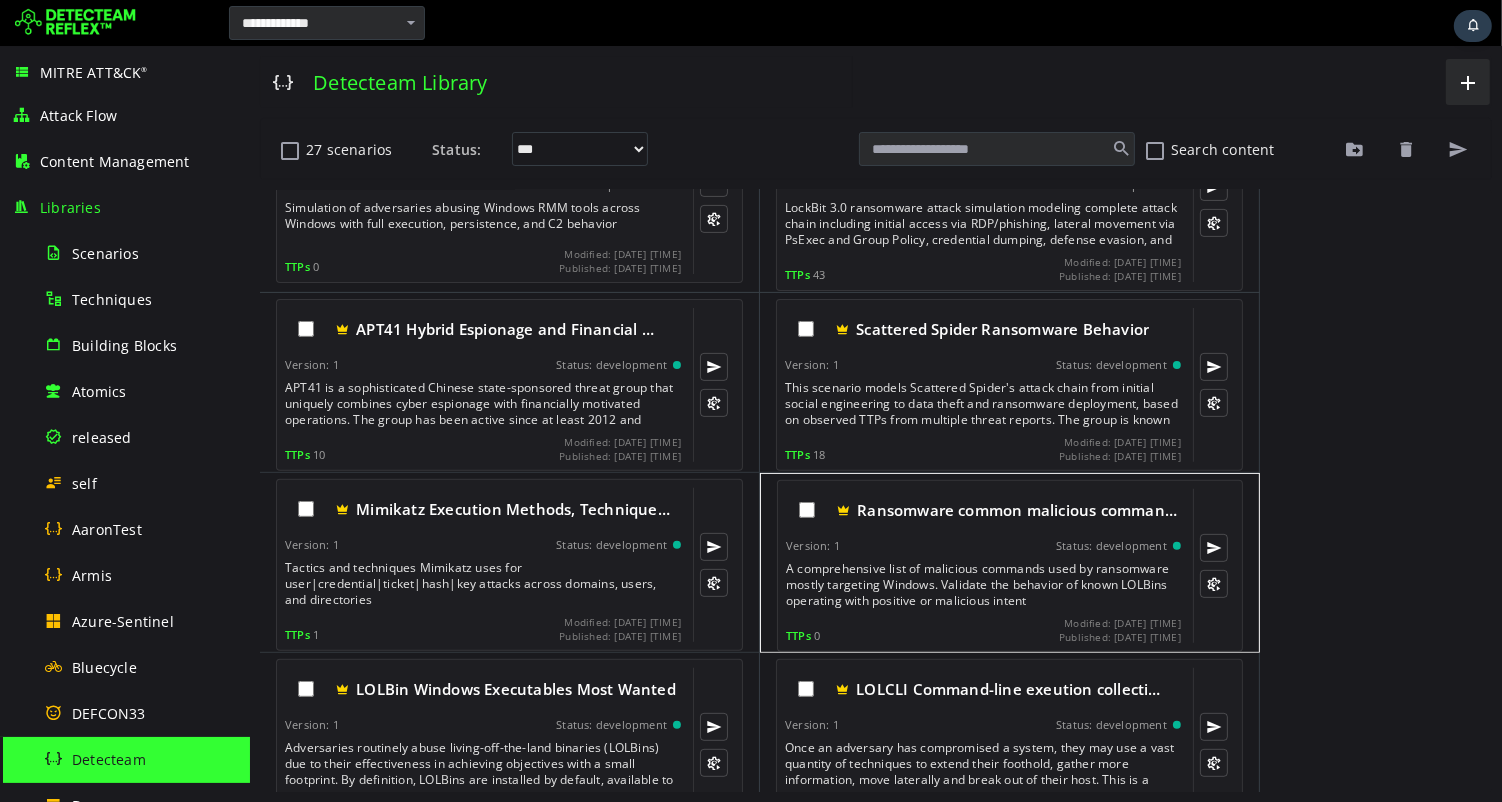 click on "A comprehensive list of malicious commands used by ransomware mostly targeting Windows.  Validate the behavior of known LOLBins operating with positive or malicious intent" at bounding box center [984, 585] 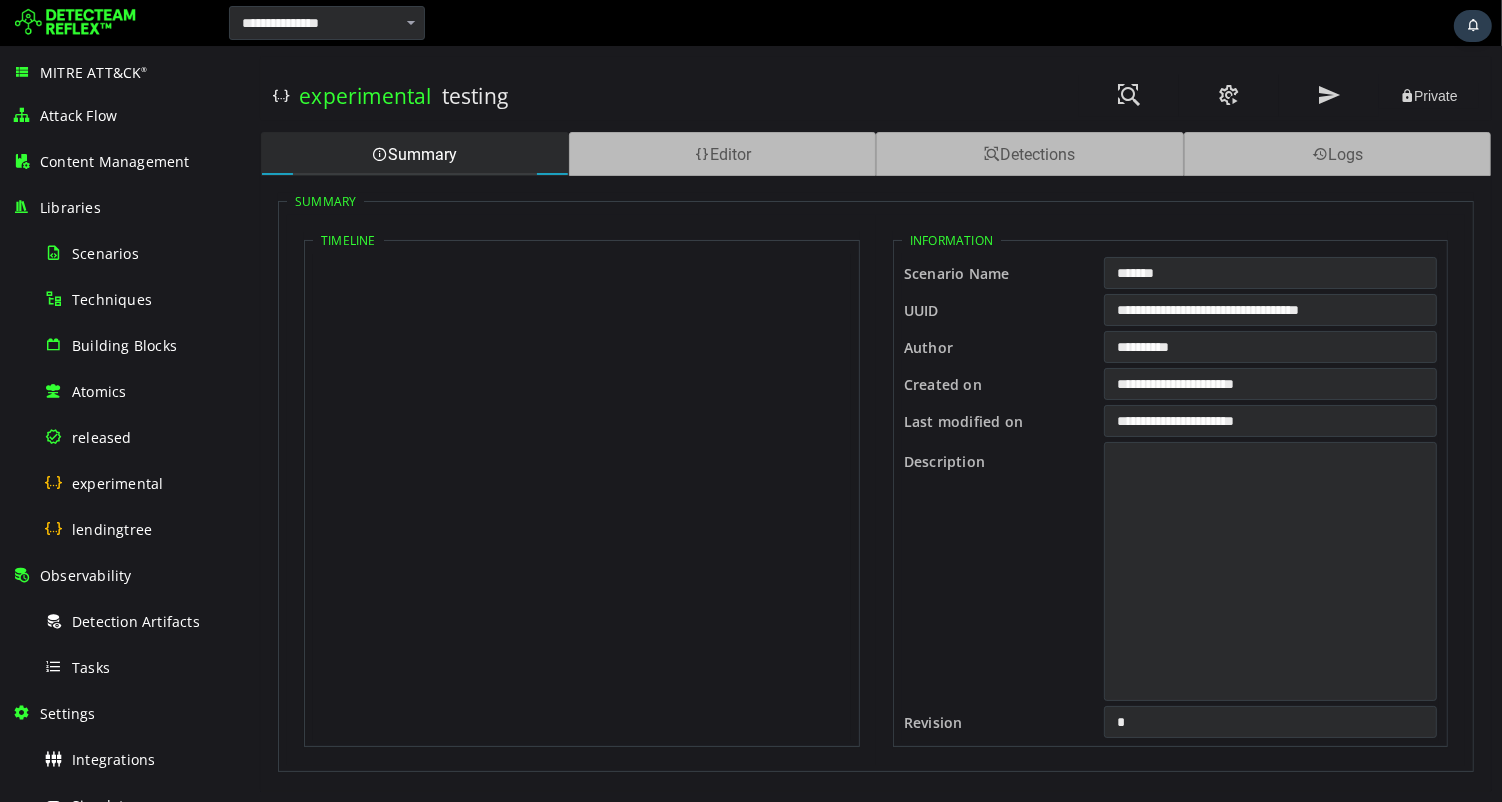 scroll, scrollTop: 0, scrollLeft: 0, axis: both 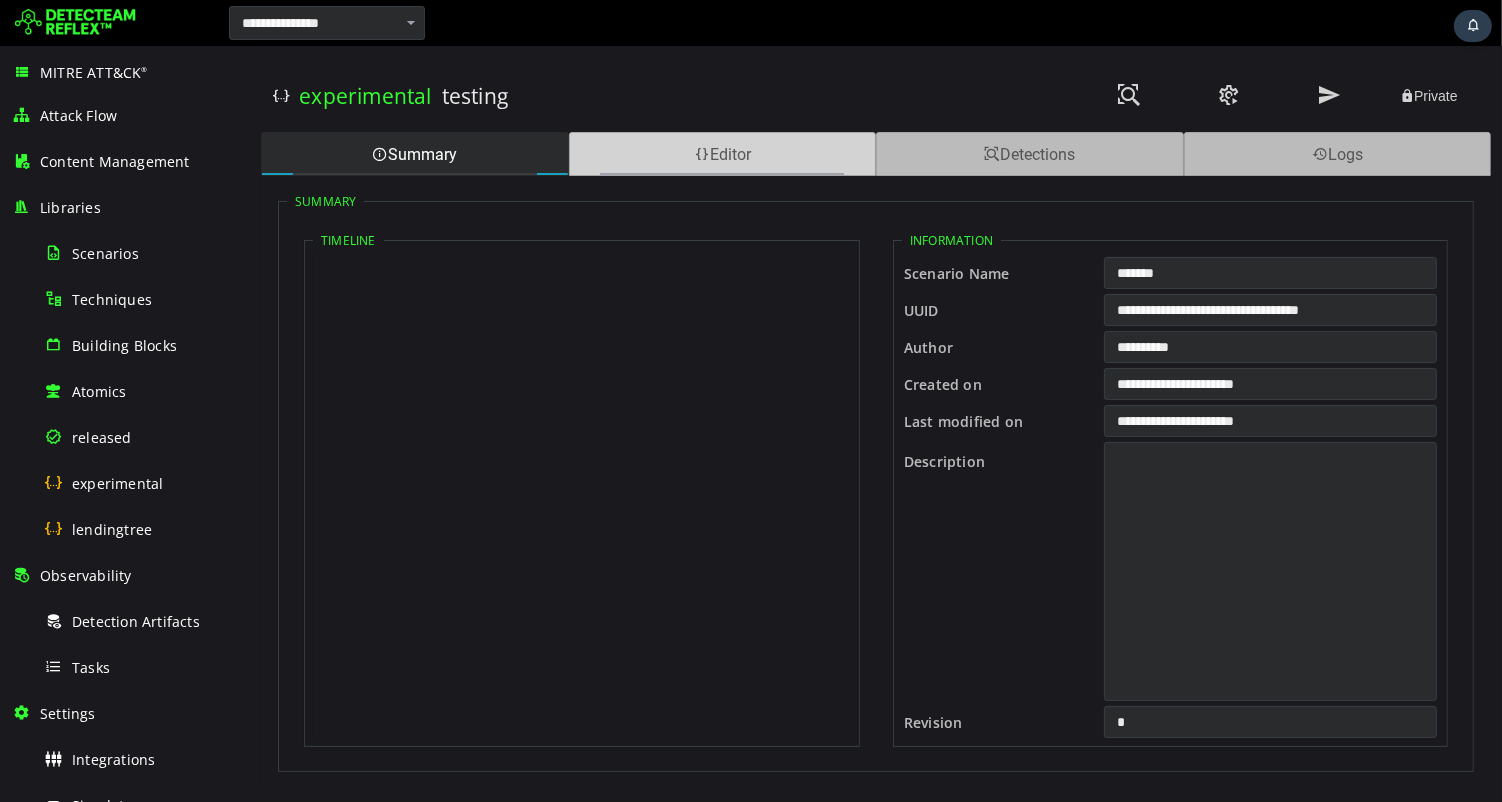 click on "Editor" at bounding box center (722, 154) 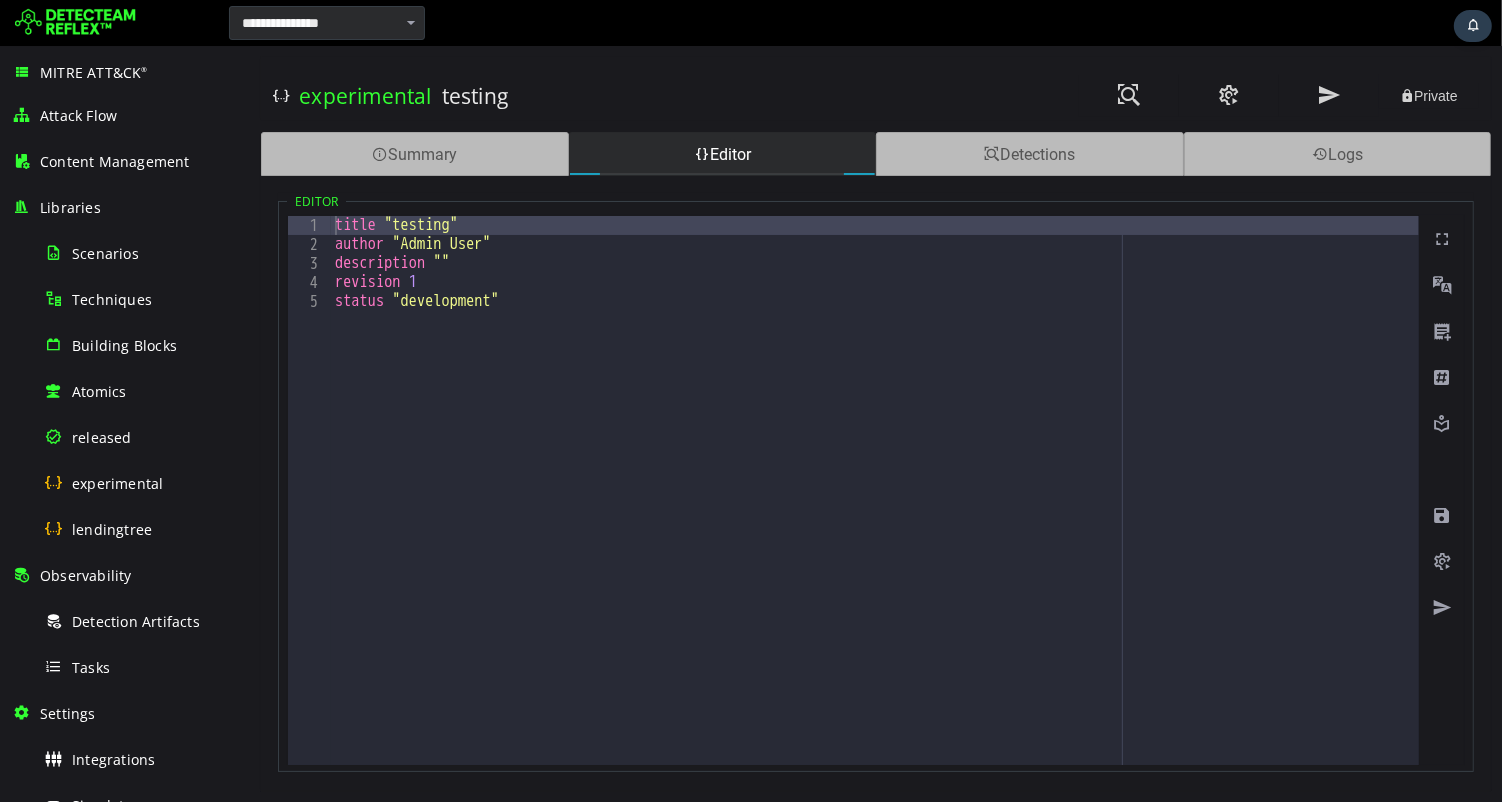 click on "title   "testing" author   "Admin User" description   "" revision   1 status   "development"" at bounding box center (874, 509) 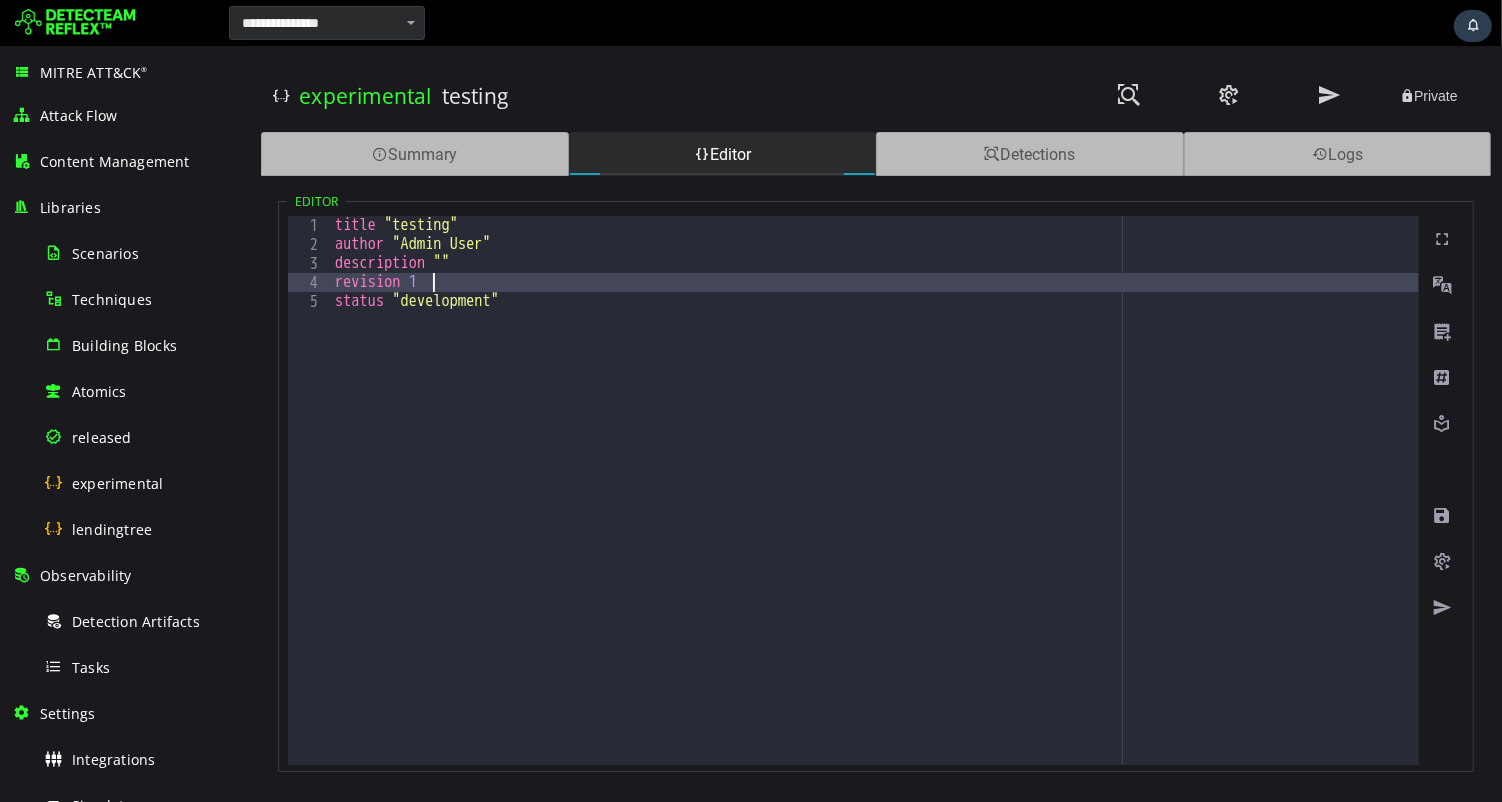 type on "**********" 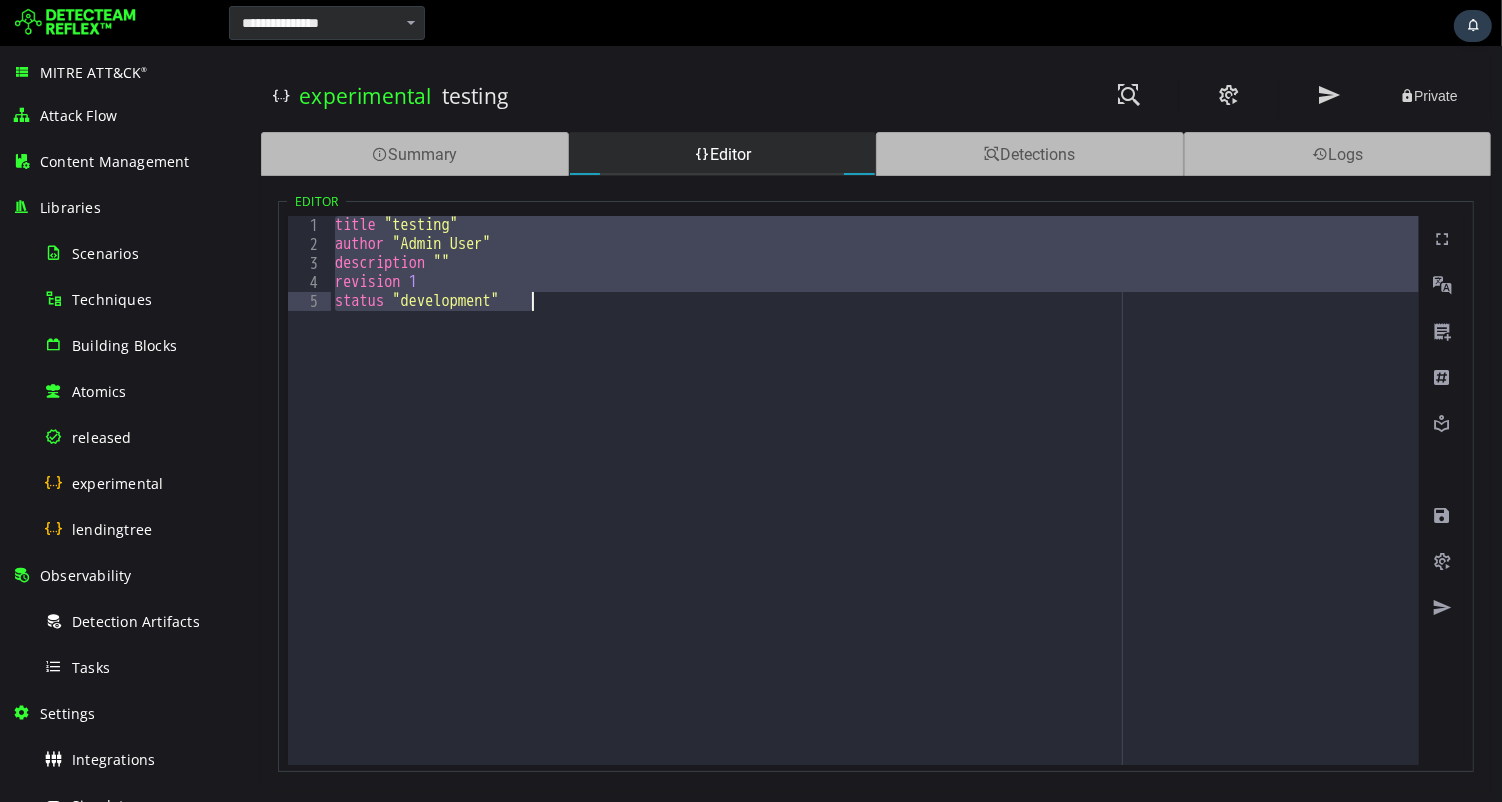 paste 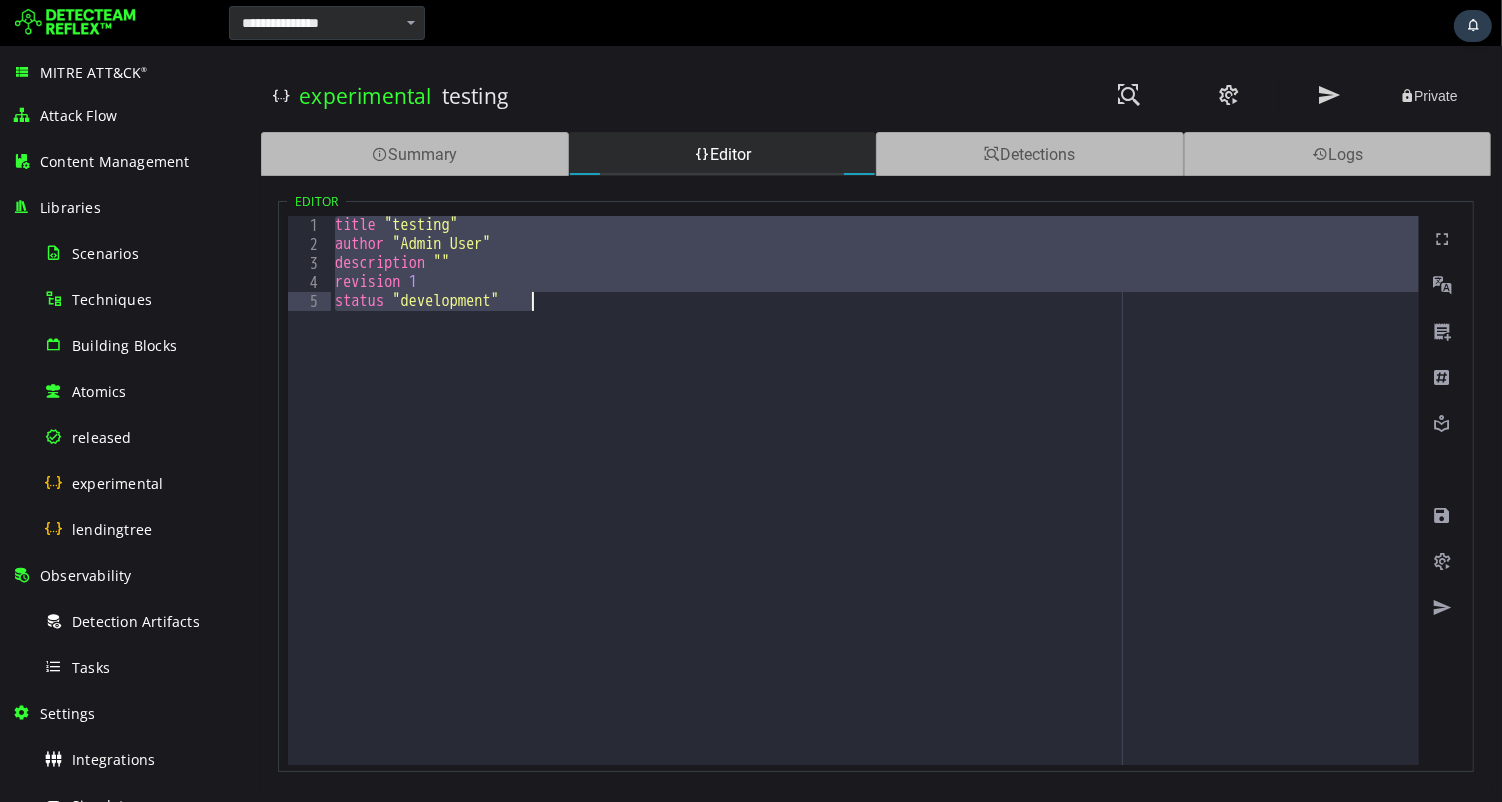 type 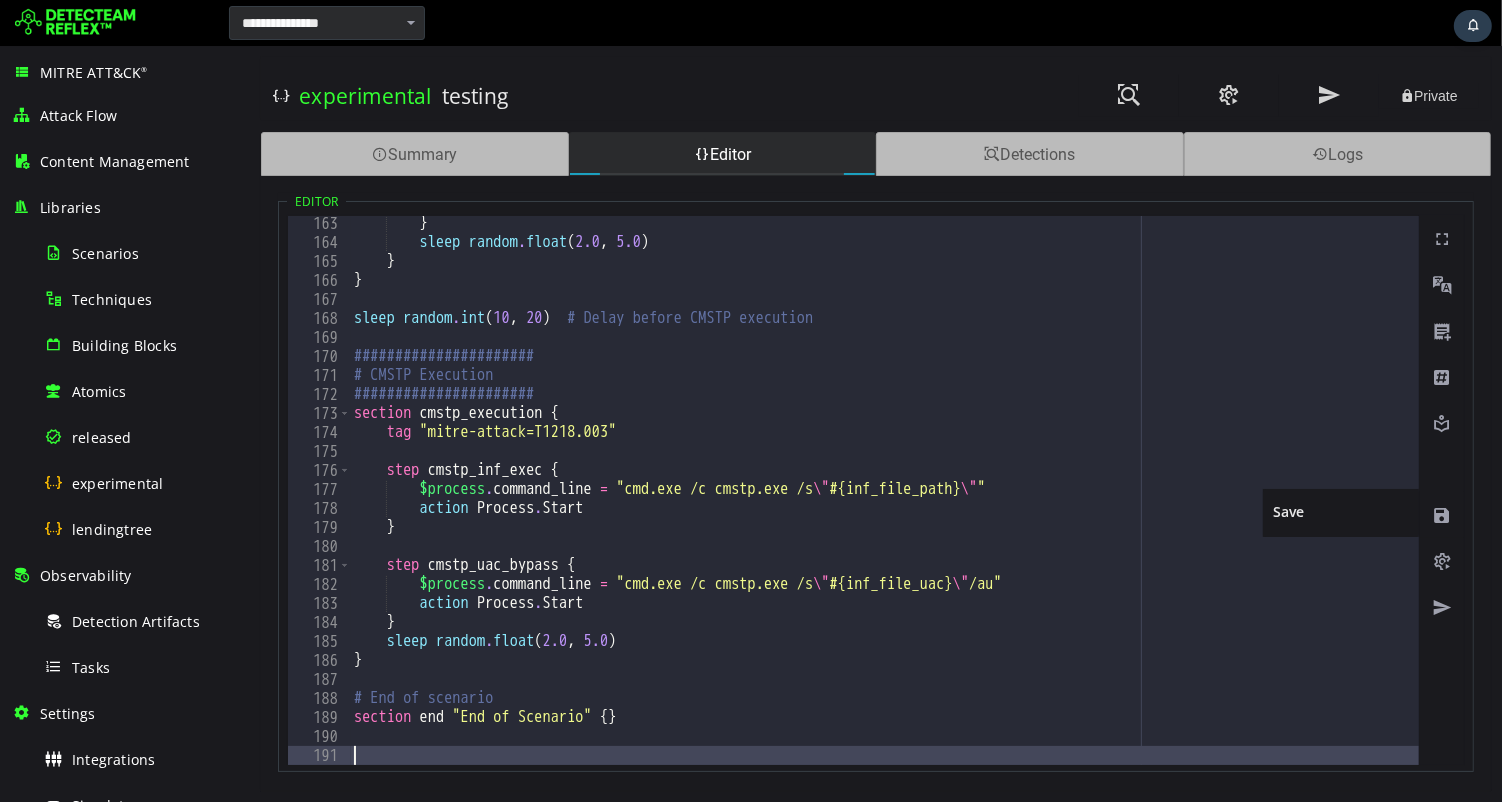 click at bounding box center (1441, 516) 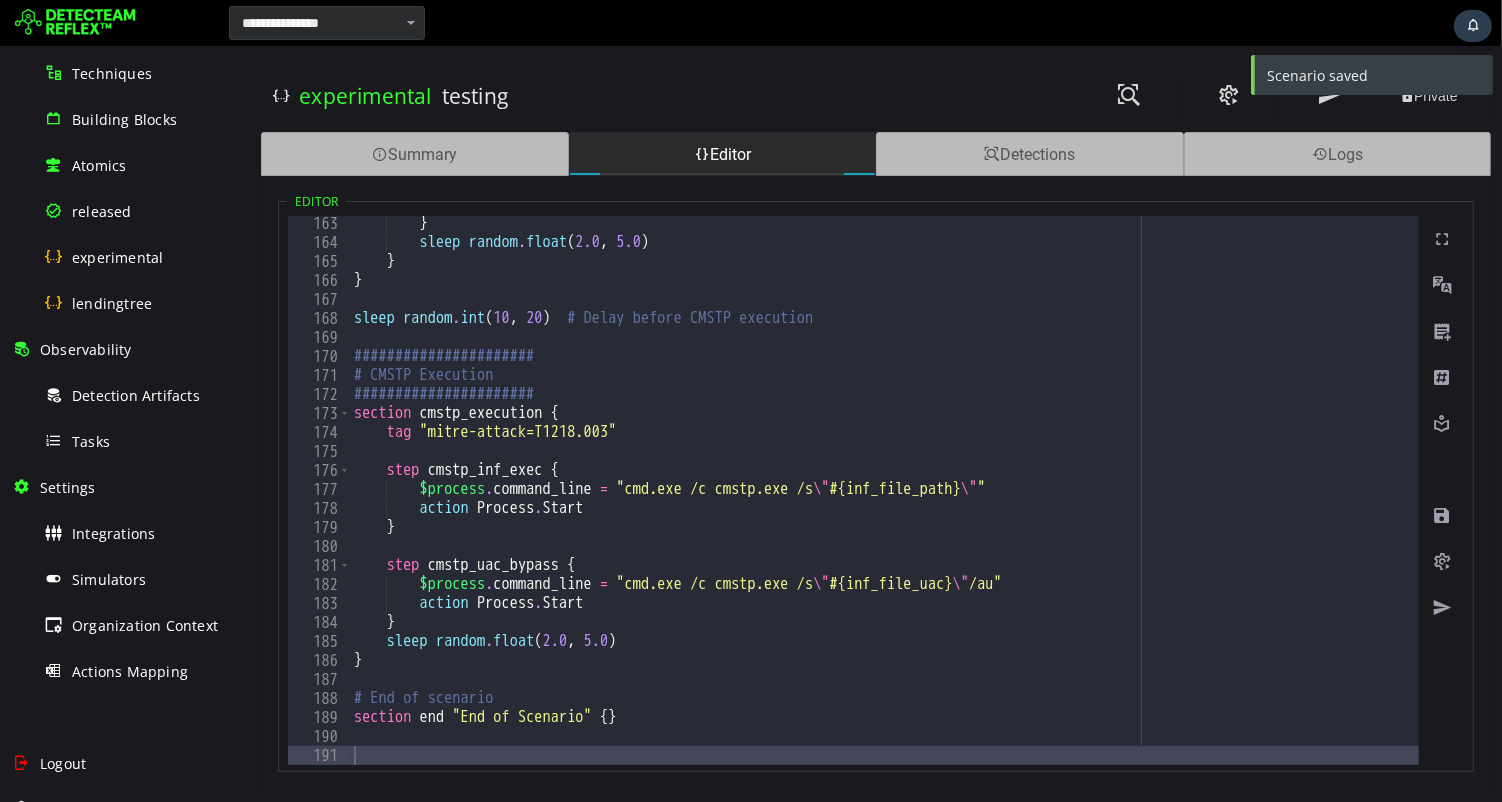 scroll, scrollTop: 257, scrollLeft: 0, axis: vertical 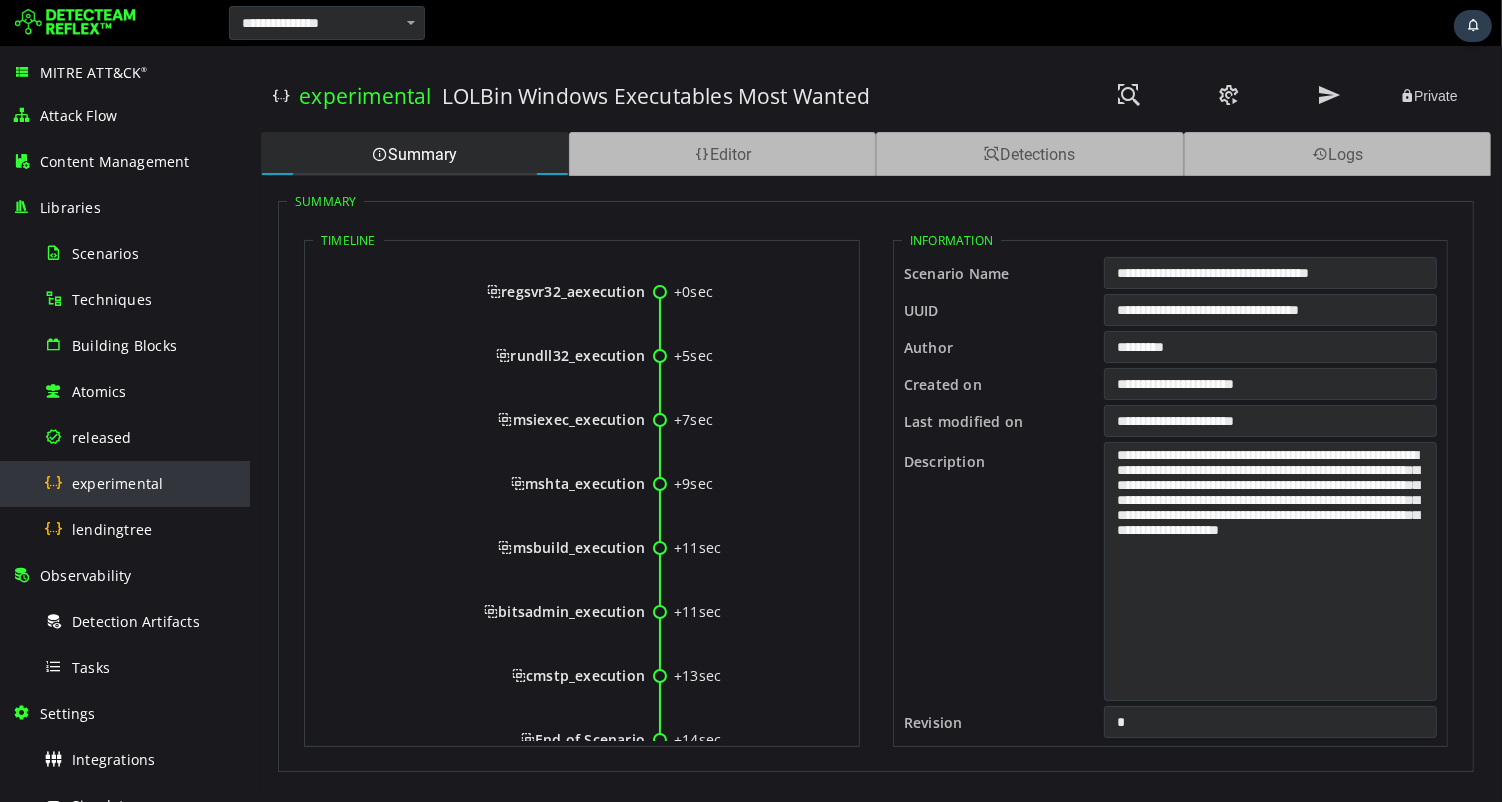 click on "experimental" at bounding box center (117, 483) 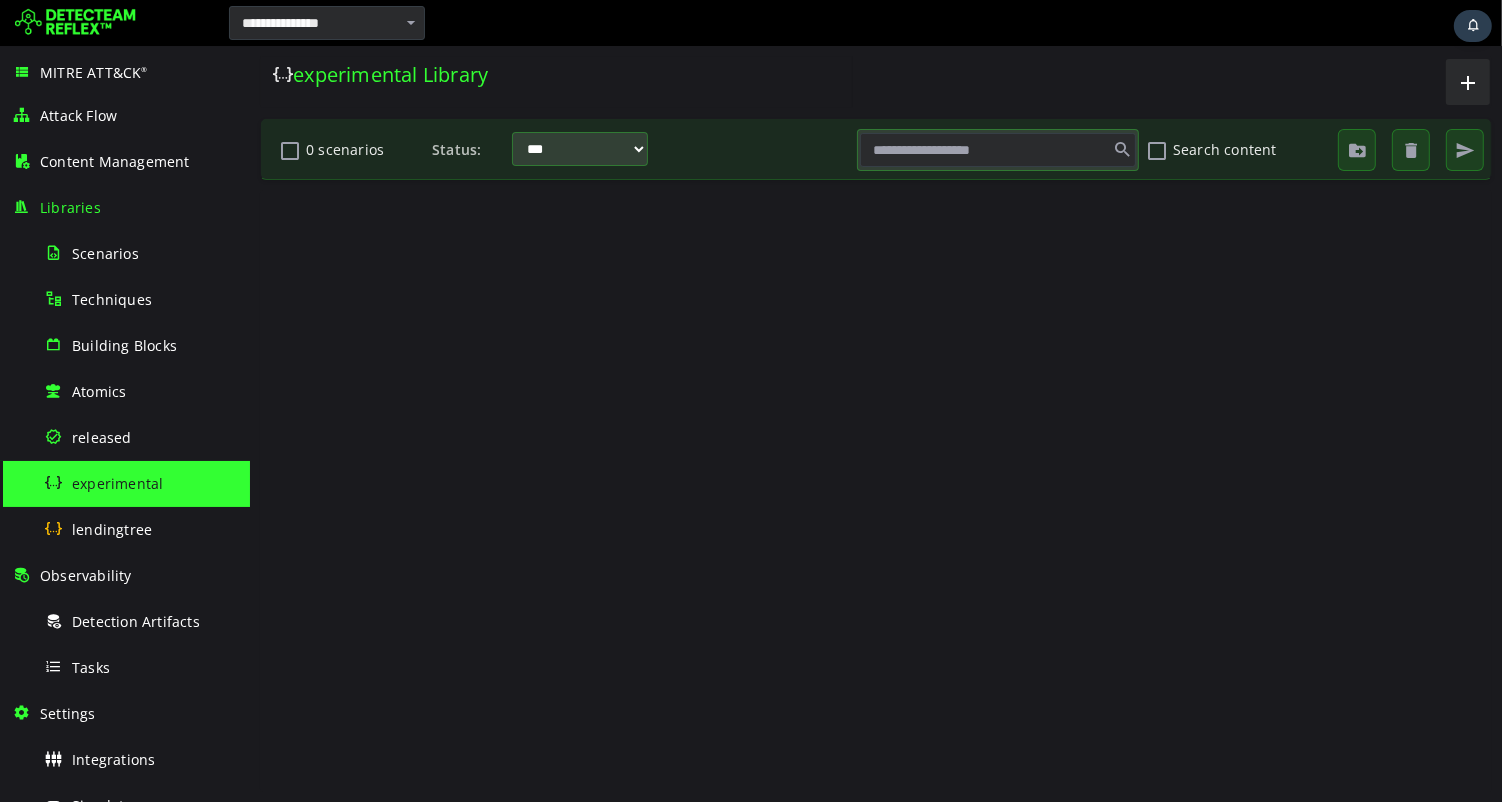 scroll, scrollTop: 0, scrollLeft: 0, axis: both 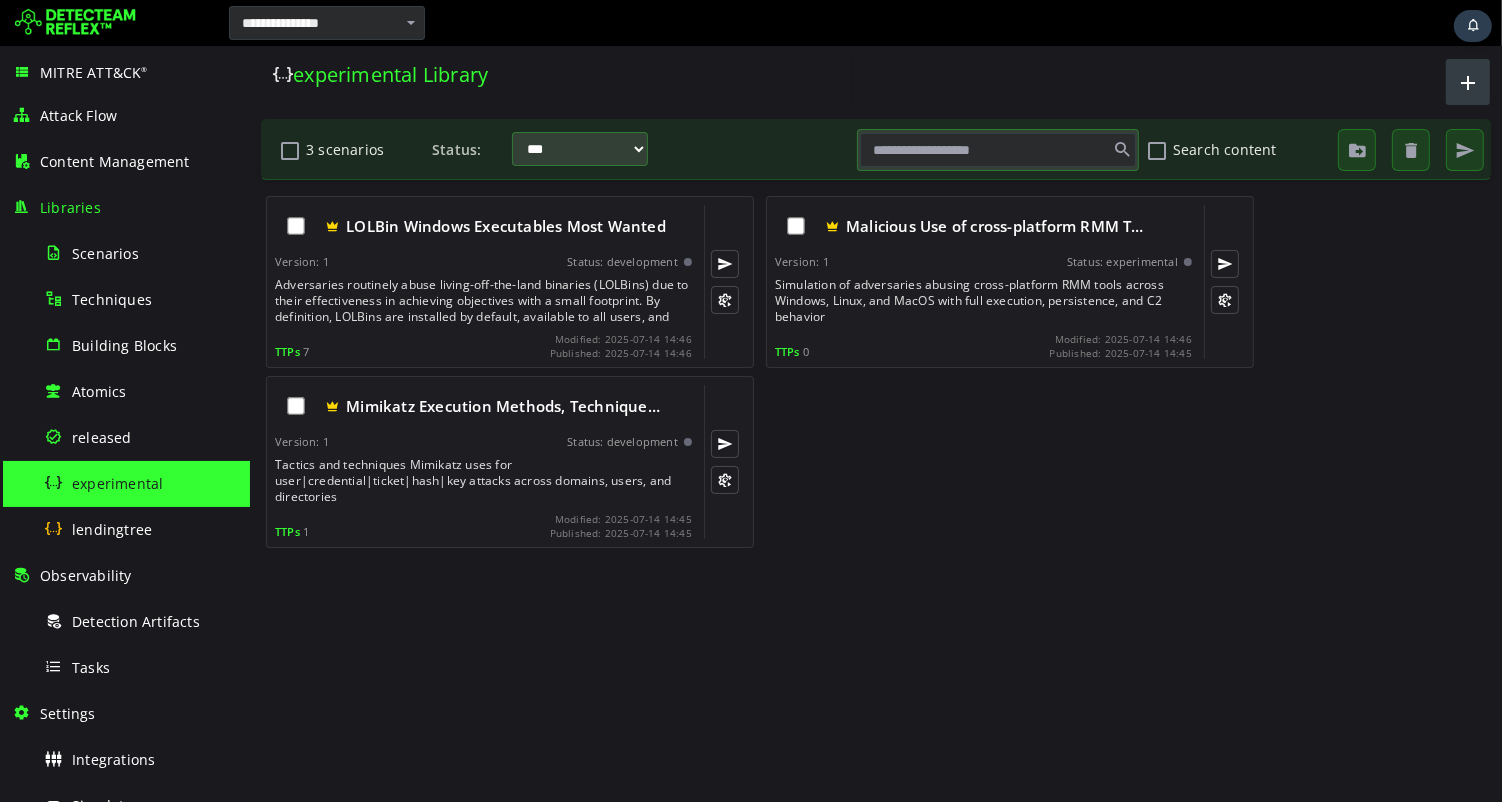 click at bounding box center (1467, 82) 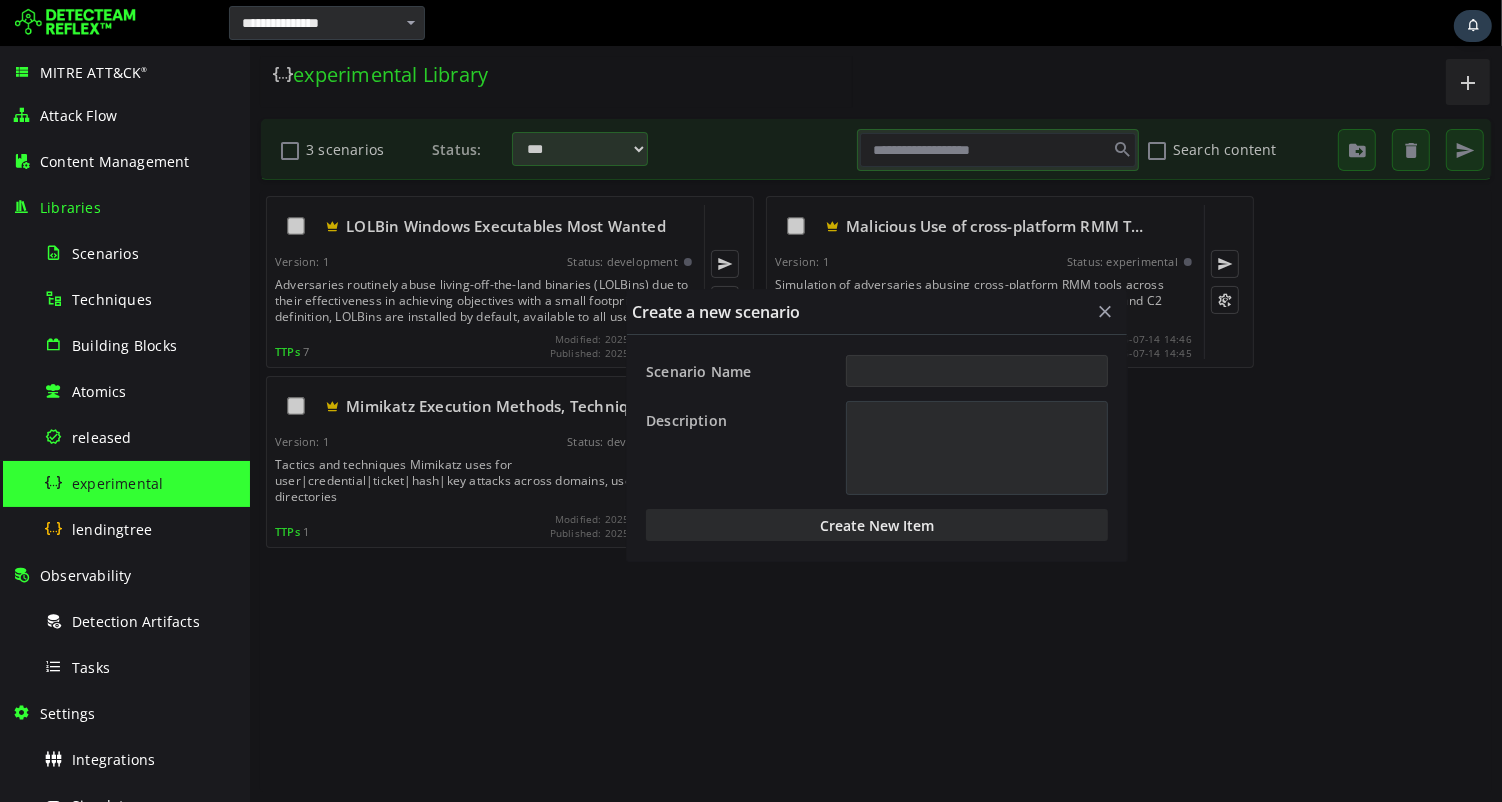 click on "Scenario Name" at bounding box center [976, 371] 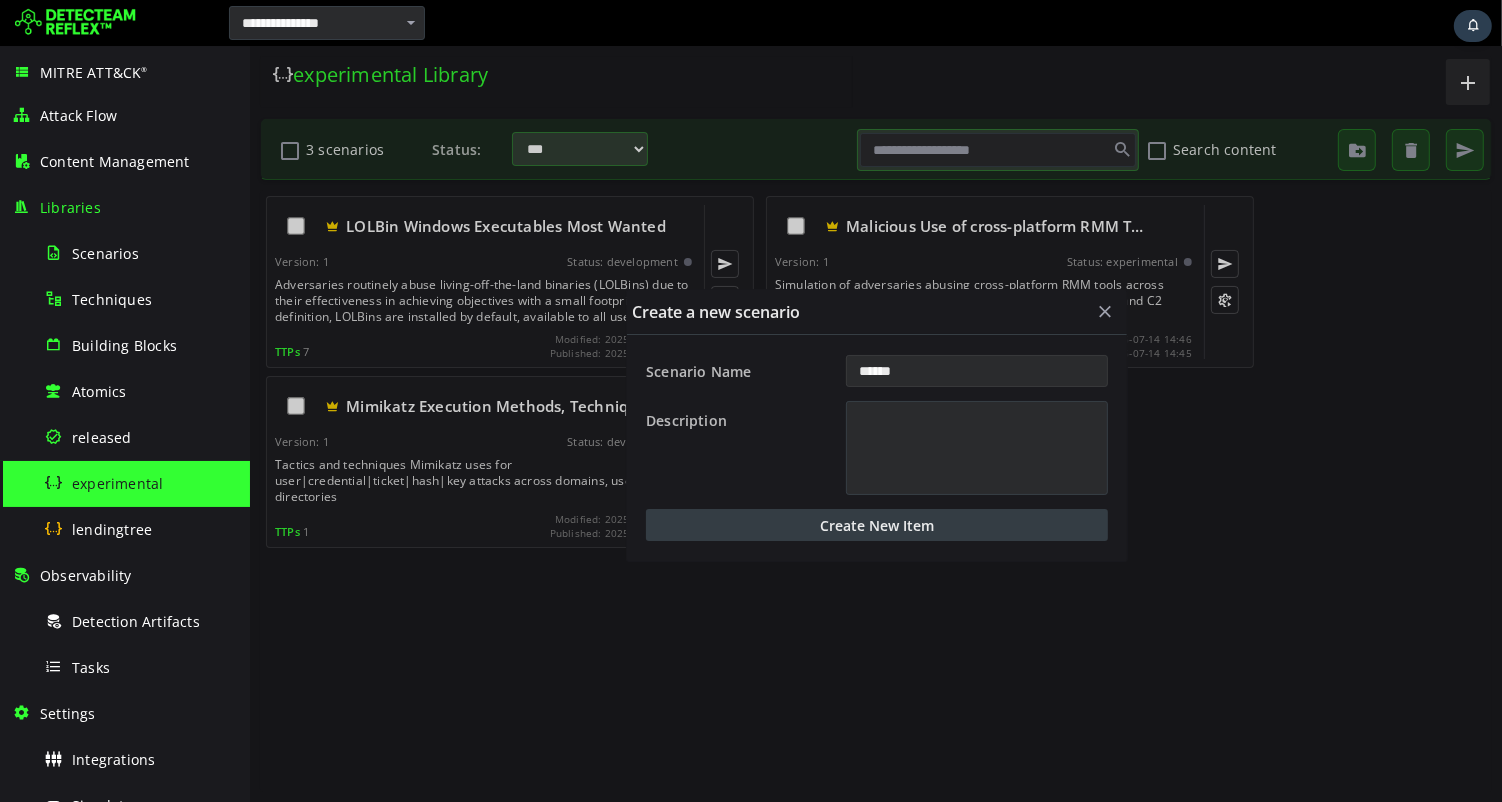 type on "******" 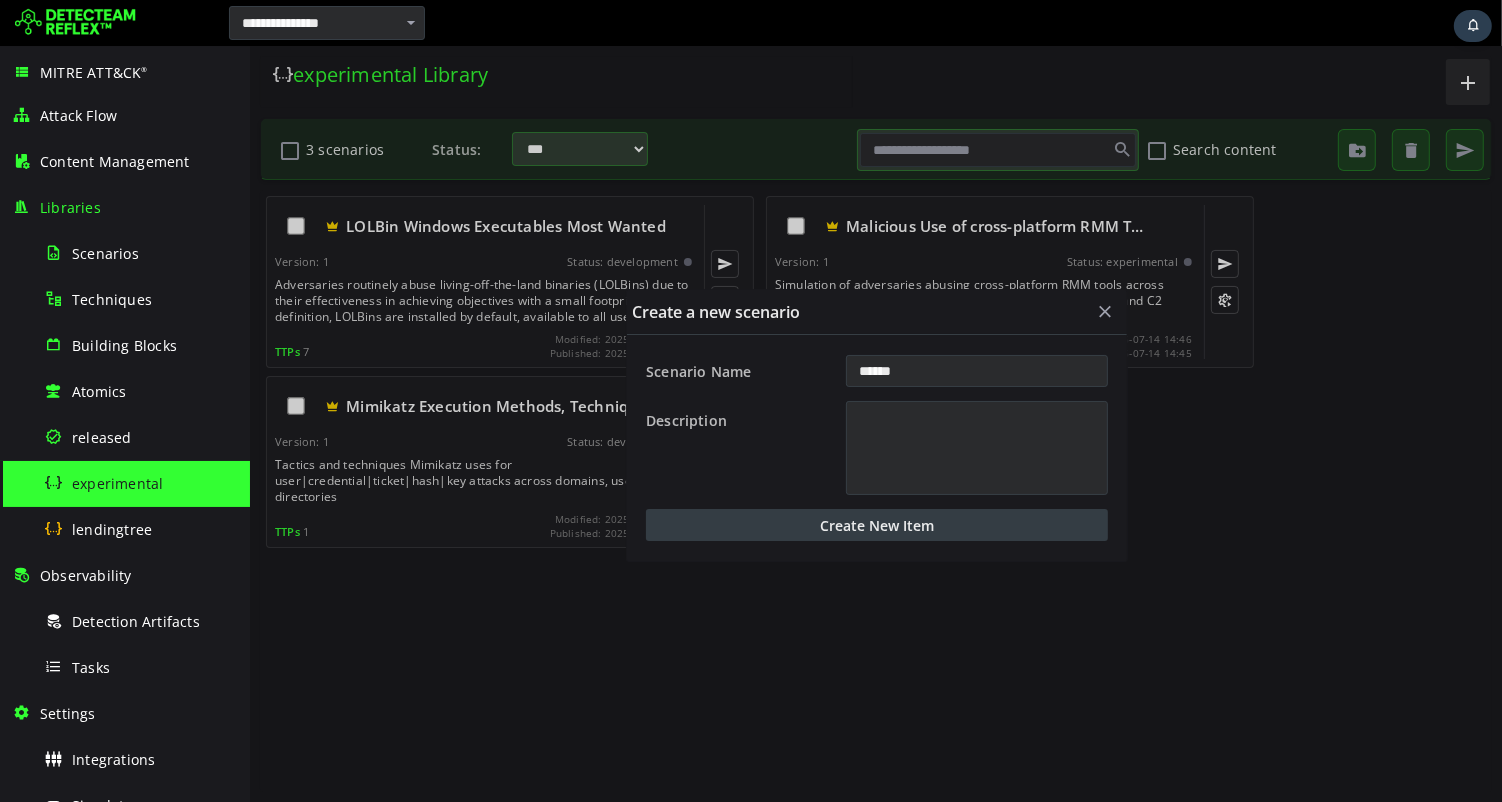 click on "Create New Item" at bounding box center [876, 525] 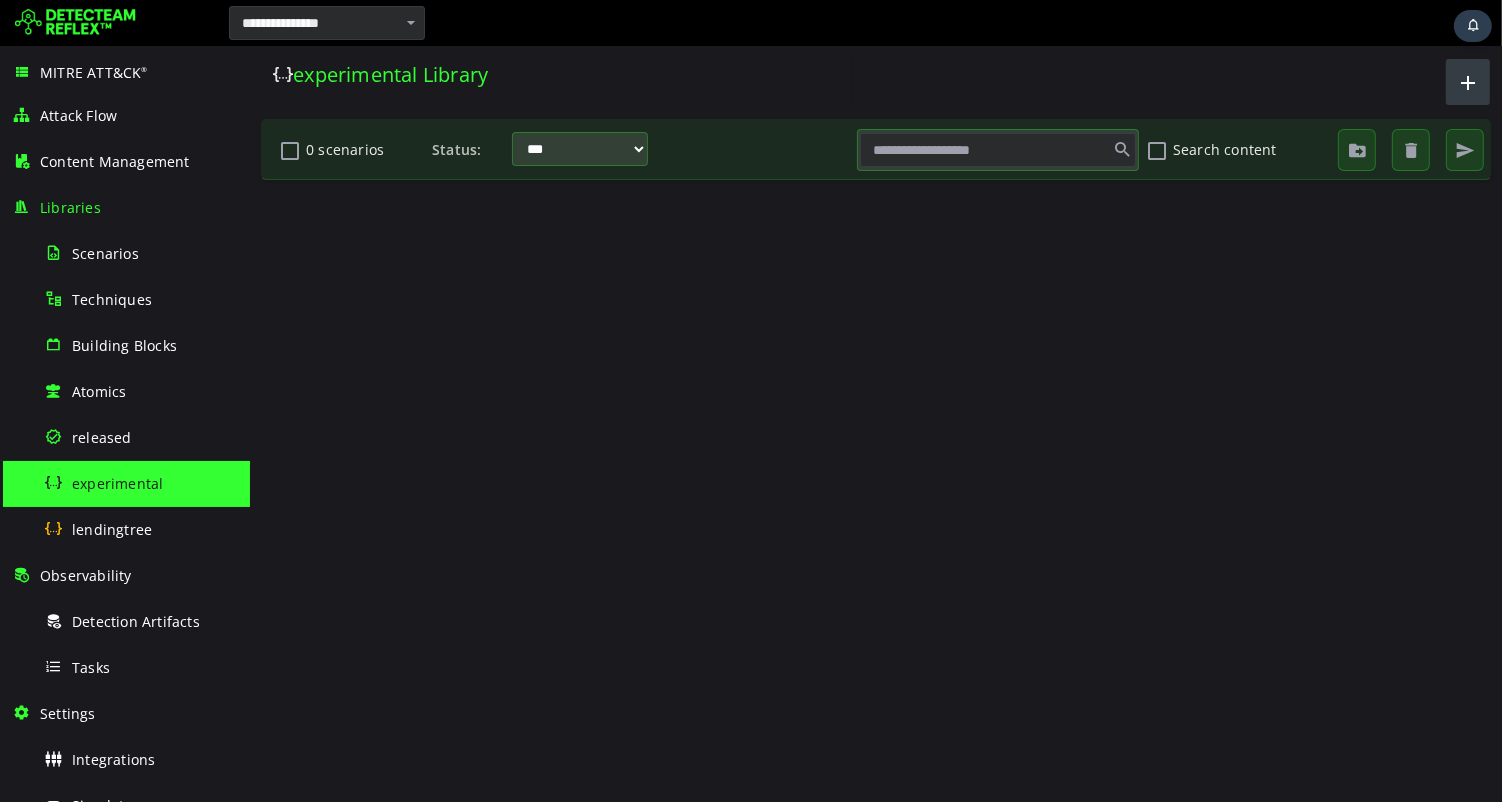 scroll, scrollTop: 0, scrollLeft: 0, axis: both 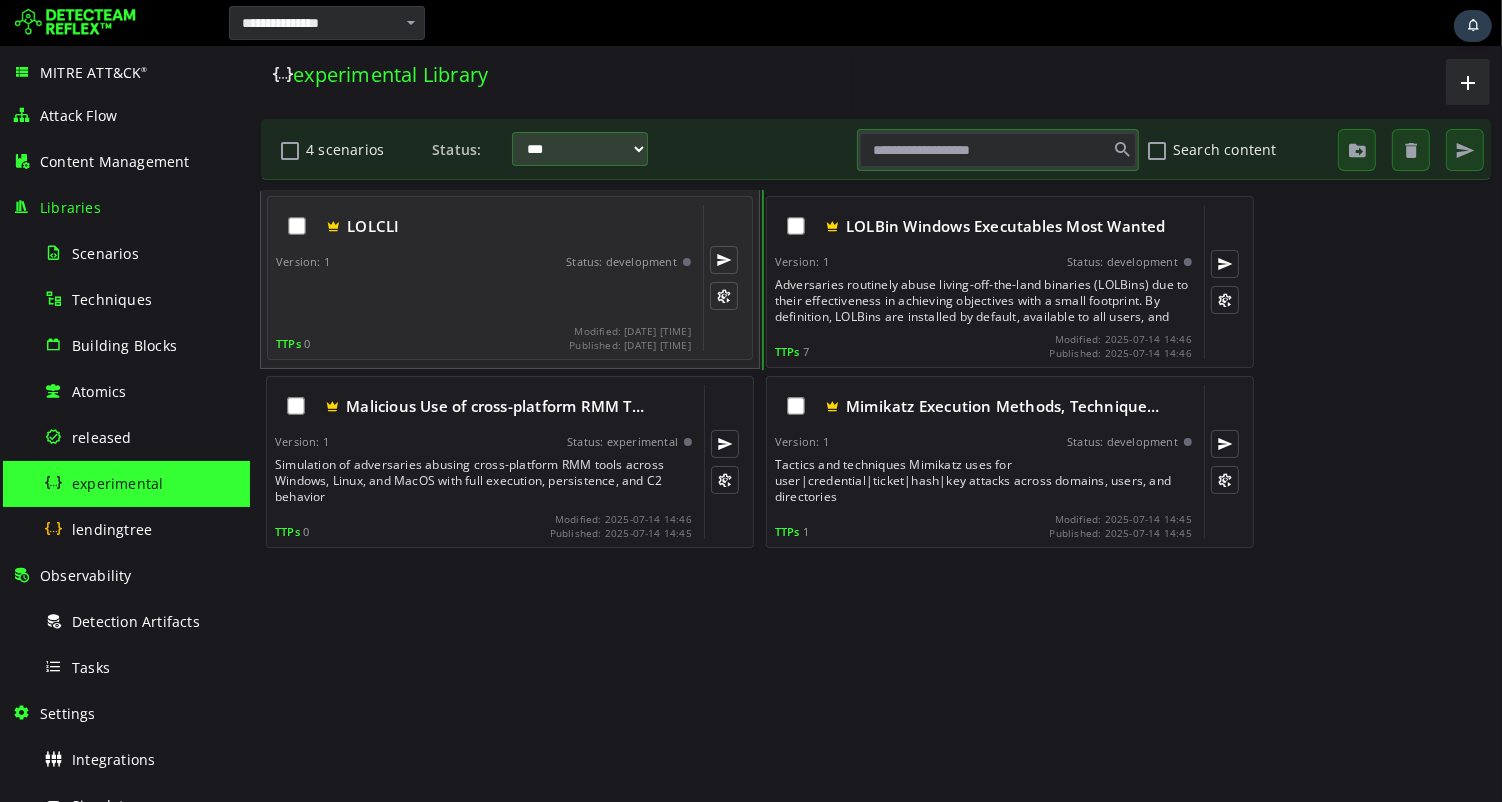 click at bounding box center (484, 297) 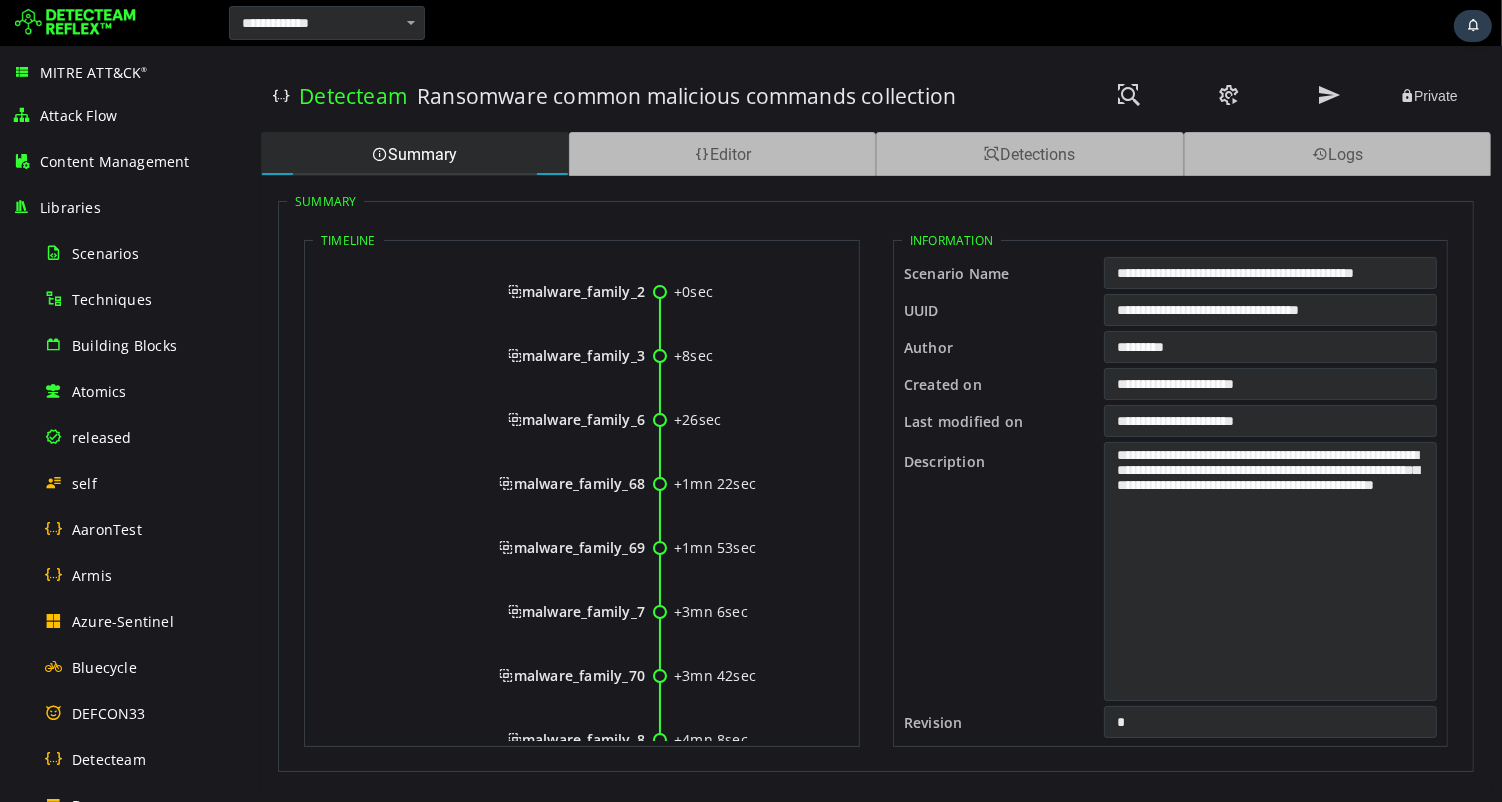 scroll, scrollTop: 0, scrollLeft: 0, axis: both 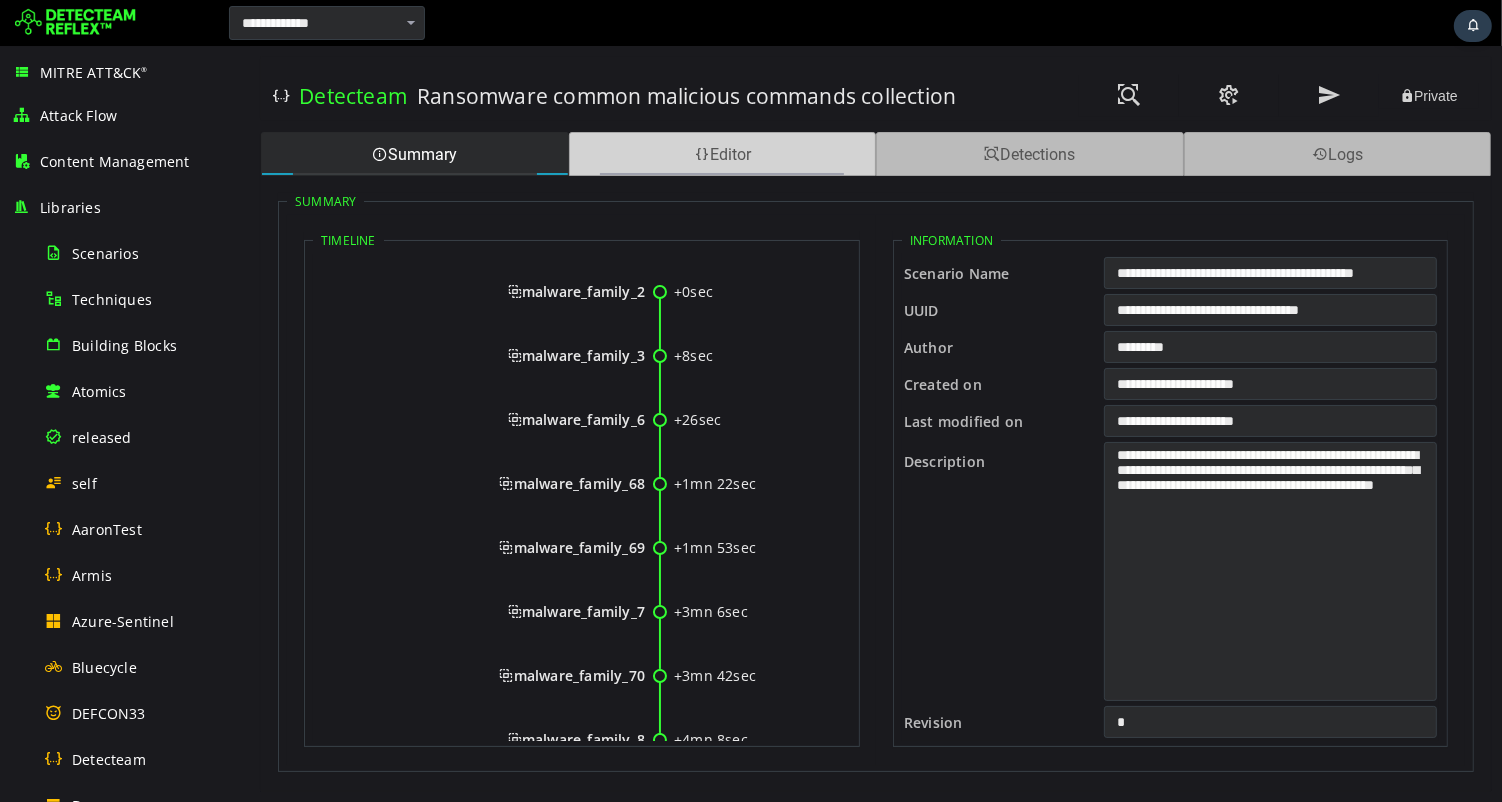 click on "Editor" at bounding box center [722, 154] 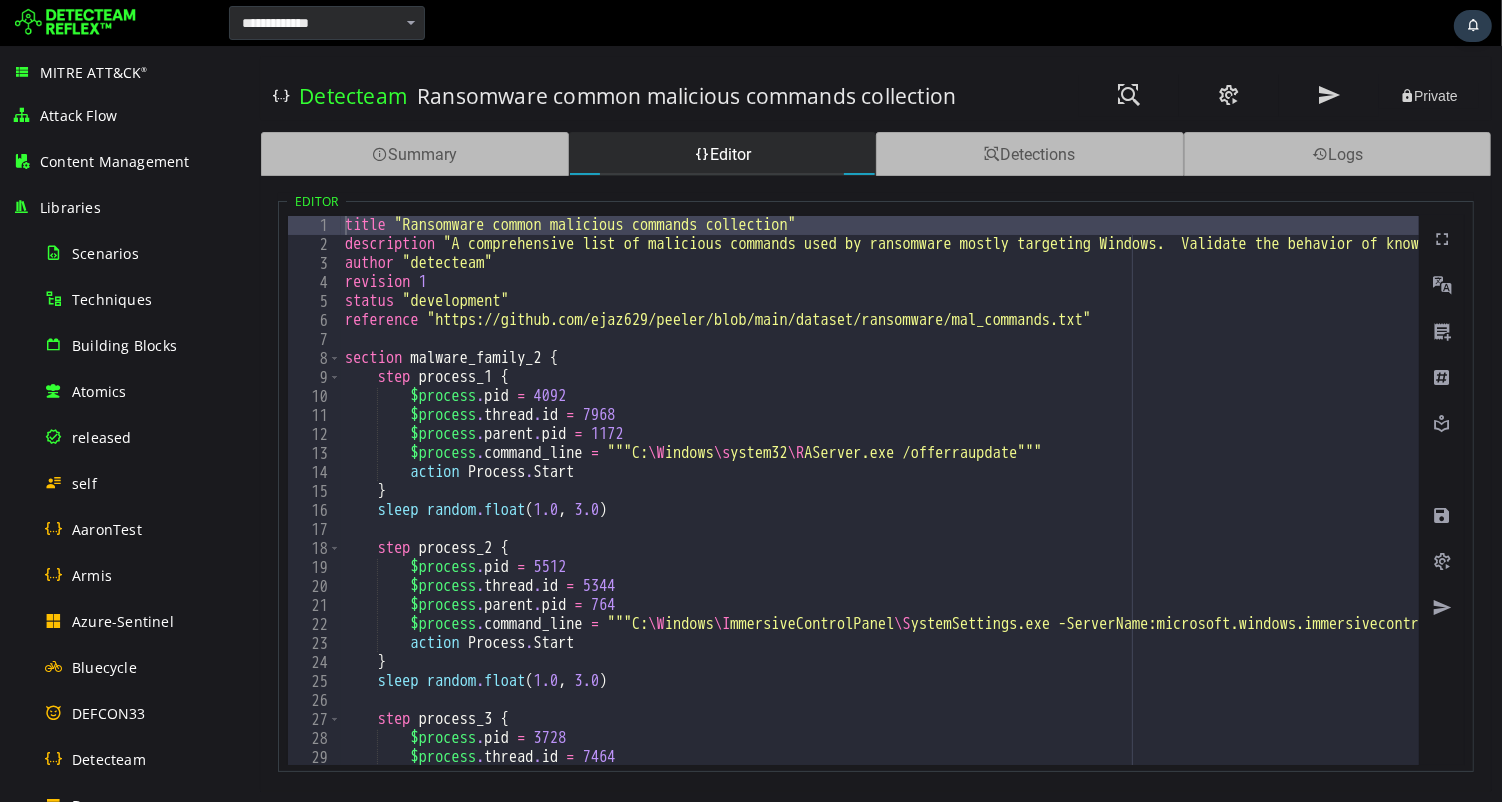 click on "$process . command_line   =   """C: \W indows \s ystem32 \R AServer.exe /offerraupdate"""           action   Process . Start      }      sleep   random . float ( 1.0 ,   3.0 )      step   process_2   {           $process . pid   =   5512           $process . thread . id   =   5344           $process . parent . pid   =   764           $process . command_line   =   """C: \W indows \I mmersiveControlPanel \S           action   Process" at bounding box center [1853, 509] 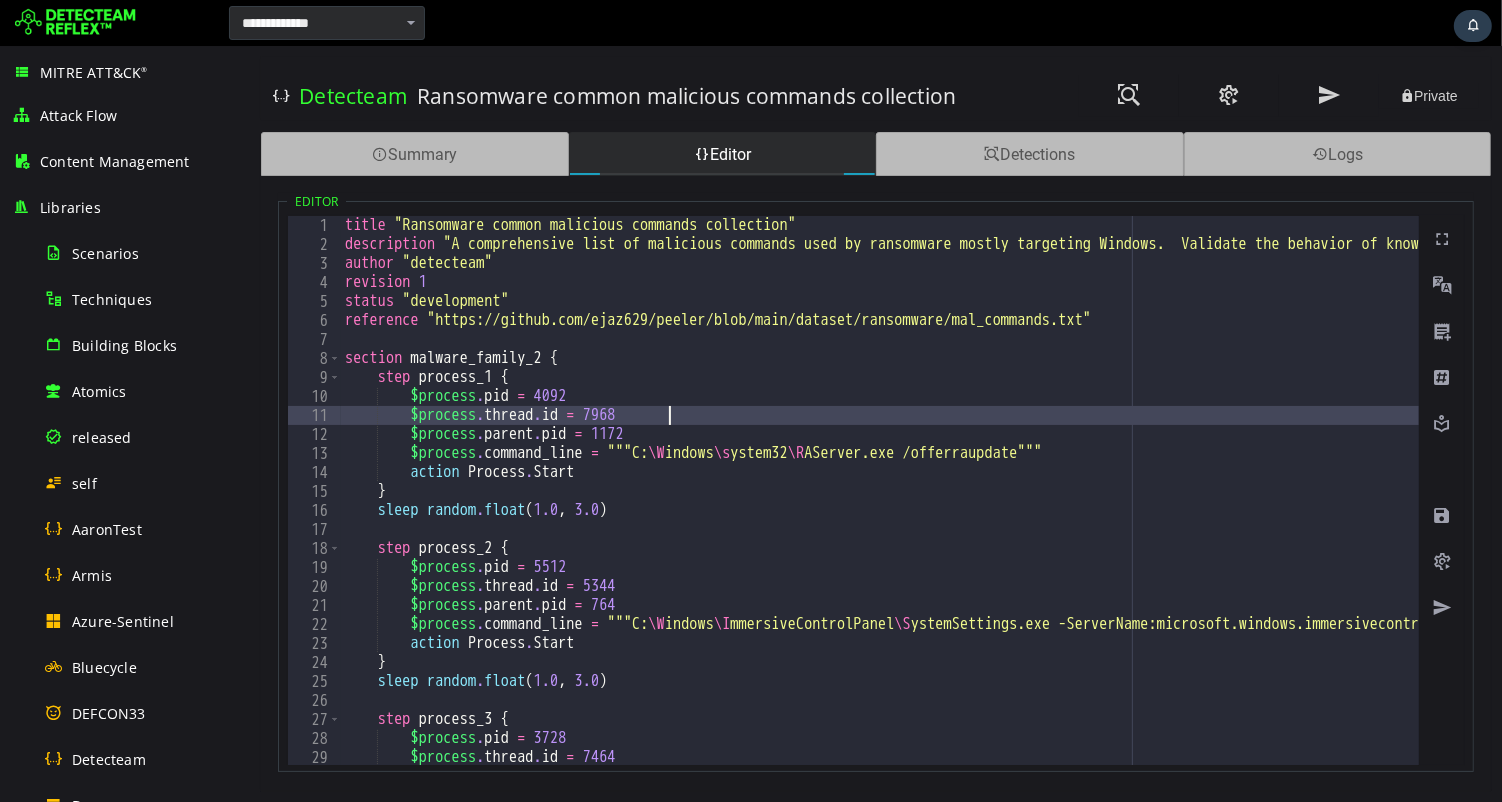type on "**********" 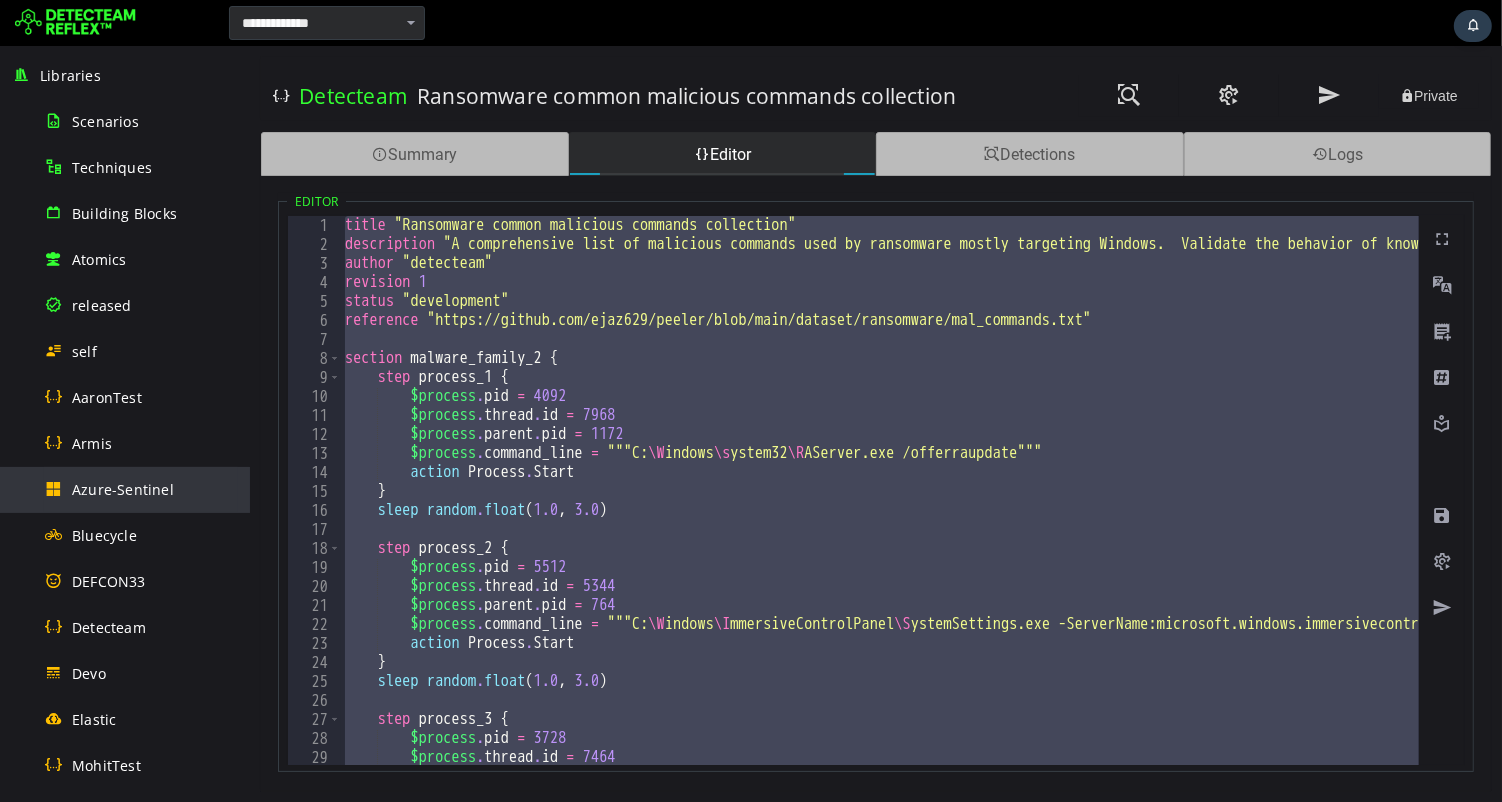 scroll, scrollTop: 138, scrollLeft: 0, axis: vertical 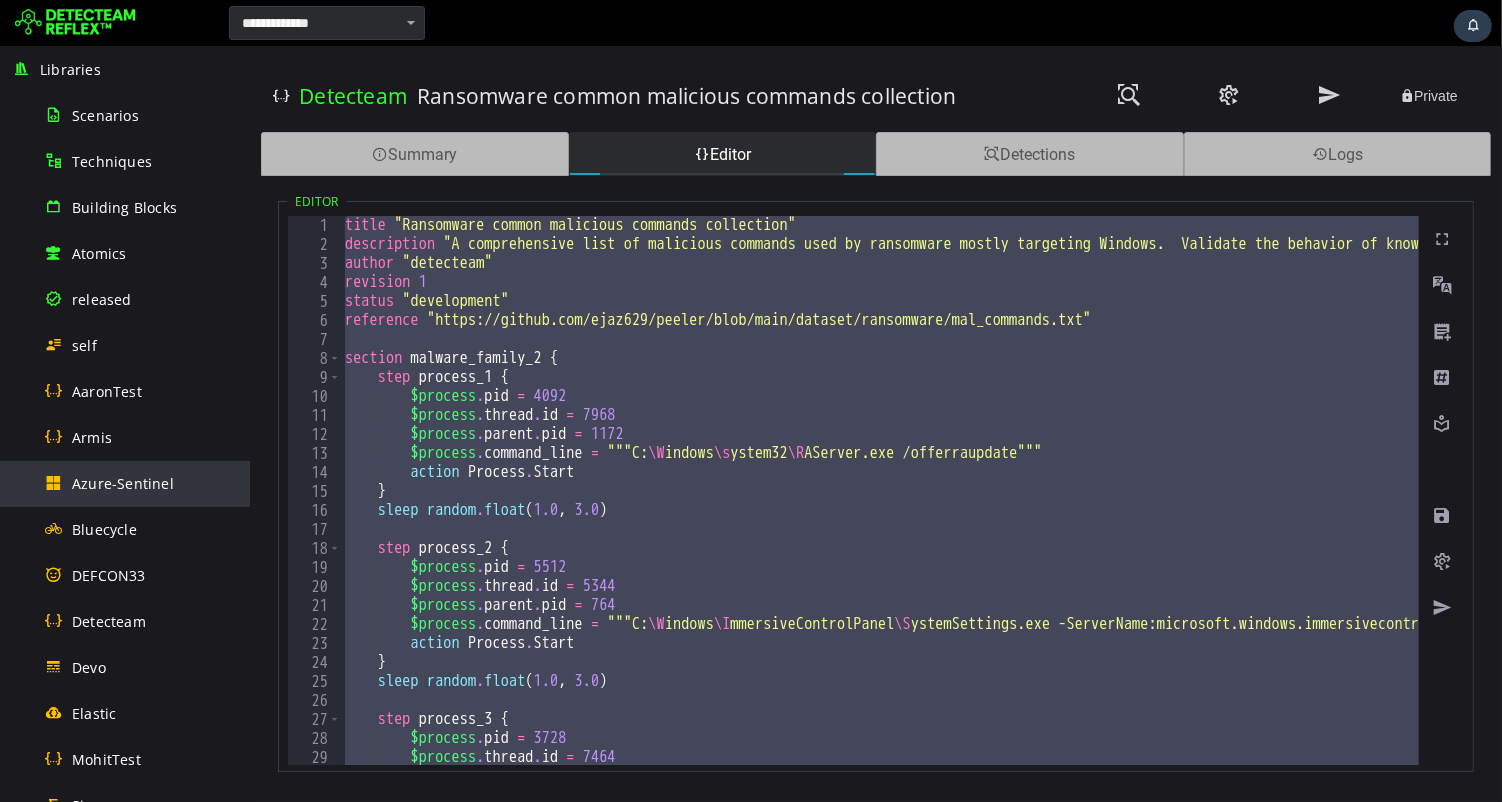 click on "Detecteam" at bounding box center (109, 621) 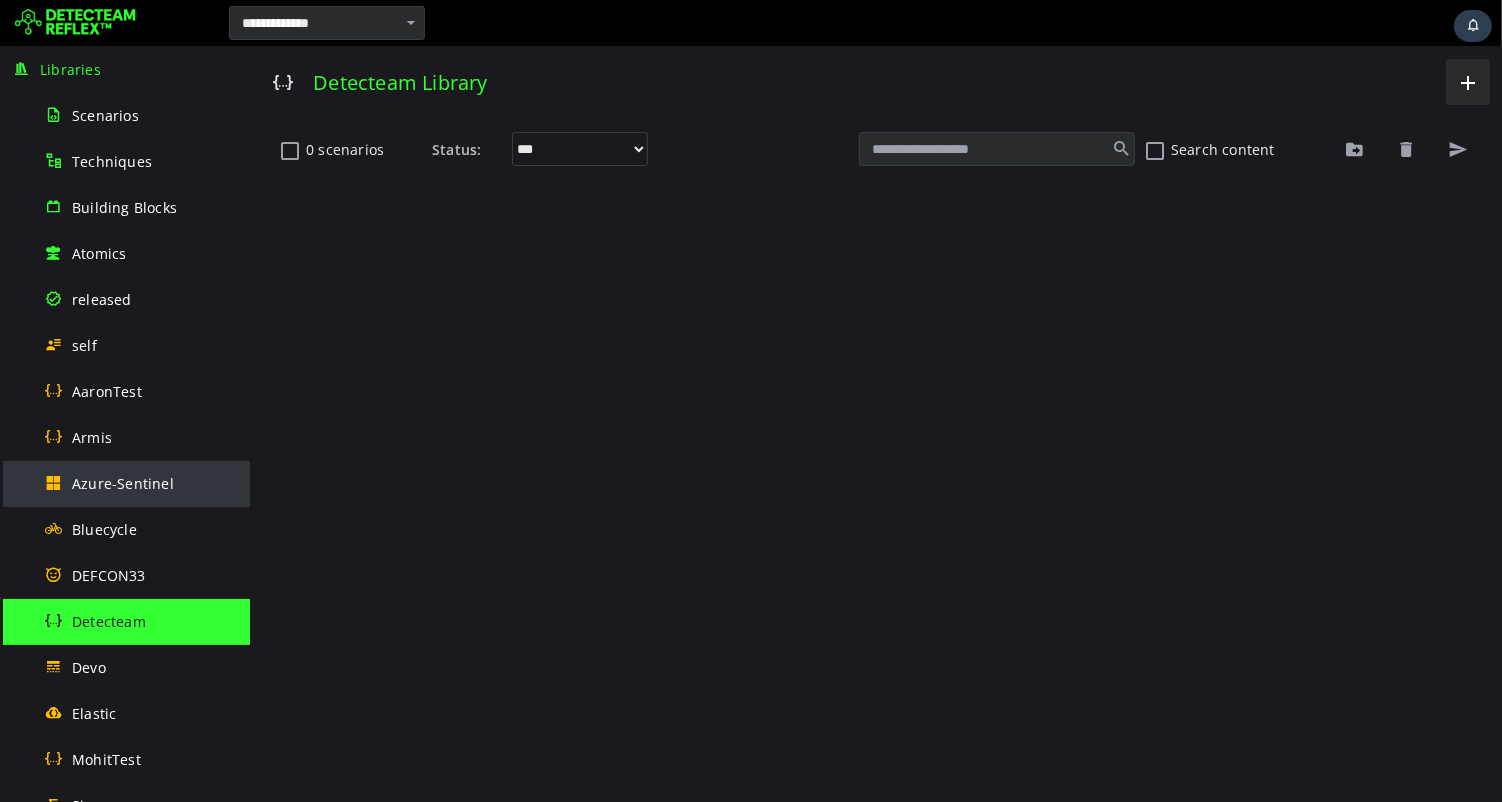 scroll, scrollTop: 0, scrollLeft: 0, axis: both 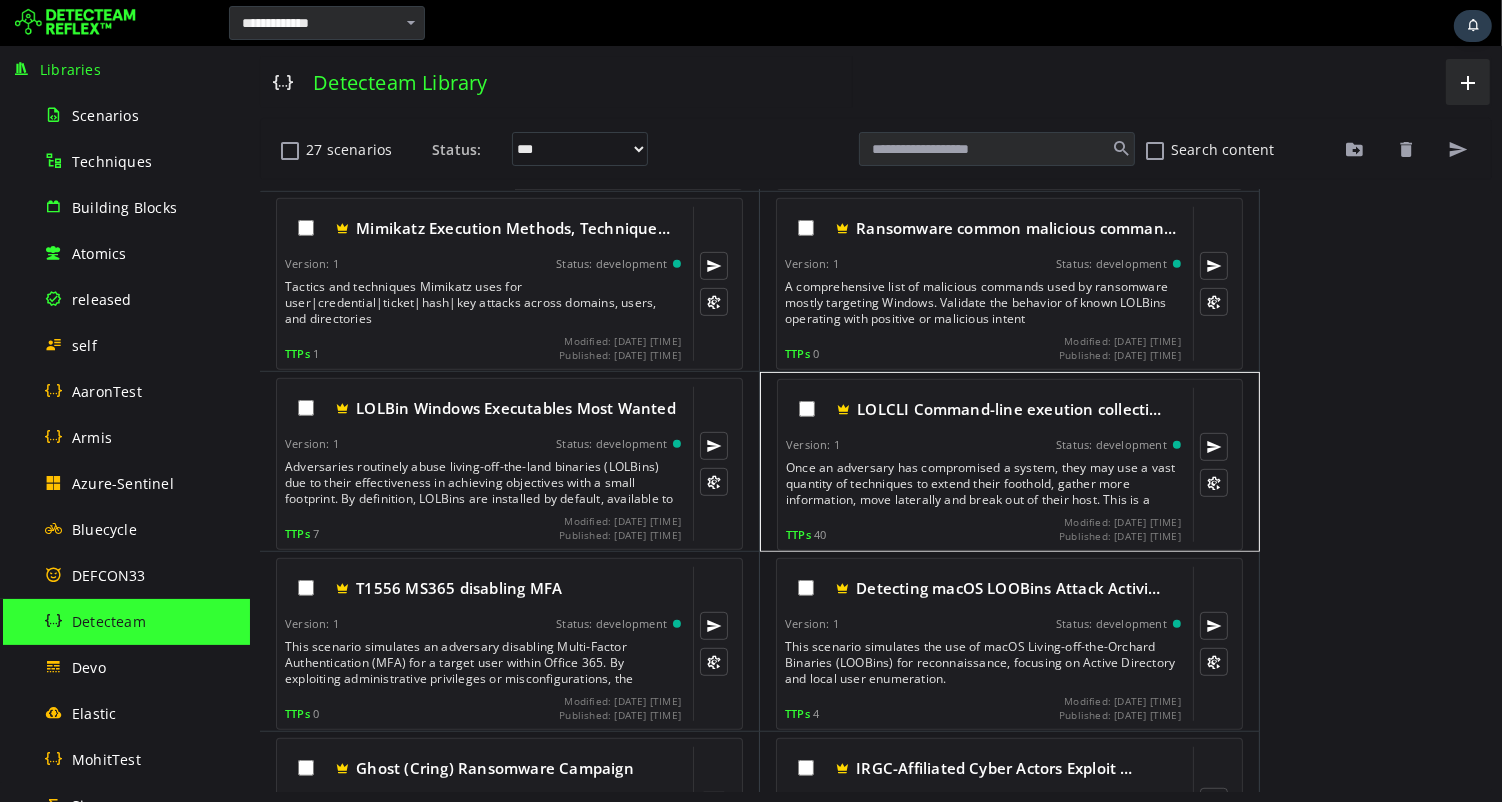click on "Once an adversary has compromised a system, they may use a vast quantity of techniques to extend their foothold, gather more information, move laterally and break out of their host.  This is a collection of commands used by threat actors to perform various actions on a compromised system" at bounding box center [984, 484] 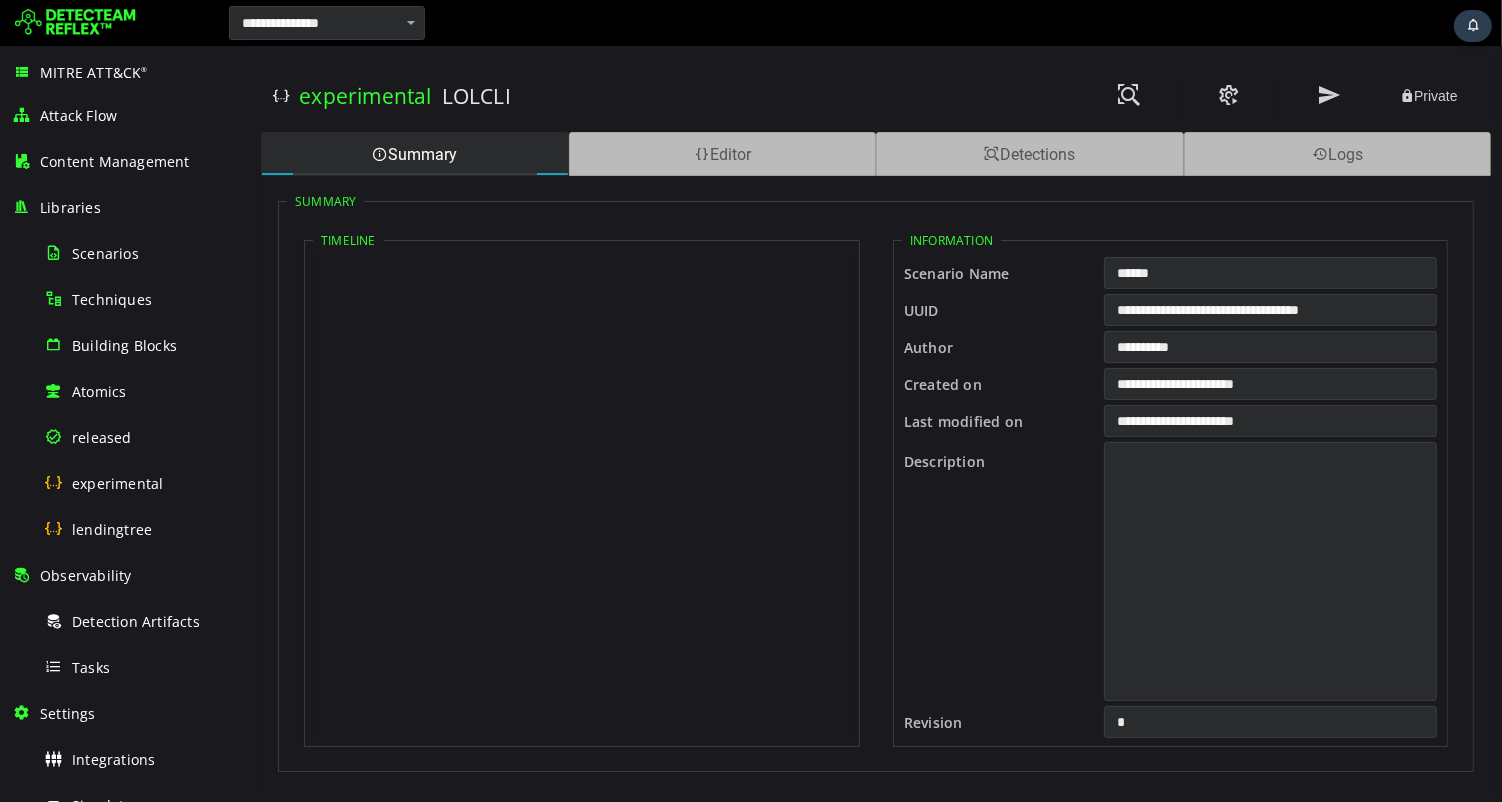 scroll, scrollTop: 0, scrollLeft: 0, axis: both 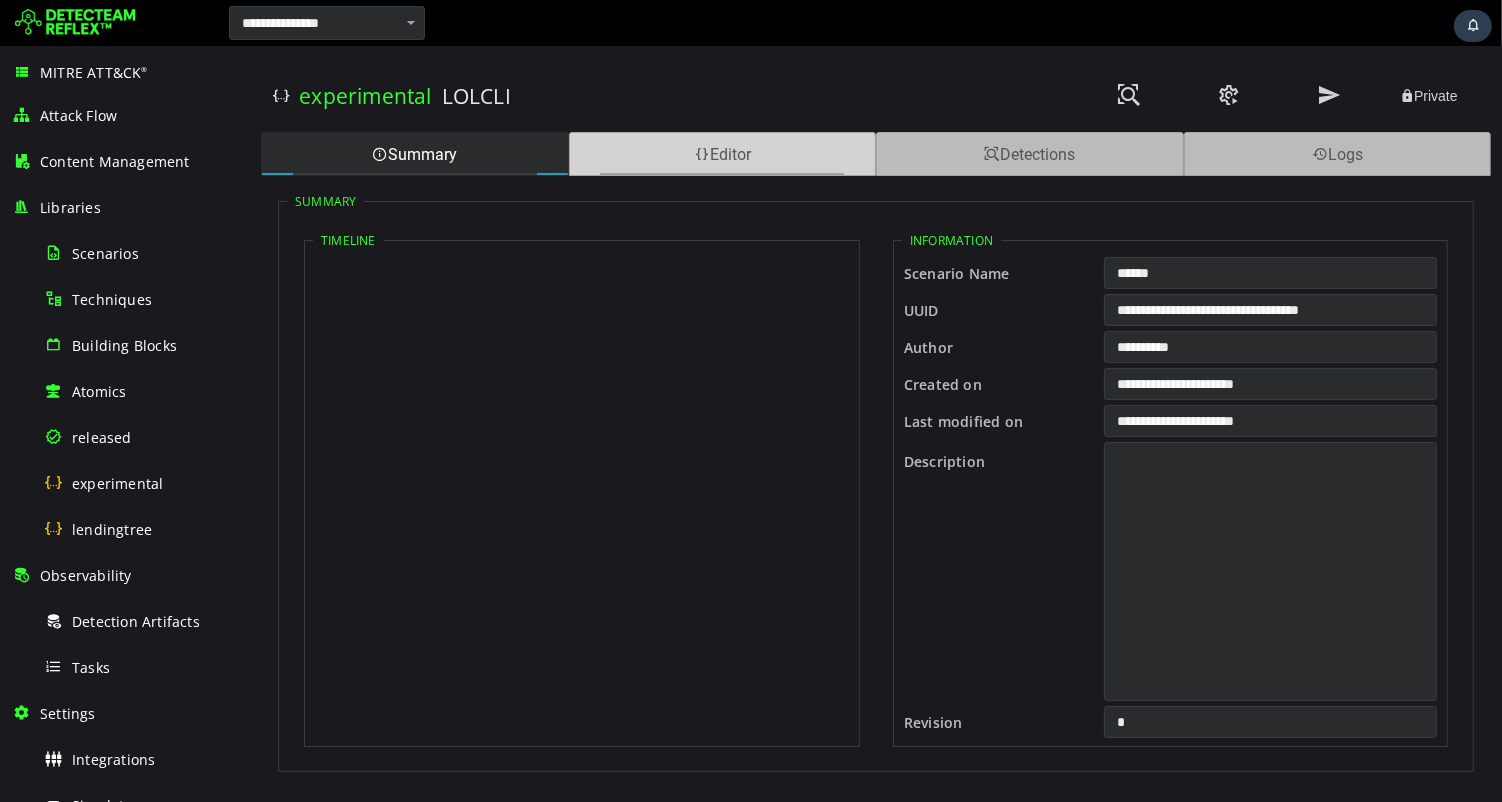click on "Editor" at bounding box center (722, 154) 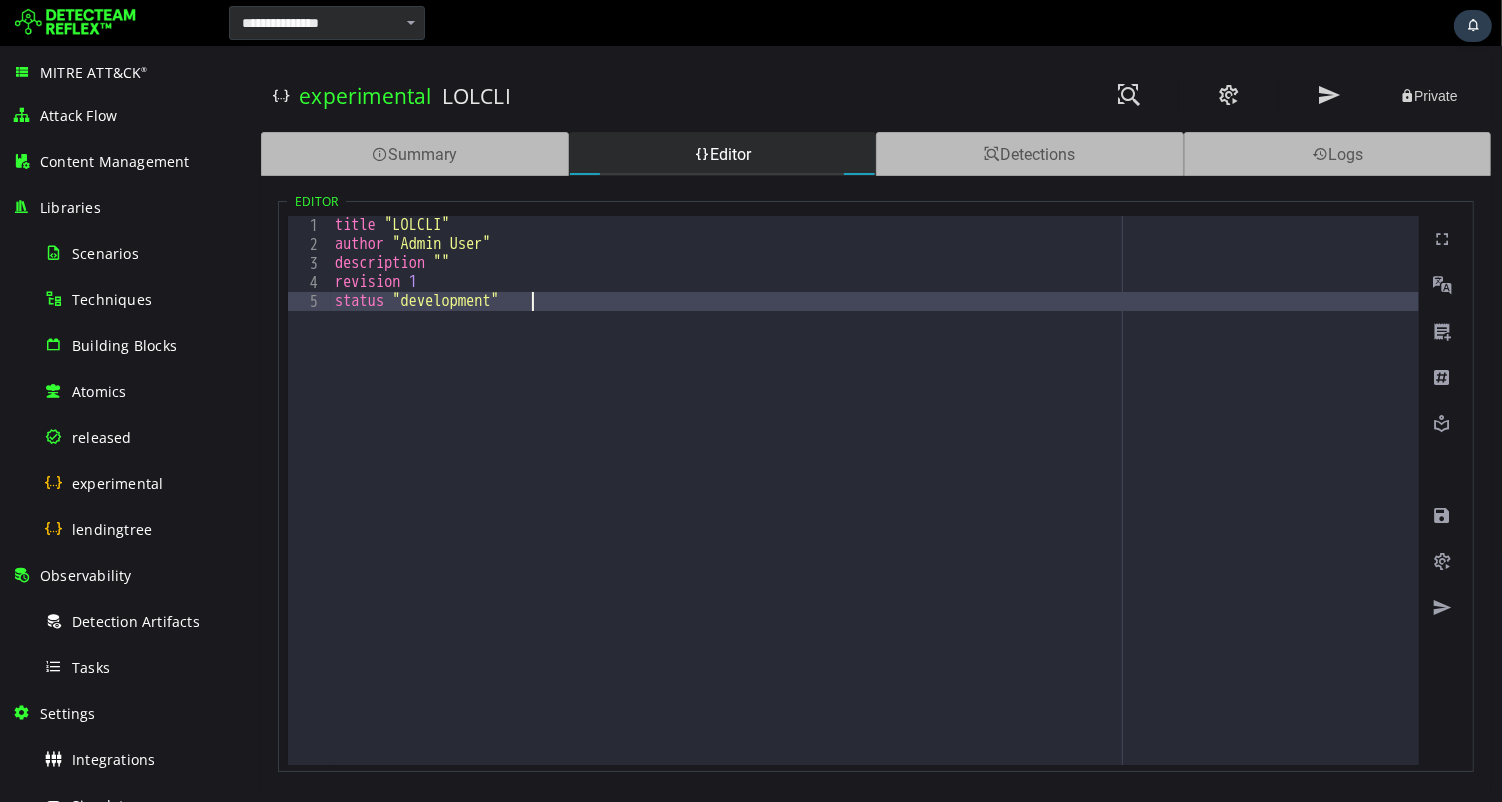 click on "title   "LOLCLI" author   "Admin User" description   "" revision   1 status   "development"" at bounding box center [874, 509] 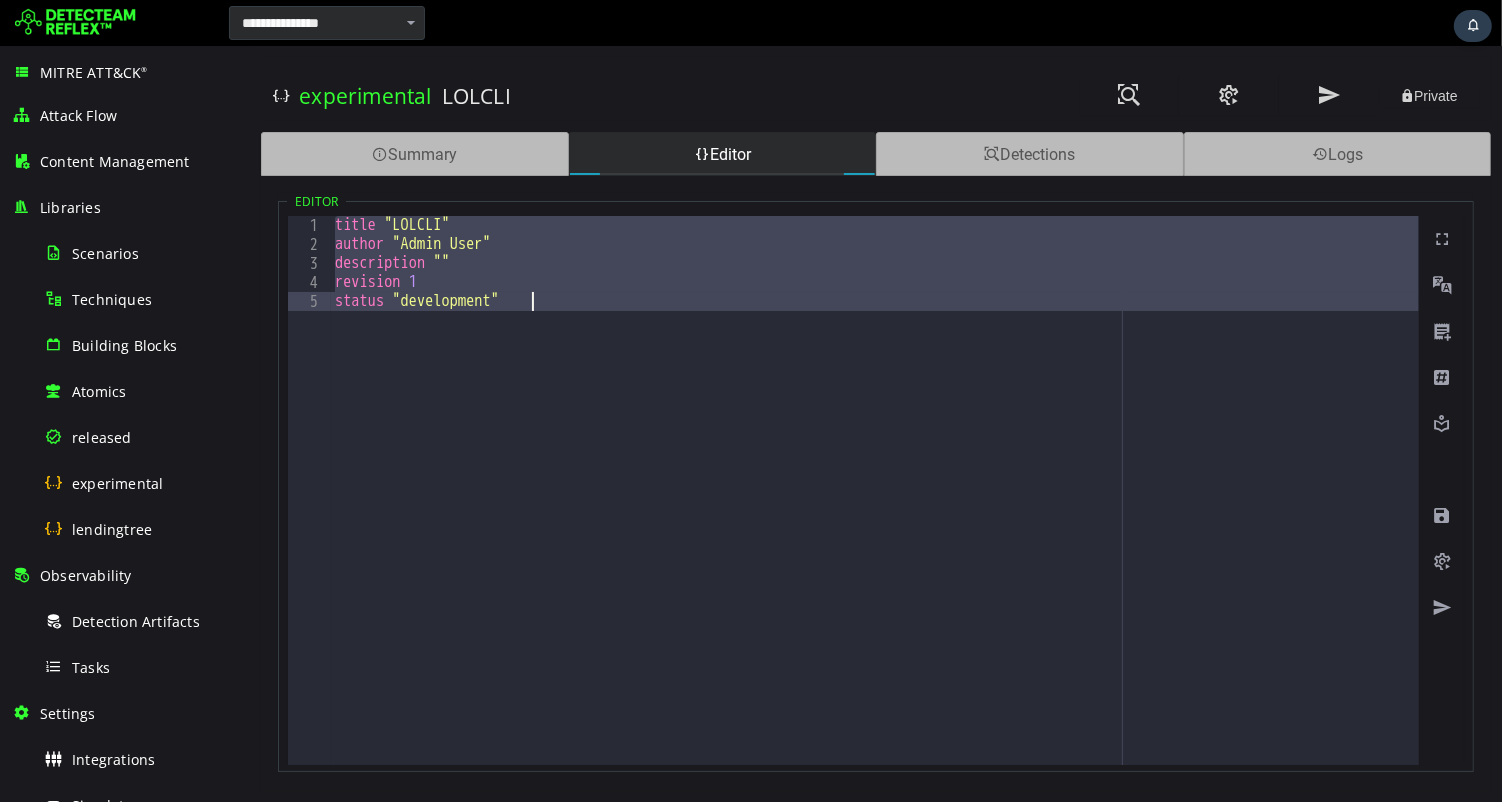paste 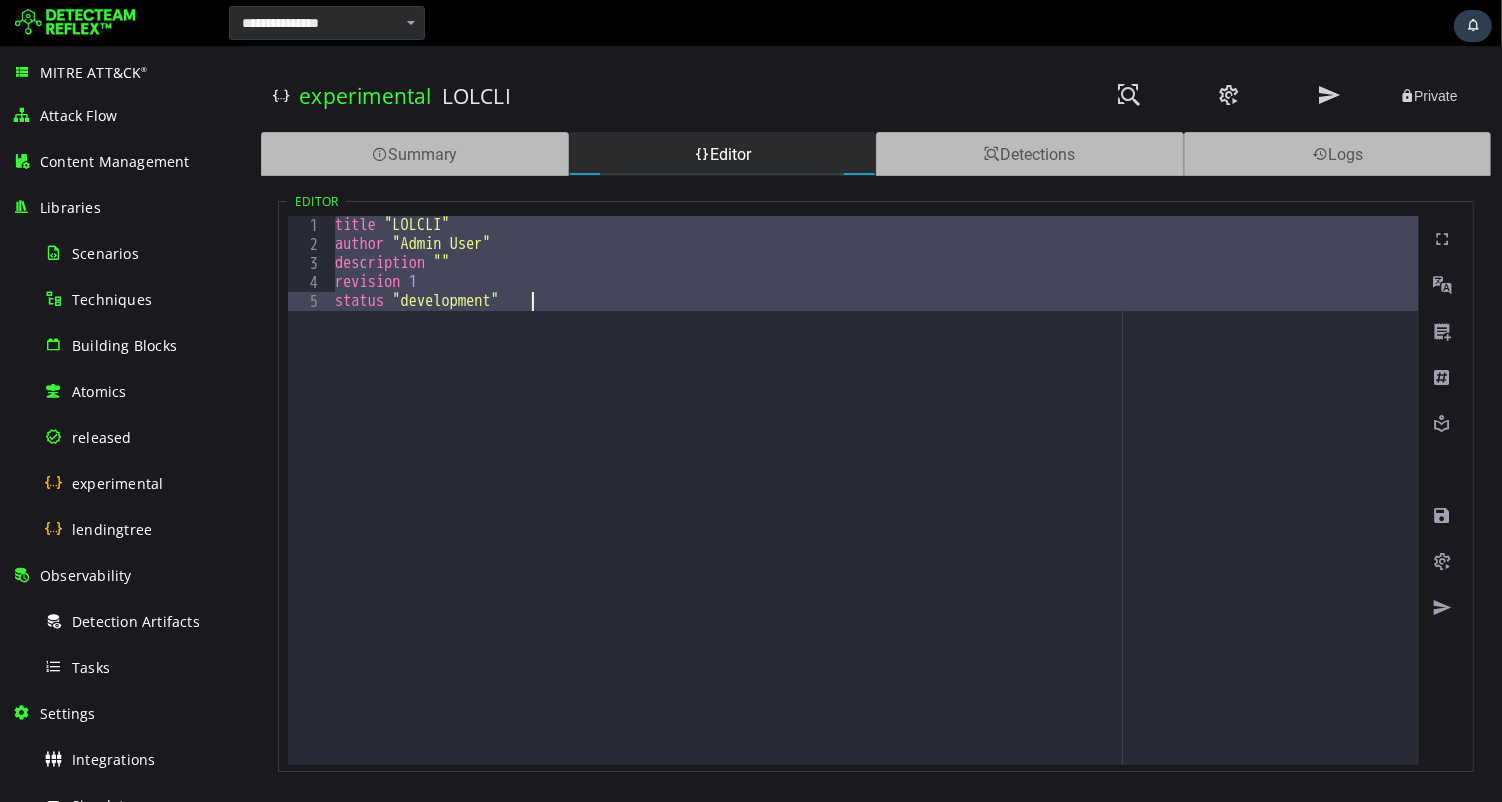 type on "**********" 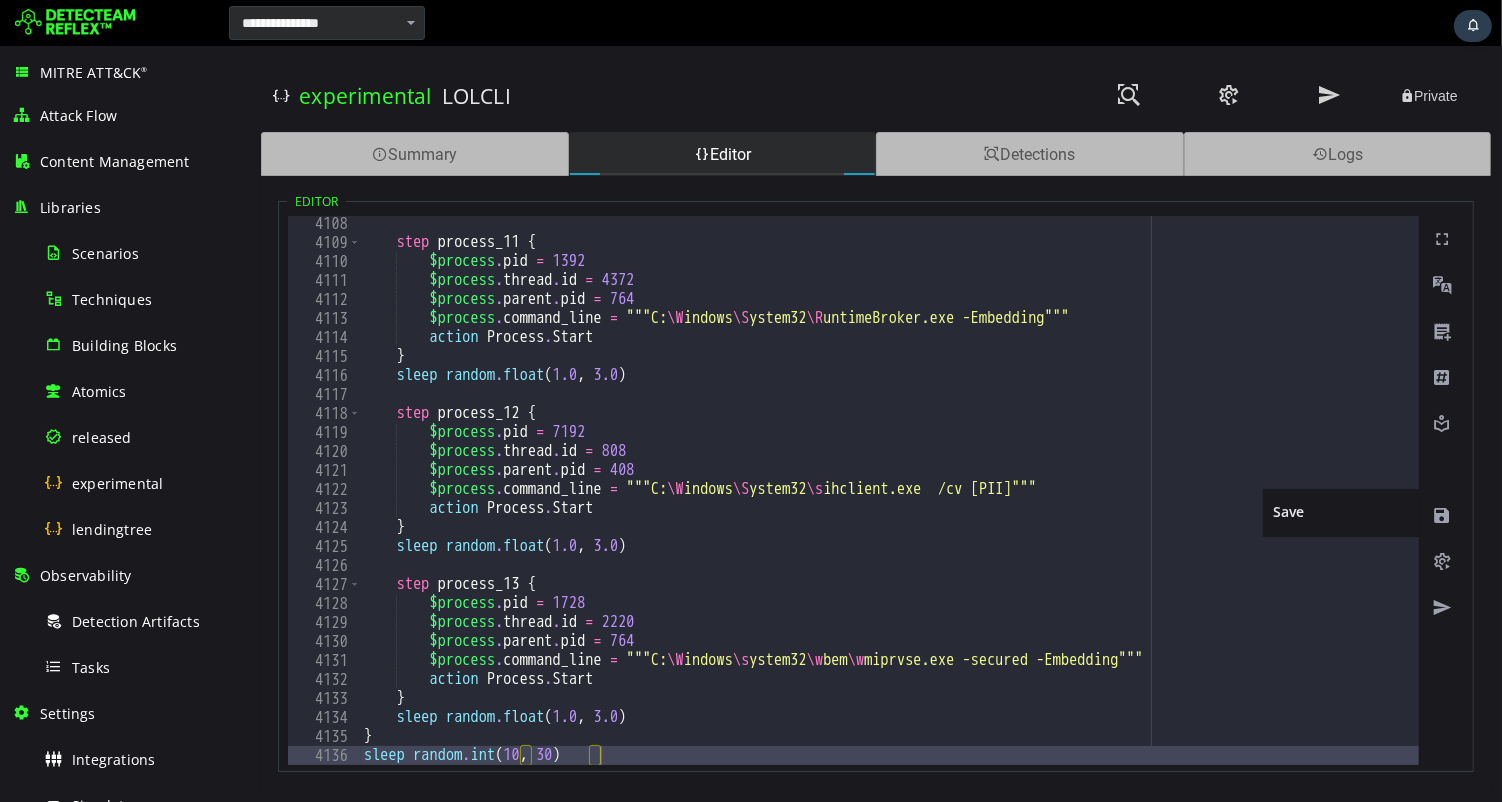 click at bounding box center (1441, 516) 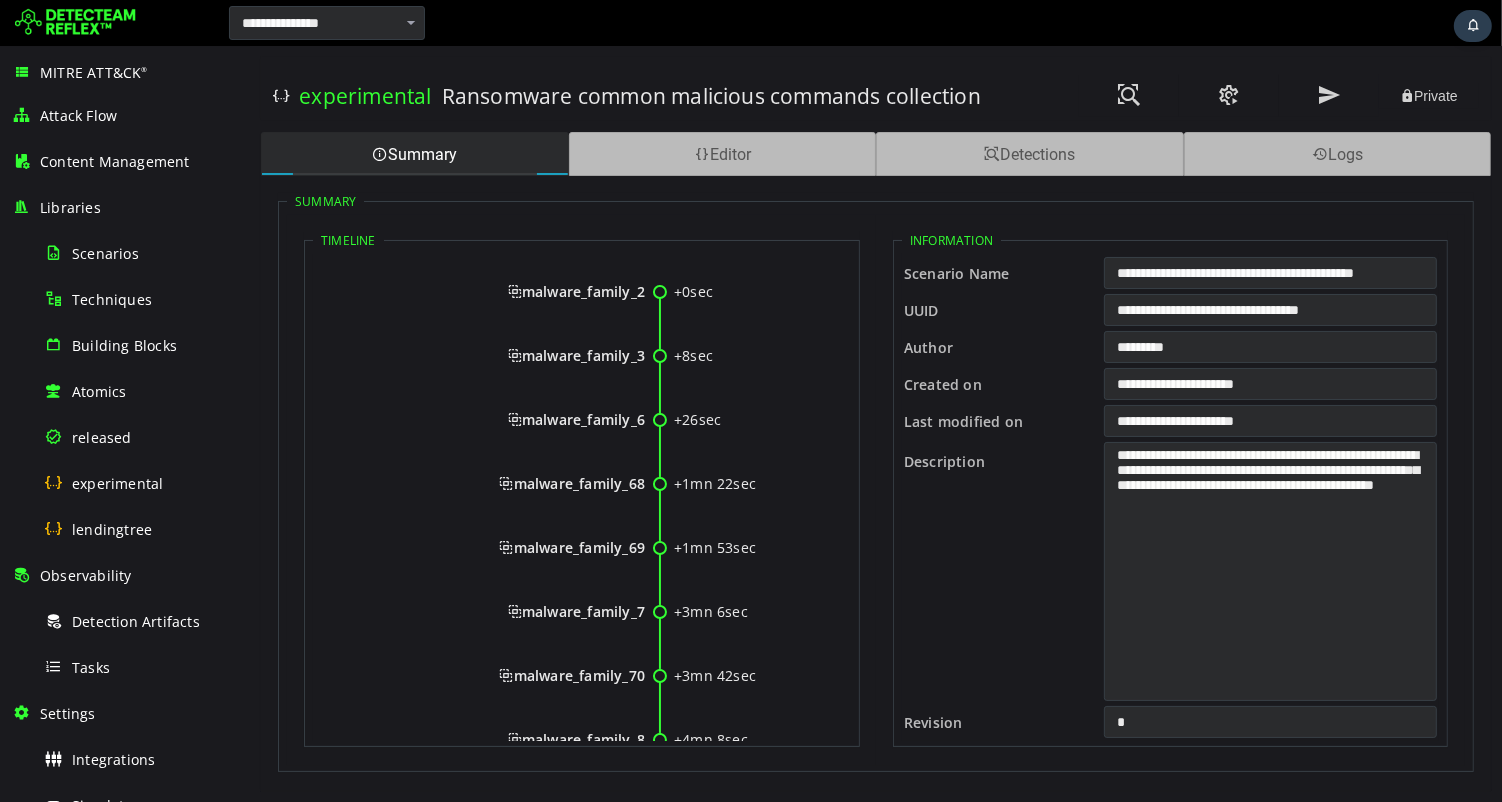 scroll, scrollTop: 0, scrollLeft: 0, axis: both 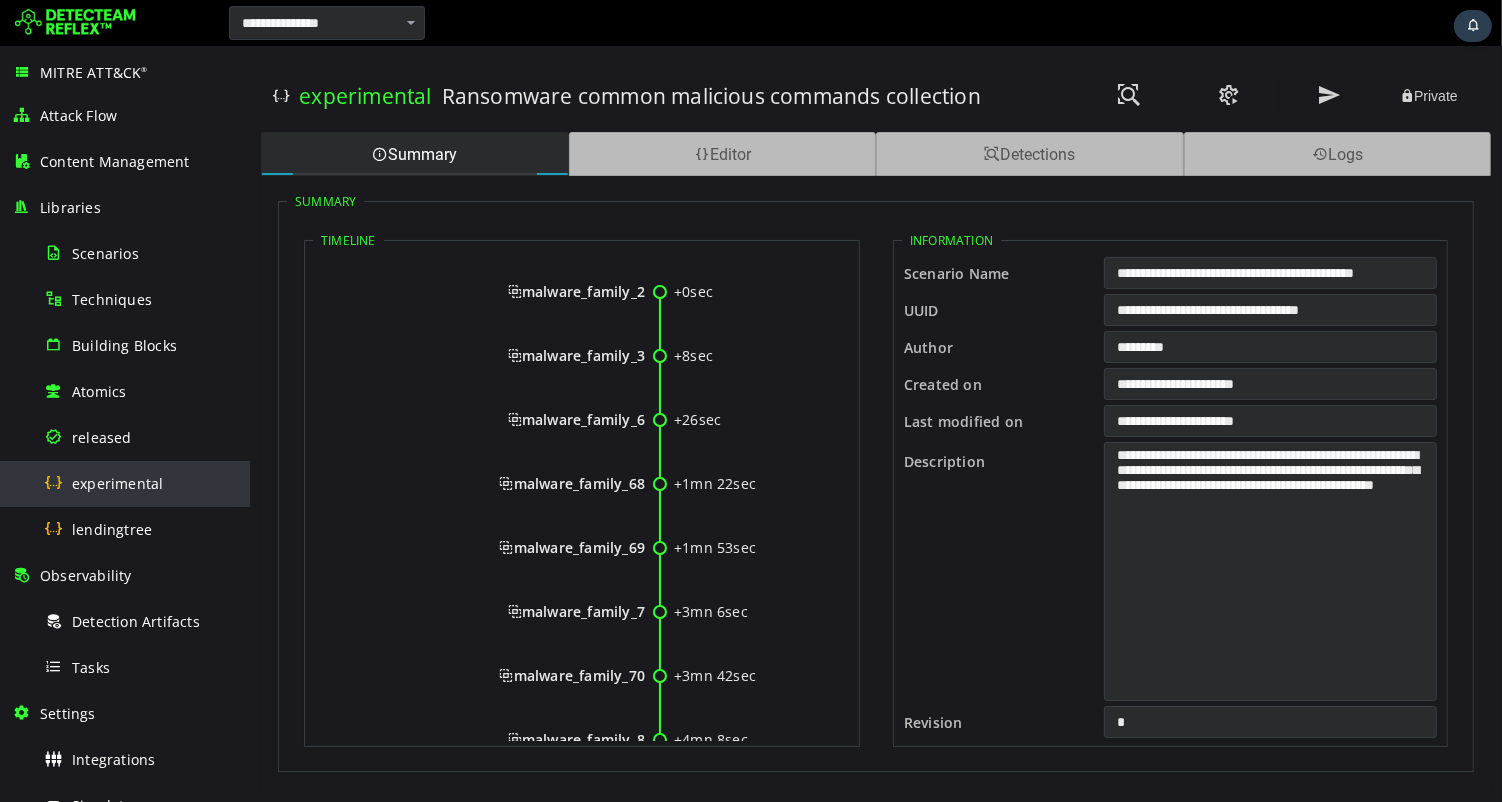 click on "experimental" at bounding box center (141, 483) 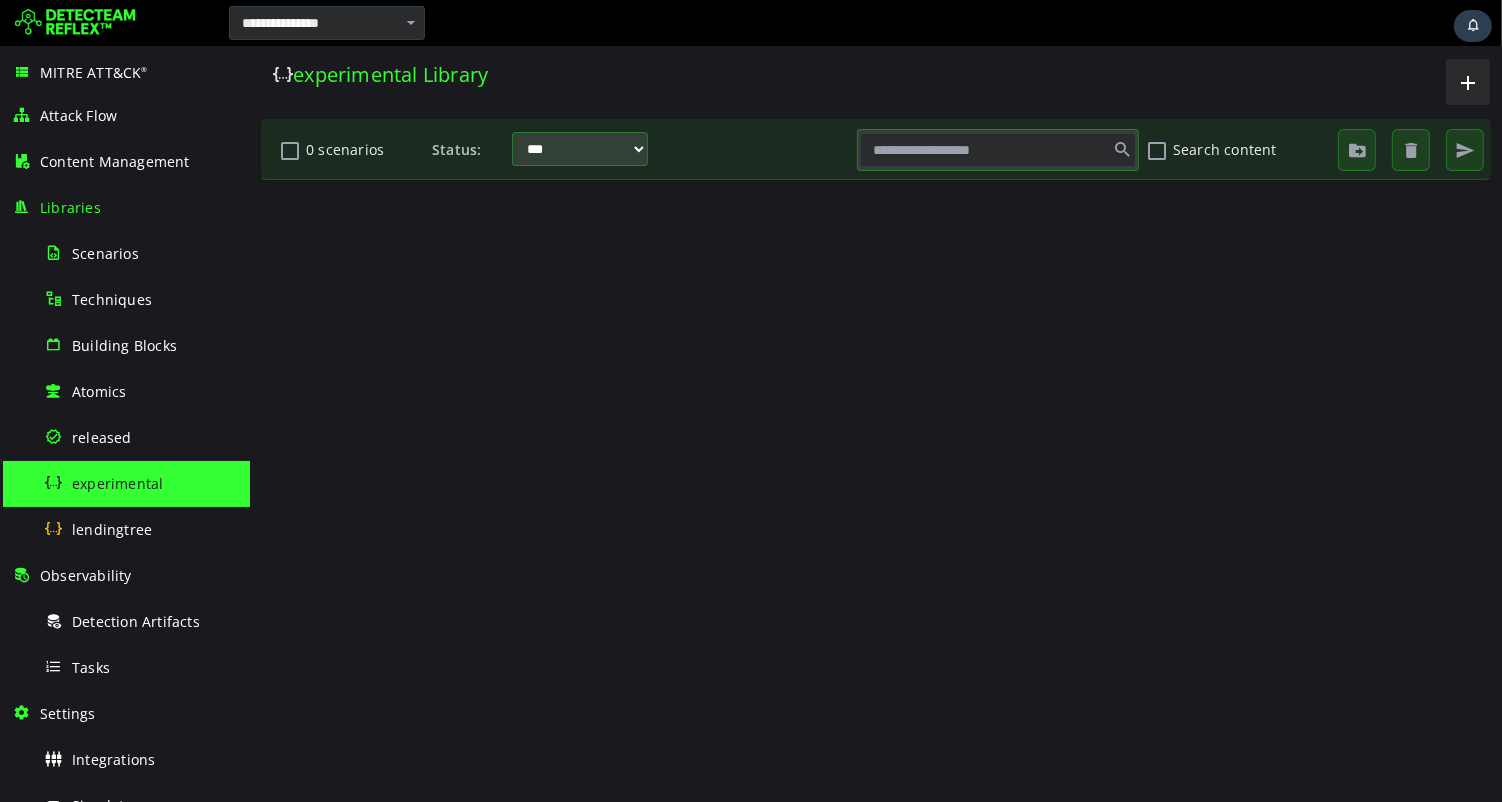 scroll, scrollTop: 0, scrollLeft: 0, axis: both 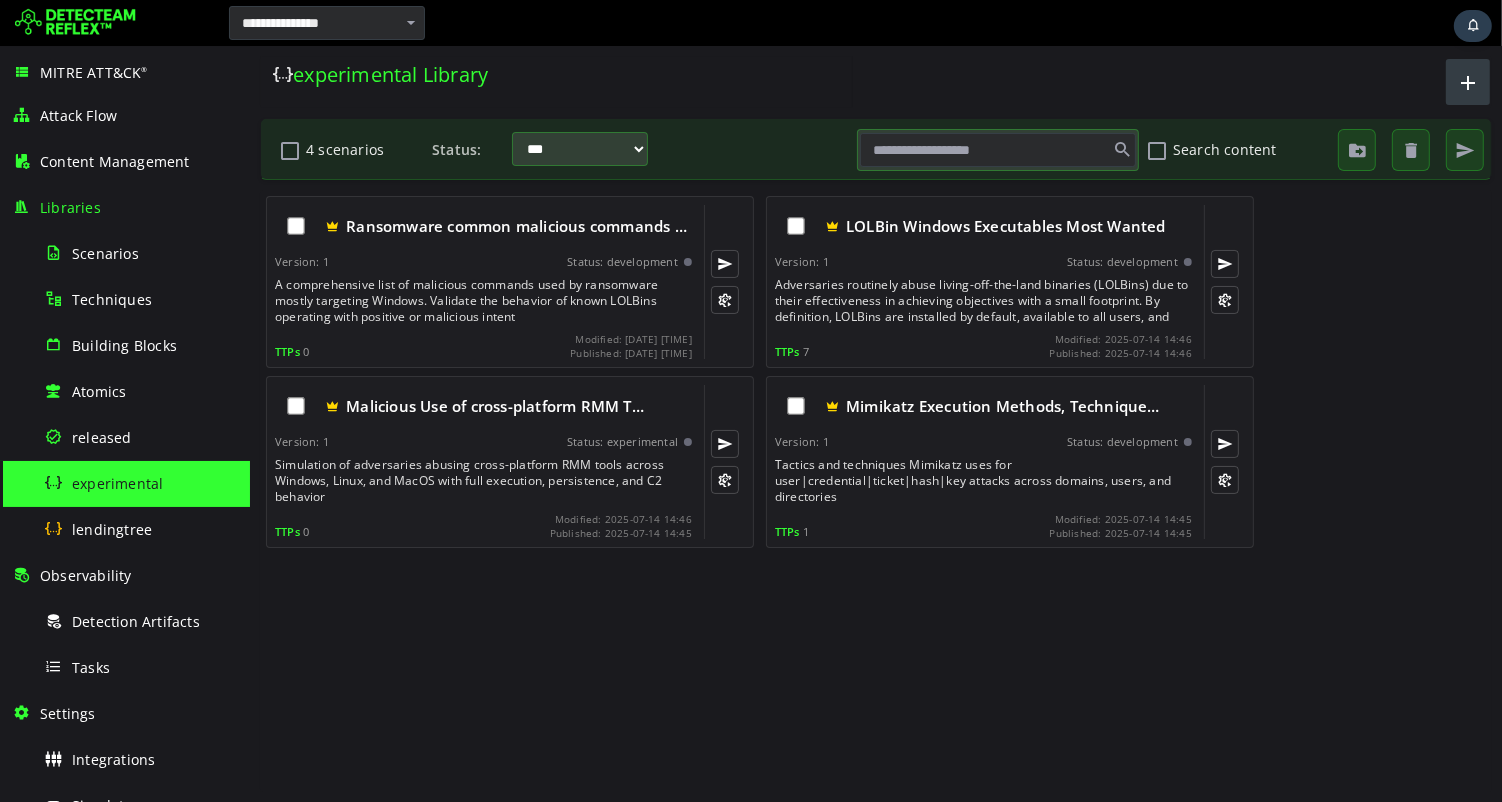 click at bounding box center [1467, 82] 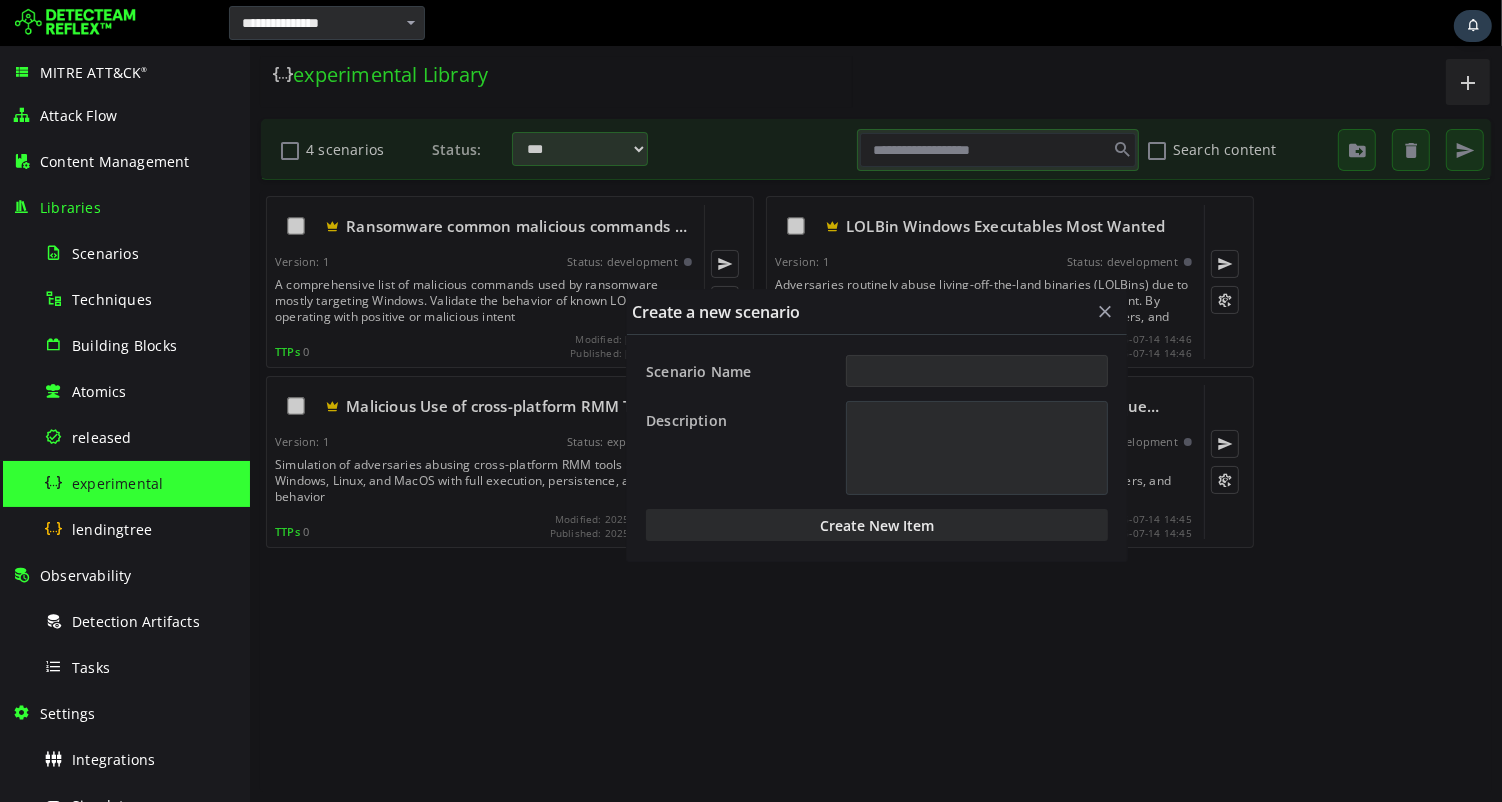 click on "Scenario Name" at bounding box center [976, 371] 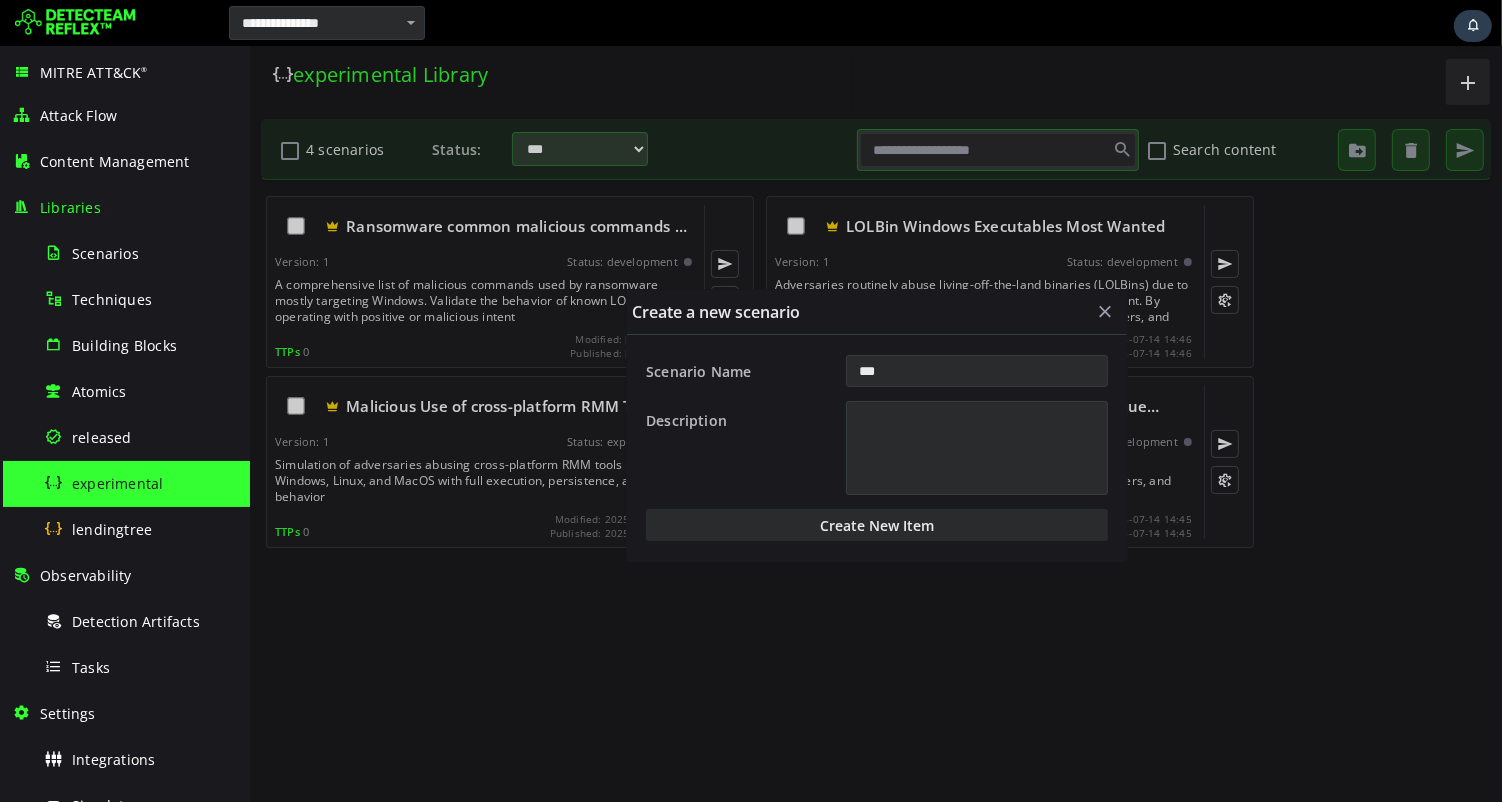 type on "***" 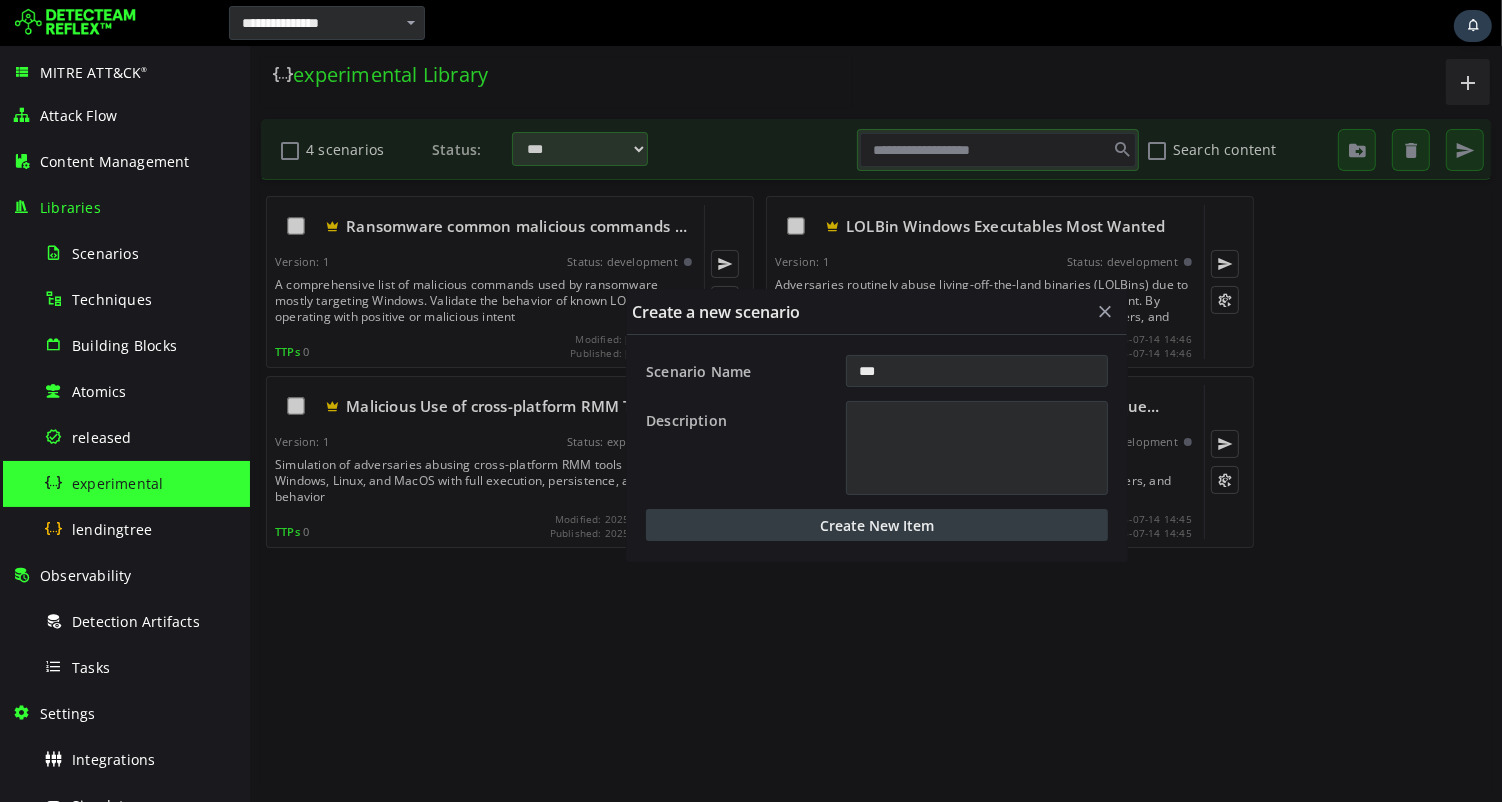 click on "Create New Item" at bounding box center [876, 525] 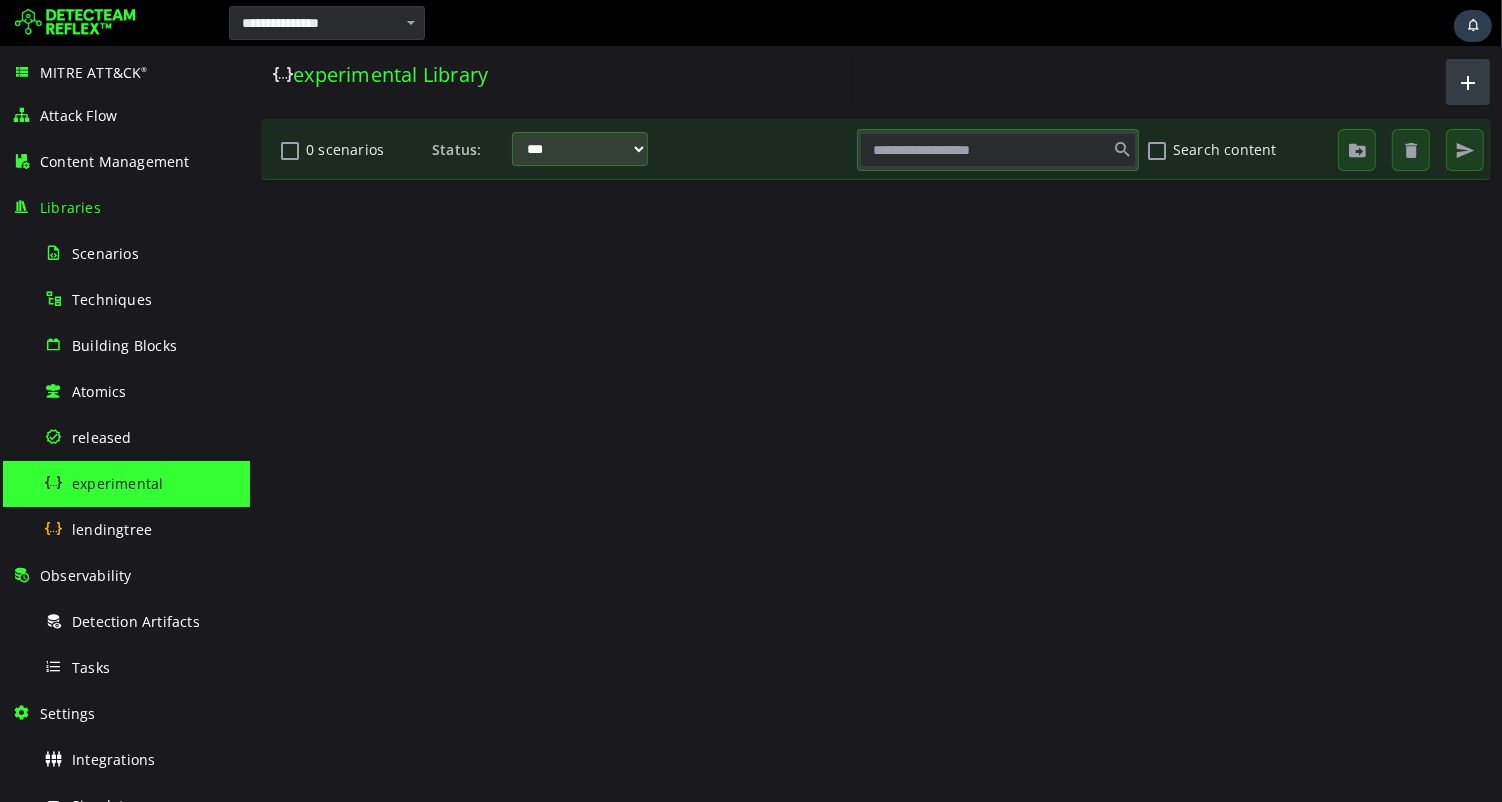 scroll, scrollTop: 0, scrollLeft: 0, axis: both 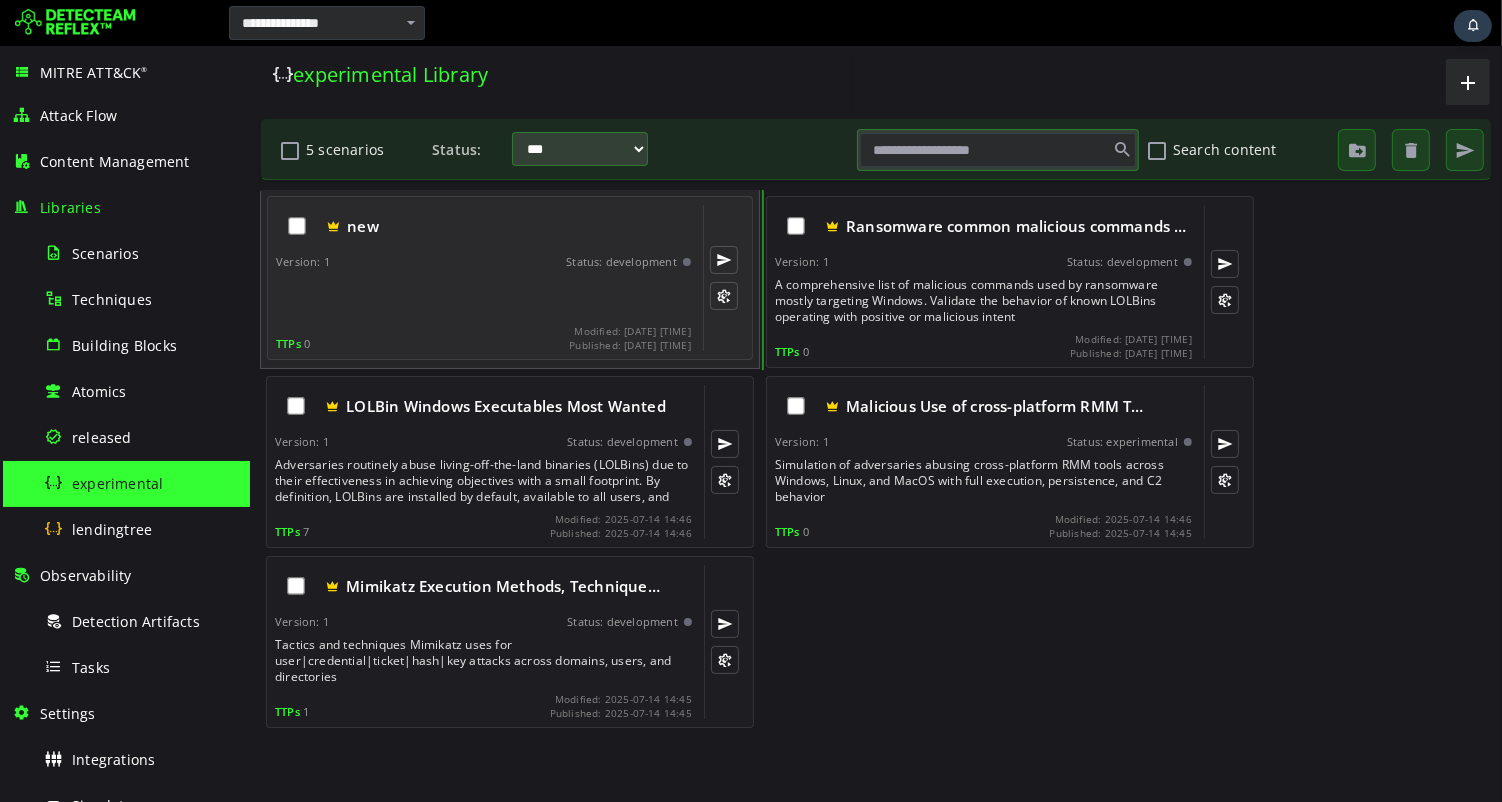 click at bounding box center (484, 297) 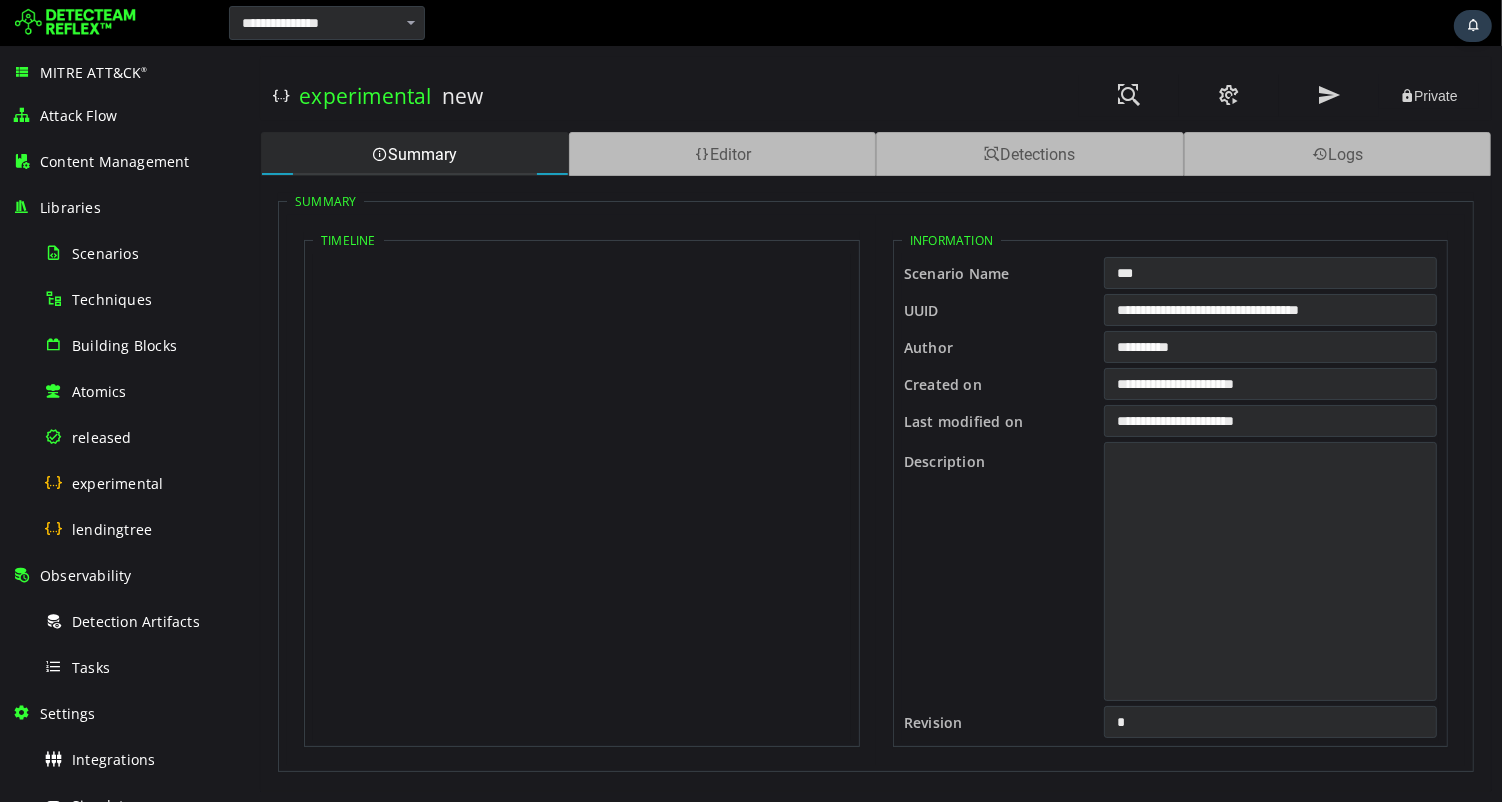 scroll, scrollTop: 0, scrollLeft: 0, axis: both 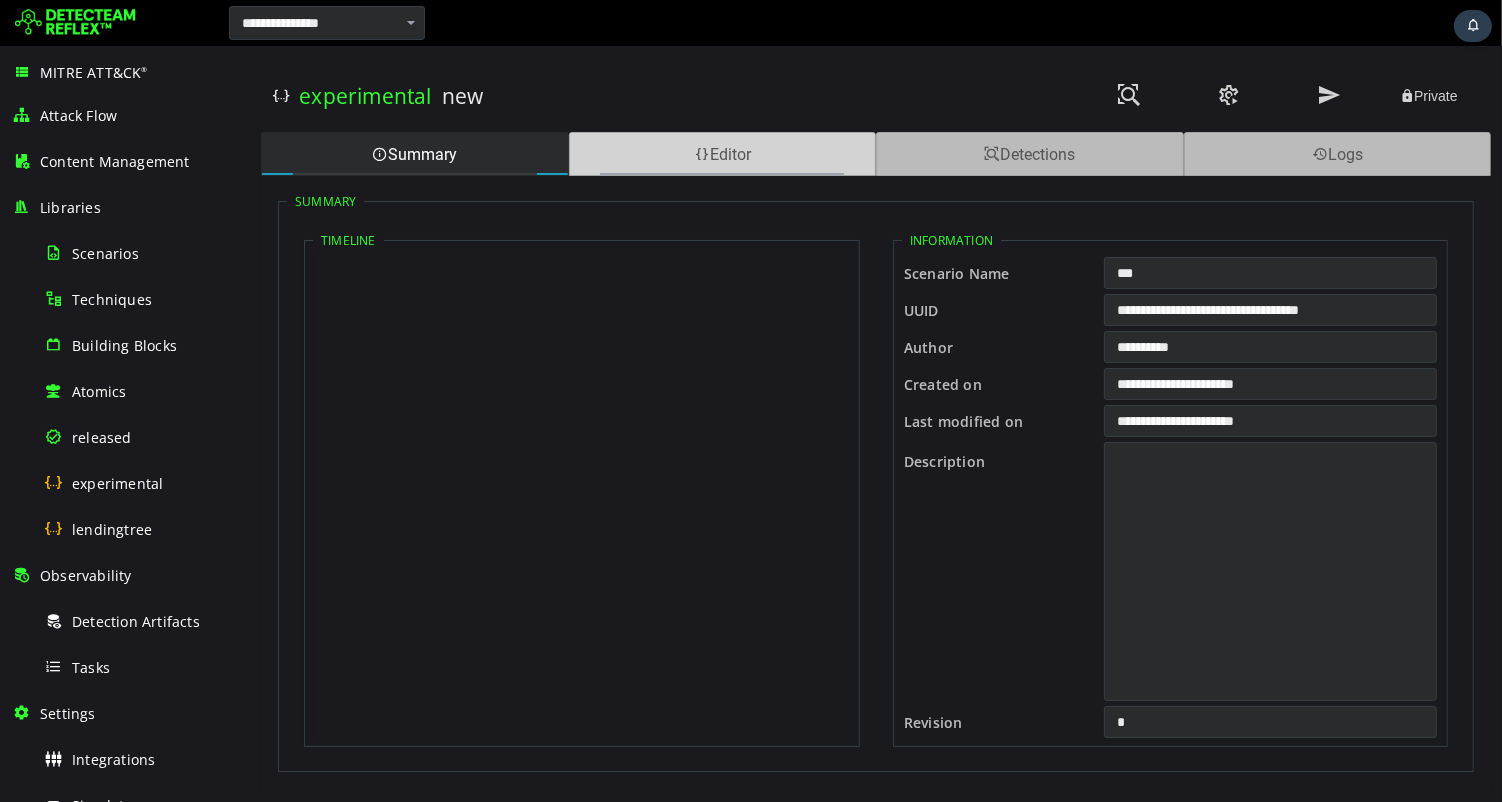 click on "Editor" at bounding box center [722, 154] 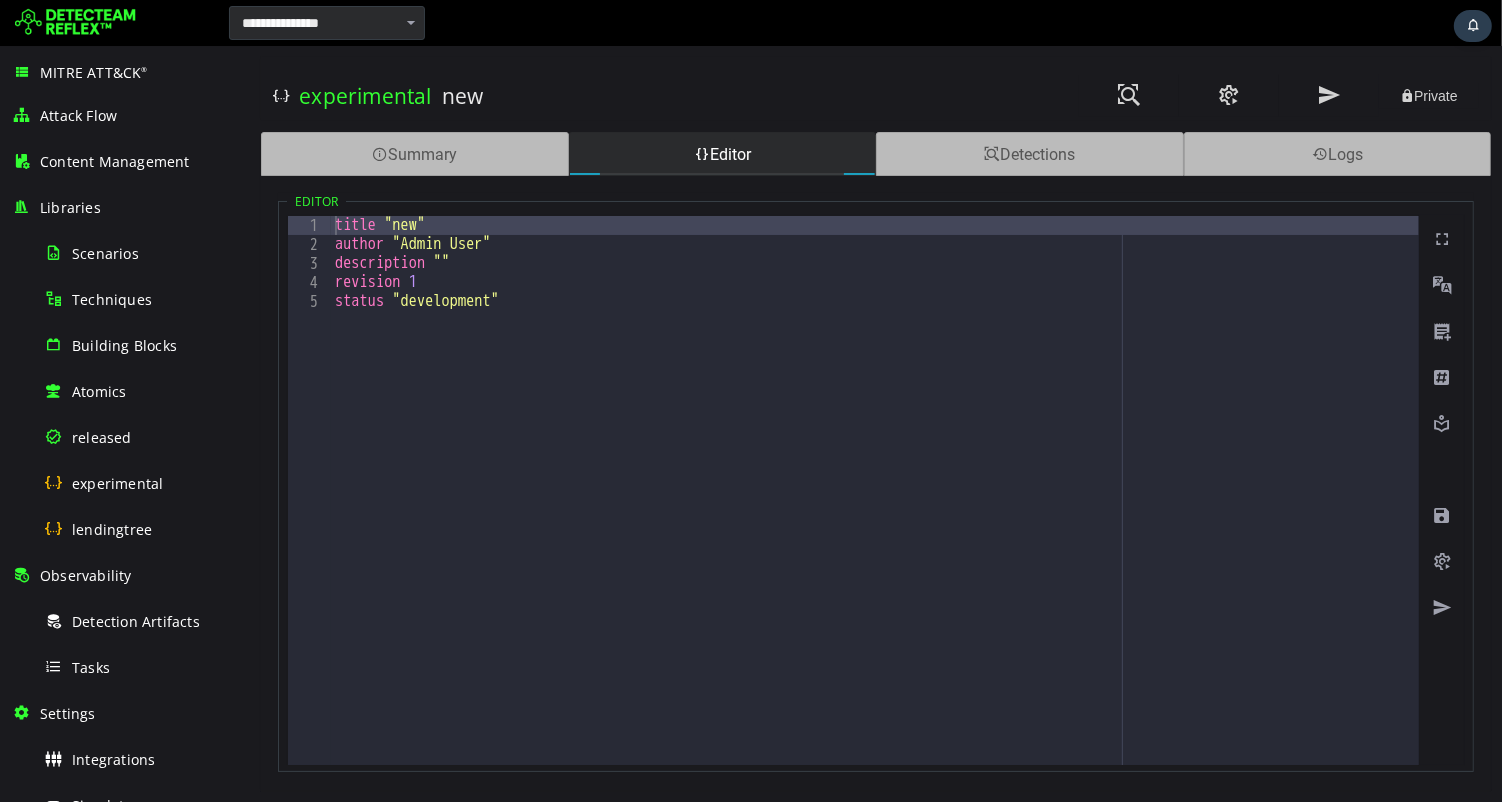 click on "title   "new" author   "Admin User" description   "" revision   1 status   "development"" at bounding box center (874, 509) 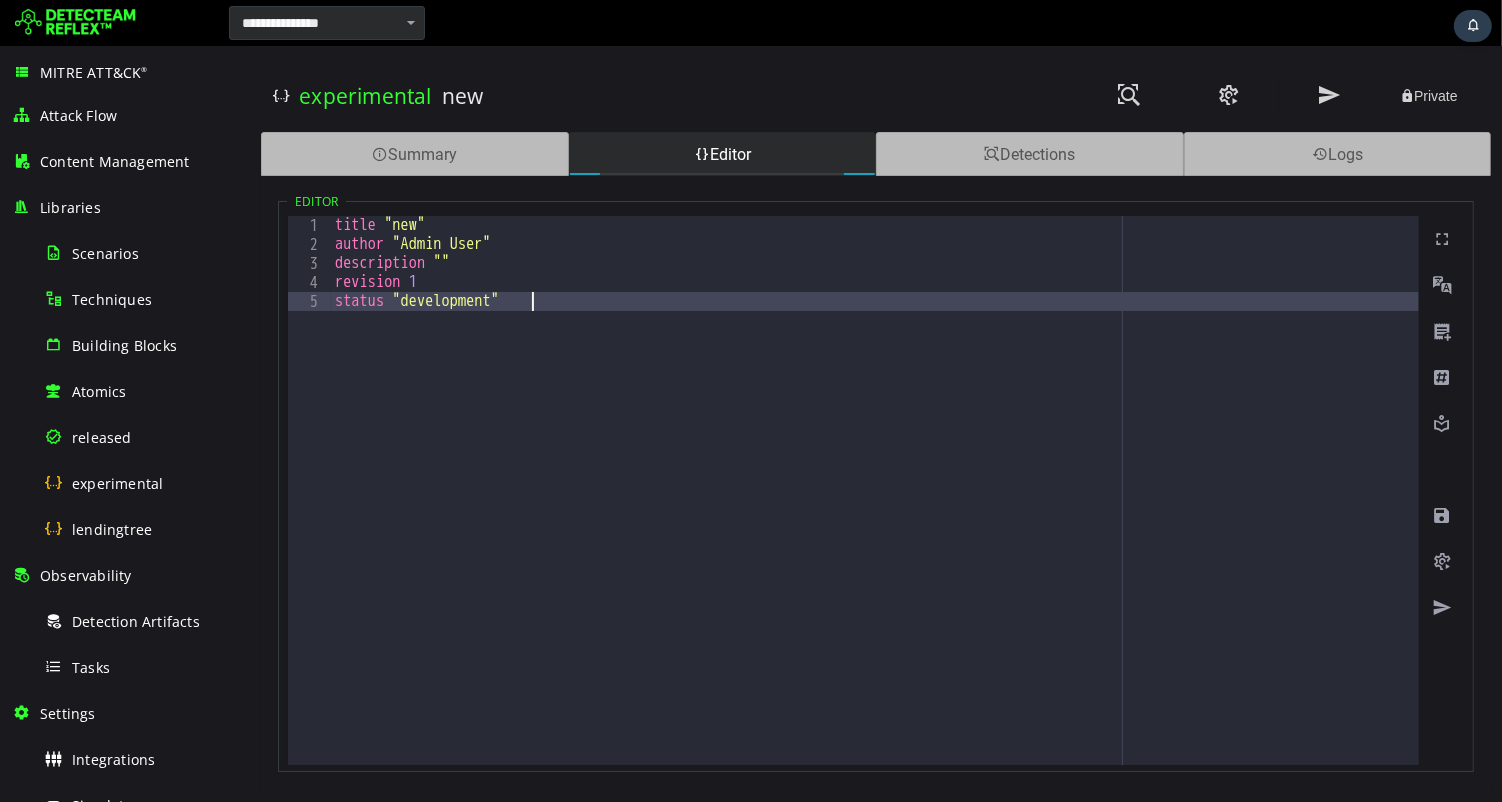type on "**********" 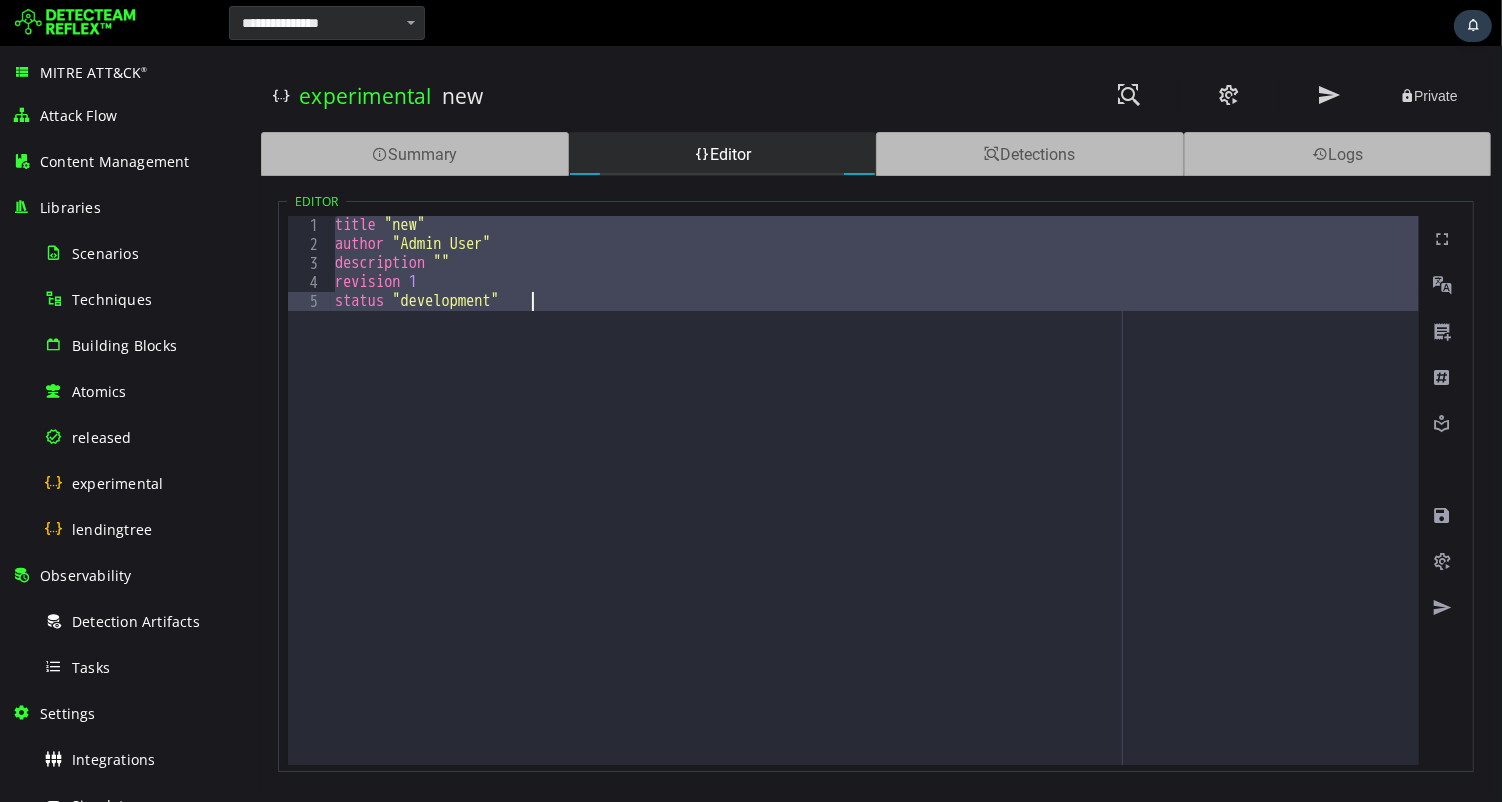 paste 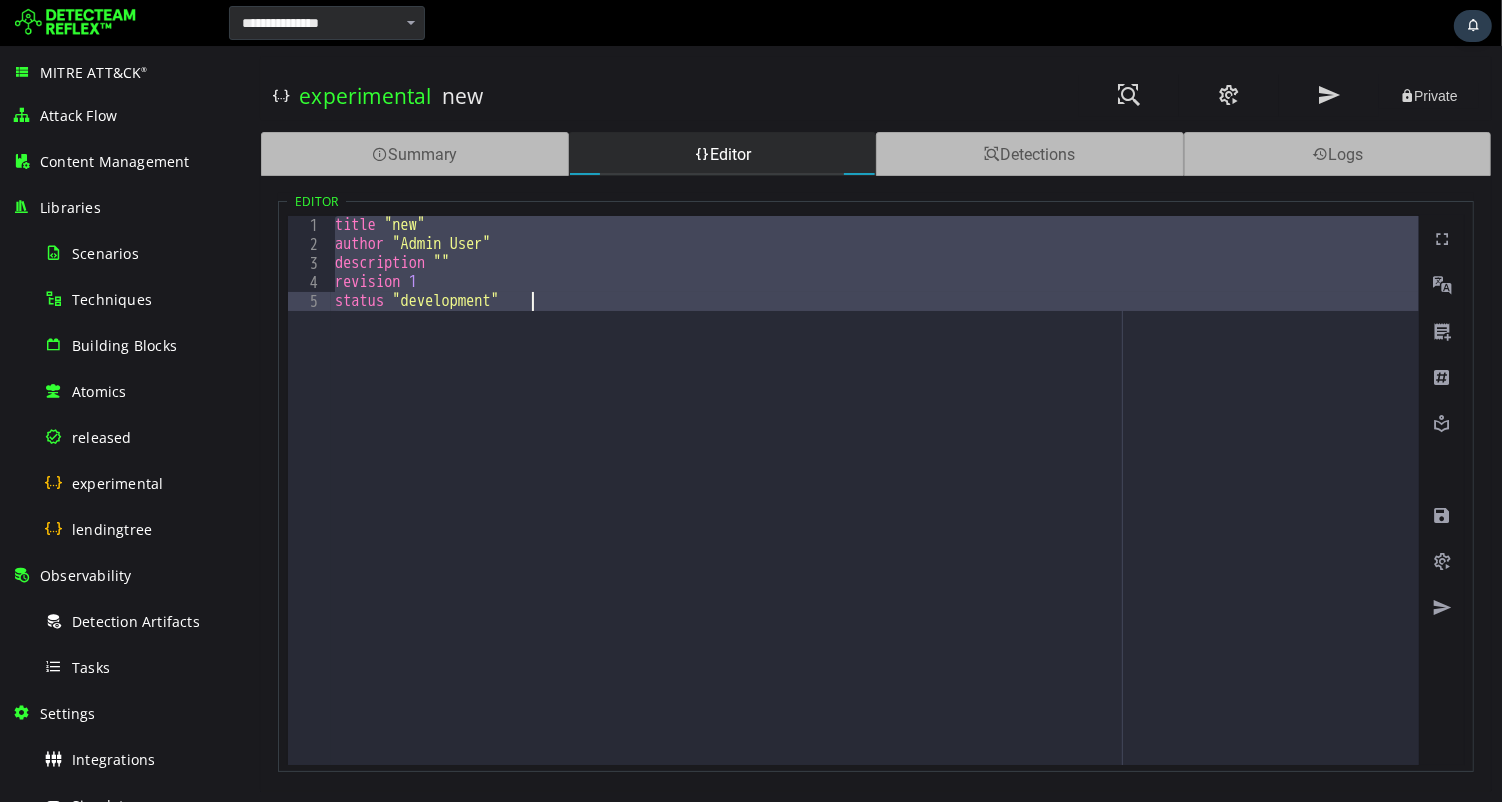 type 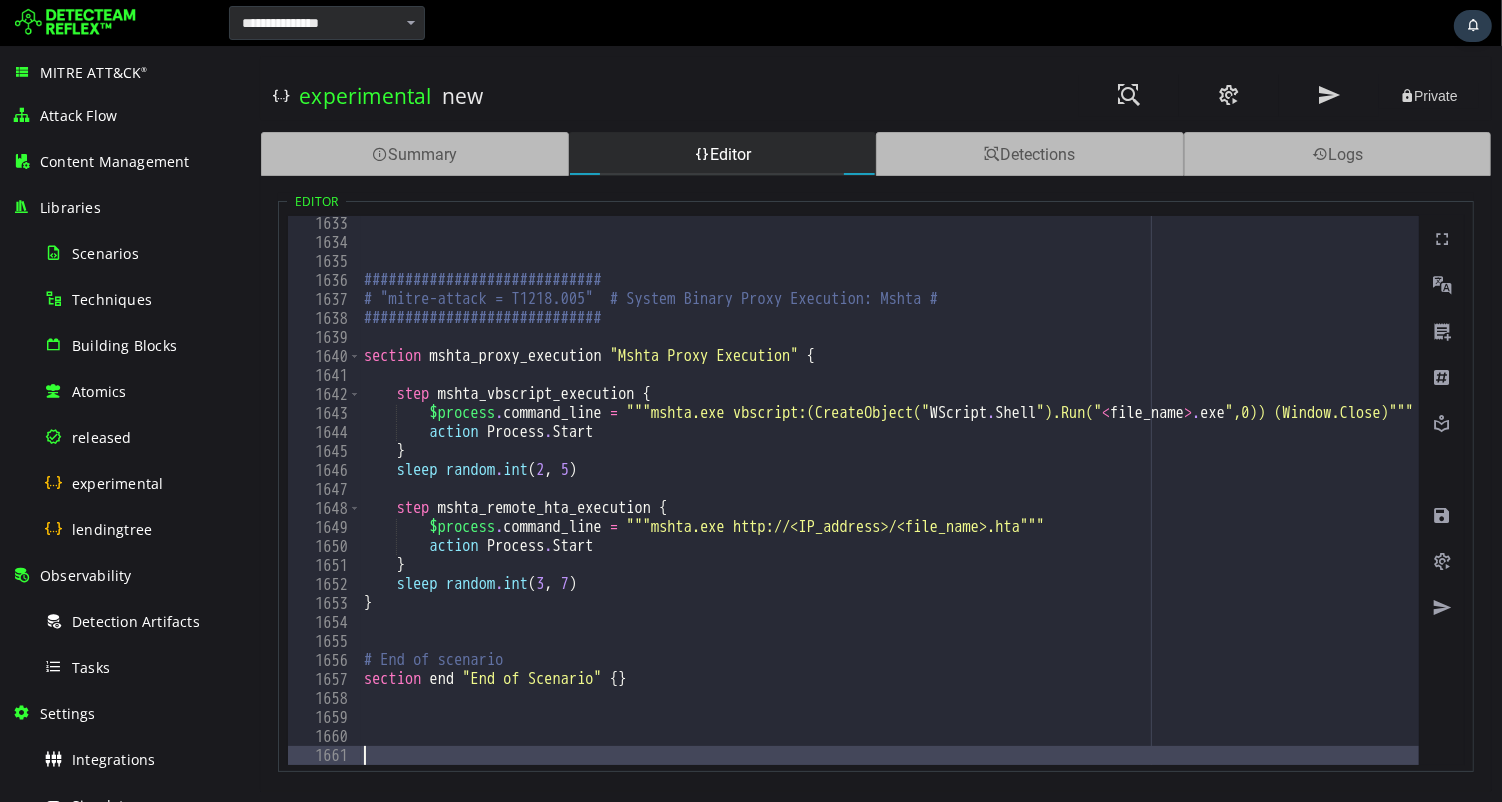 scroll, scrollTop: 31010, scrollLeft: 0, axis: vertical 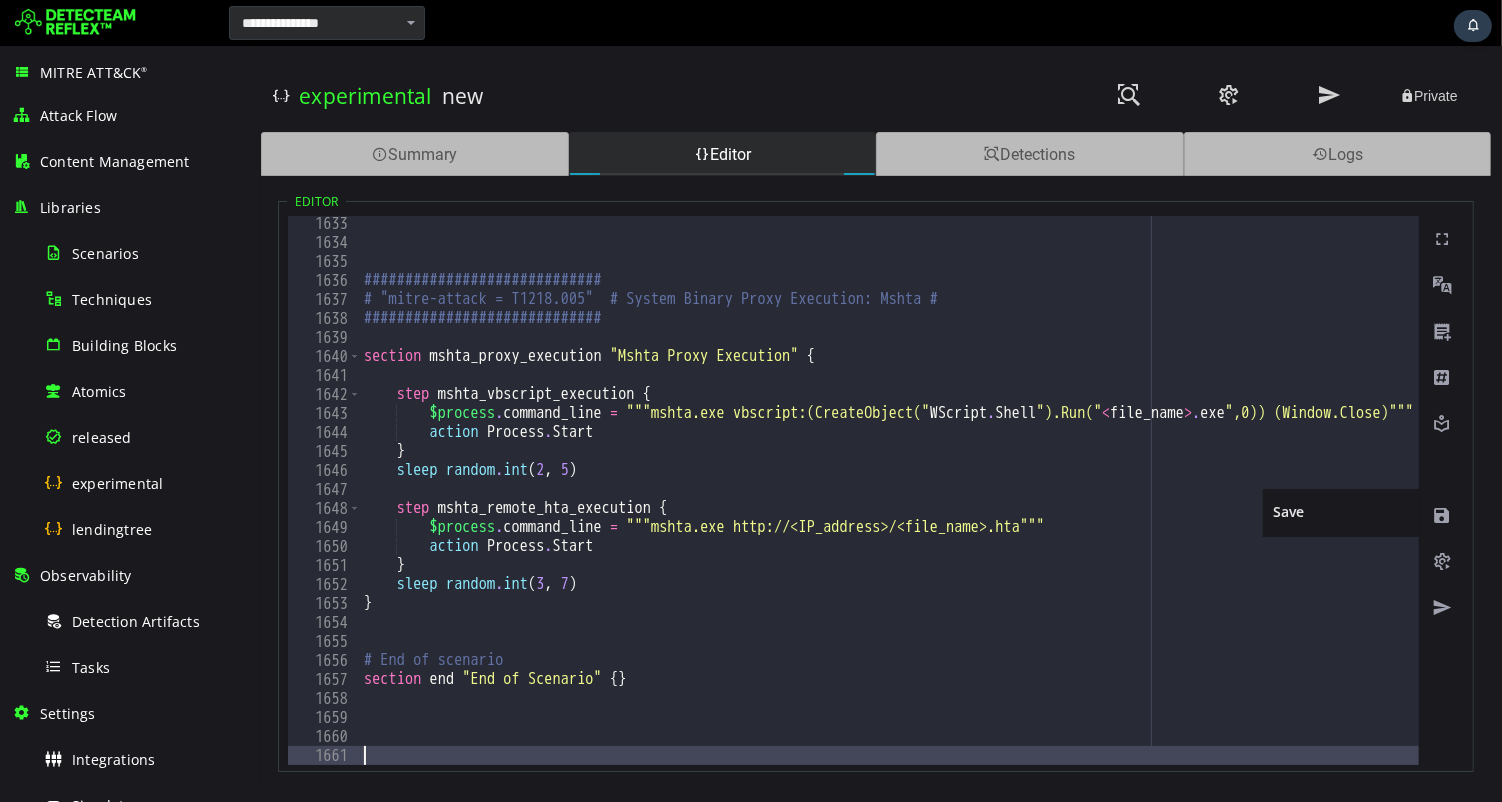 click at bounding box center (1441, 516) 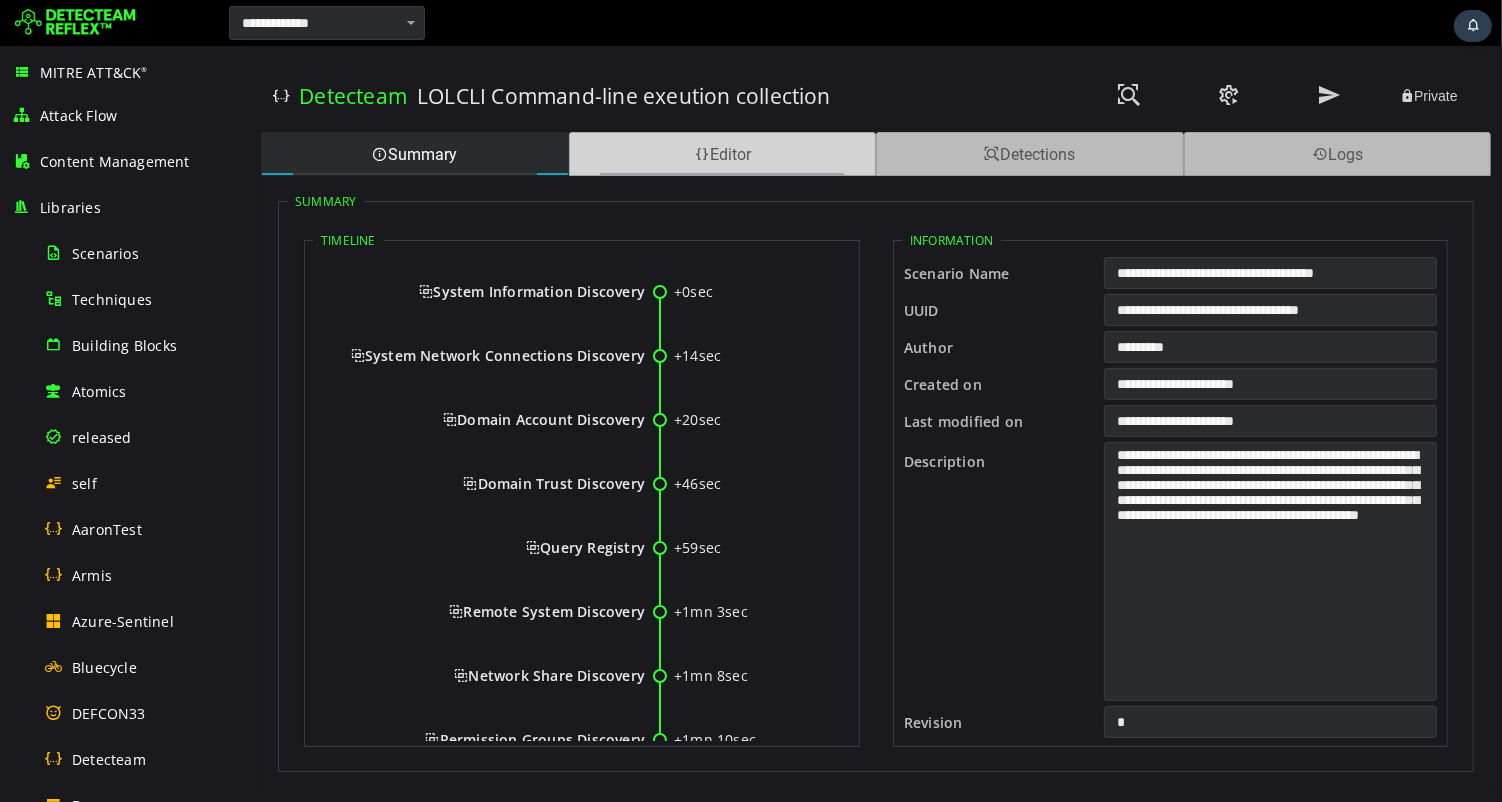 scroll, scrollTop: 0, scrollLeft: 0, axis: both 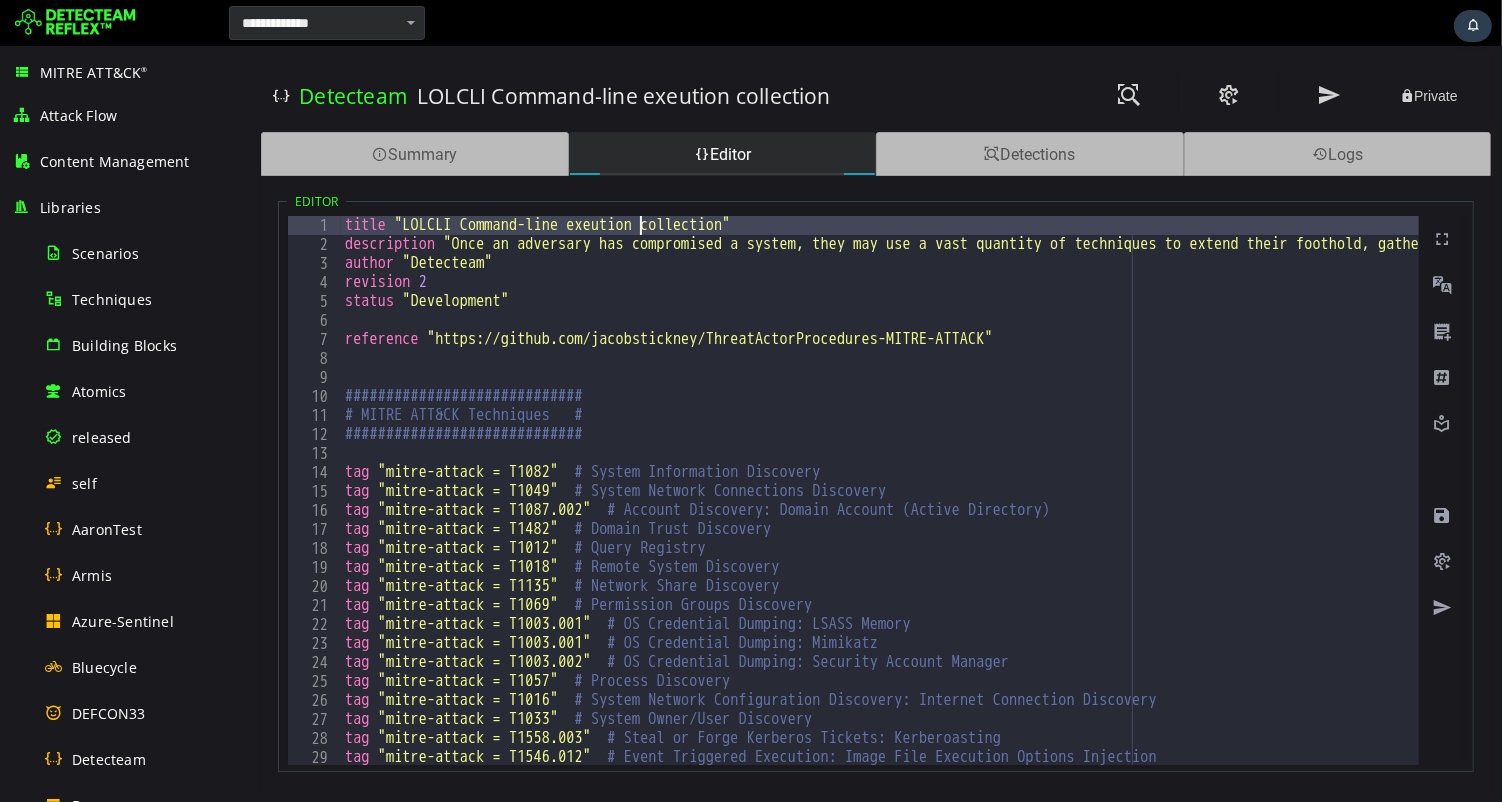 click on "title   "LOLCLI Command-line exeution collection" description   "Once an adversary has compromised a system, they may use a vast quantity of techniques to extend their foothold, gather more information, move laterally and break out of their host.  This is a collection of commands used by threat actors to perform various actions on a compromised system" author   "Detecteam" revision   2 status   "Development" reference   "https://github.com/jacobstickney/ThreatActorProcedures-MITRE-ATTACK" ############################# # MITRE ATT&CK Techniques   # ############################# tag   "mitre-attack = T1082"    # System Information Discovery tag   "mitre-attack = T1049"    # System Network Connections Discovery tag   "mitre-attack = T1087.002"    # Account Discovery: Domain Account (Active Directory) tag   "mitre-attack = T1482"    # Domain Trust Discovery tag   "mitre-attack = T1012"    # Query Registry tag   "mitre-attack = T1018"    # Remote System Discovery tag   "mitre-attack = T1135"    tag      tag" at bounding box center [2674, 509] 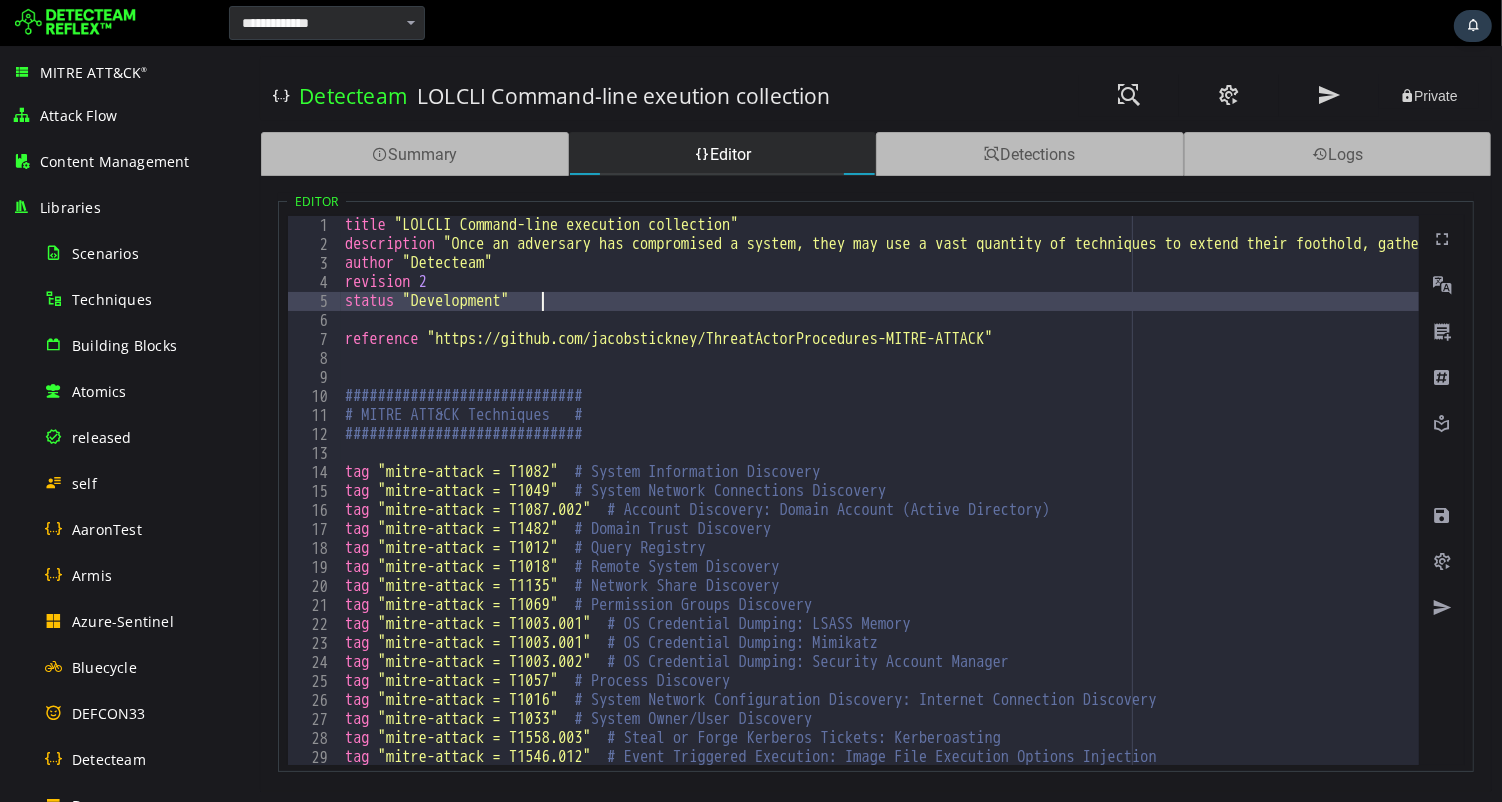 click on "title   "LOLCLI Command-line execution collection" description   "Once an adversary has compromised a system, they may use a vast quantity of techniques to extend their foothold, gather more information, move laterally and break out of their host.  This is a collection of commands used by threat actors to perform various actions on a compromised system" author   "Detecteam" revision   2 status   "Development" reference   "https://github.com/jacobstickney/ThreatActorProcedures-MITRE-ATTACK" ############################# # MITRE ATT&CK Techniques   # ############################# tag   "mitre-attack = T1082"    # System Information Discovery tag   "mitre-attack = T1049"    # System Network Connections Discovery tag   "mitre-attack = T1087.002"    # Account Discovery: Domain Account (Active Directory) tag   "mitre-attack = T1482"    # Domain Trust Discovery tag   "mitre-attack = T1012"    # Query Registry tag   "mitre-attack = T1018"    # Remote System Discovery tag   "mitre-attack = T1135"    tag      tag" at bounding box center [2674, 509] 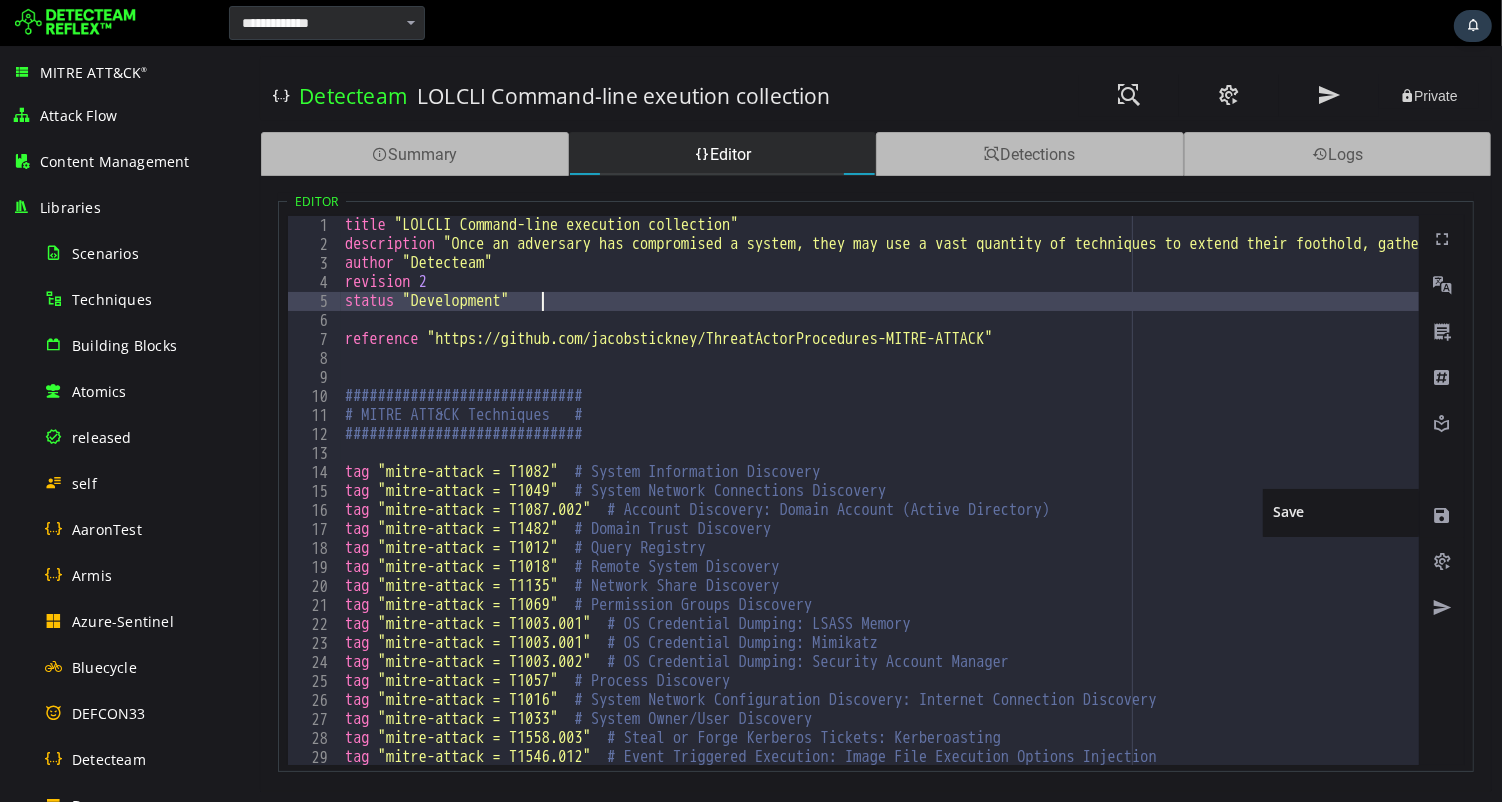 type on "**********" 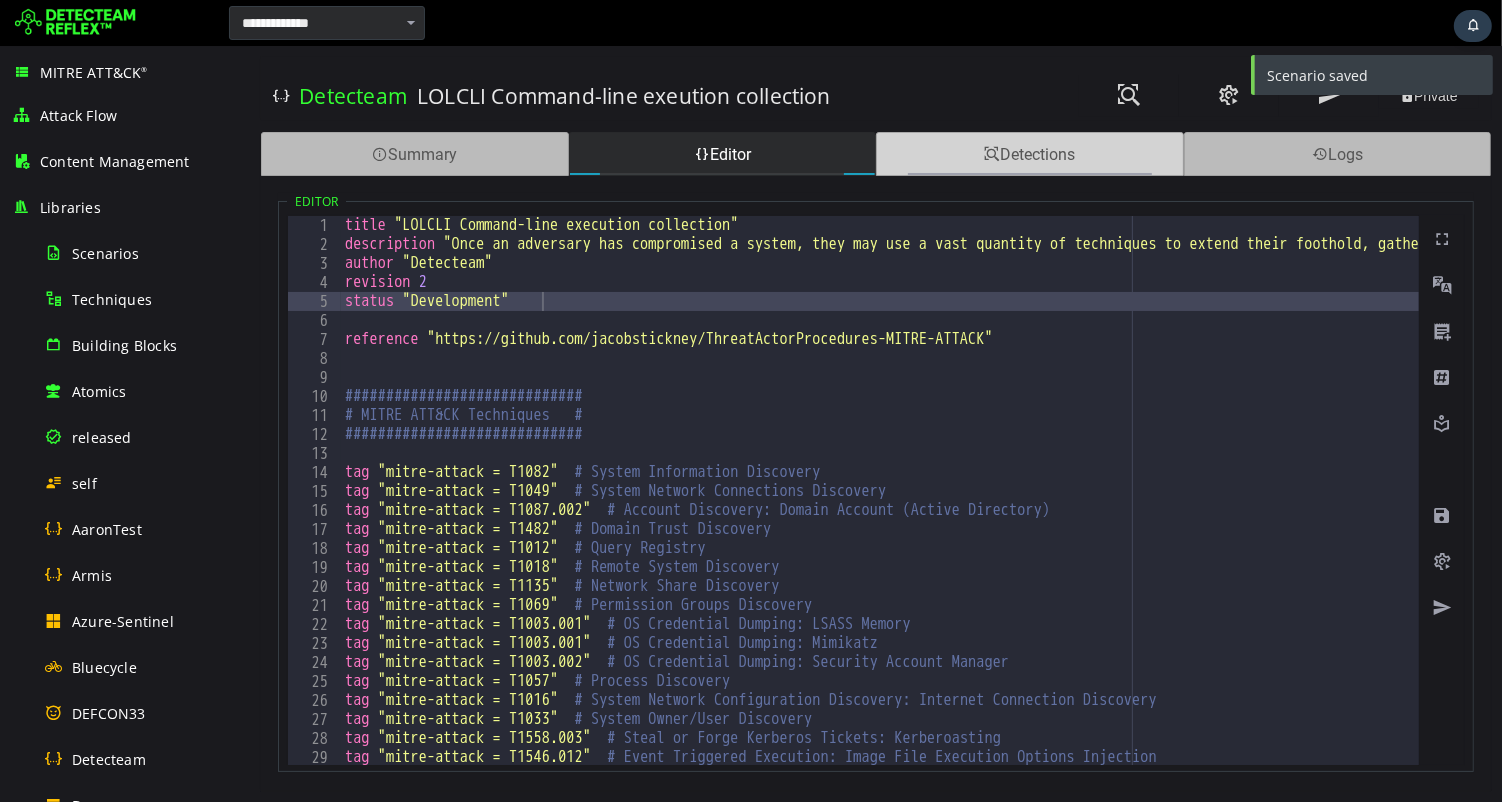 click on "Detections" at bounding box center [1029, 154] 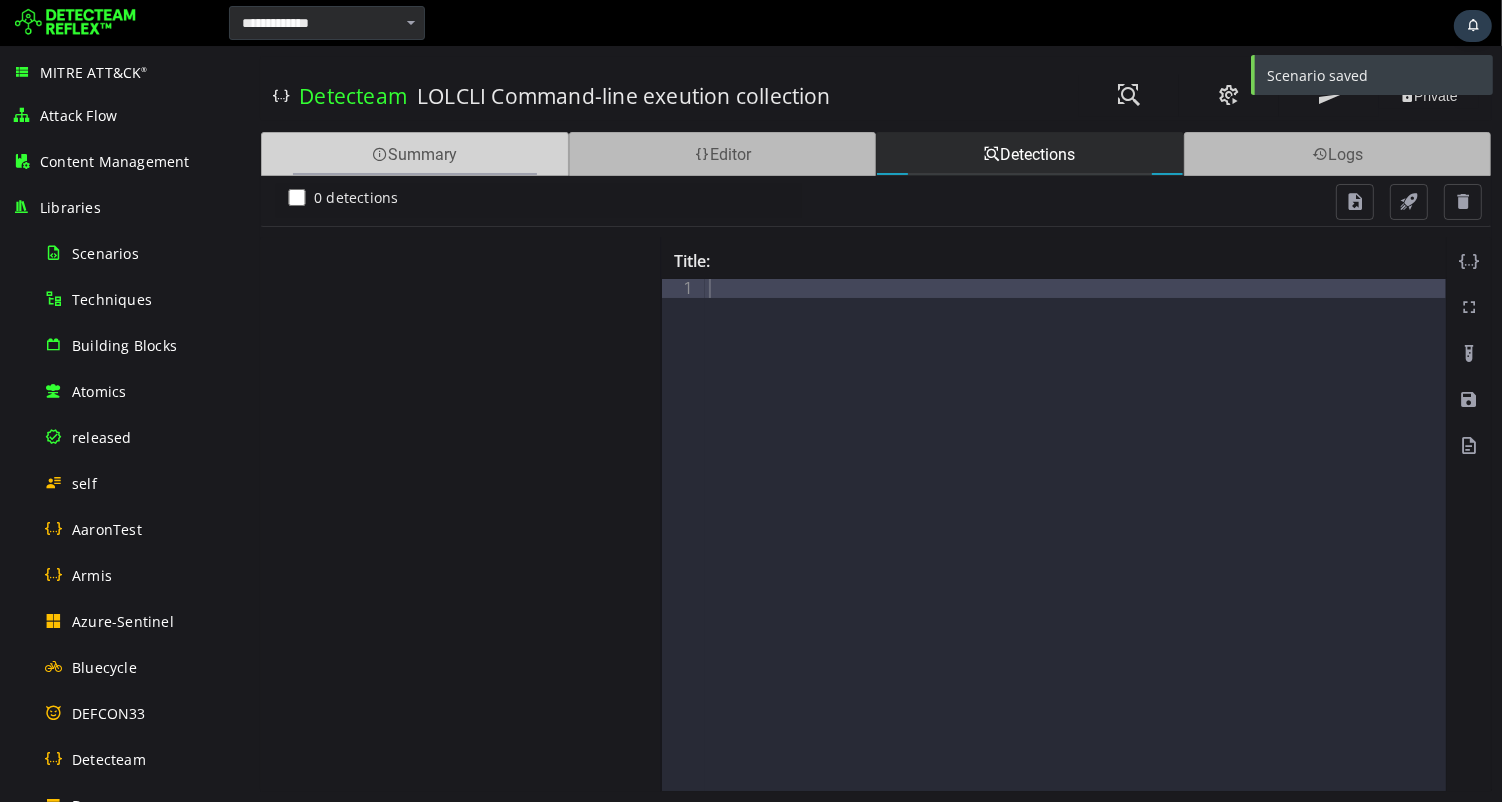 click on "Summary" at bounding box center [414, 154] 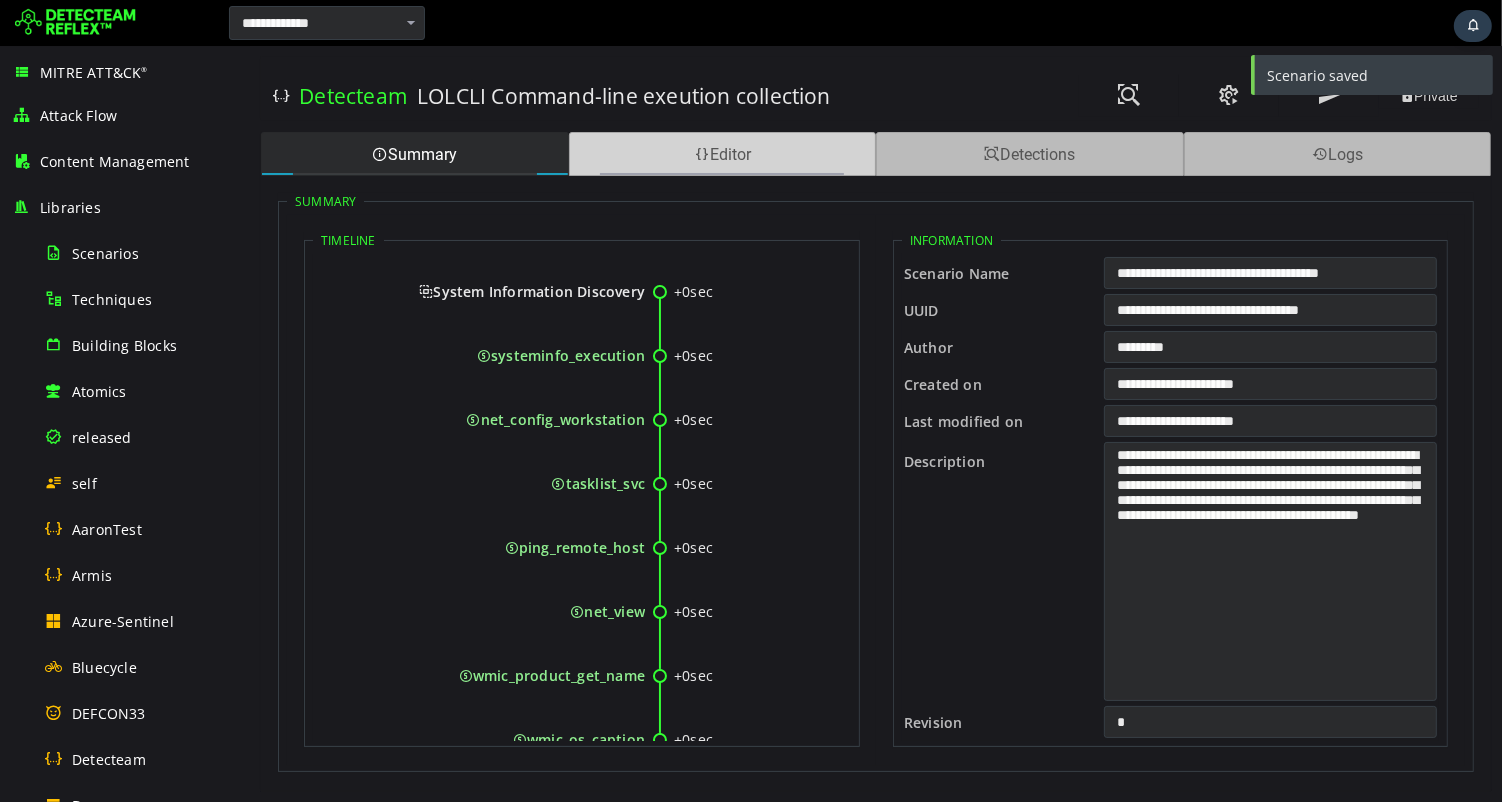 click on "Editor" at bounding box center (722, 154) 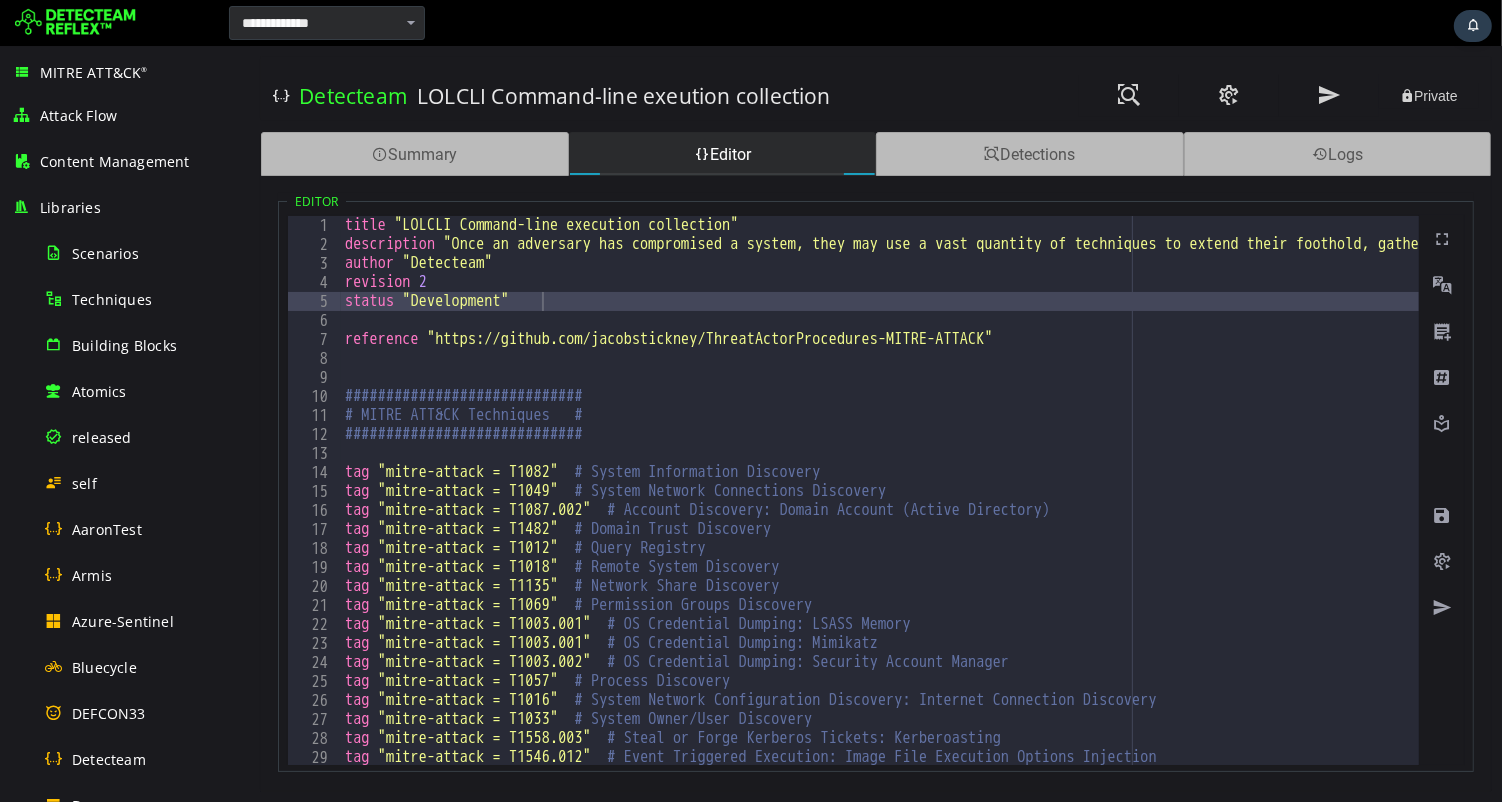 type on "**********" 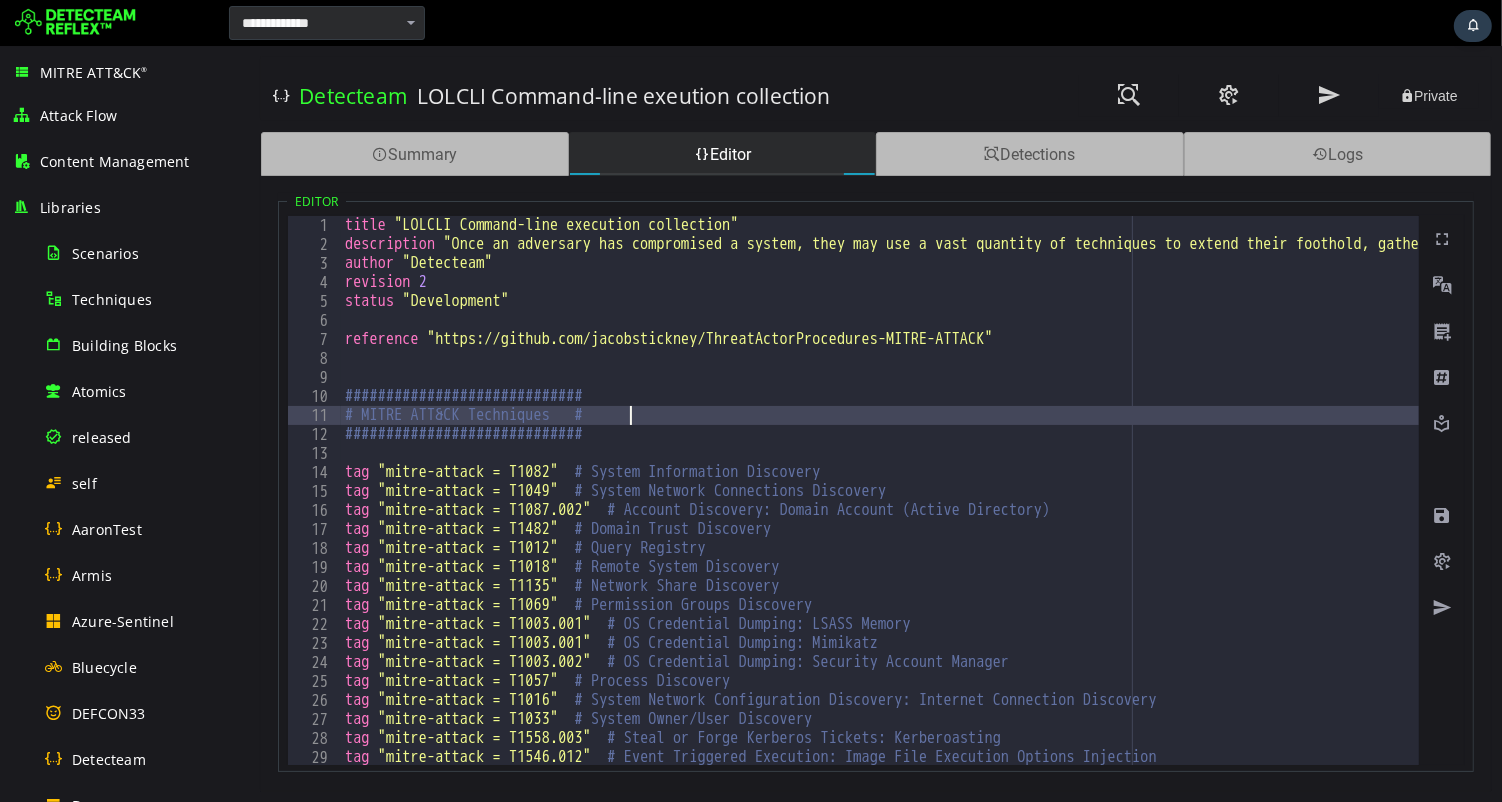 type 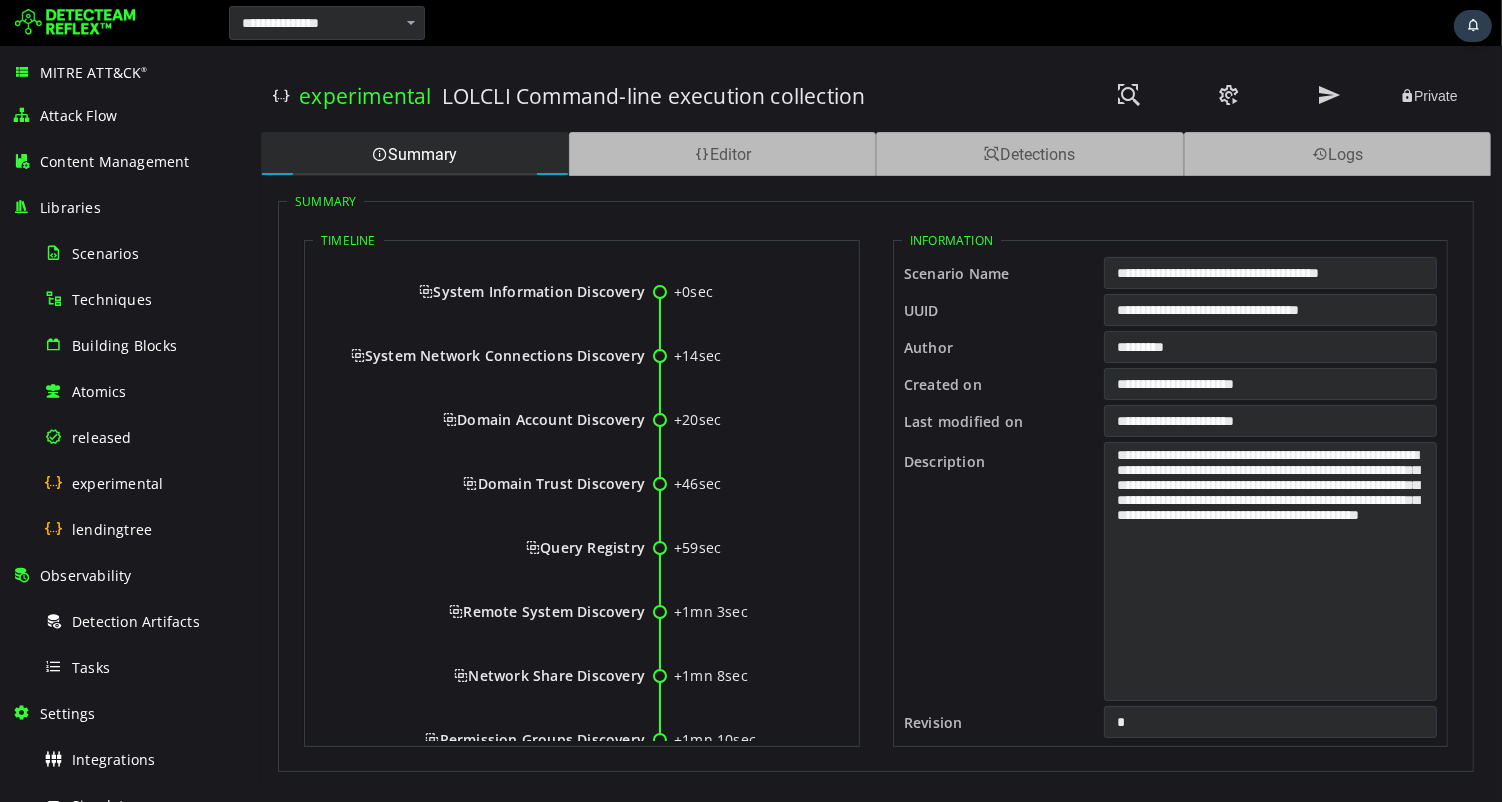 scroll, scrollTop: 0, scrollLeft: 0, axis: both 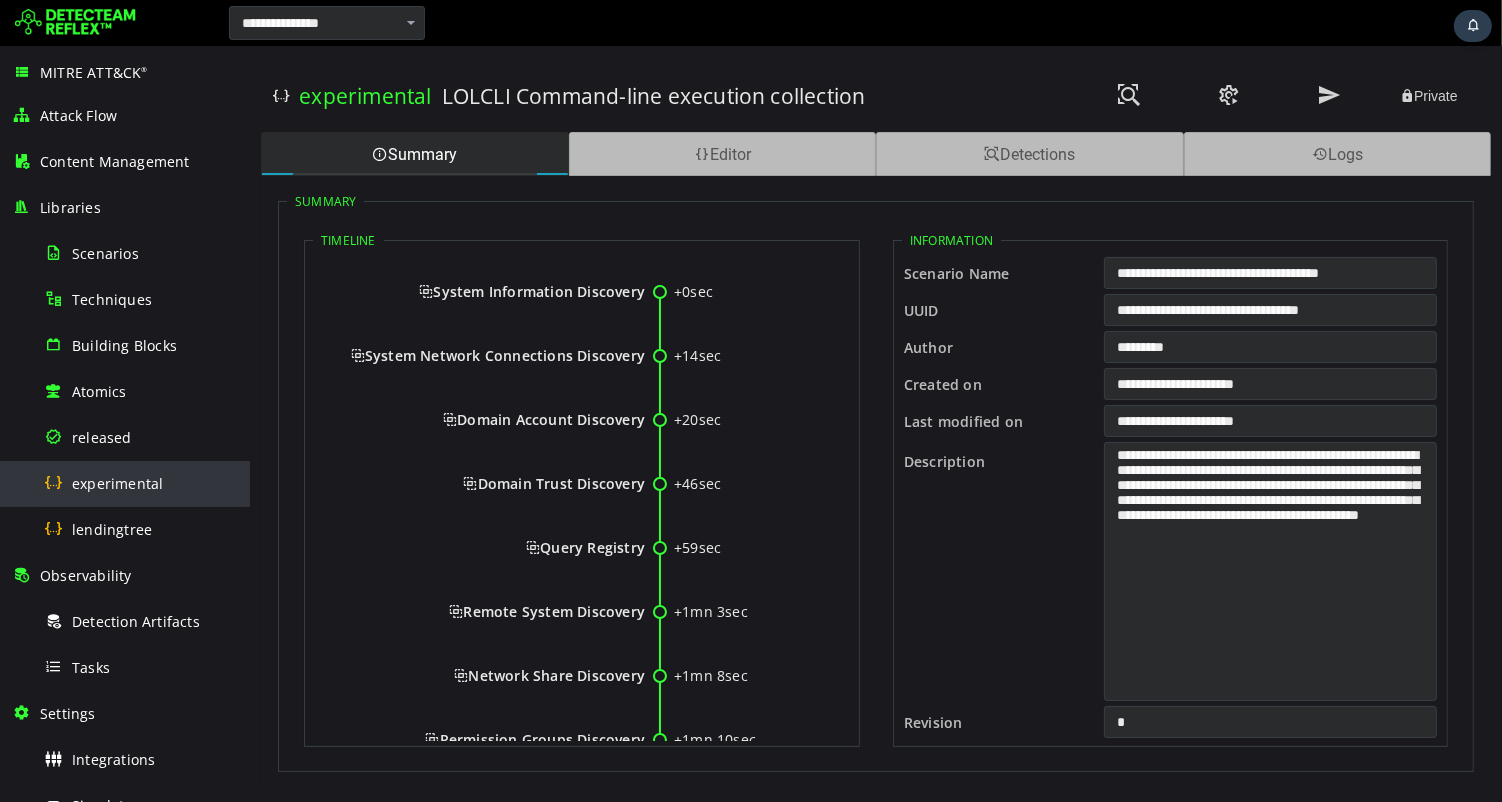 click on "experimental" at bounding box center (117, 483) 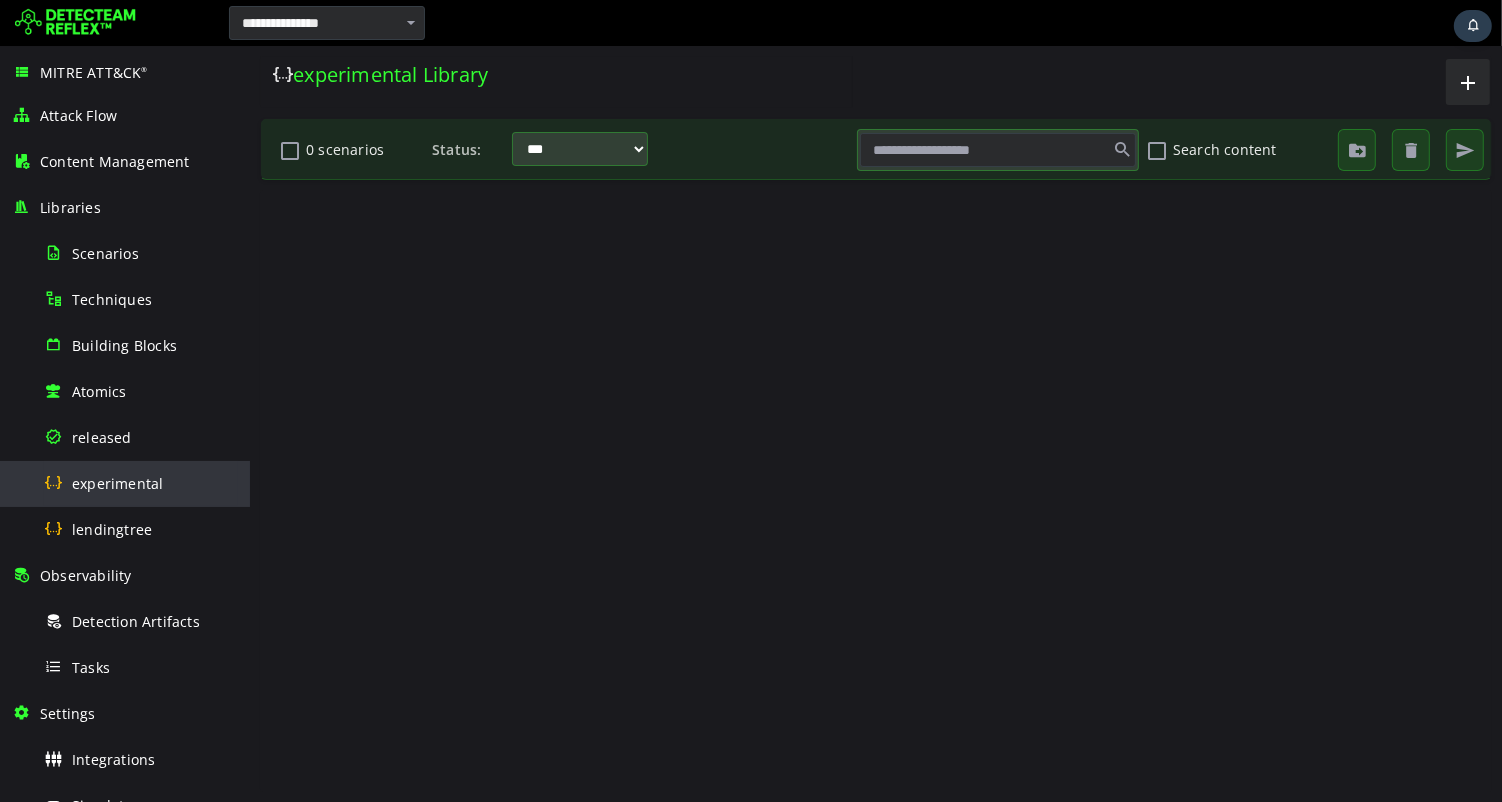 scroll, scrollTop: 0, scrollLeft: 0, axis: both 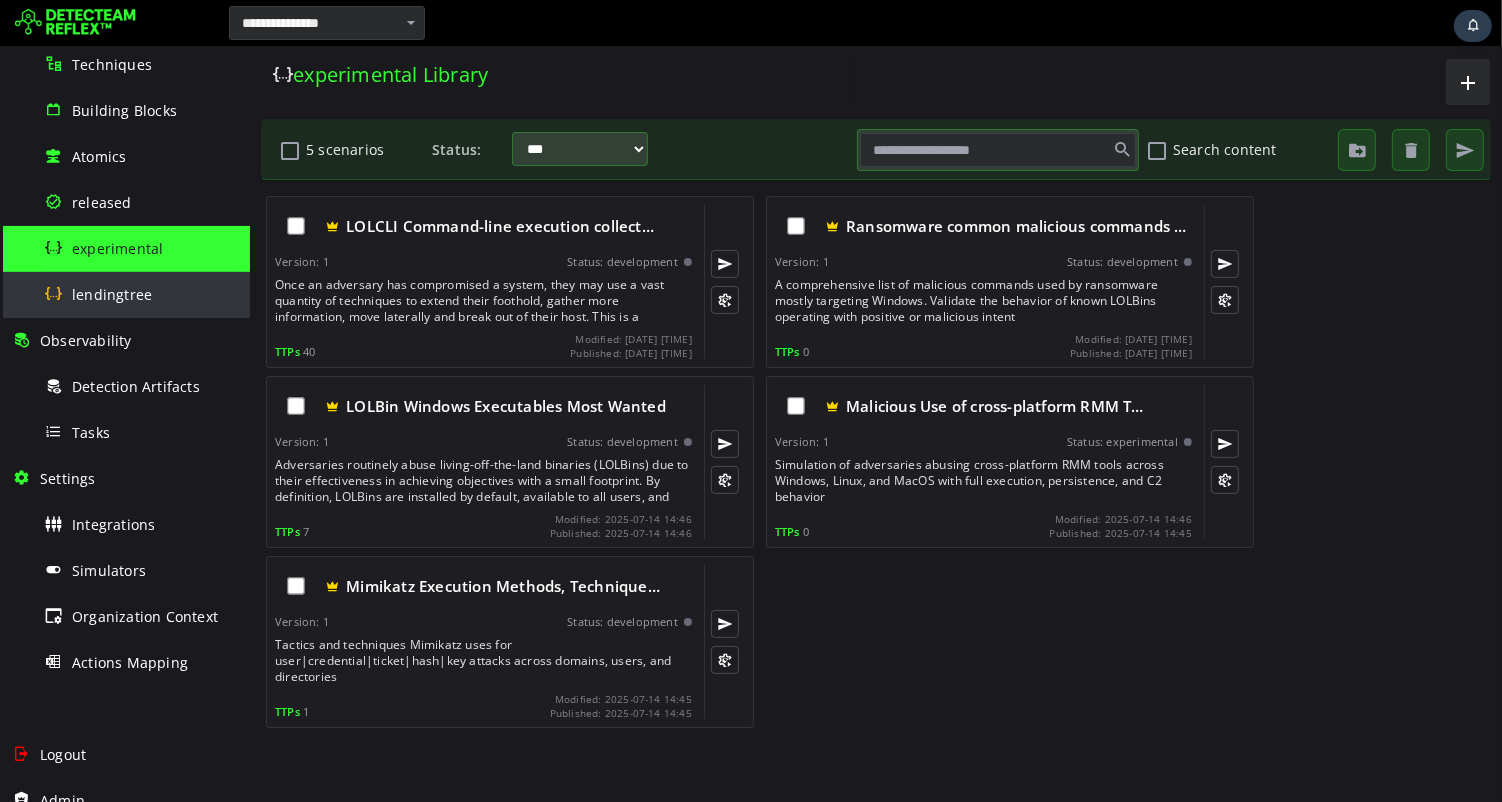 click on "lendingtree" at bounding box center (112, 294) 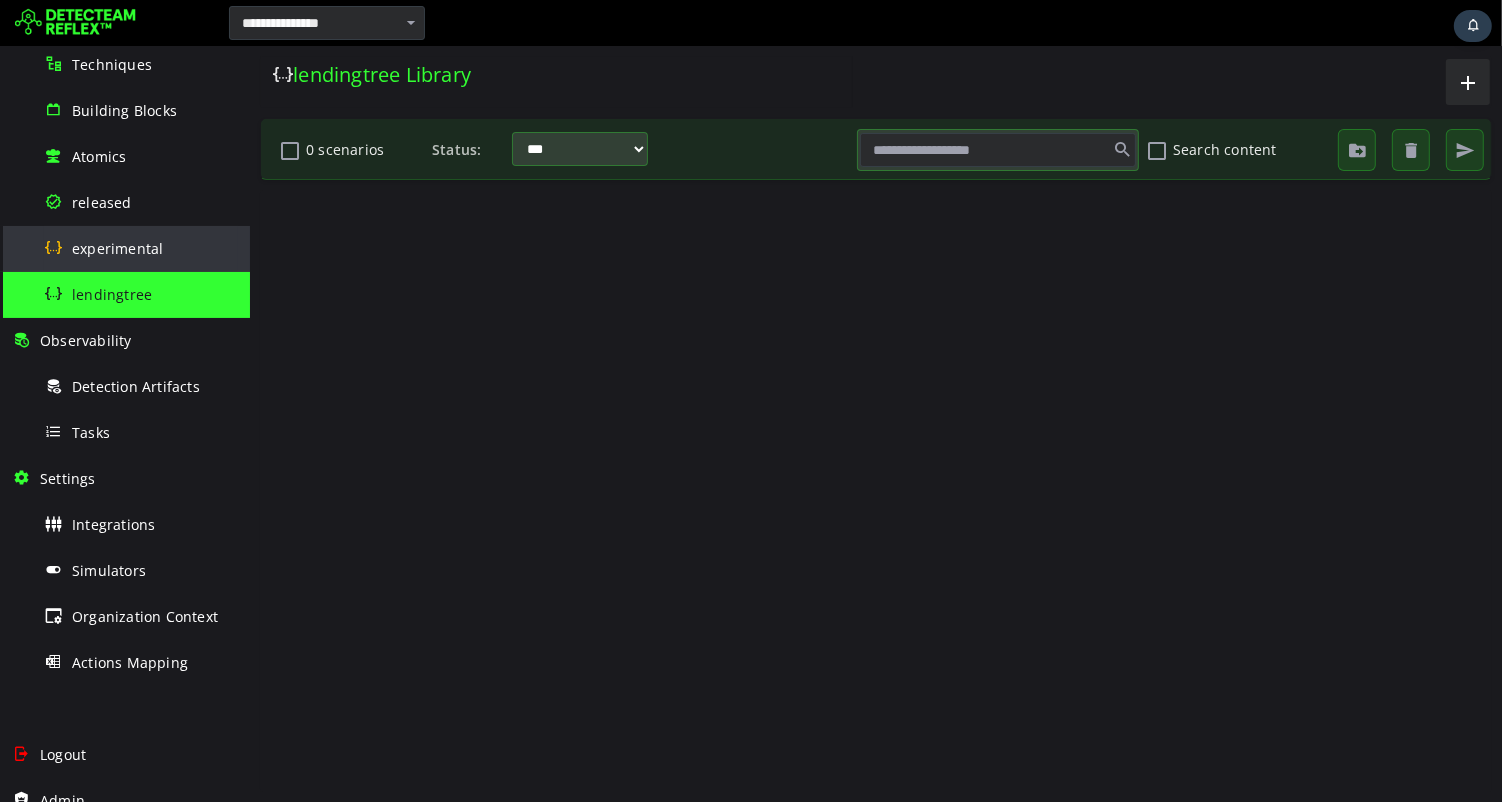 click on "experimental" at bounding box center [117, 248] 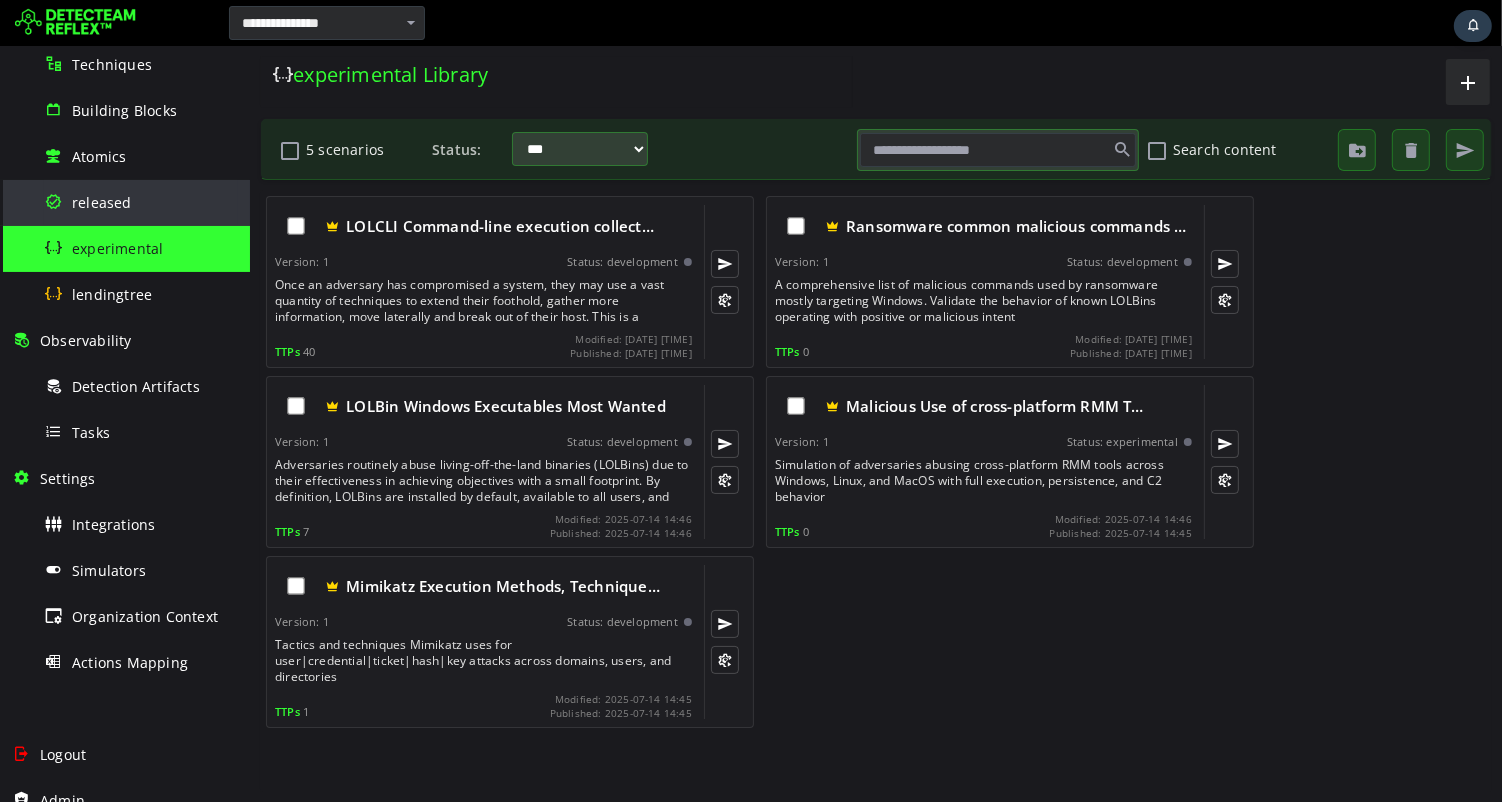 click on "released" at bounding box center [141, 202] 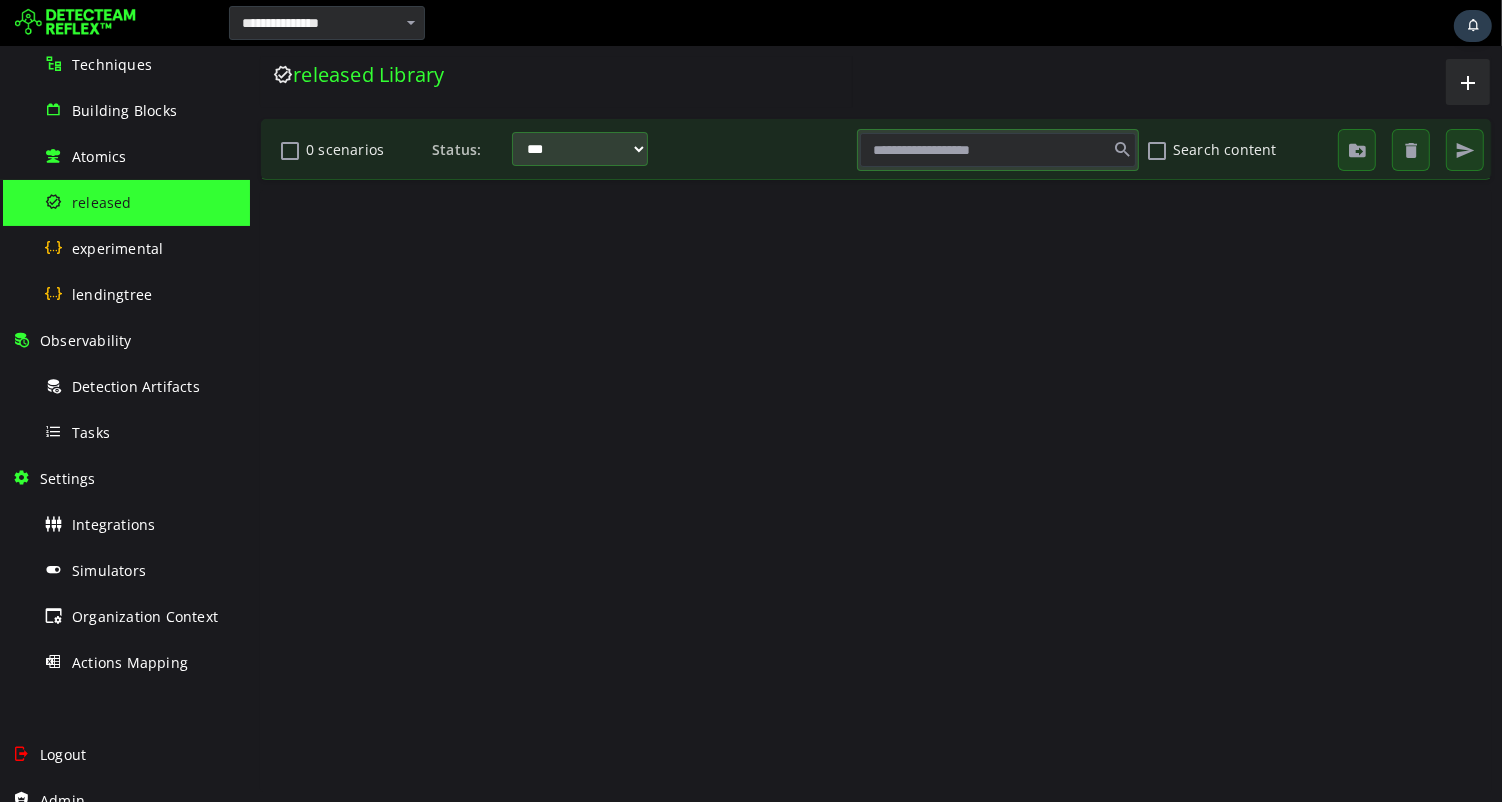 scroll, scrollTop: 0, scrollLeft: 0, axis: both 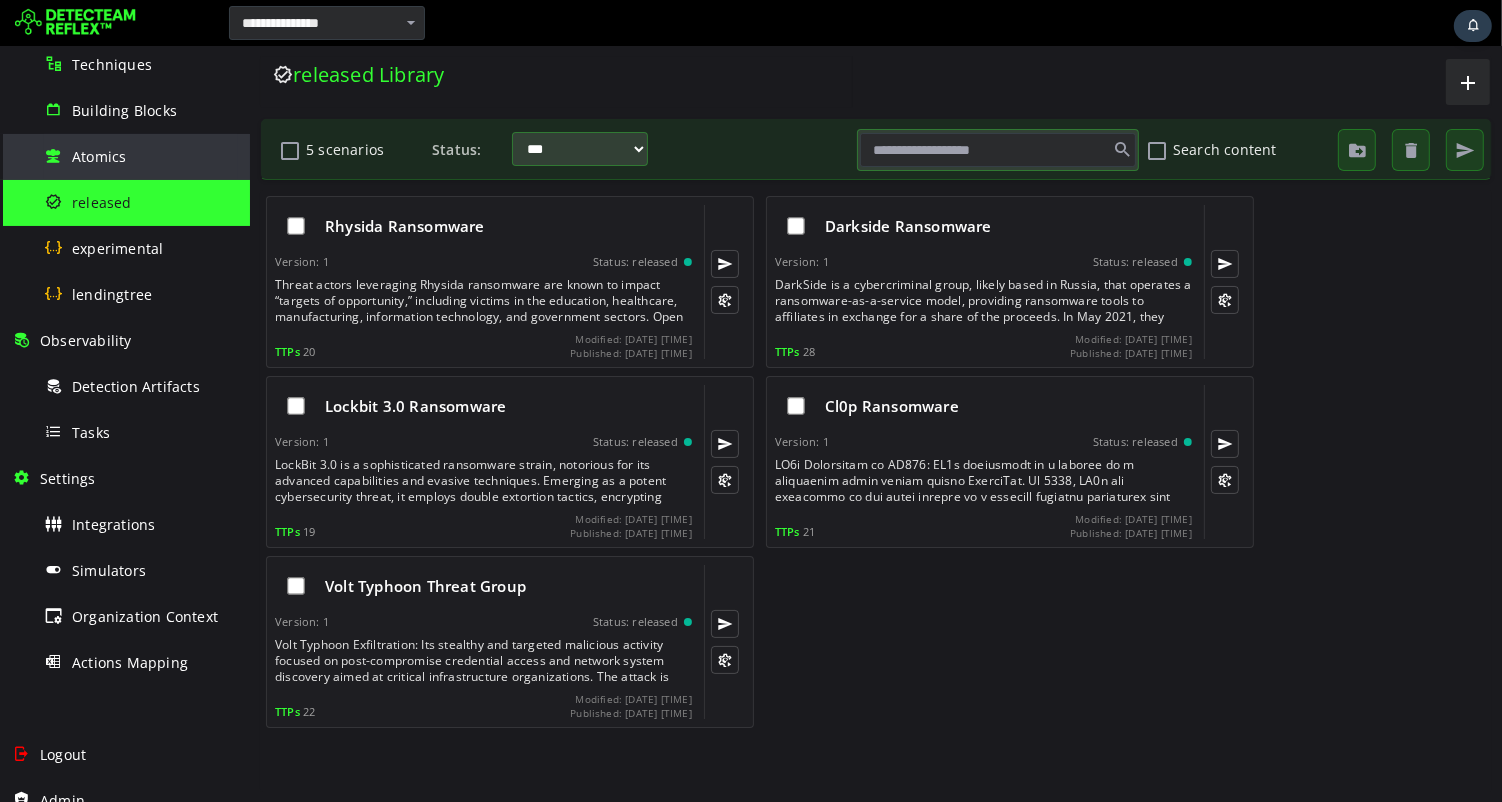 click on "Atomics" at bounding box center [99, 156] 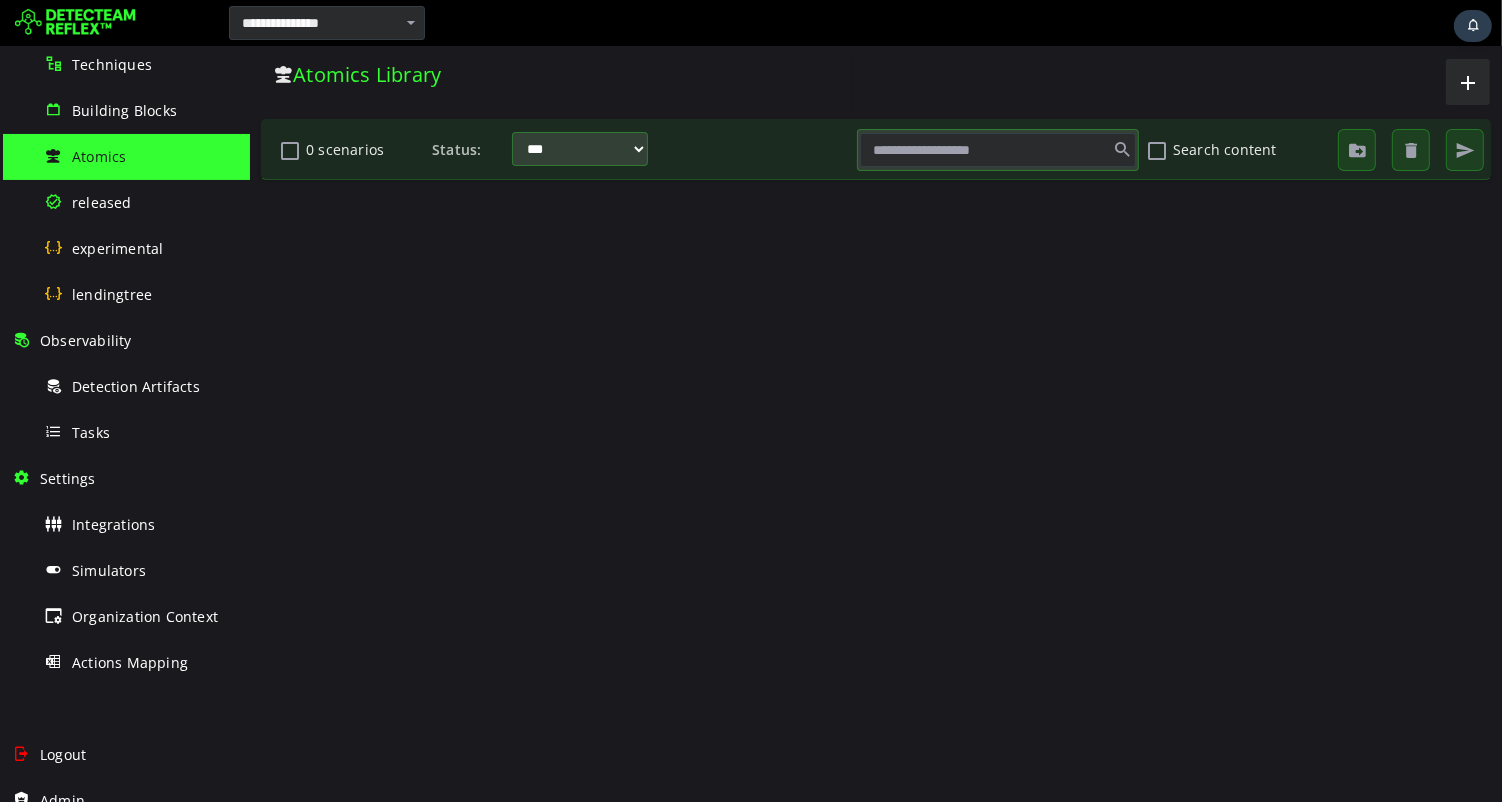 scroll, scrollTop: 0, scrollLeft: 0, axis: both 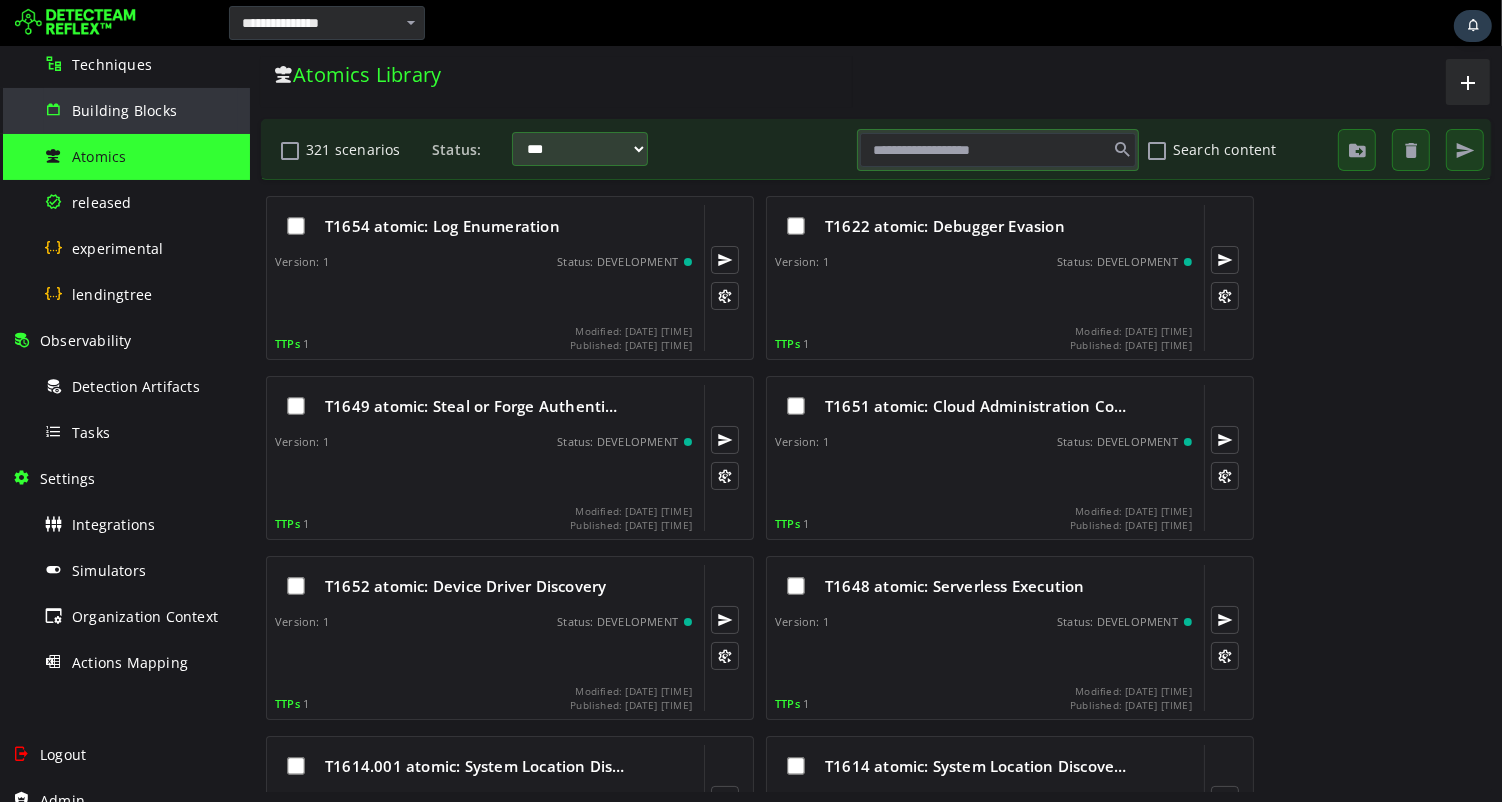 click on "Building Blocks" at bounding box center (141, 110) 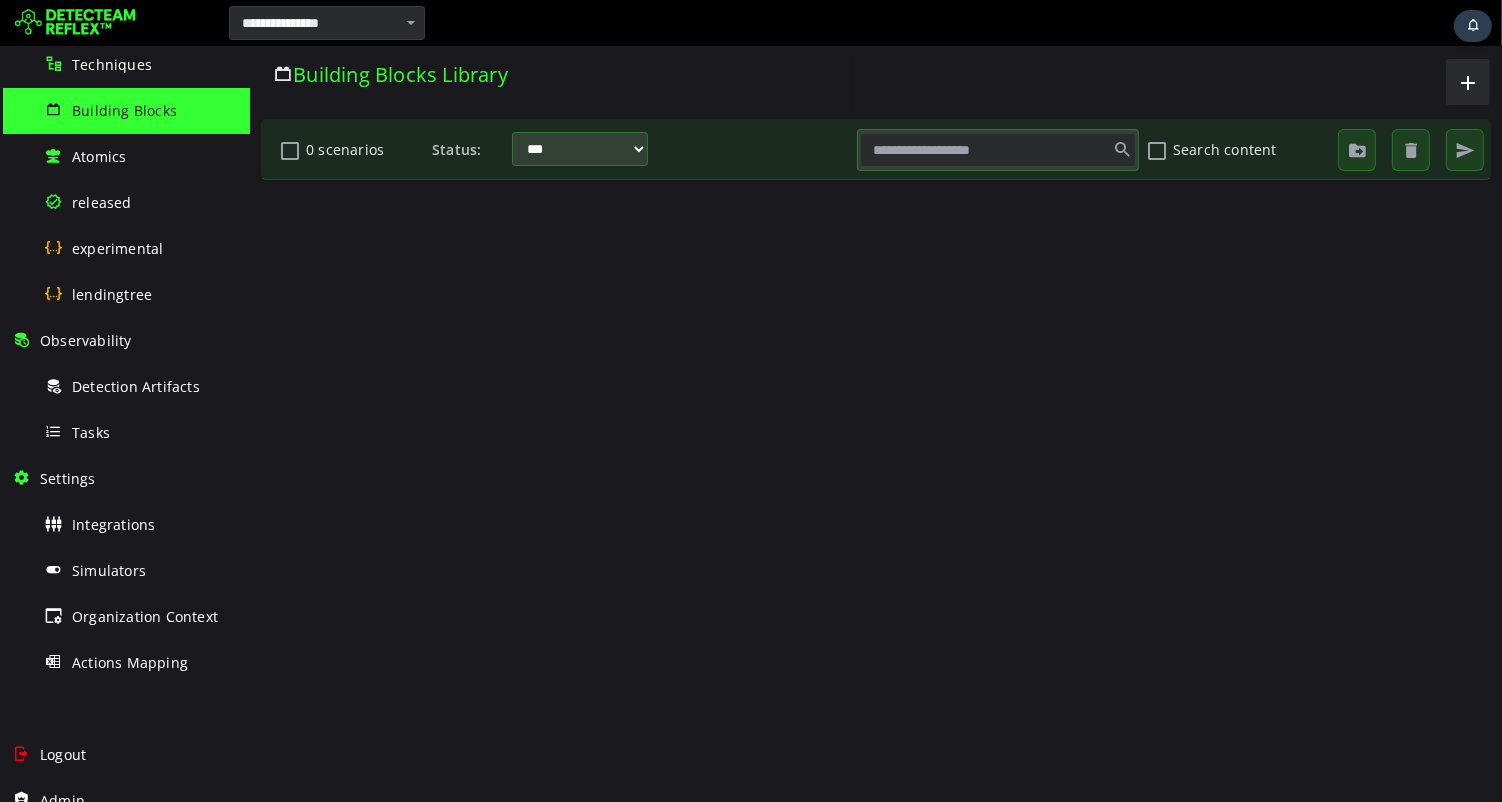 scroll, scrollTop: 0, scrollLeft: 0, axis: both 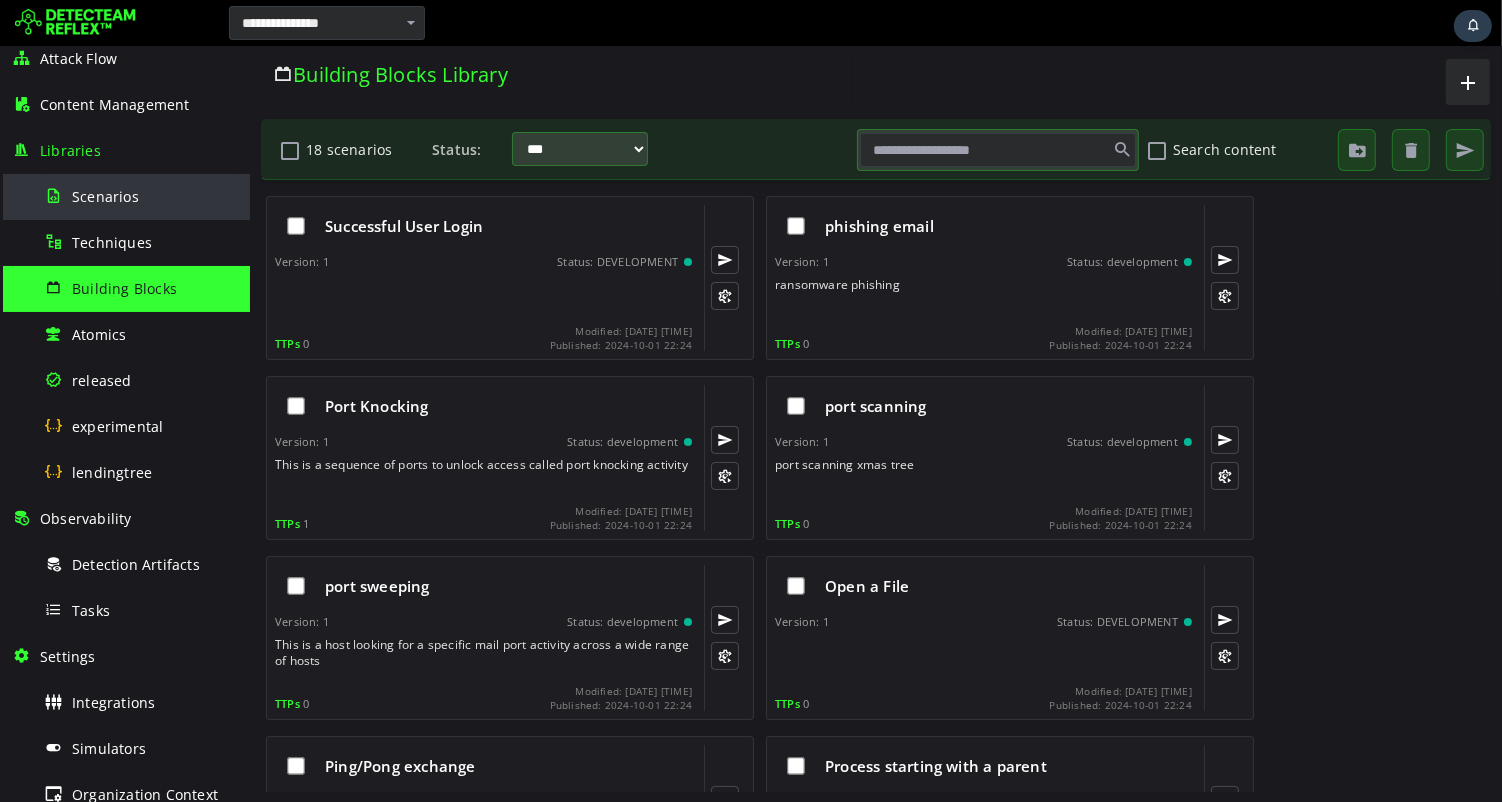 click on "Scenarios" at bounding box center (105, 196) 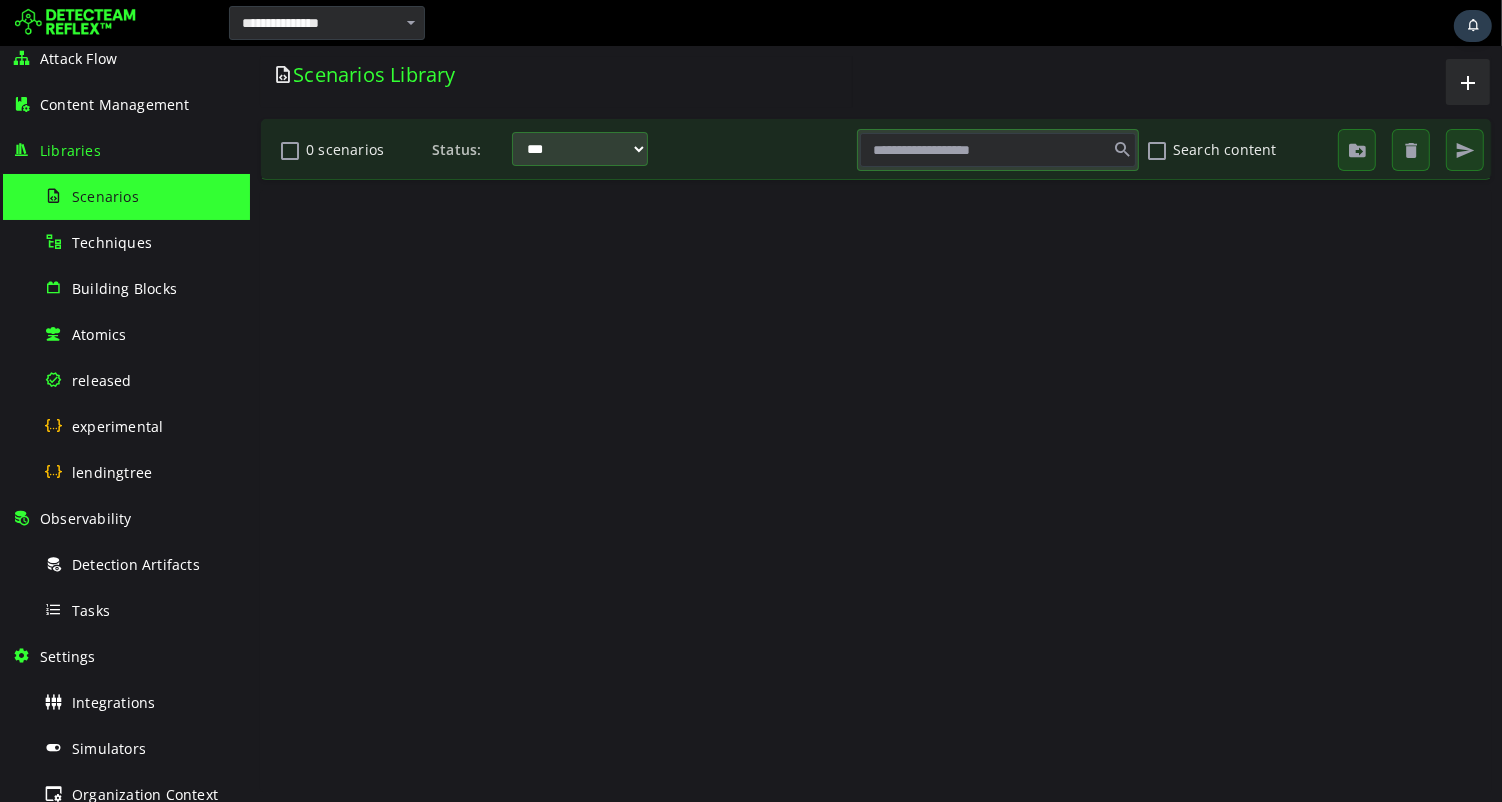 scroll, scrollTop: 0, scrollLeft: 0, axis: both 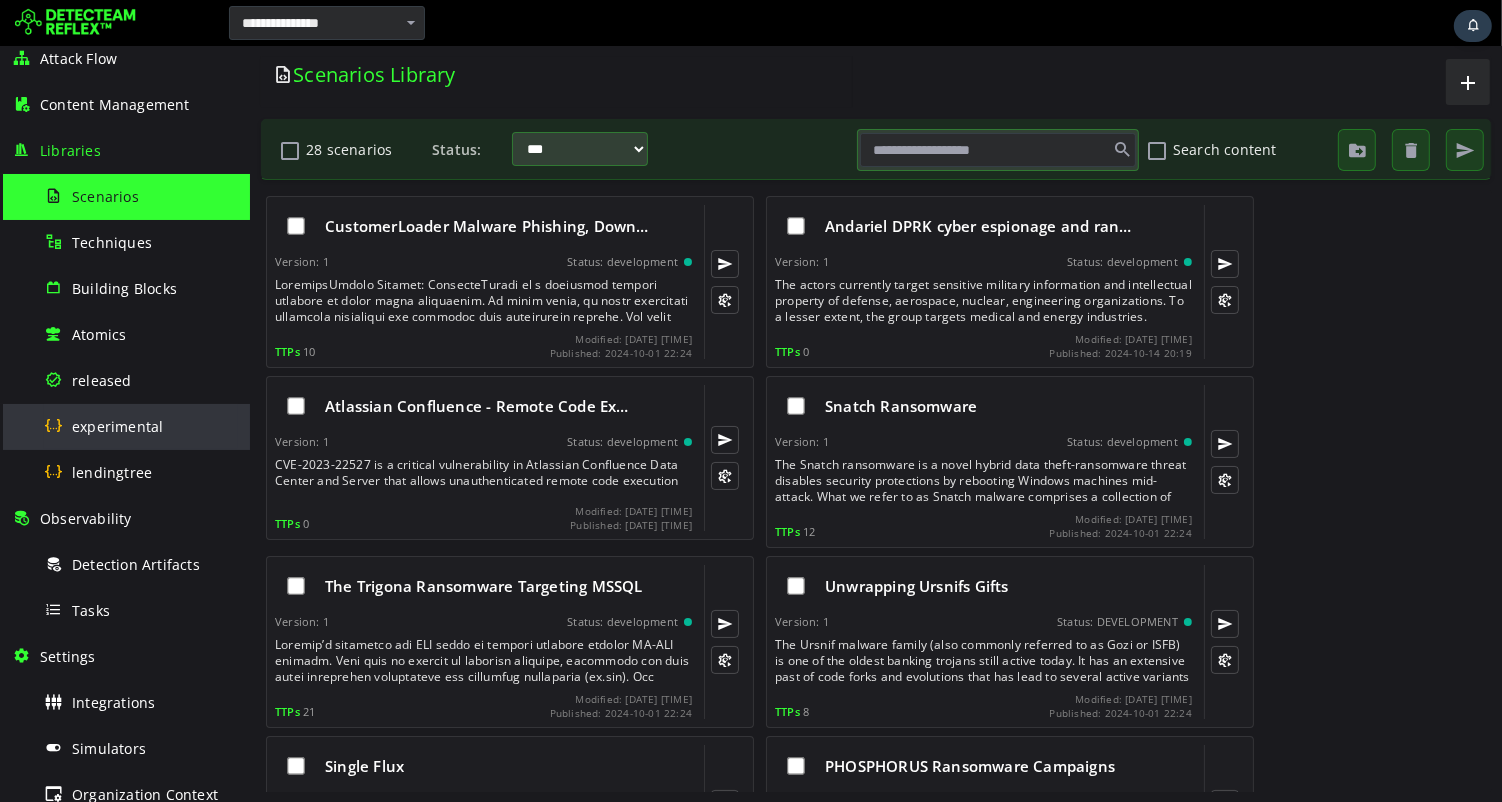 click on "experimental" at bounding box center [117, 426] 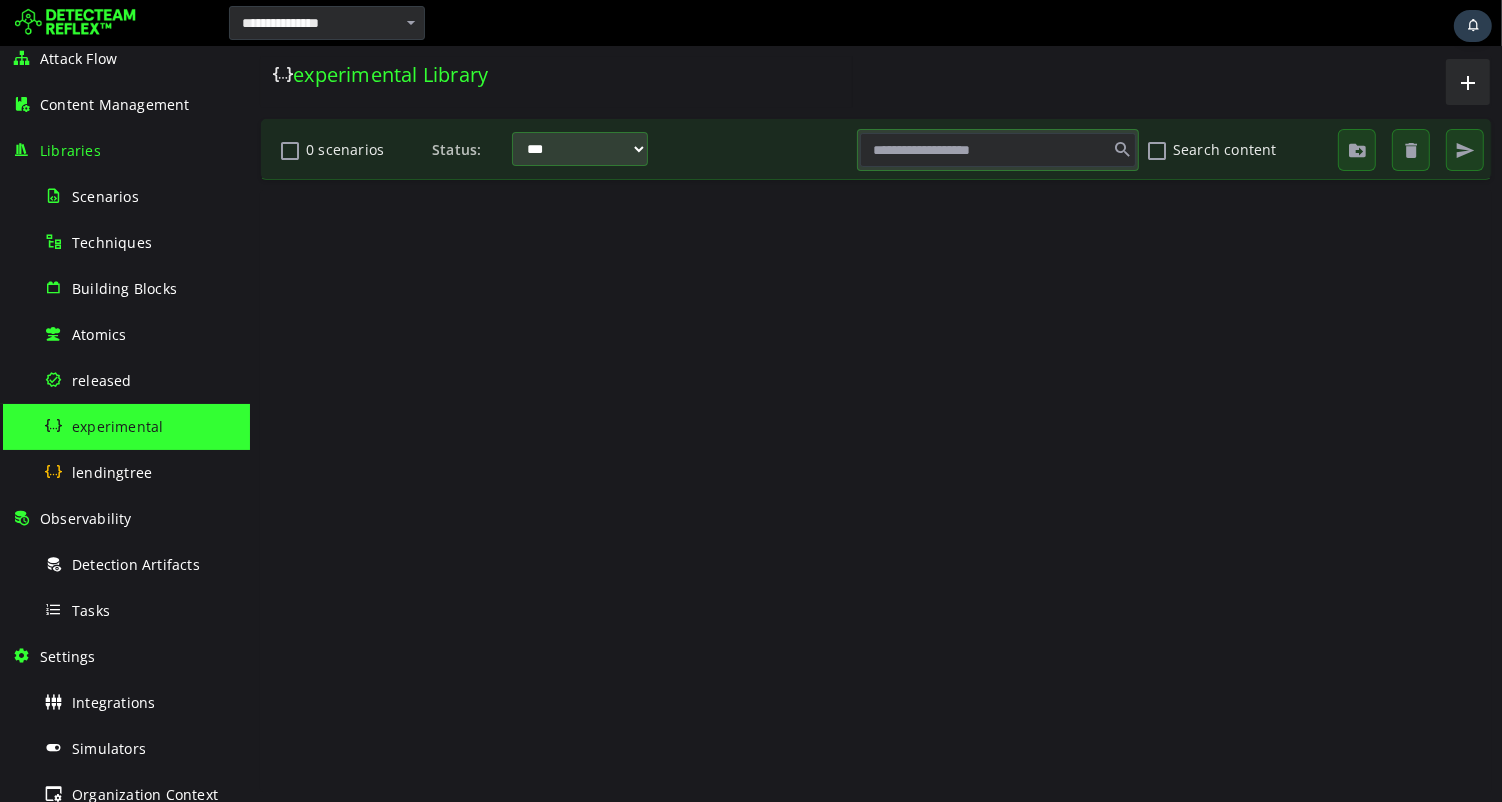scroll, scrollTop: 0, scrollLeft: 0, axis: both 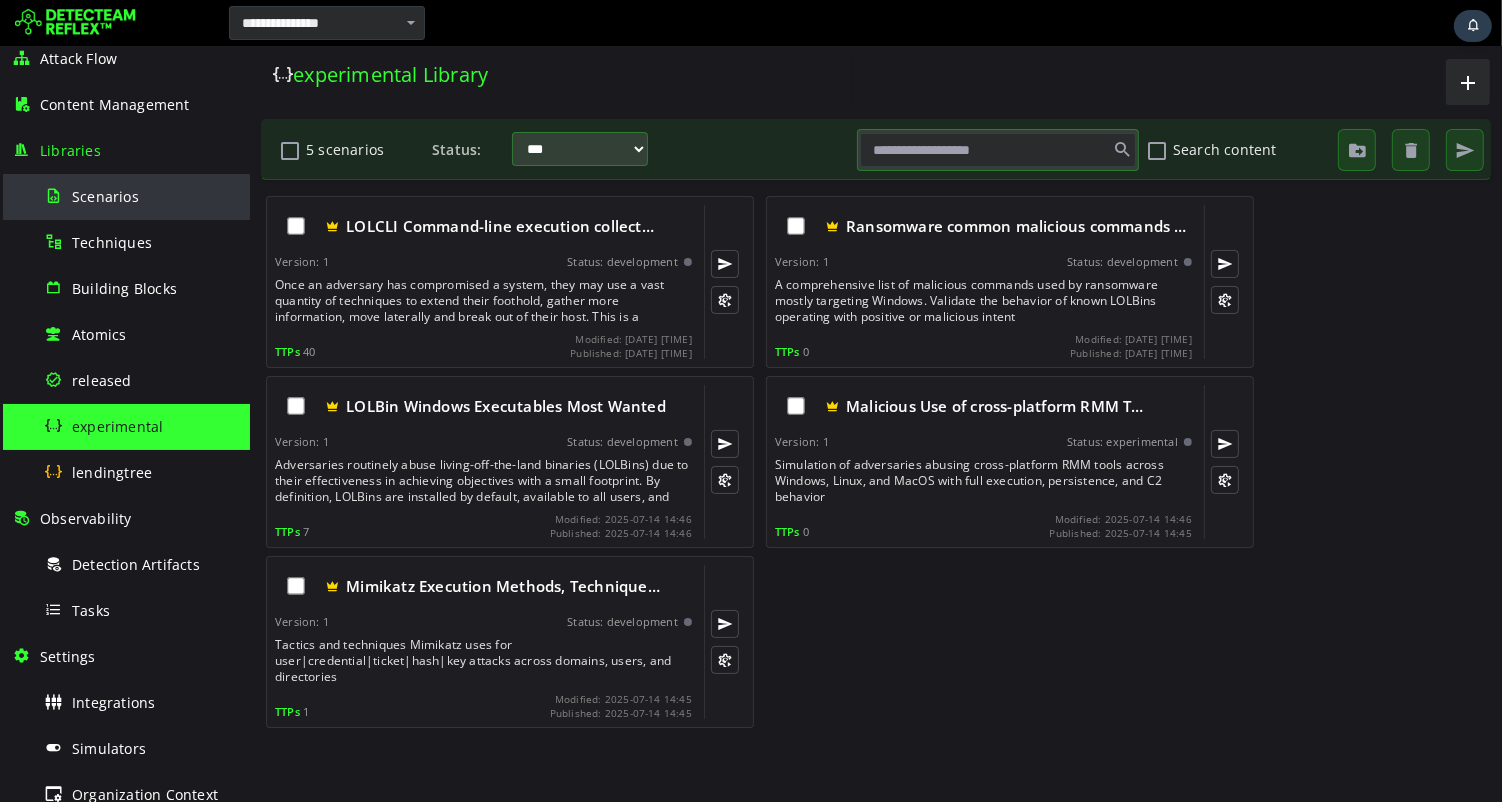 click on "Scenarios" at bounding box center [105, 196] 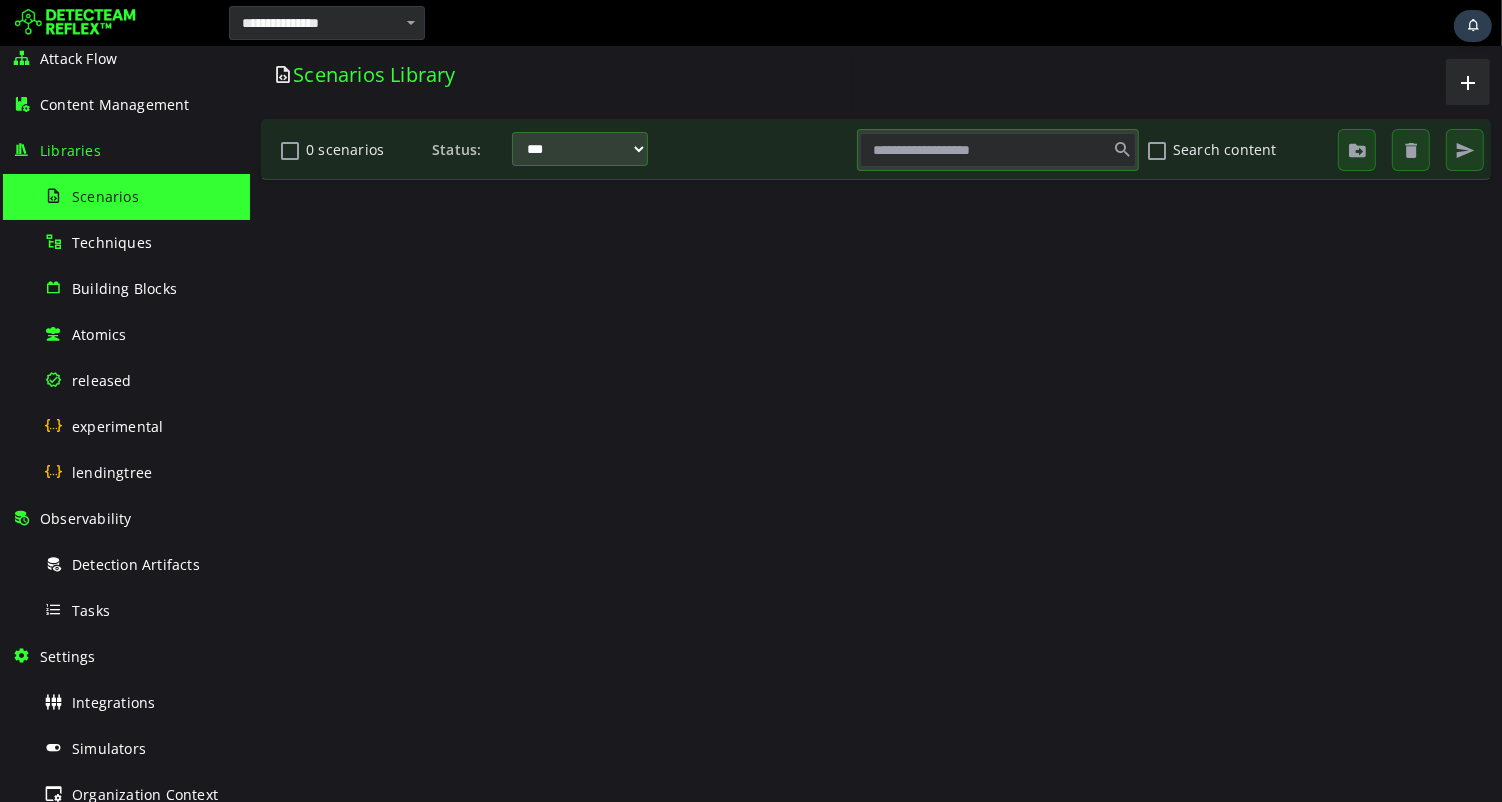 scroll, scrollTop: 0, scrollLeft: 0, axis: both 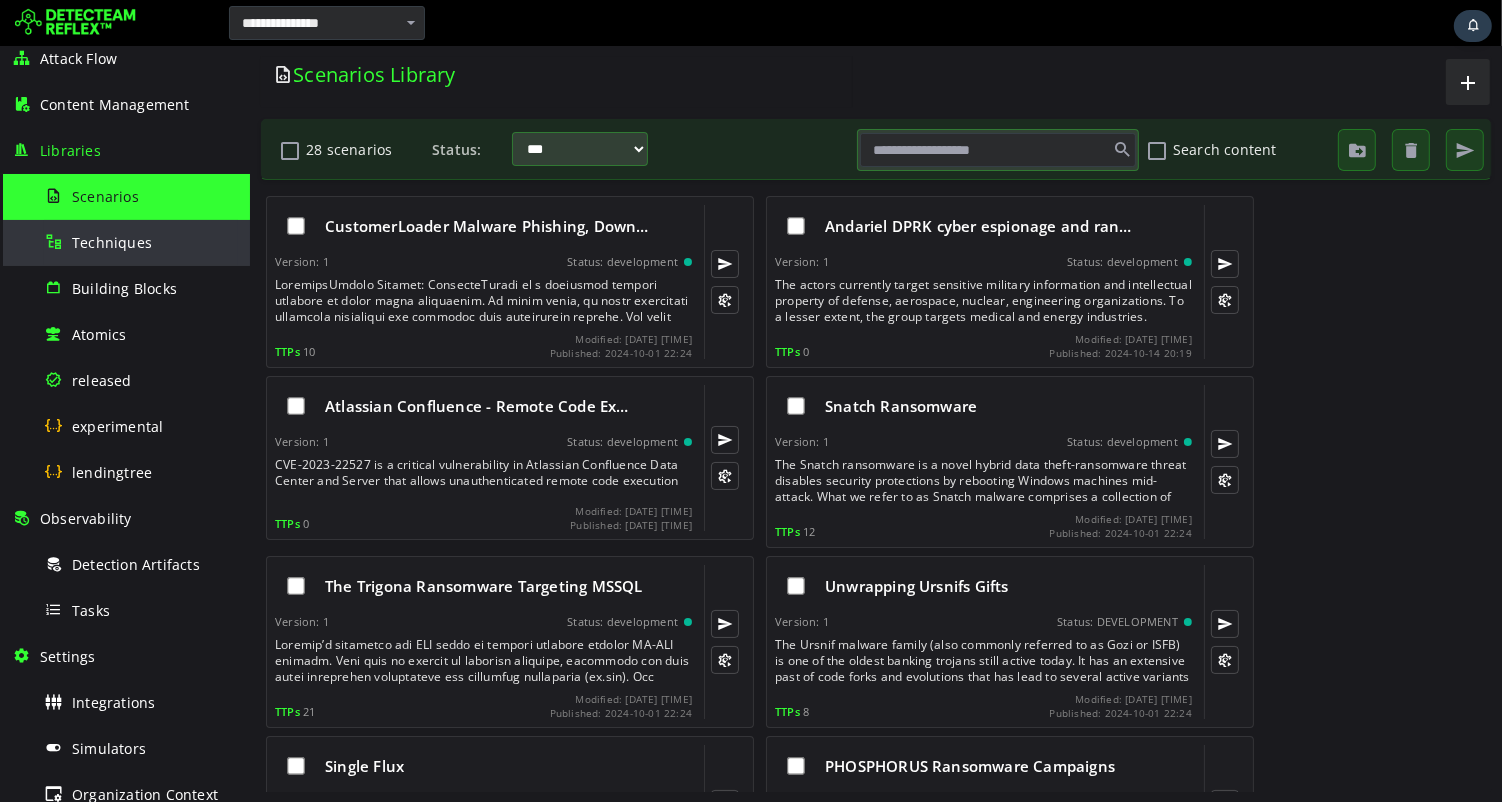 click on "Techniques" at bounding box center [112, 242] 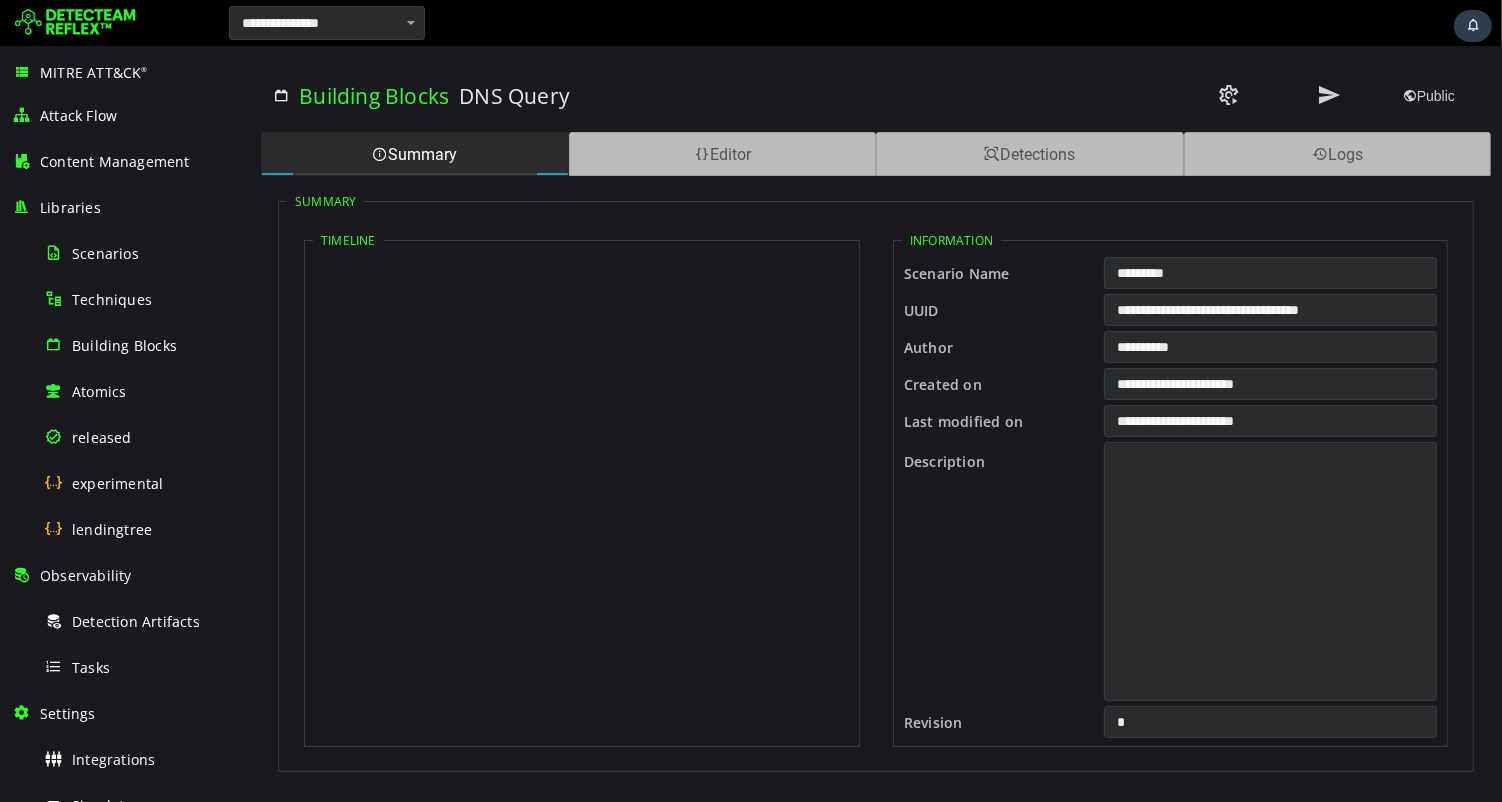 scroll, scrollTop: 0, scrollLeft: 0, axis: both 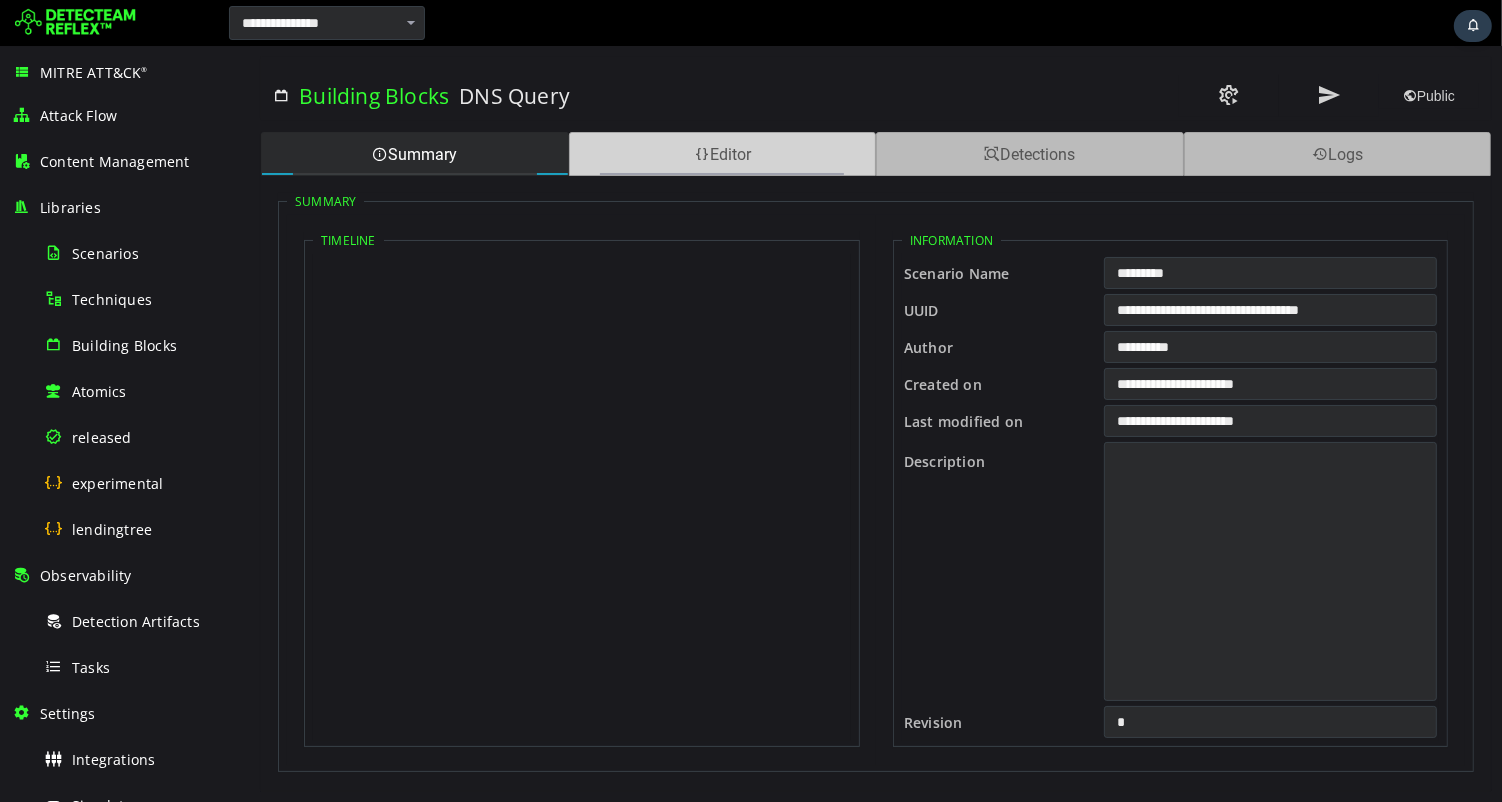 click on "Editor" at bounding box center (722, 154) 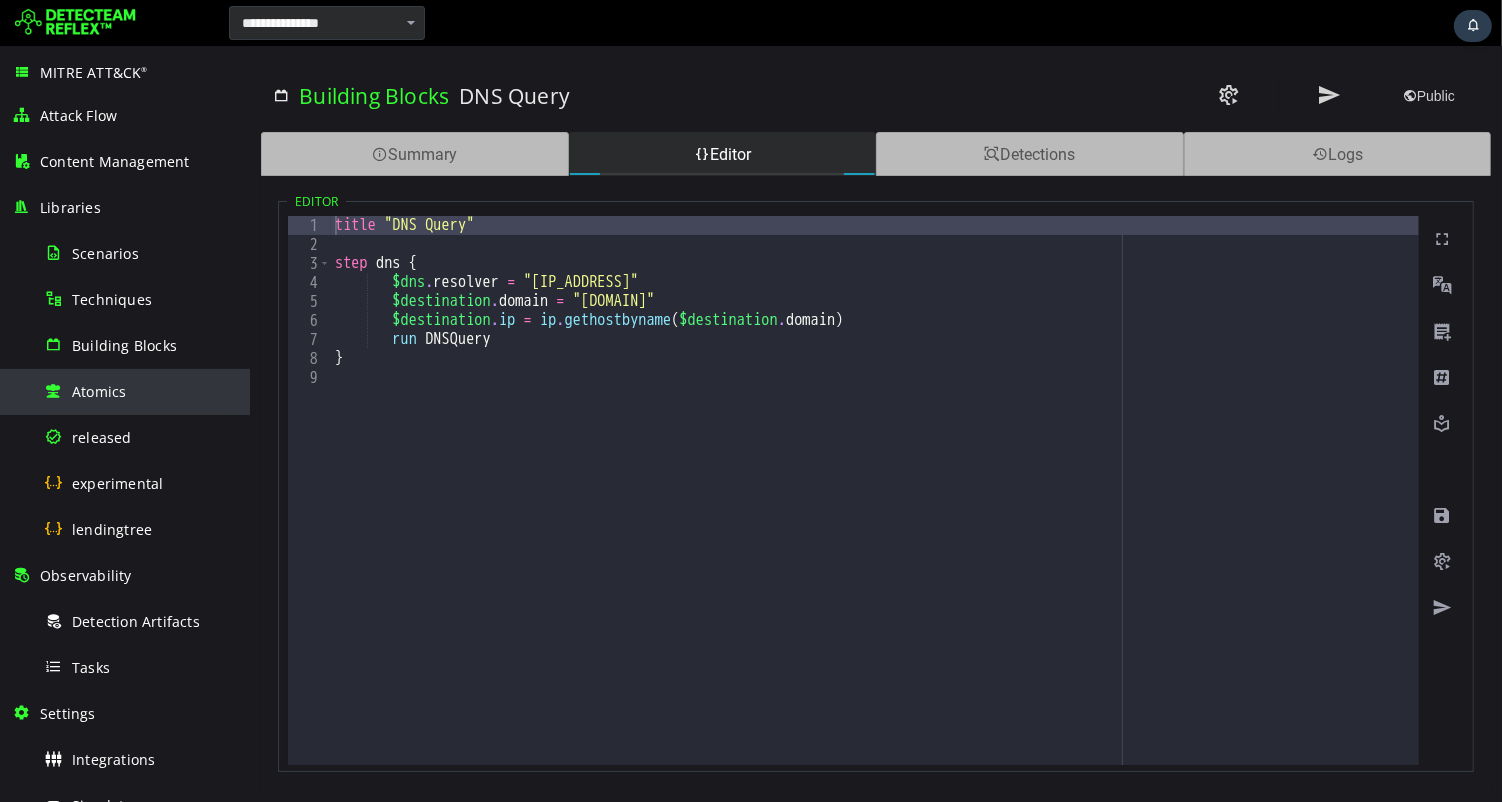 click on "Atomics" at bounding box center (99, 391) 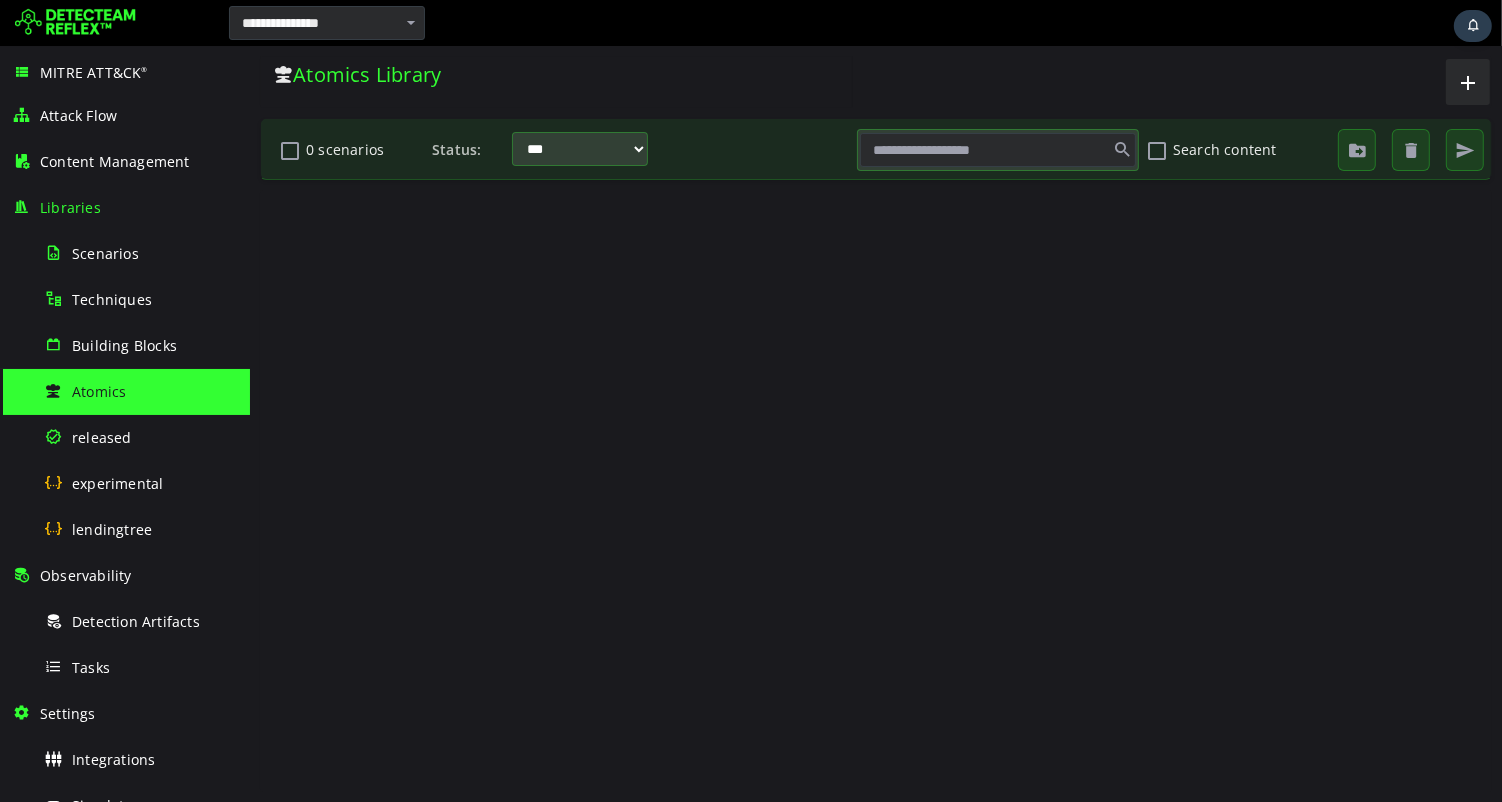 scroll, scrollTop: 0, scrollLeft: 0, axis: both 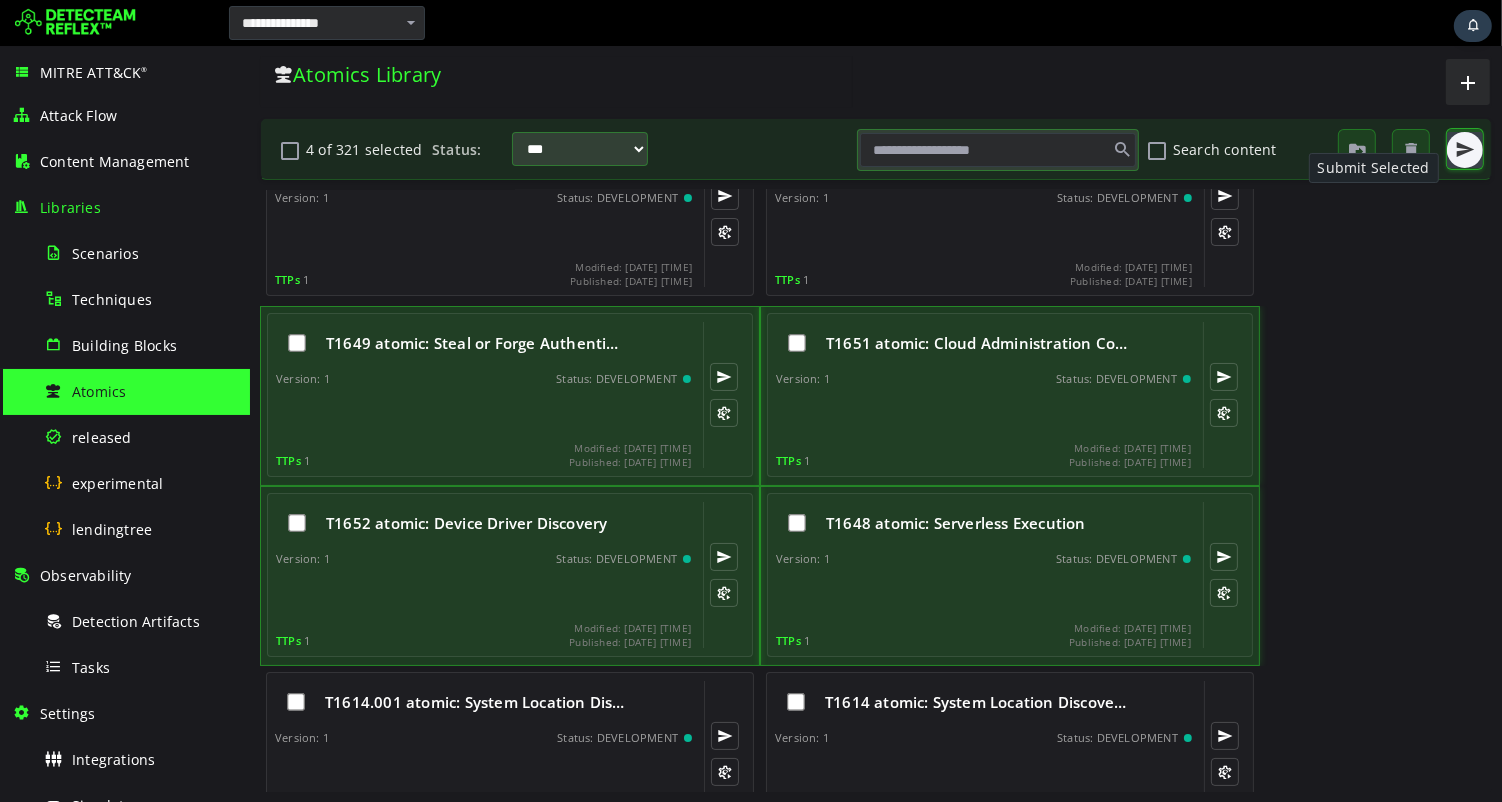 click at bounding box center (1464, 150) 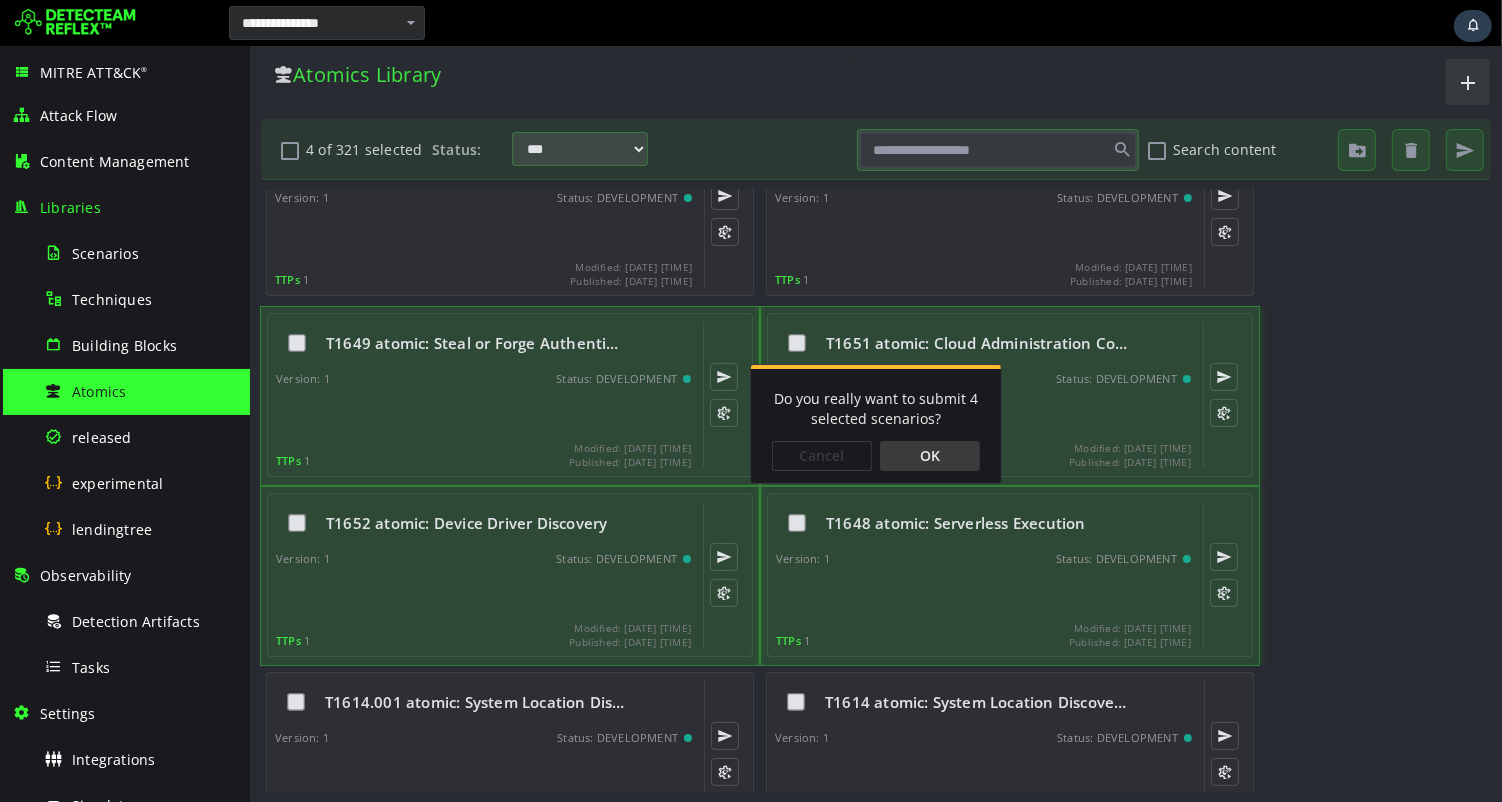 click on "OK" at bounding box center (929, 456) 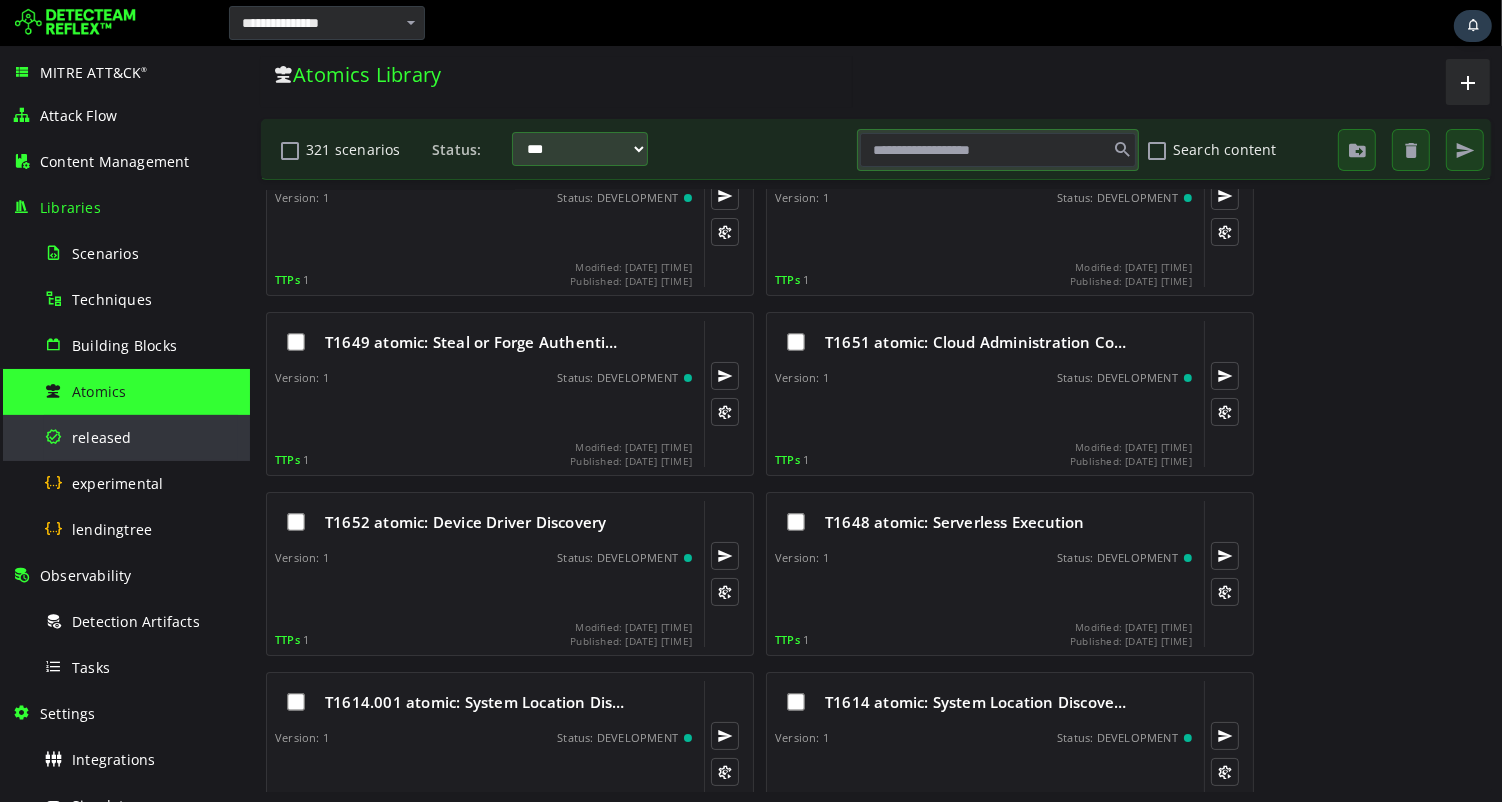 click on "released" at bounding box center (102, 437) 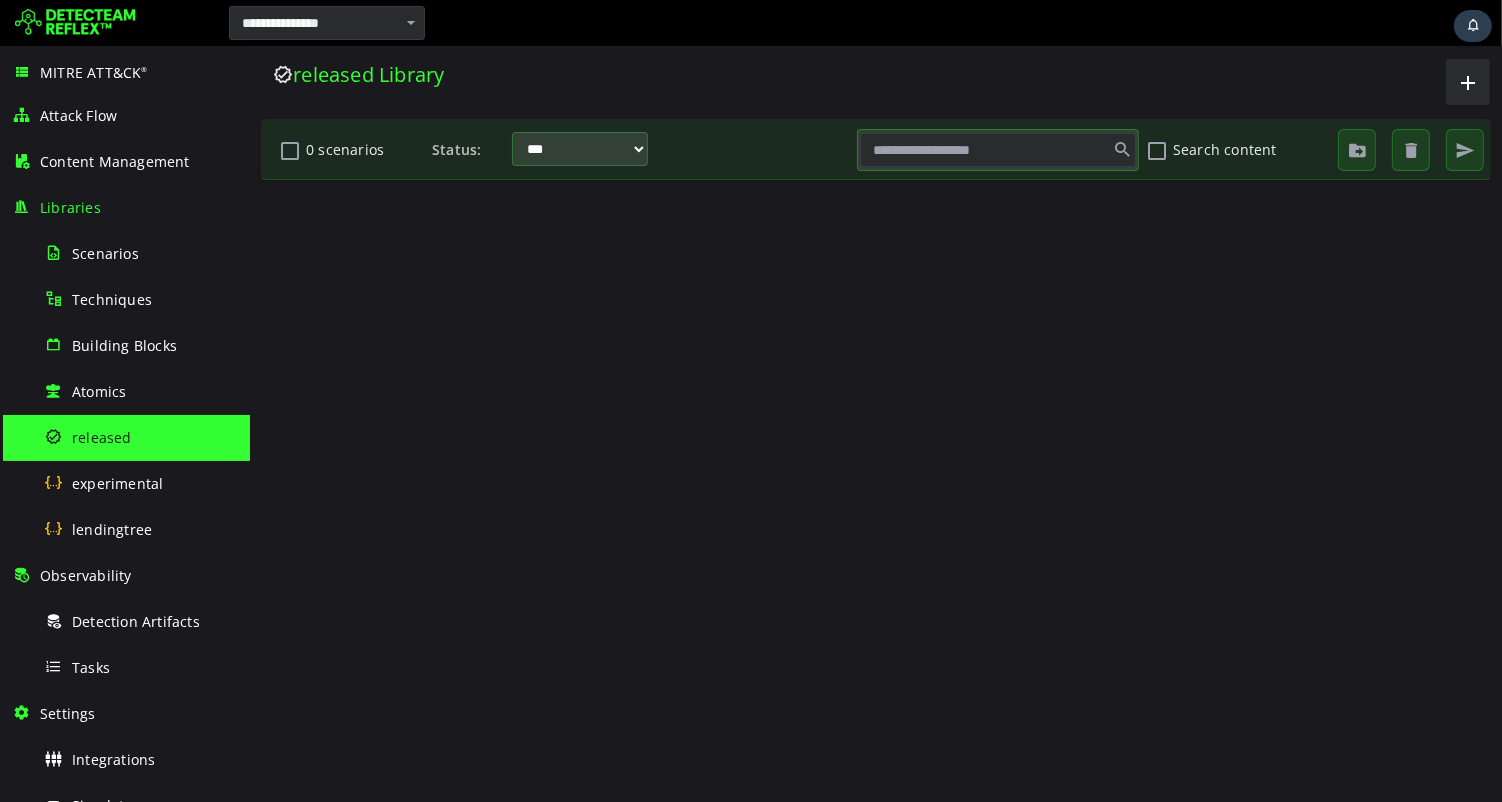scroll, scrollTop: 0, scrollLeft: 0, axis: both 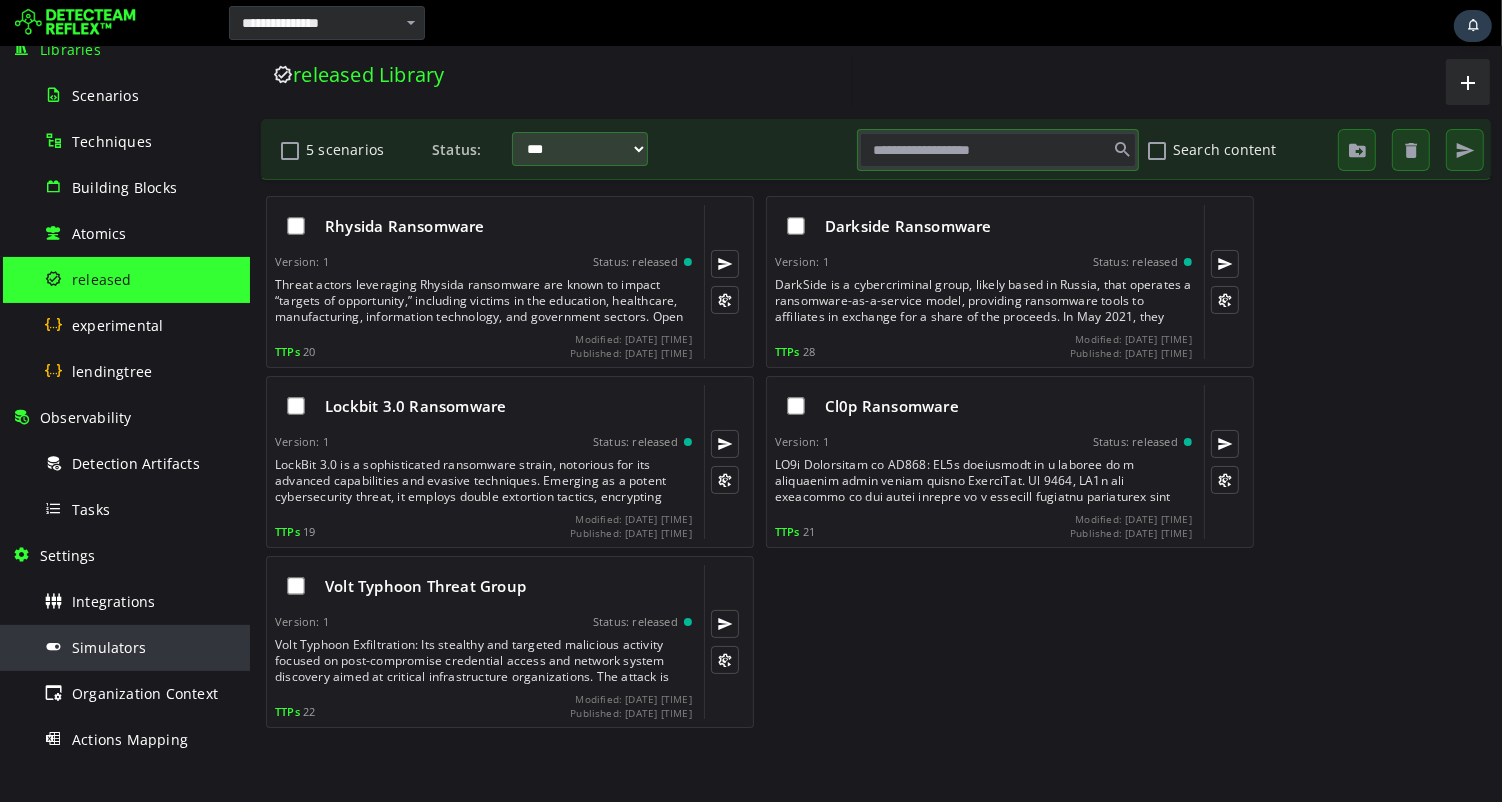 click on "Simulators" at bounding box center [109, 647] 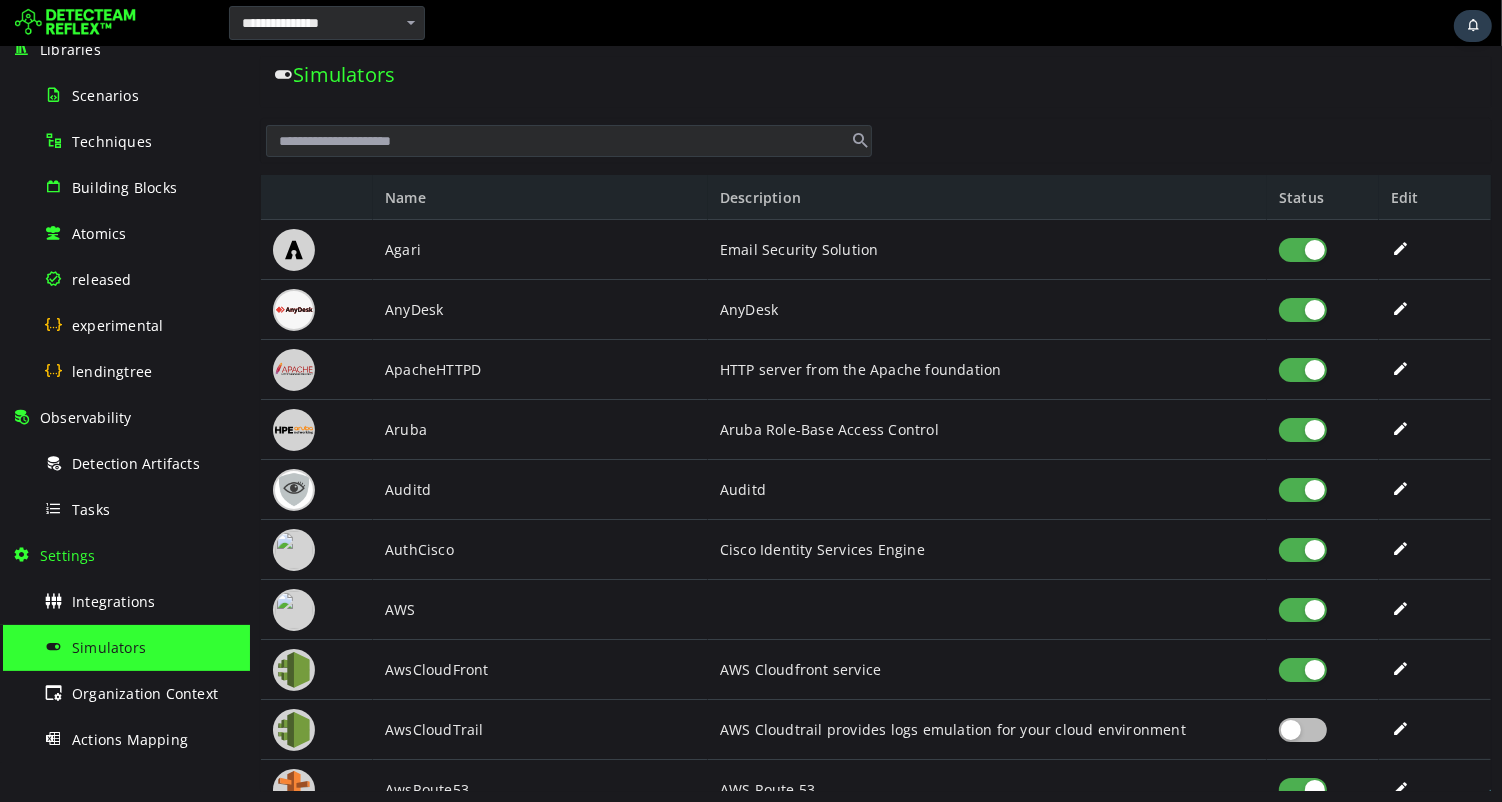 scroll, scrollTop: 0, scrollLeft: 0, axis: both 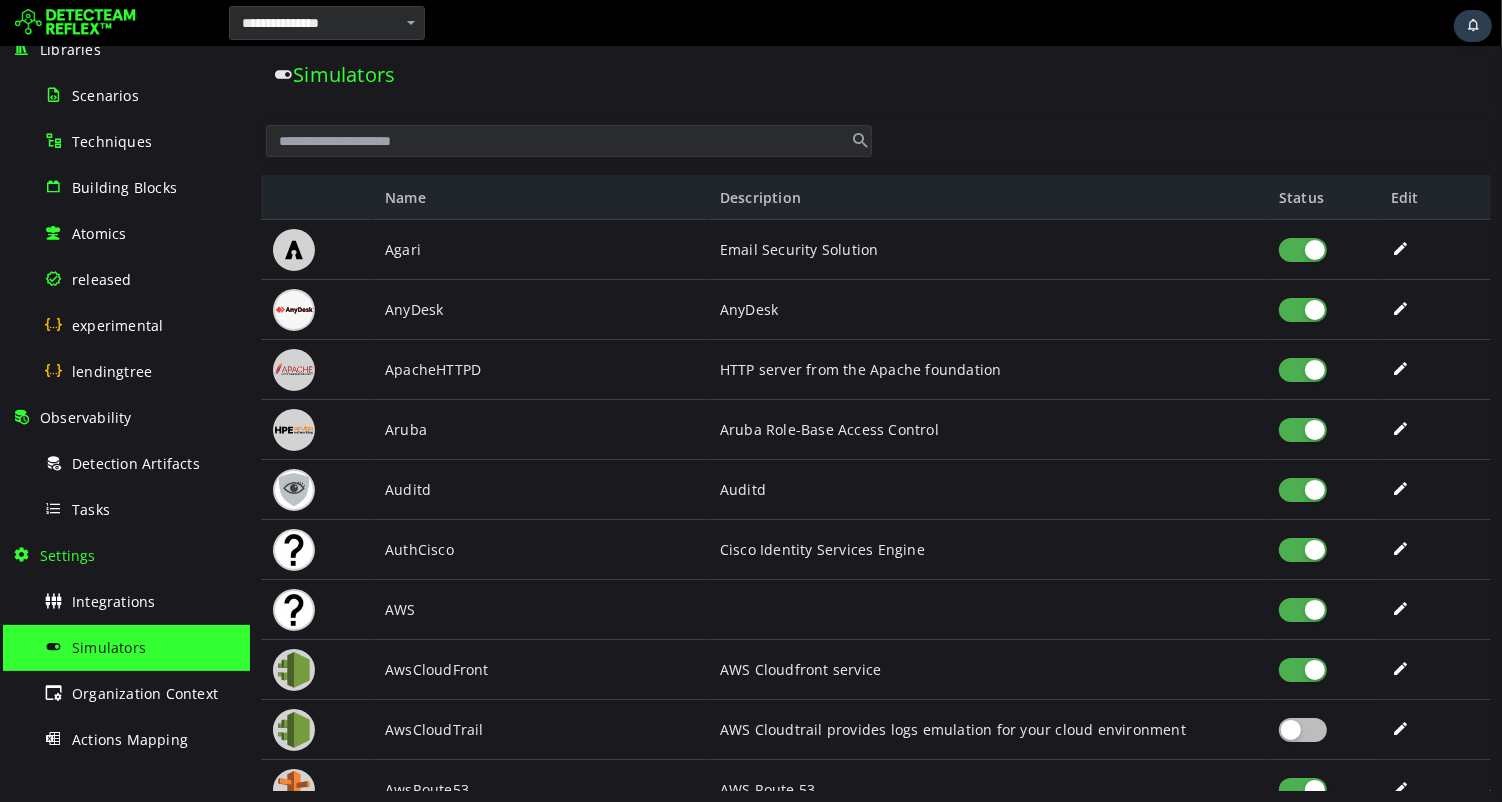 click at bounding box center [568, 141] 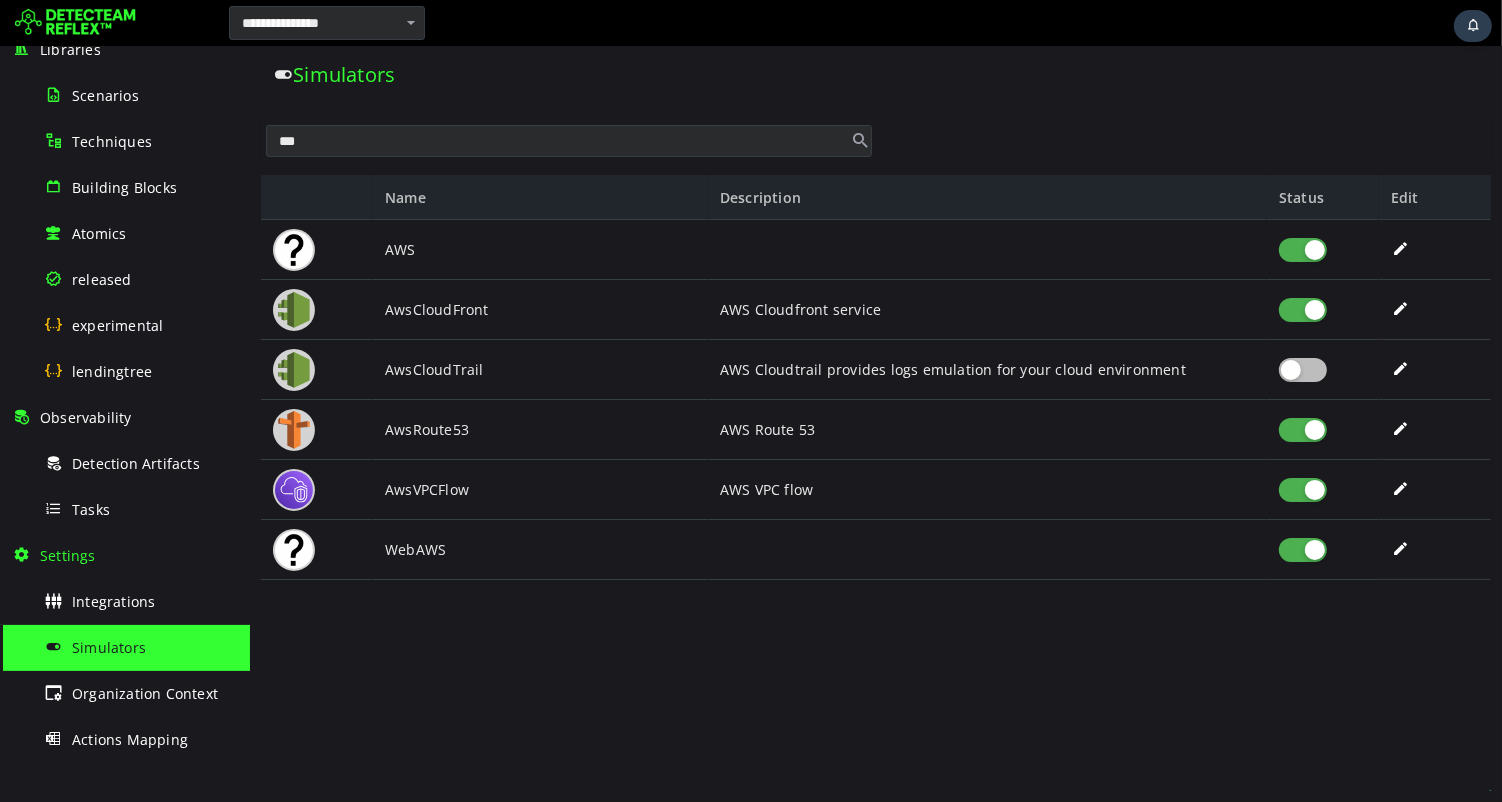 click at bounding box center [1302, 370] 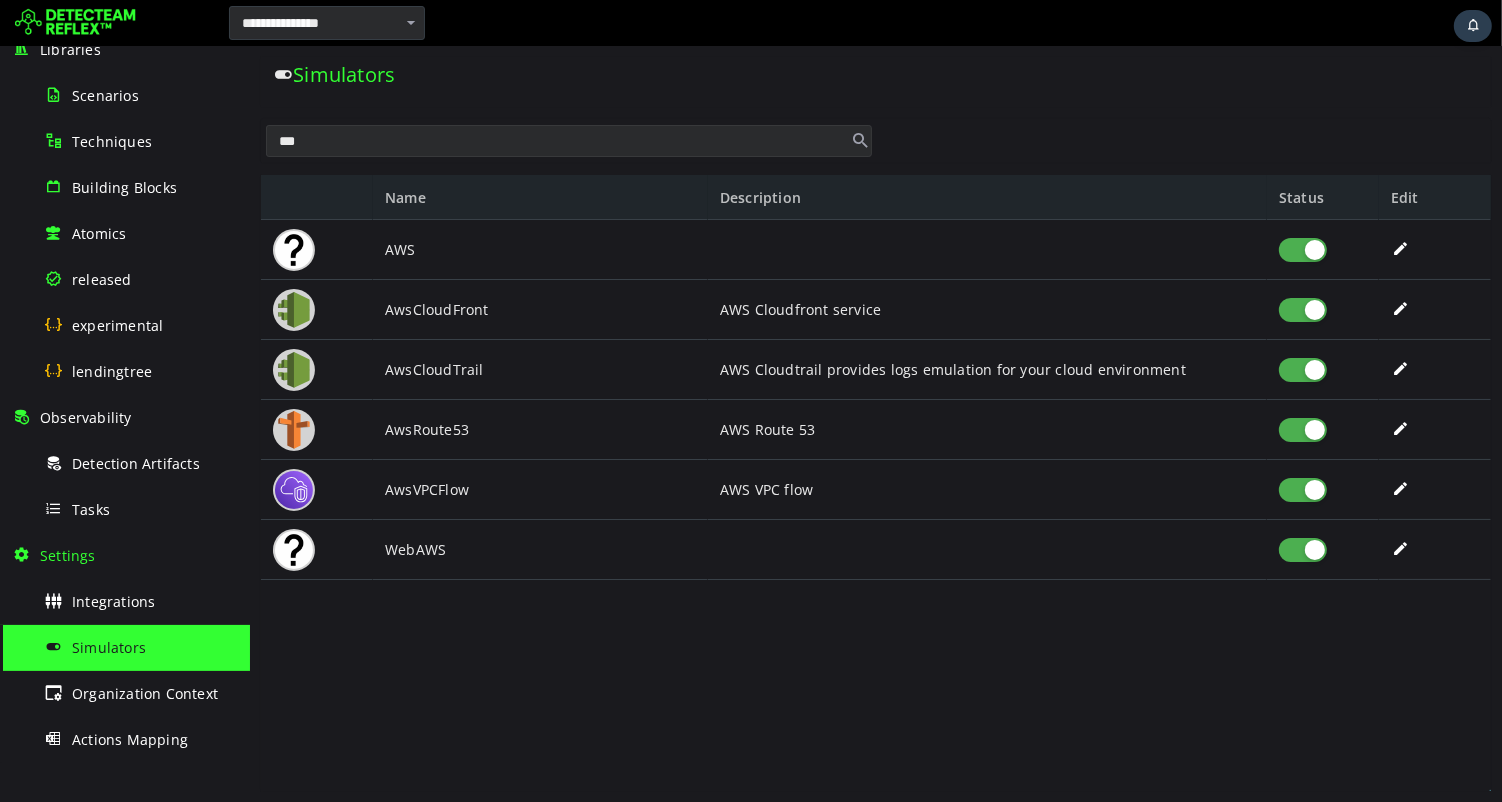 click on "***" at bounding box center (568, 141) 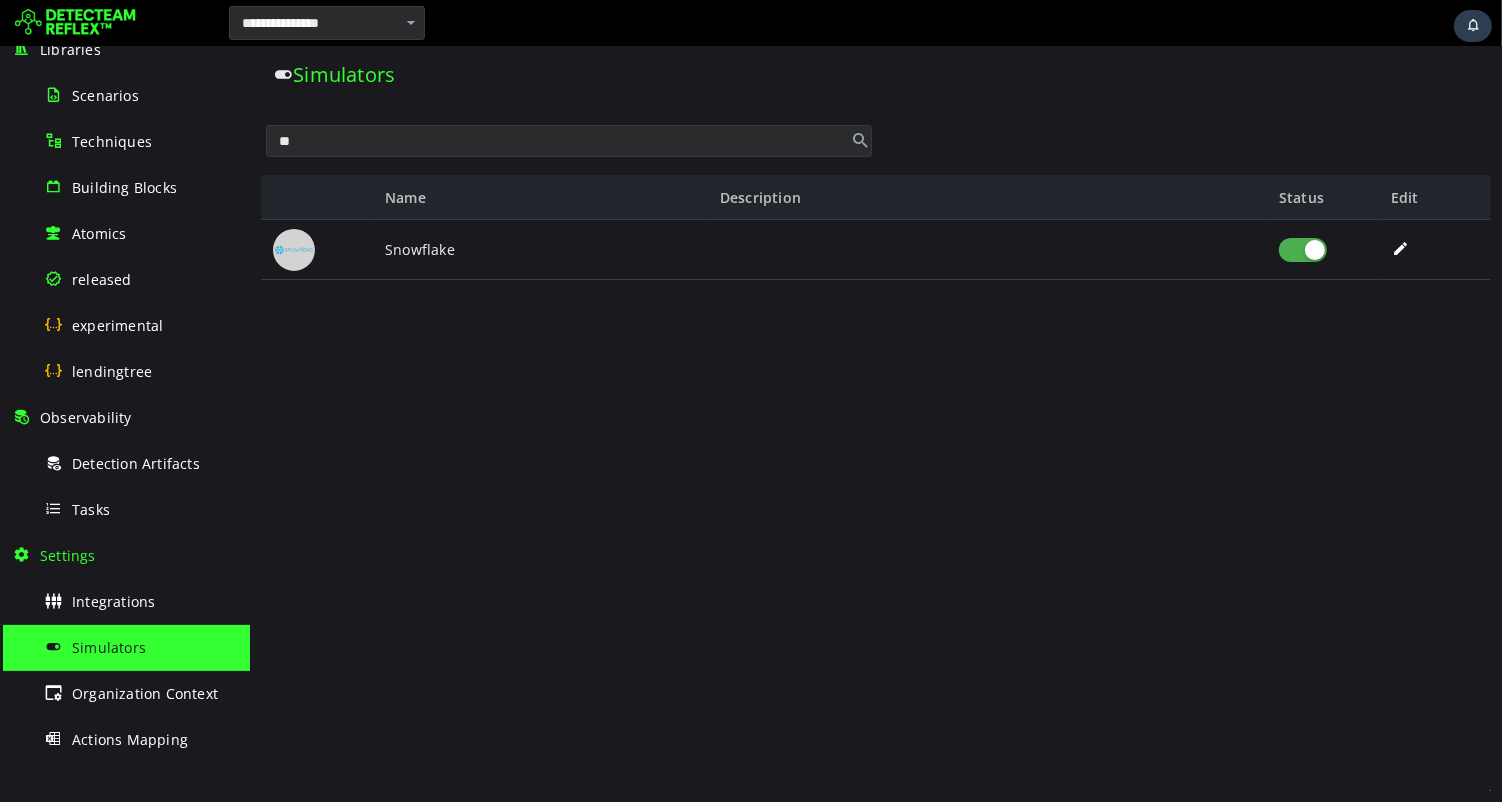 type on "*" 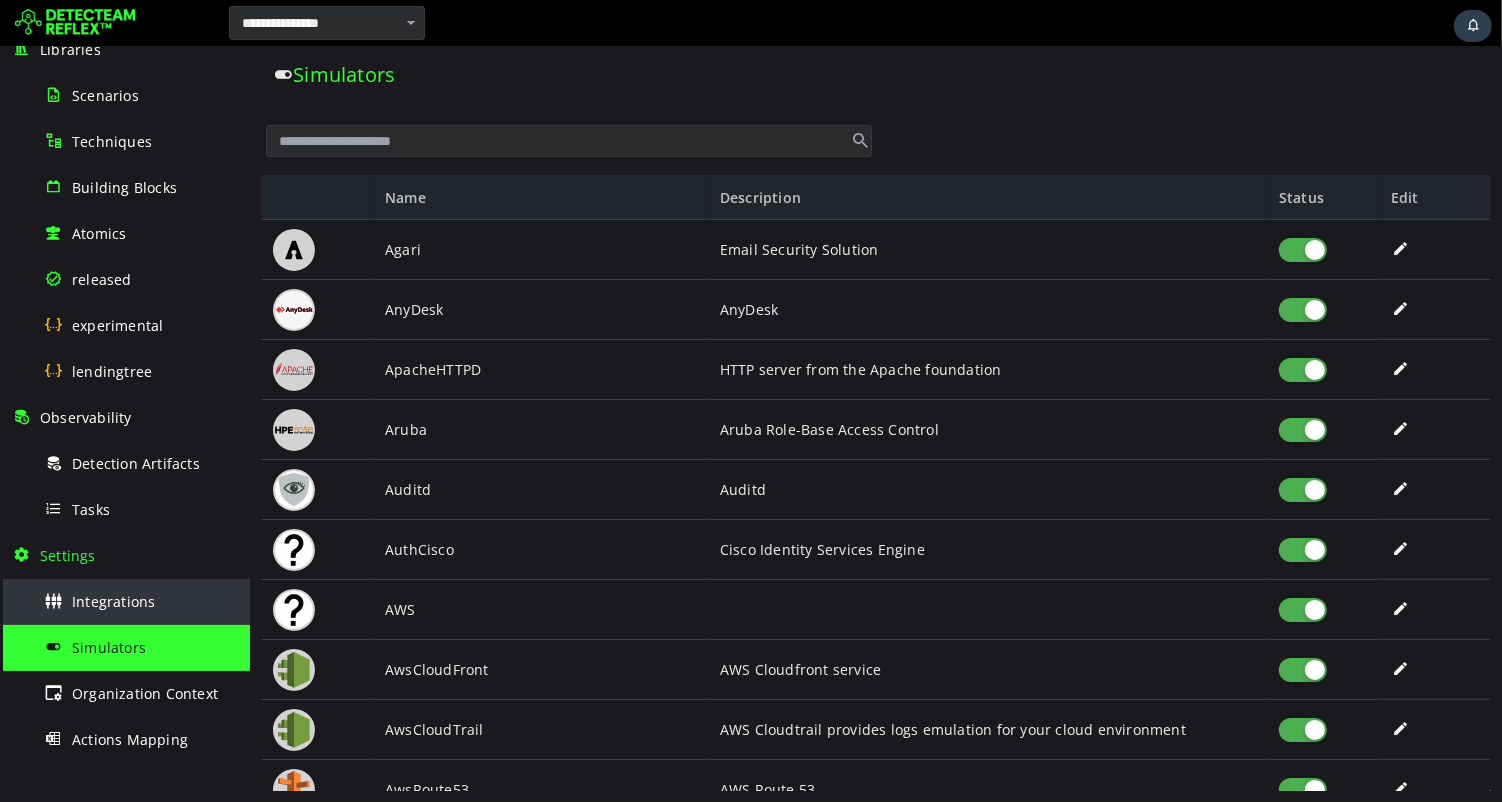 type 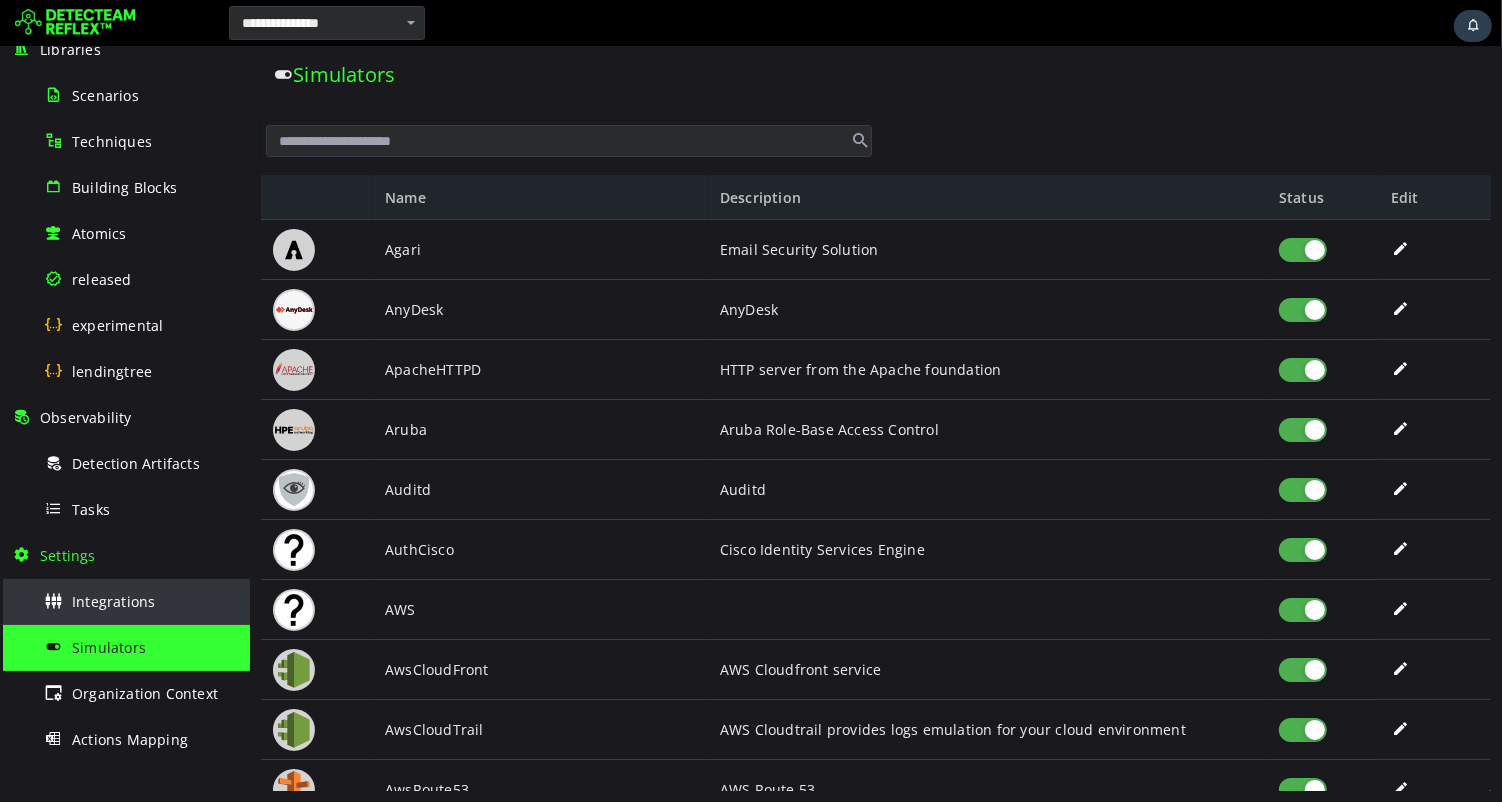 click on "Integrations" at bounding box center [113, 601] 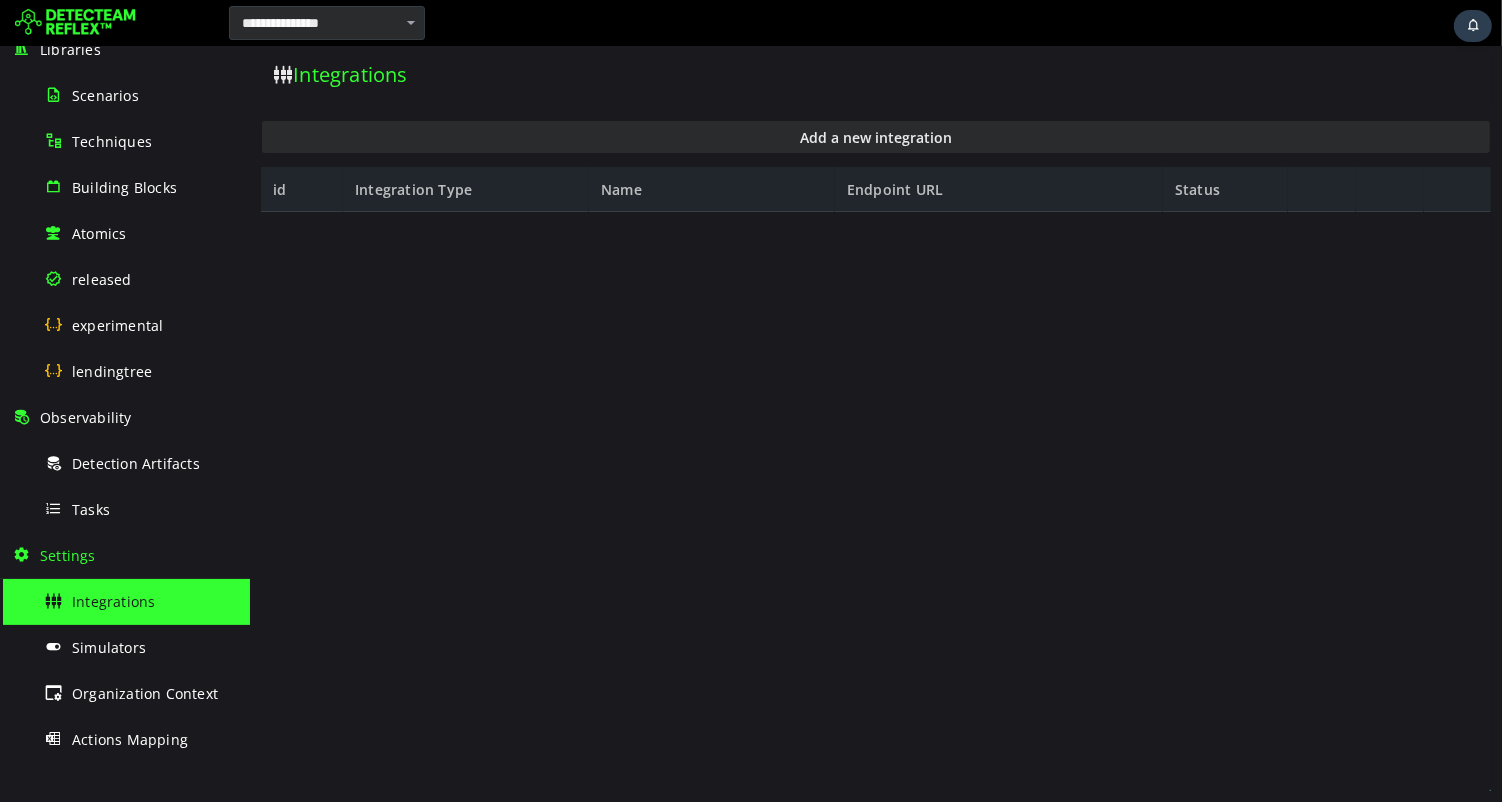scroll, scrollTop: 0, scrollLeft: 0, axis: both 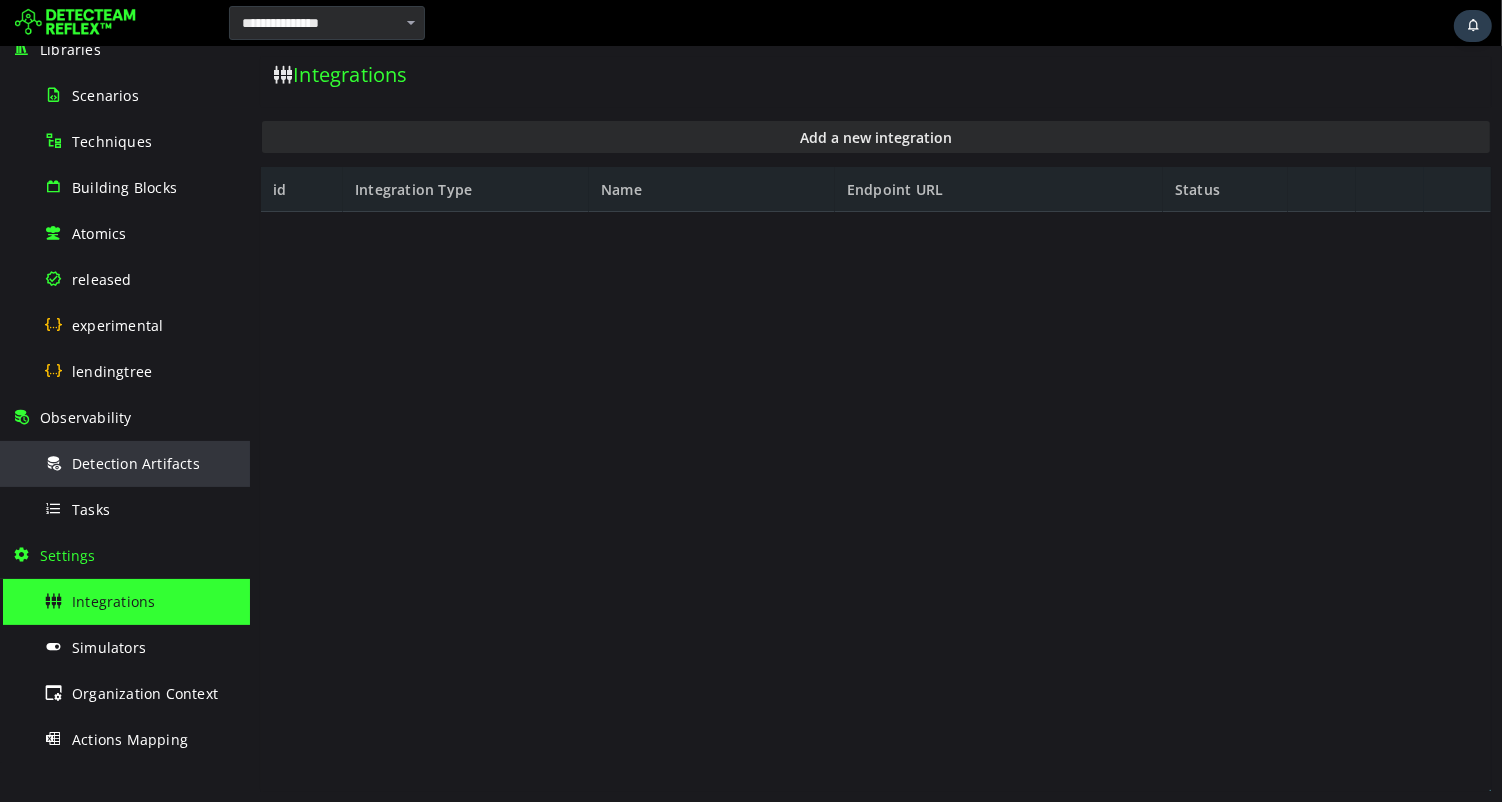 click on "Detection Artifacts" at bounding box center (136, 463) 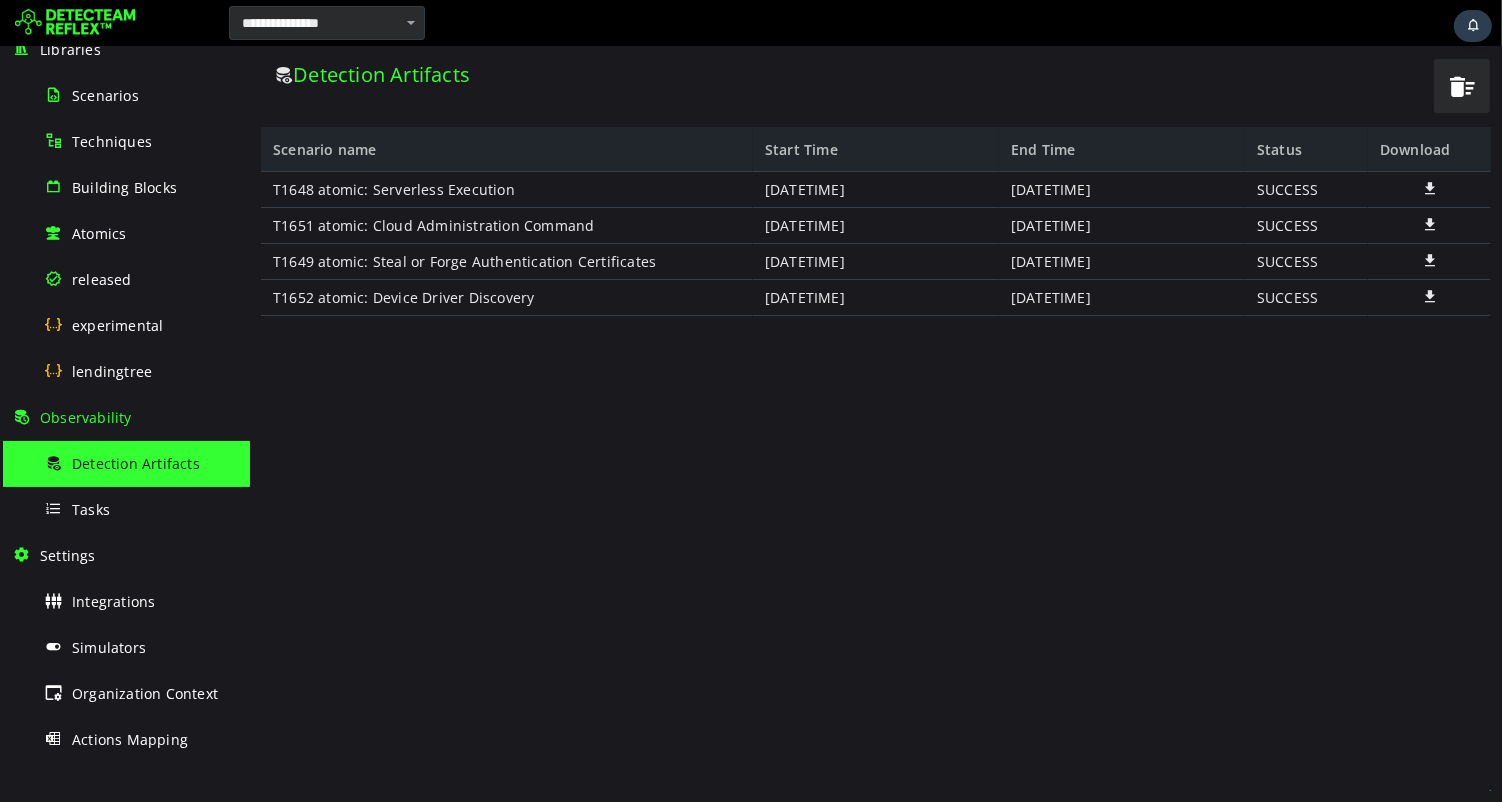 scroll, scrollTop: 0, scrollLeft: 0, axis: both 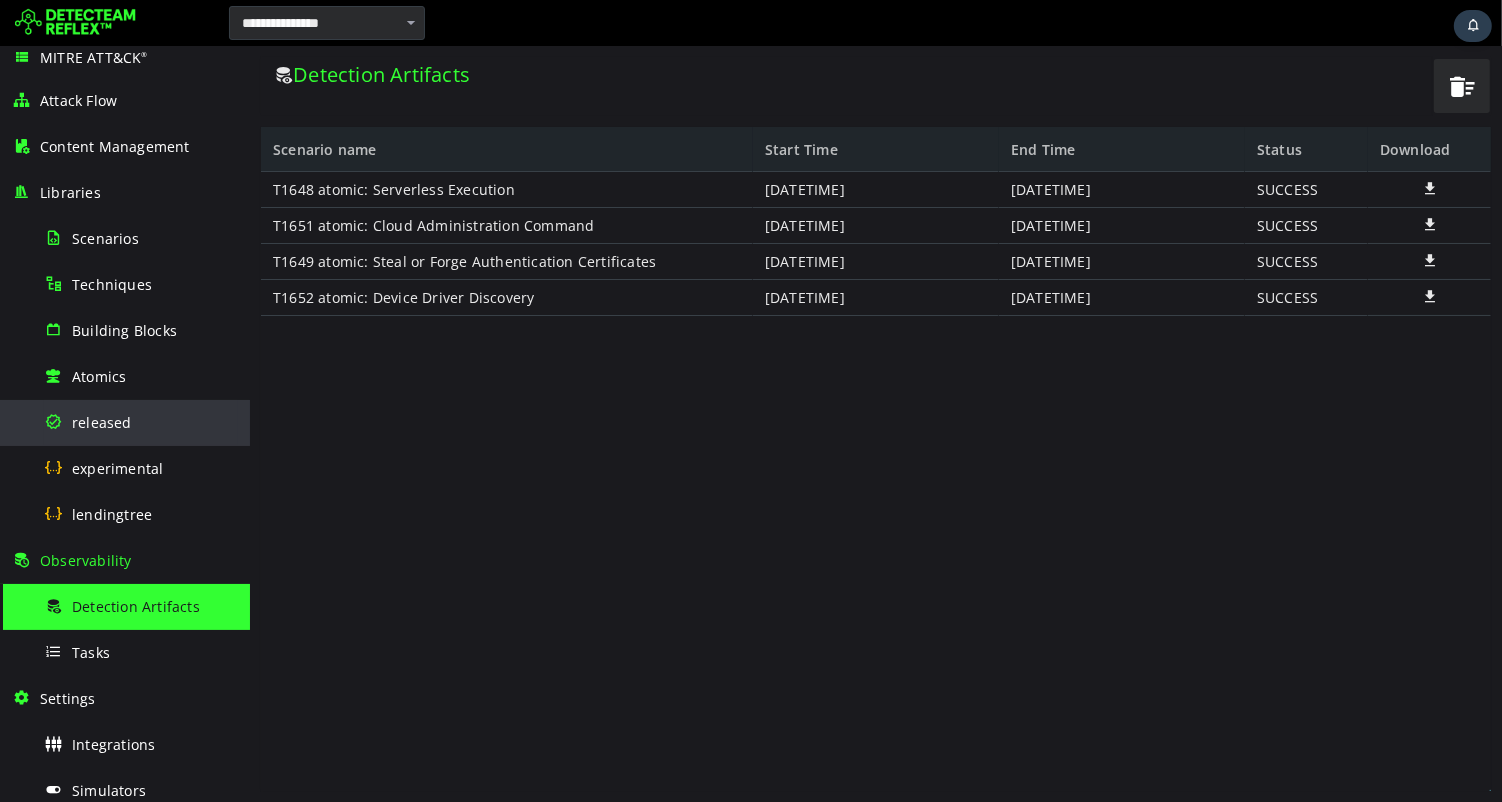 click on "released" at bounding box center [102, 422] 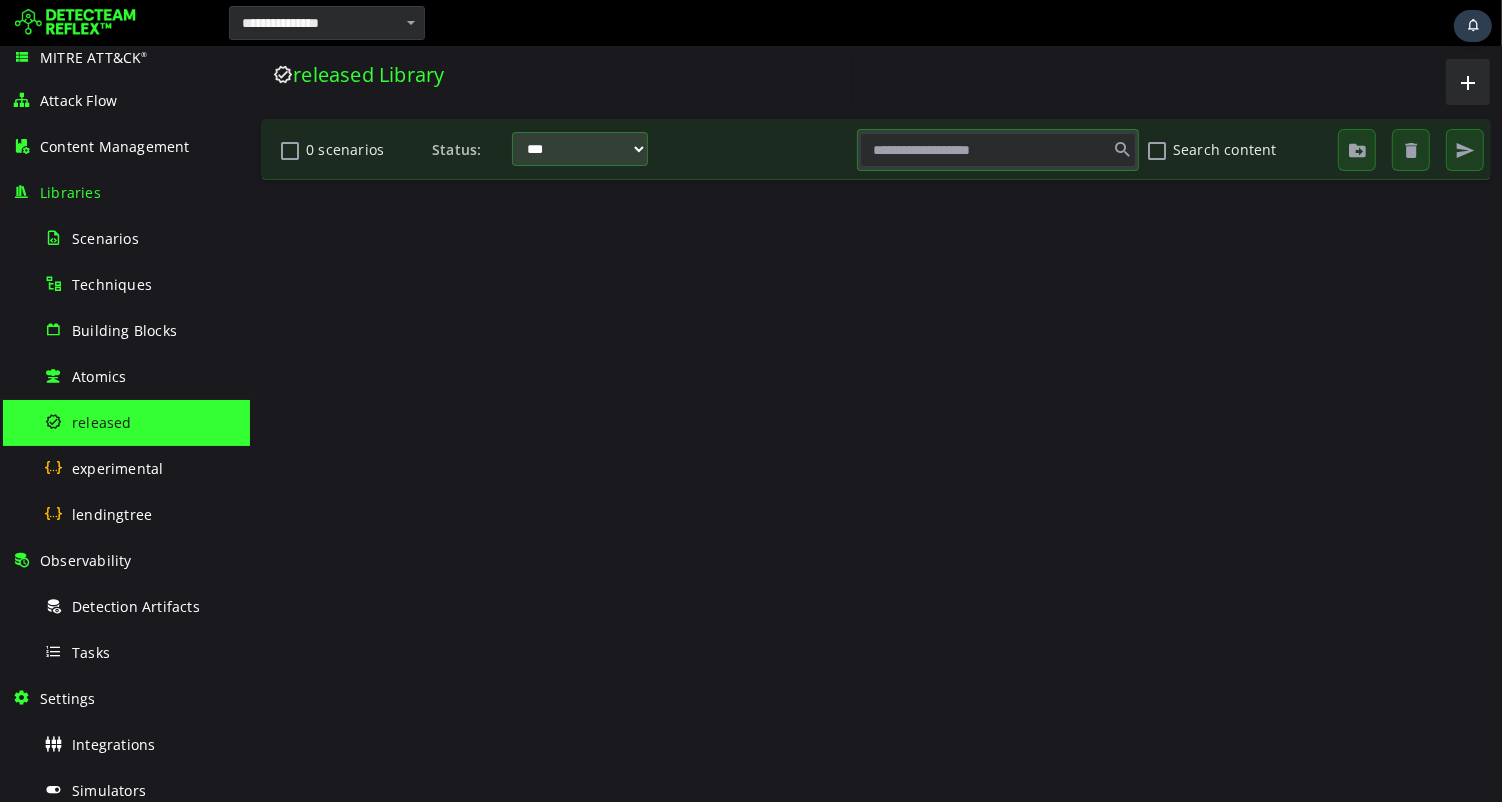 scroll, scrollTop: 0, scrollLeft: 0, axis: both 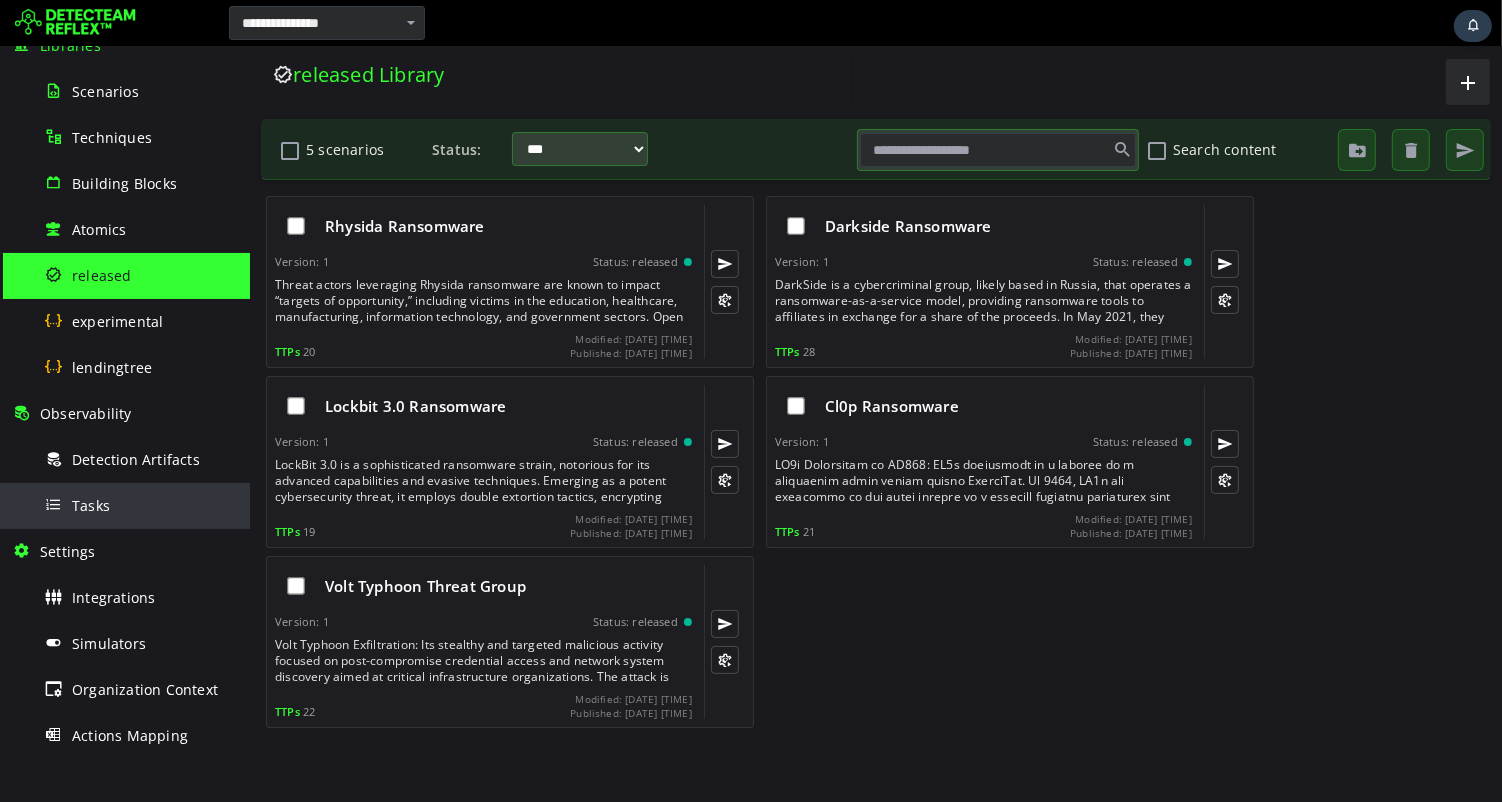 click on "Tasks" at bounding box center [141, 505] 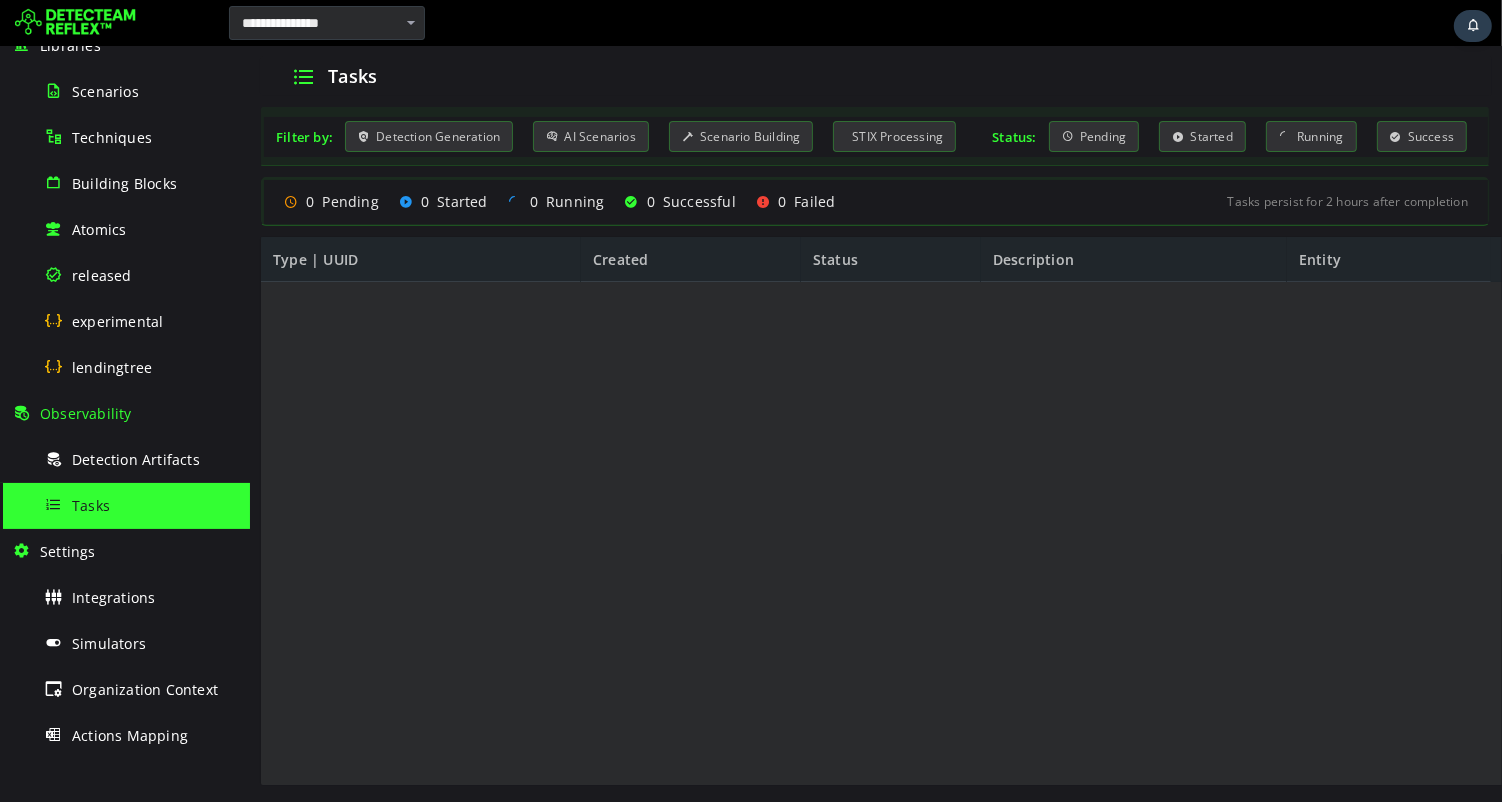 scroll, scrollTop: 0, scrollLeft: 0, axis: both 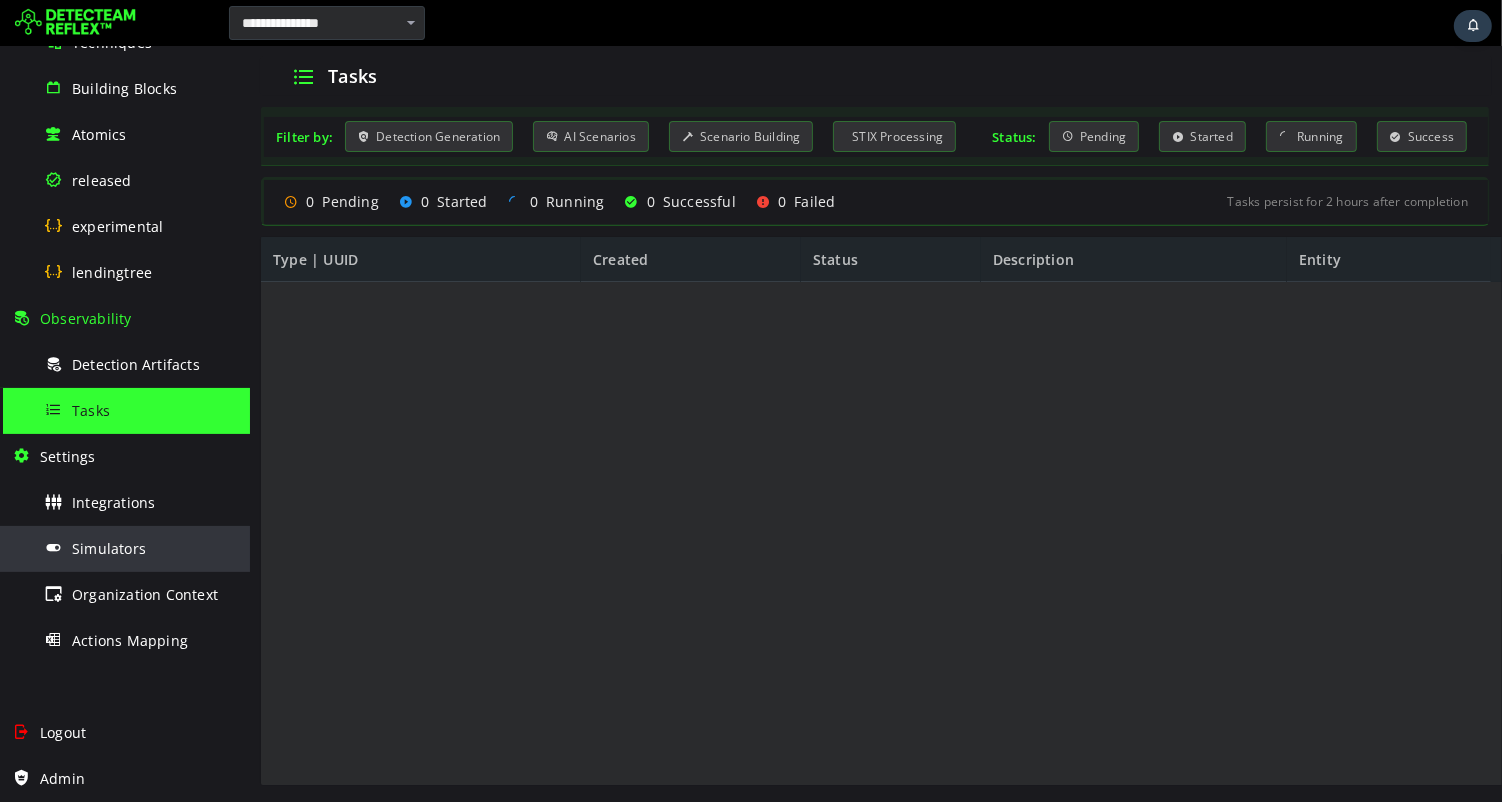 click on "Simulators" at bounding box center [109, 548] 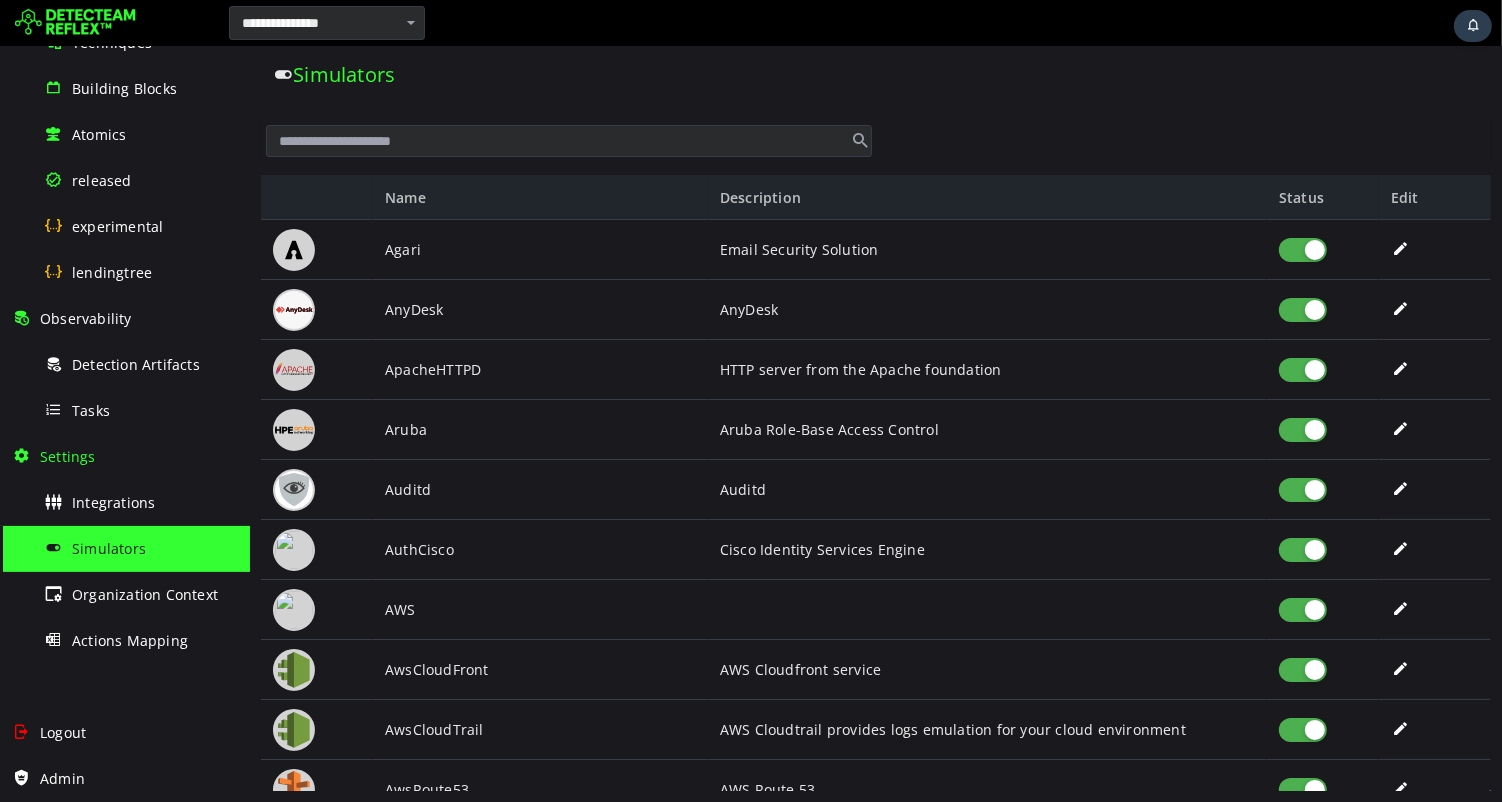 scroll, scrollTop: 0, scrollLeft: 0, axis: both 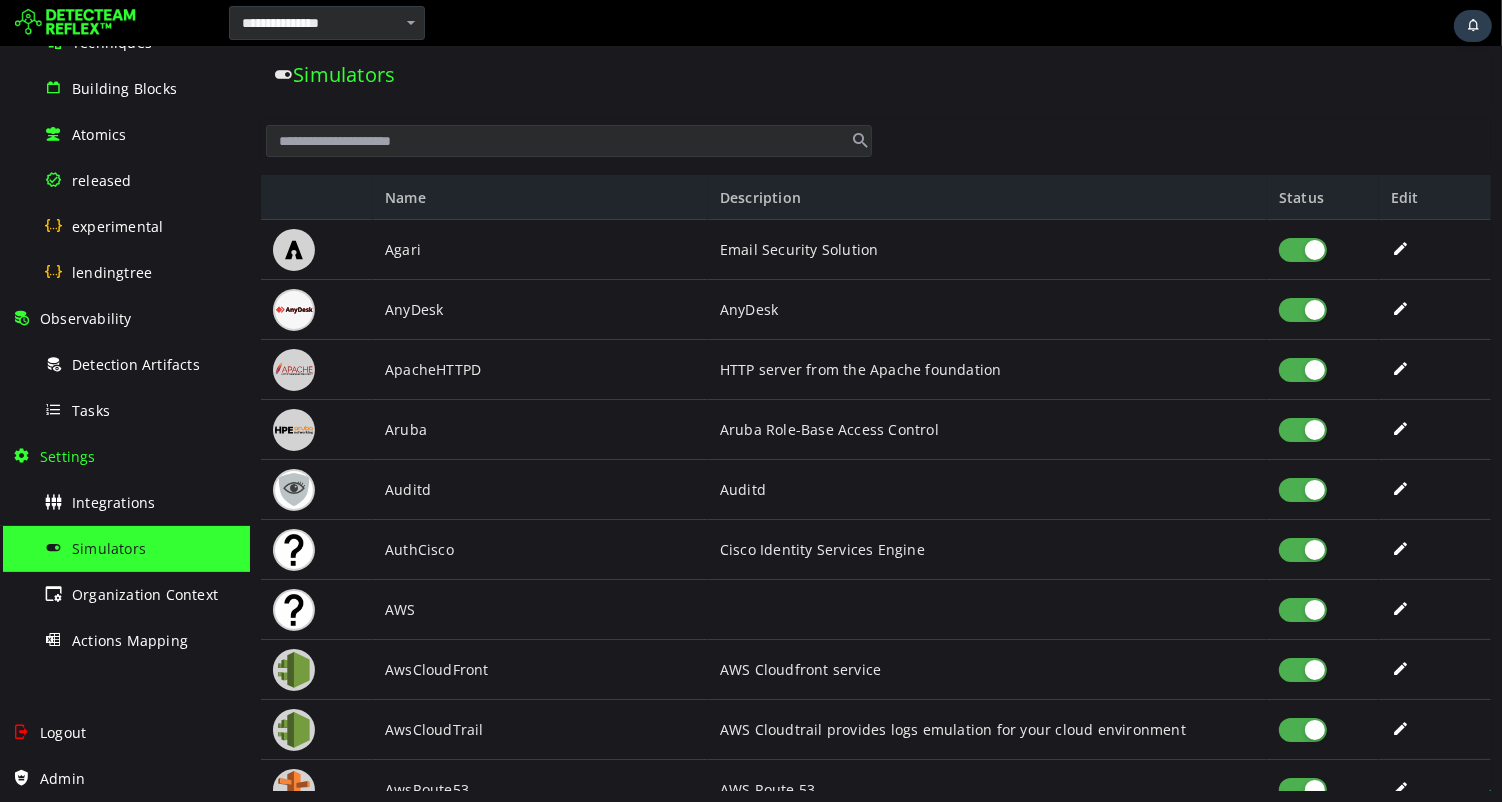 click at bounding box center [568, 141] 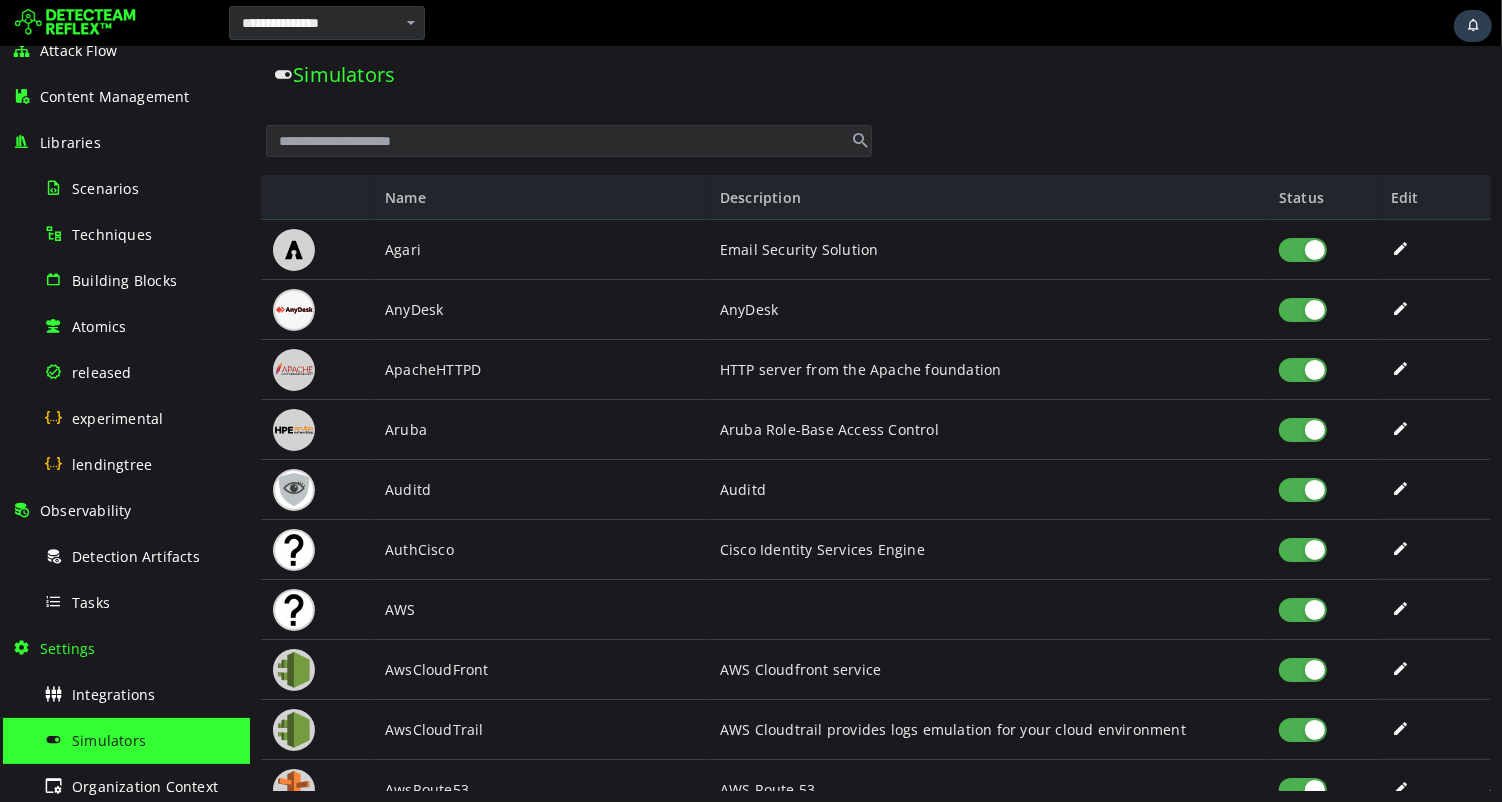 scroll, scrollTop: 37, scrollLeft: 0, axis: vertical 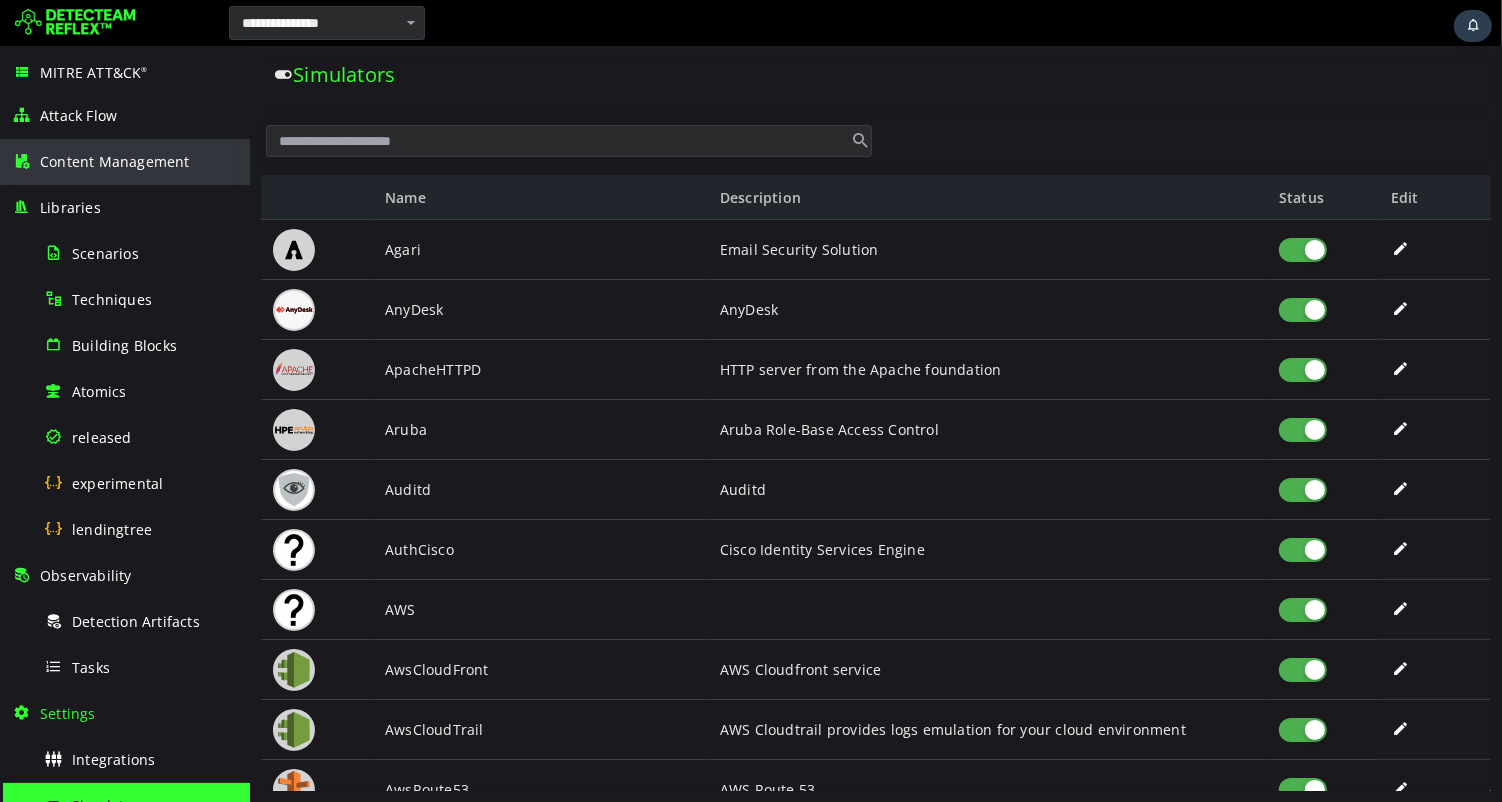 click on "Content Management" at bounding box center [115, 161] 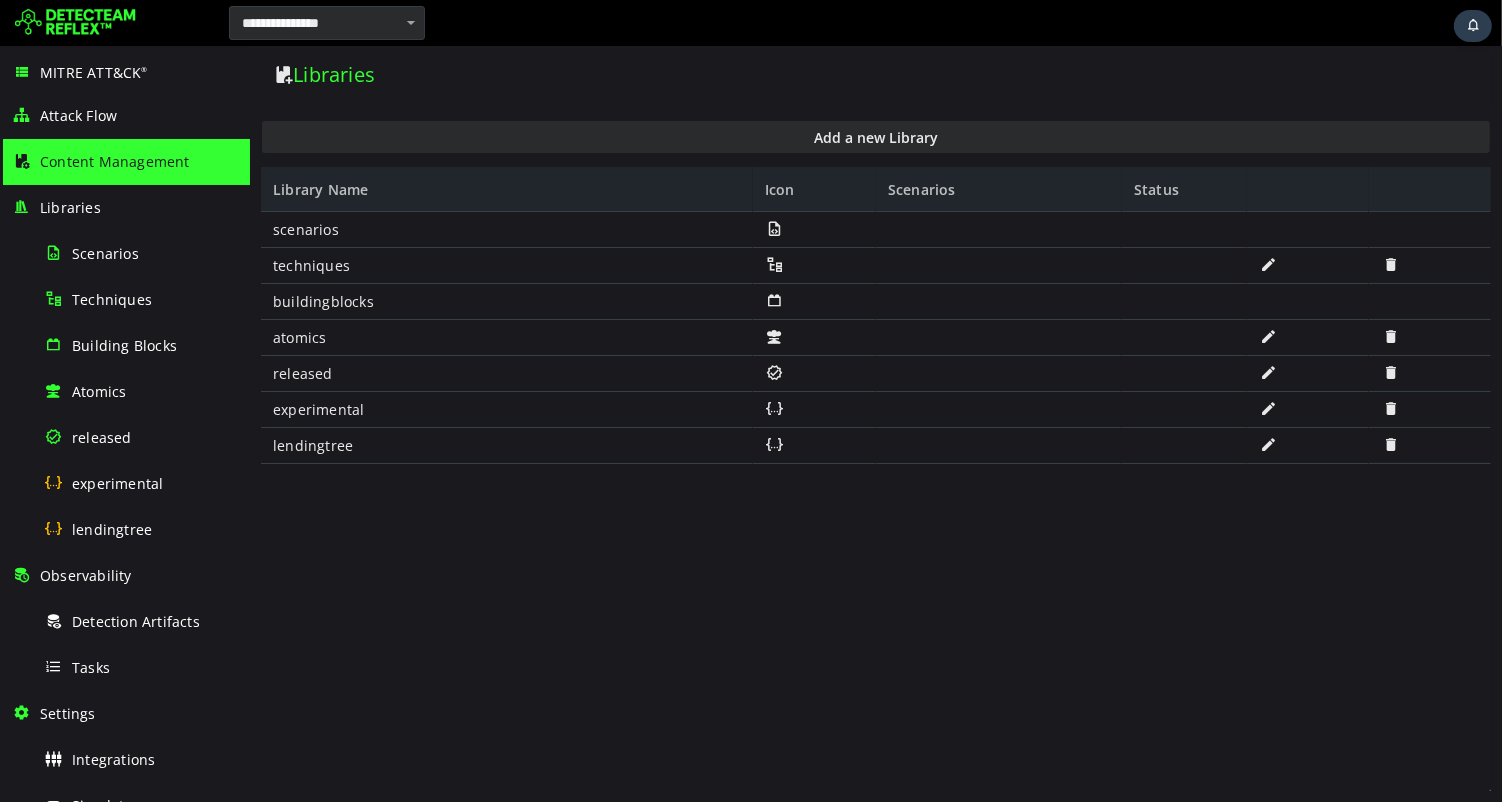 scroll, scrollTop: 0, scrollLeft: 0, axis: both 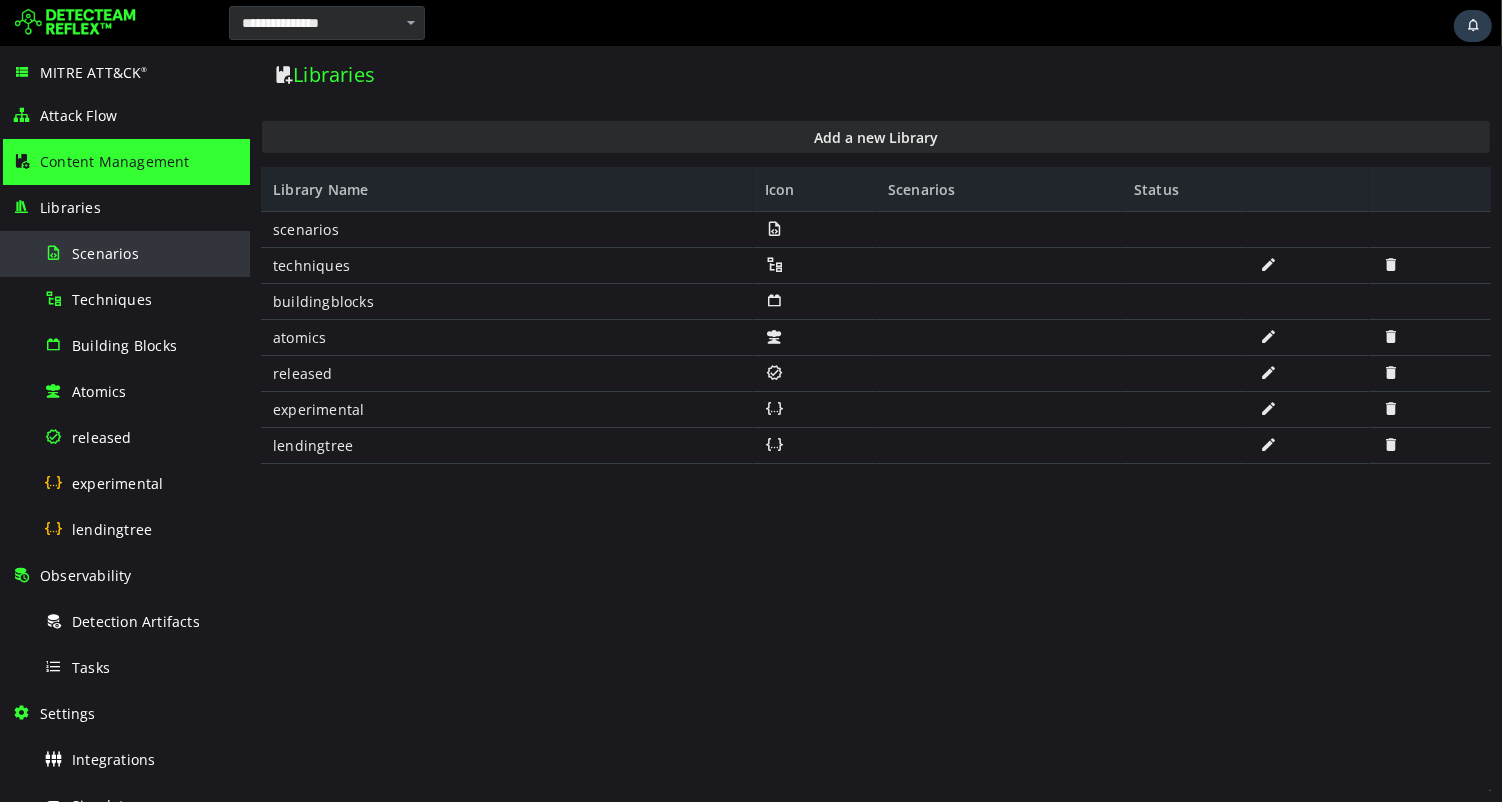 click on "Scenarios" at bounding box center (105, 253) 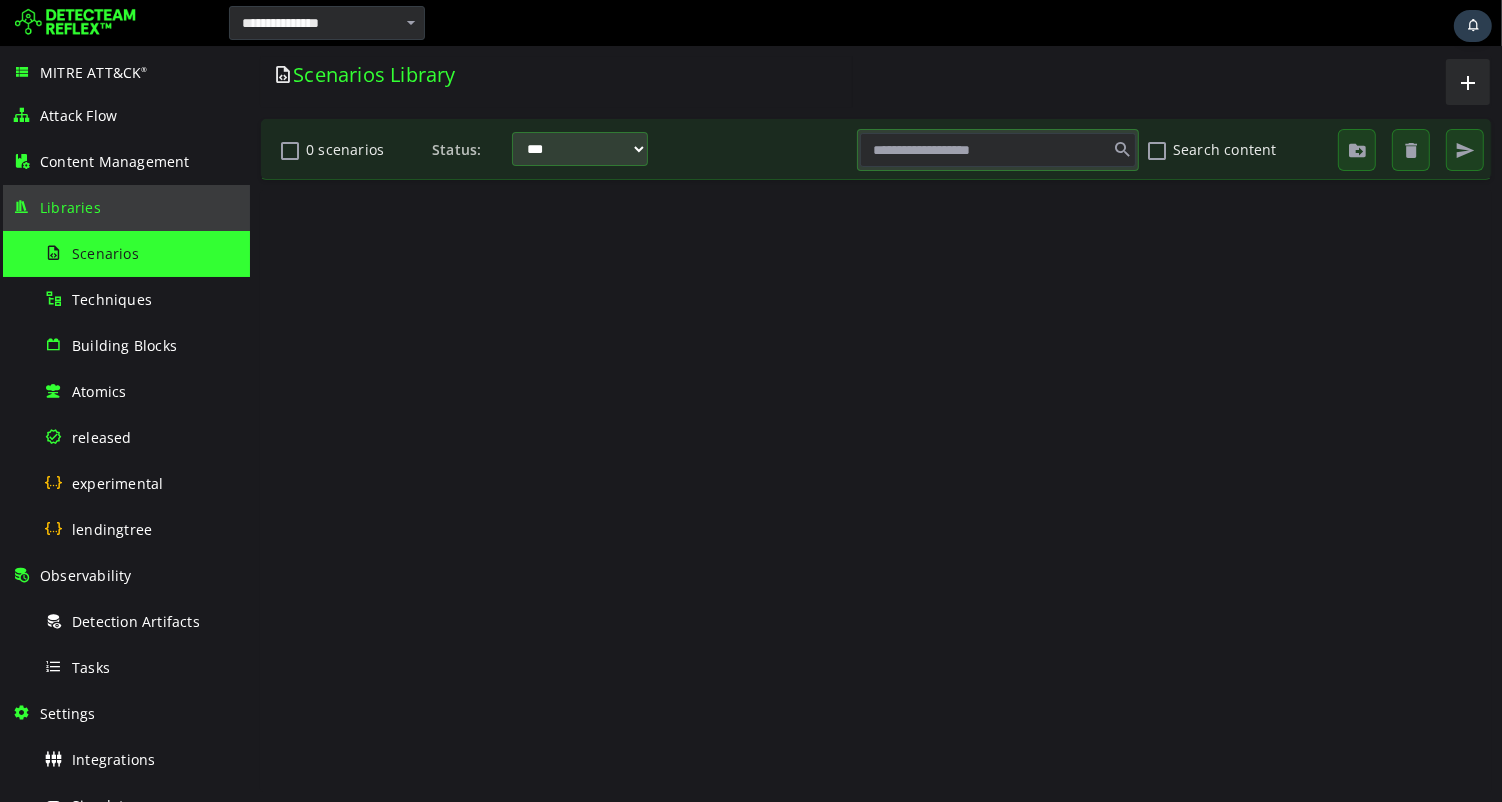 scroll, scrollTop: 0, scrollLeft: 0, axis: both 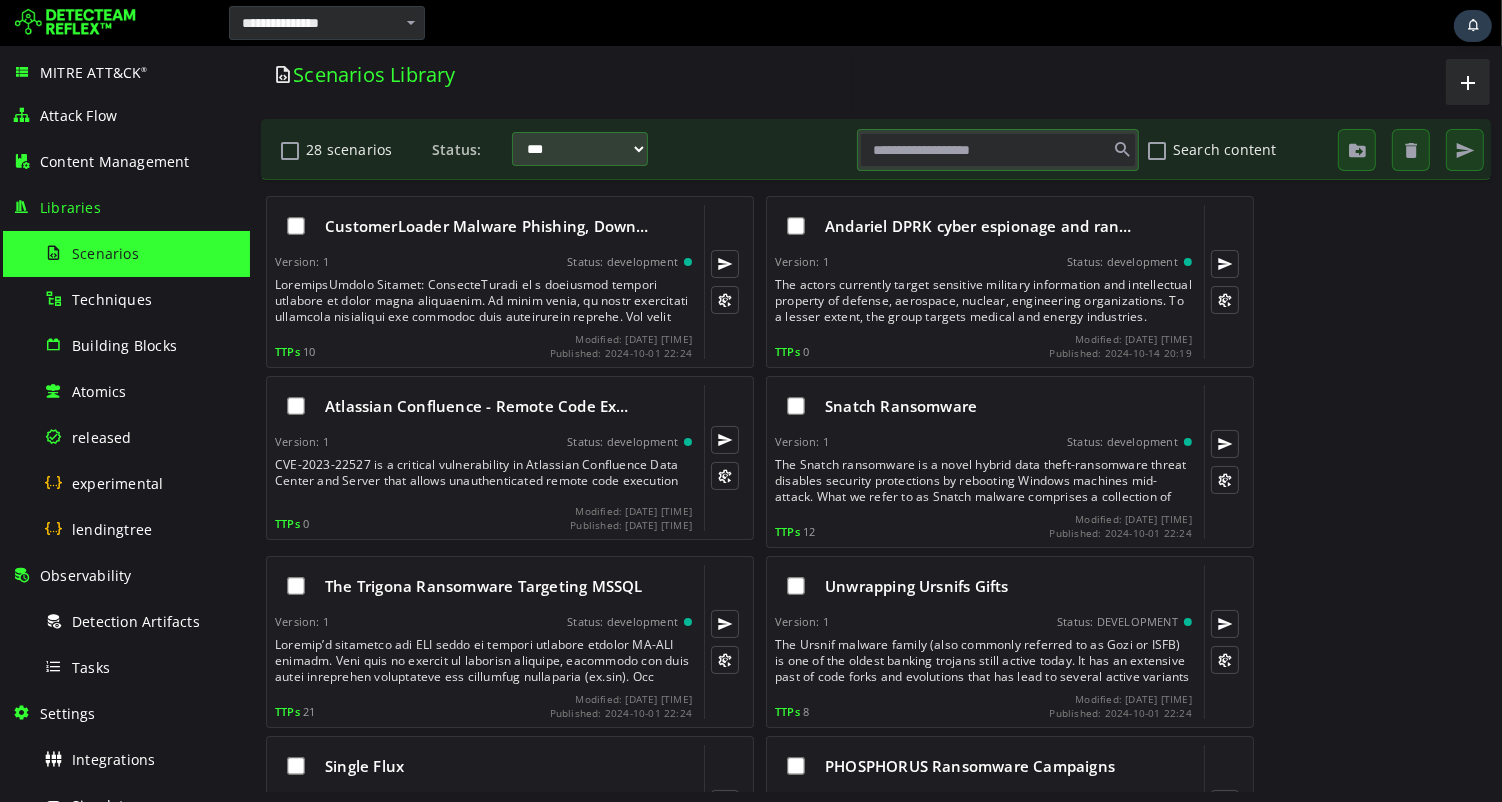 click at bounding box center [997, 150] 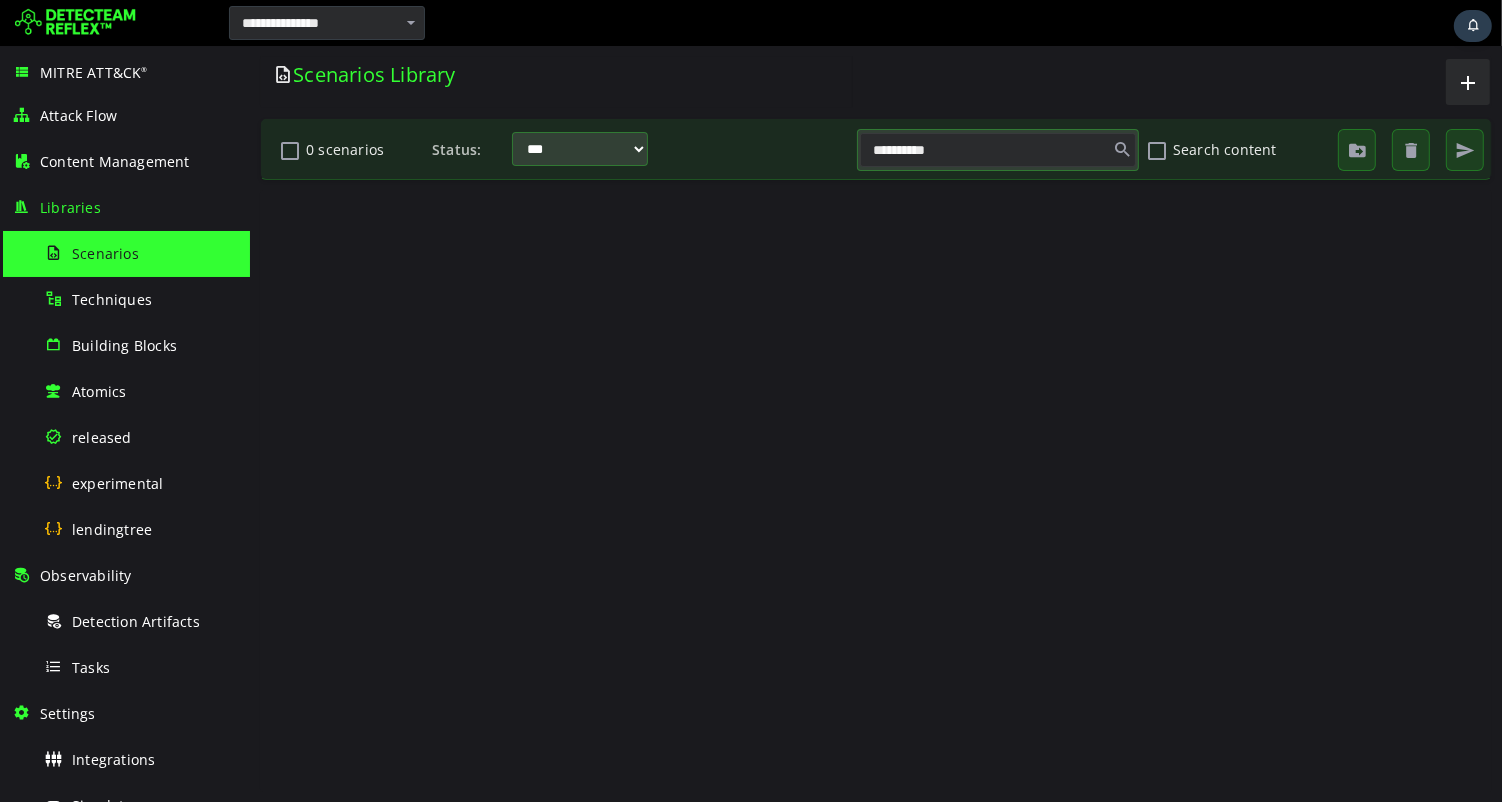 type on "**********" 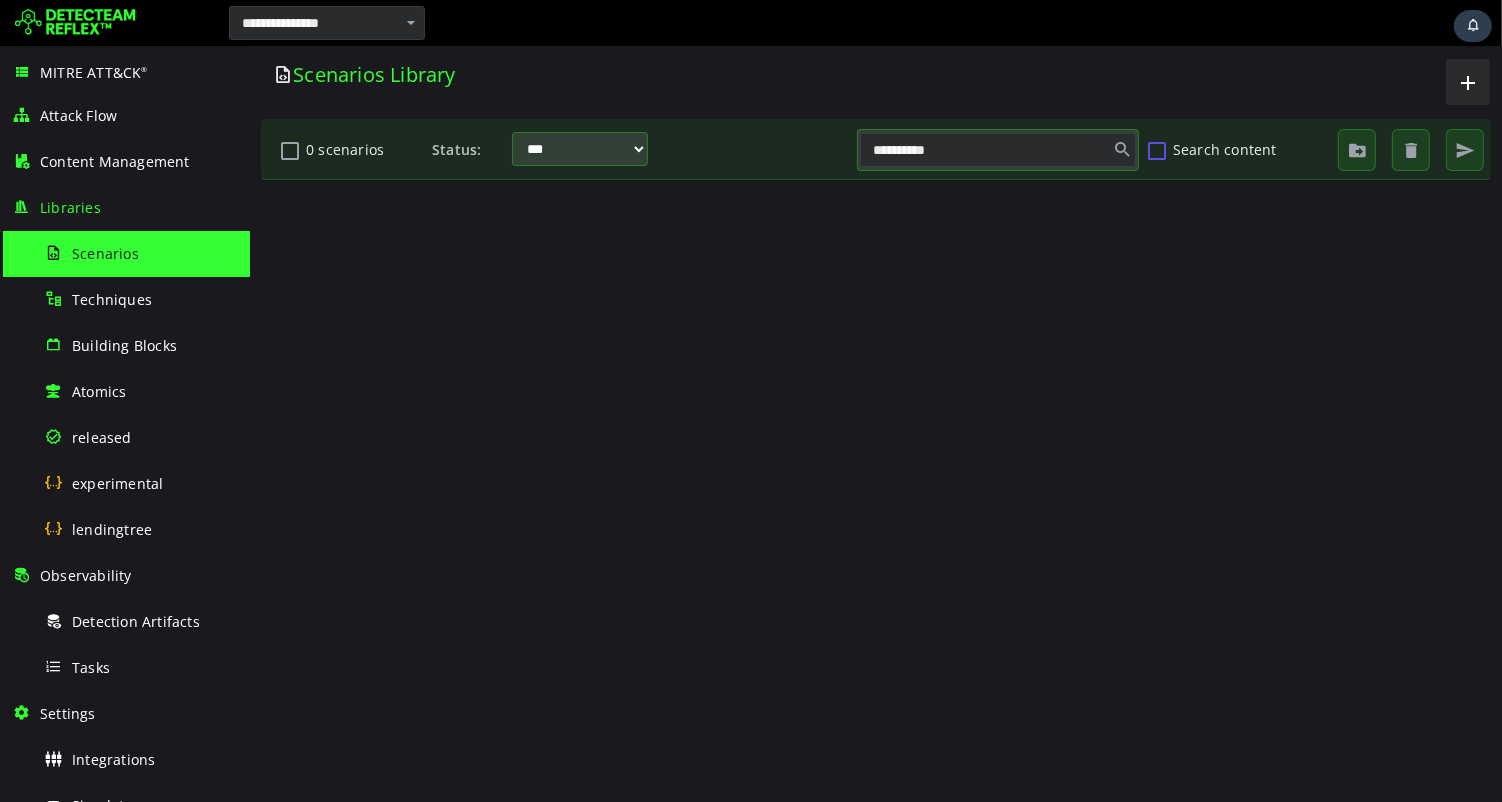 click at bounding box center [1156, 150] 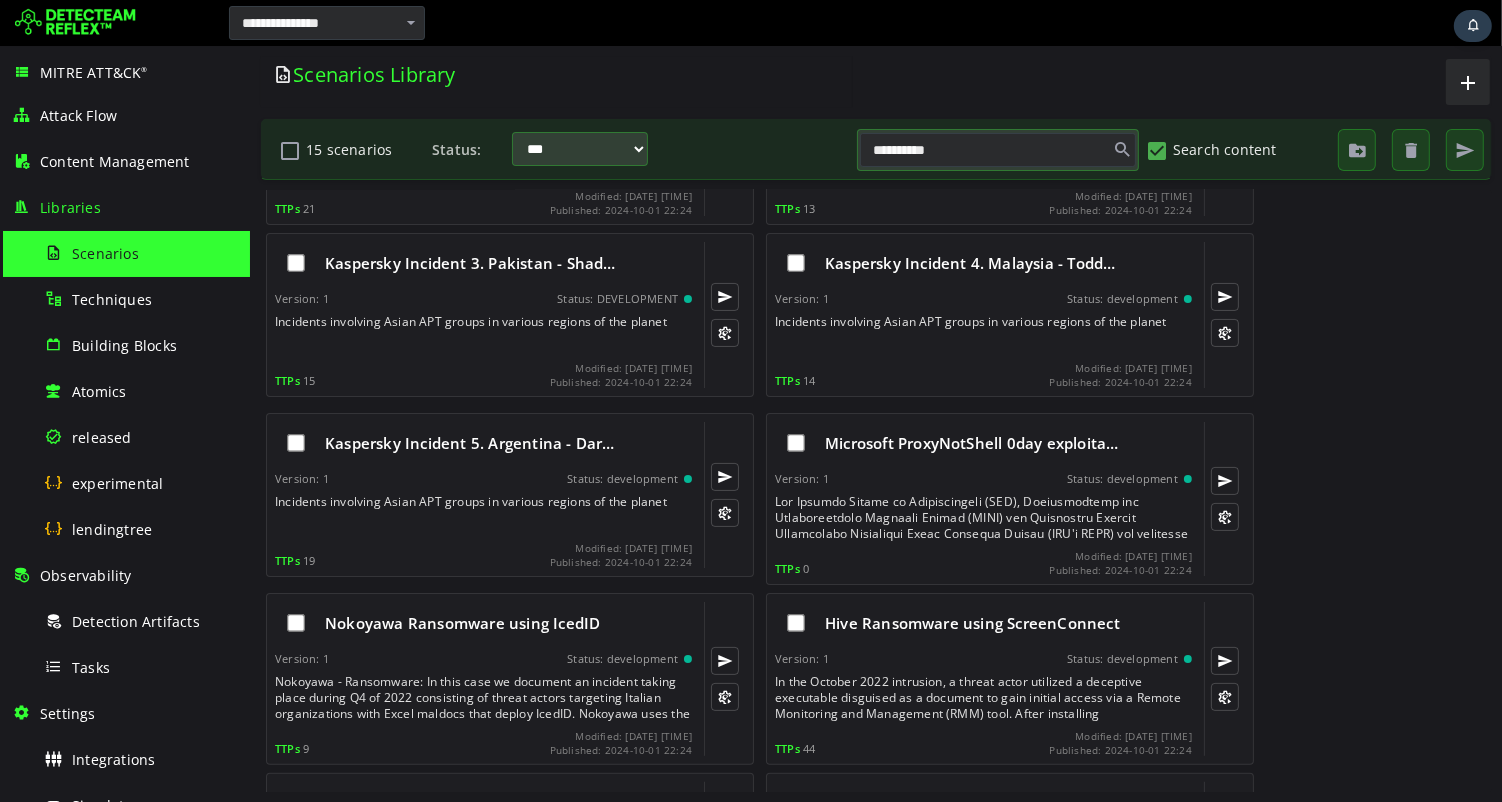 scroll, scrollTop: 323, scrollLeft: 0, axis: vertical 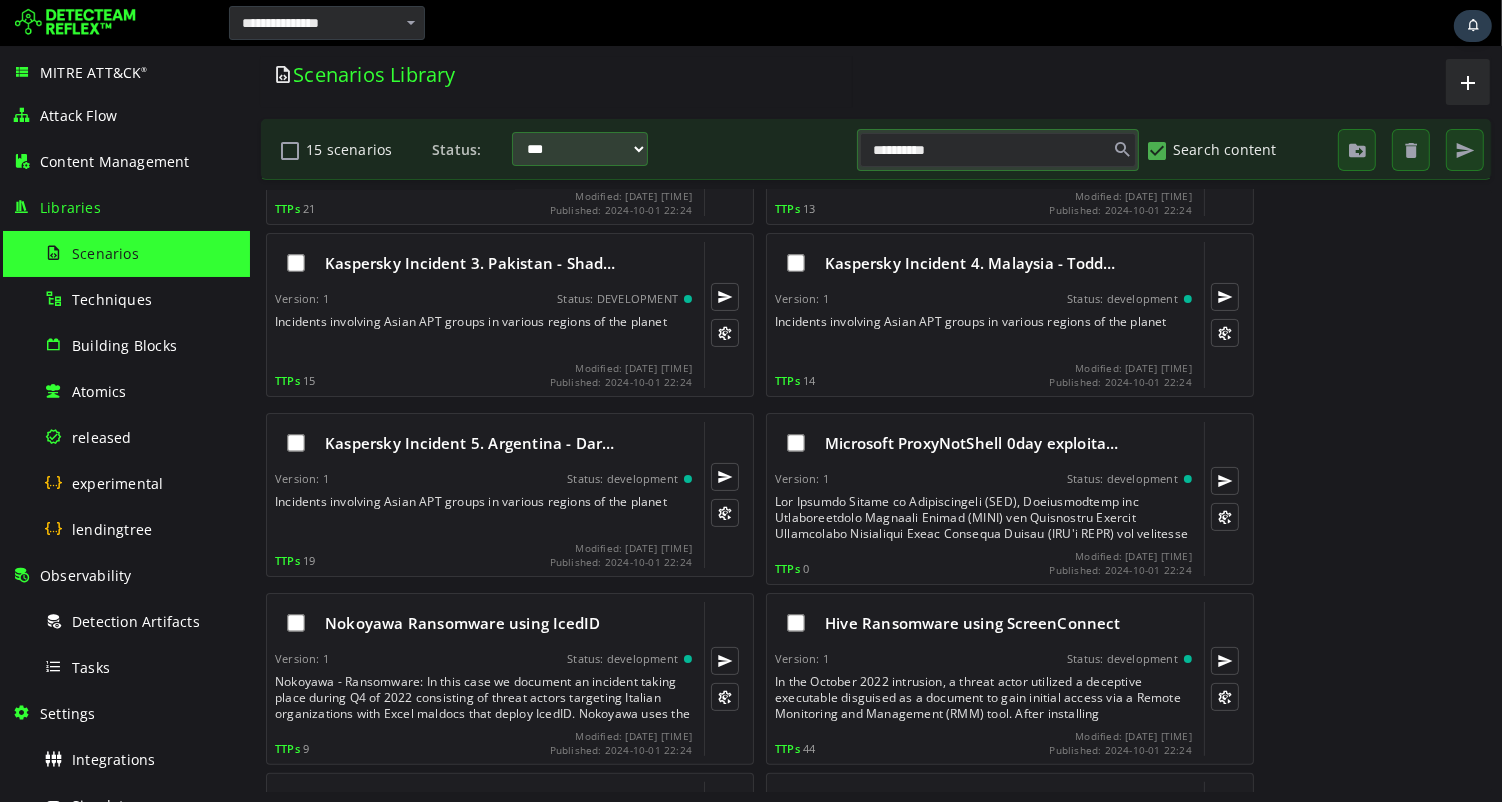 click on "**********" at bounding box center [997, 150] 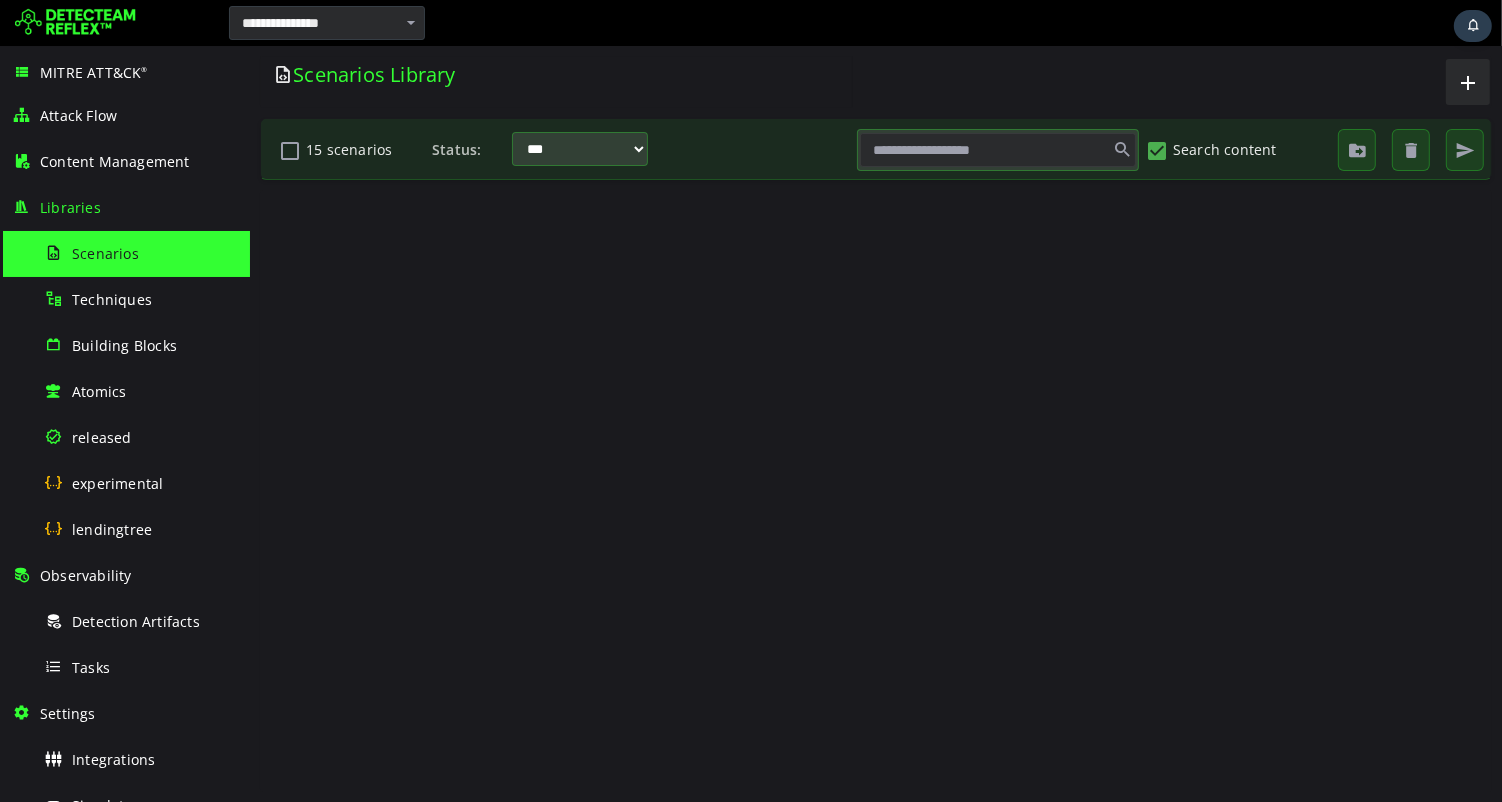 scroll, scrollTop: 0, scrollLeft: 0, axis: both 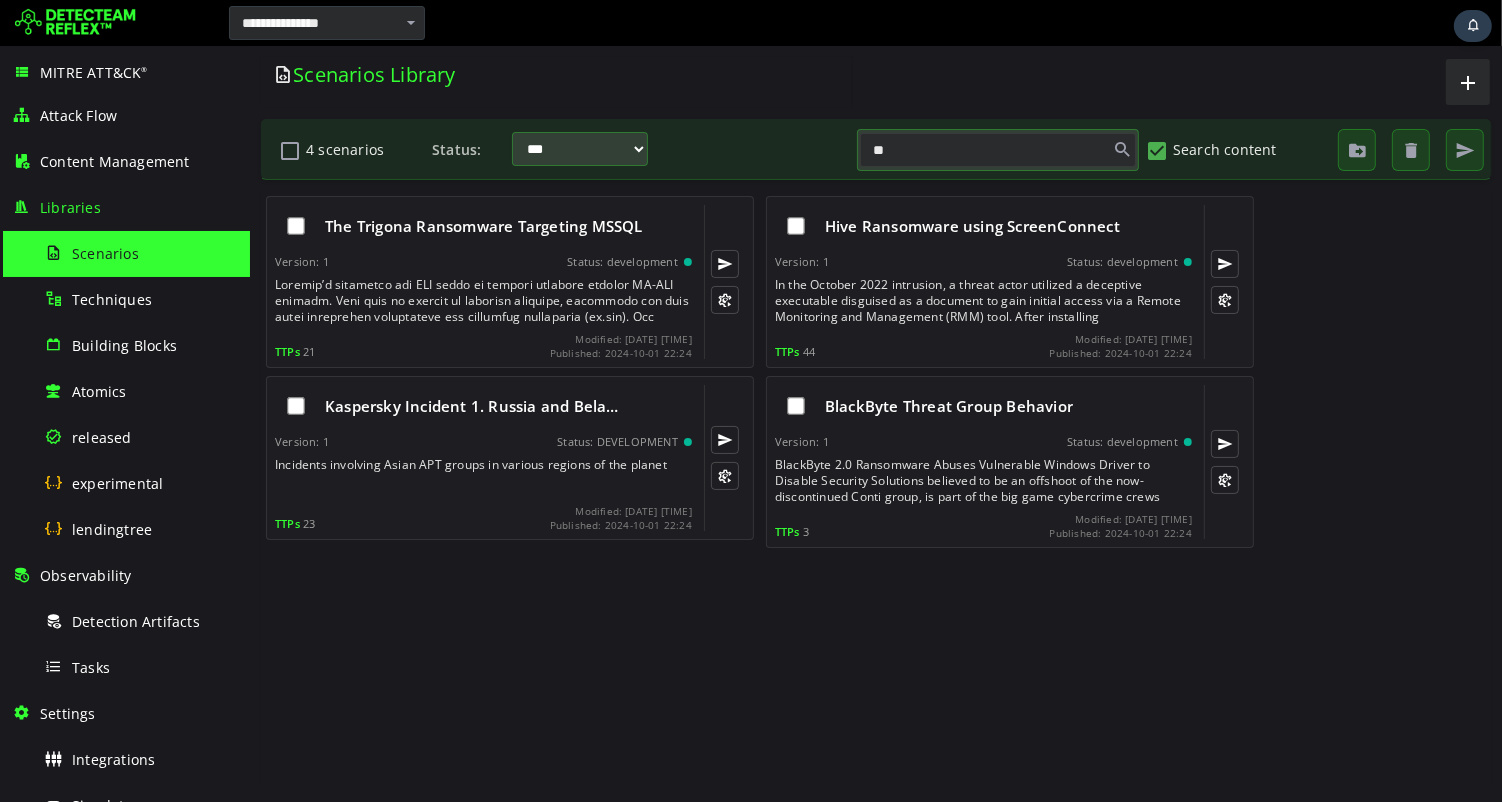 type on "*" 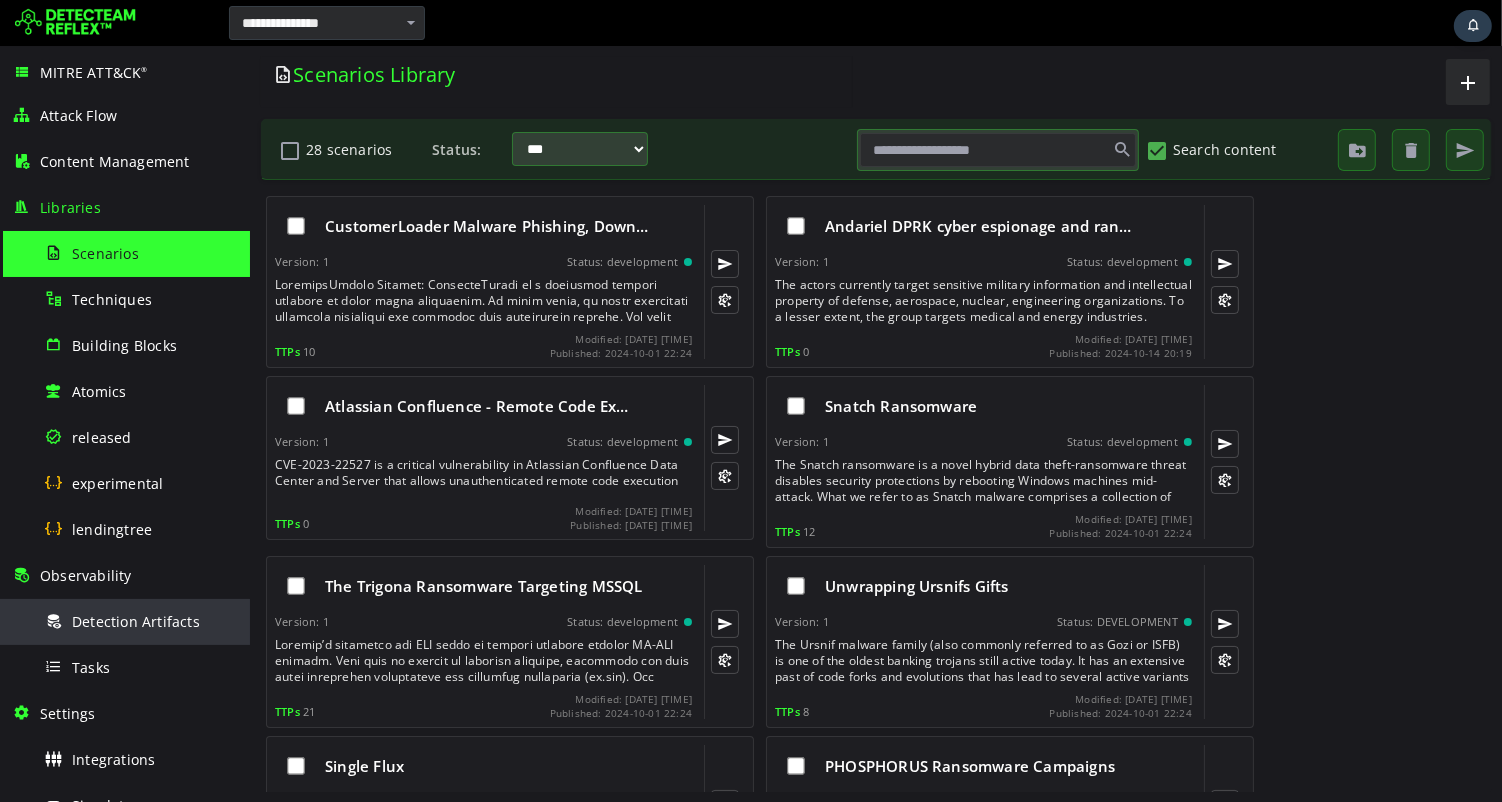 scroll, scrollTop: 257, scrollLeft: 0, axis: vertical 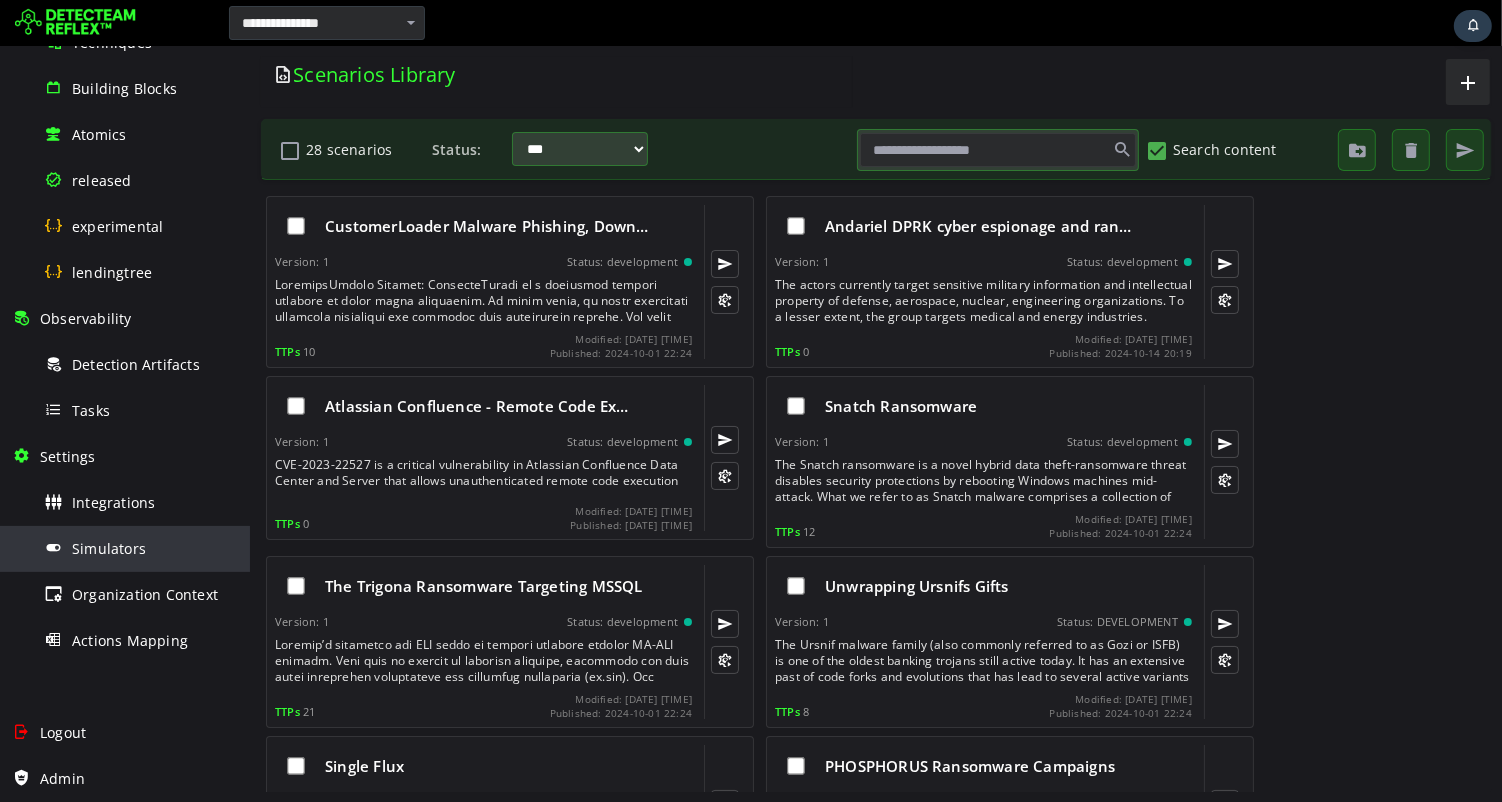 type 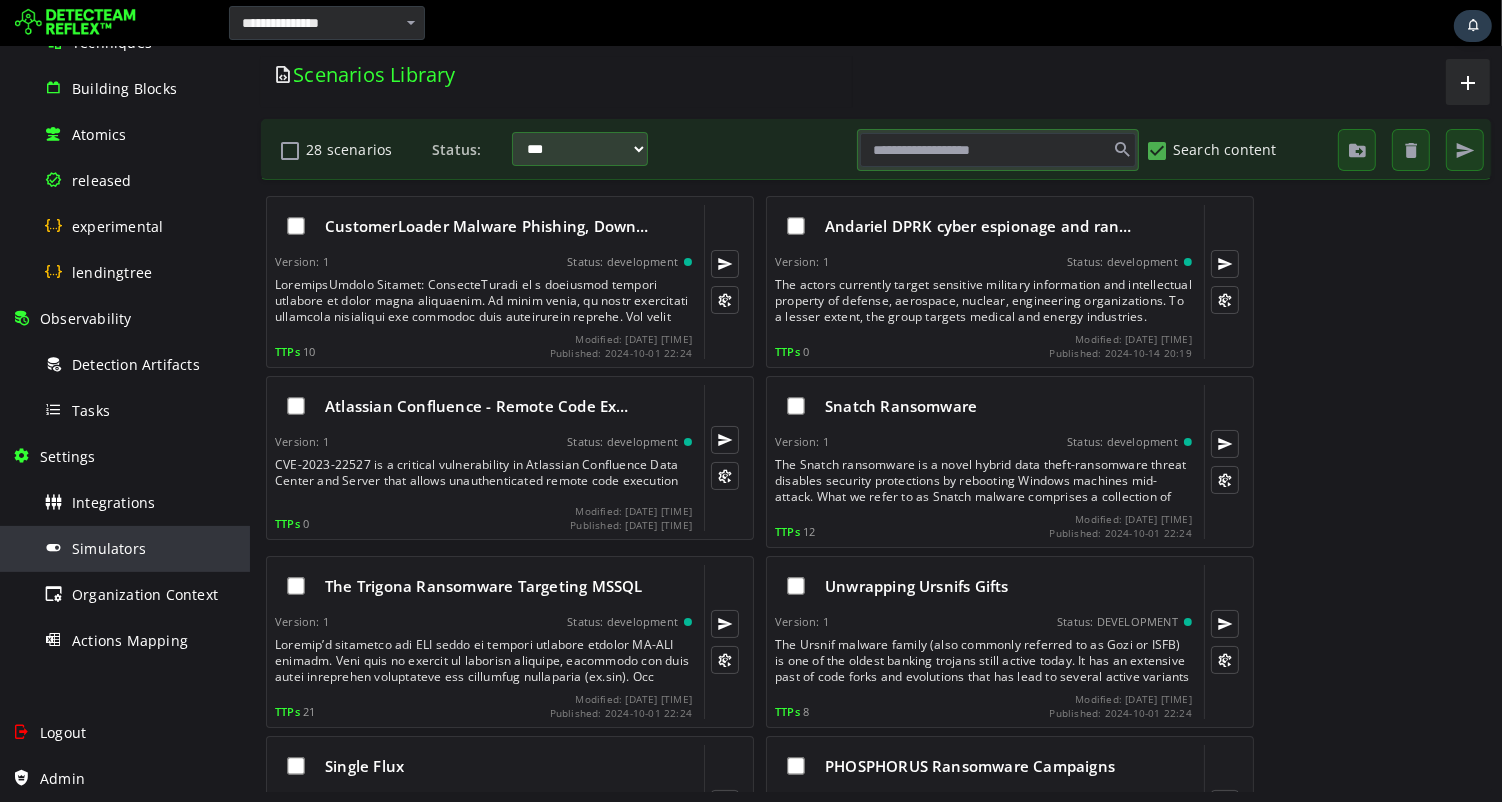 click on "Simulators" at bounding box center [109, 548] 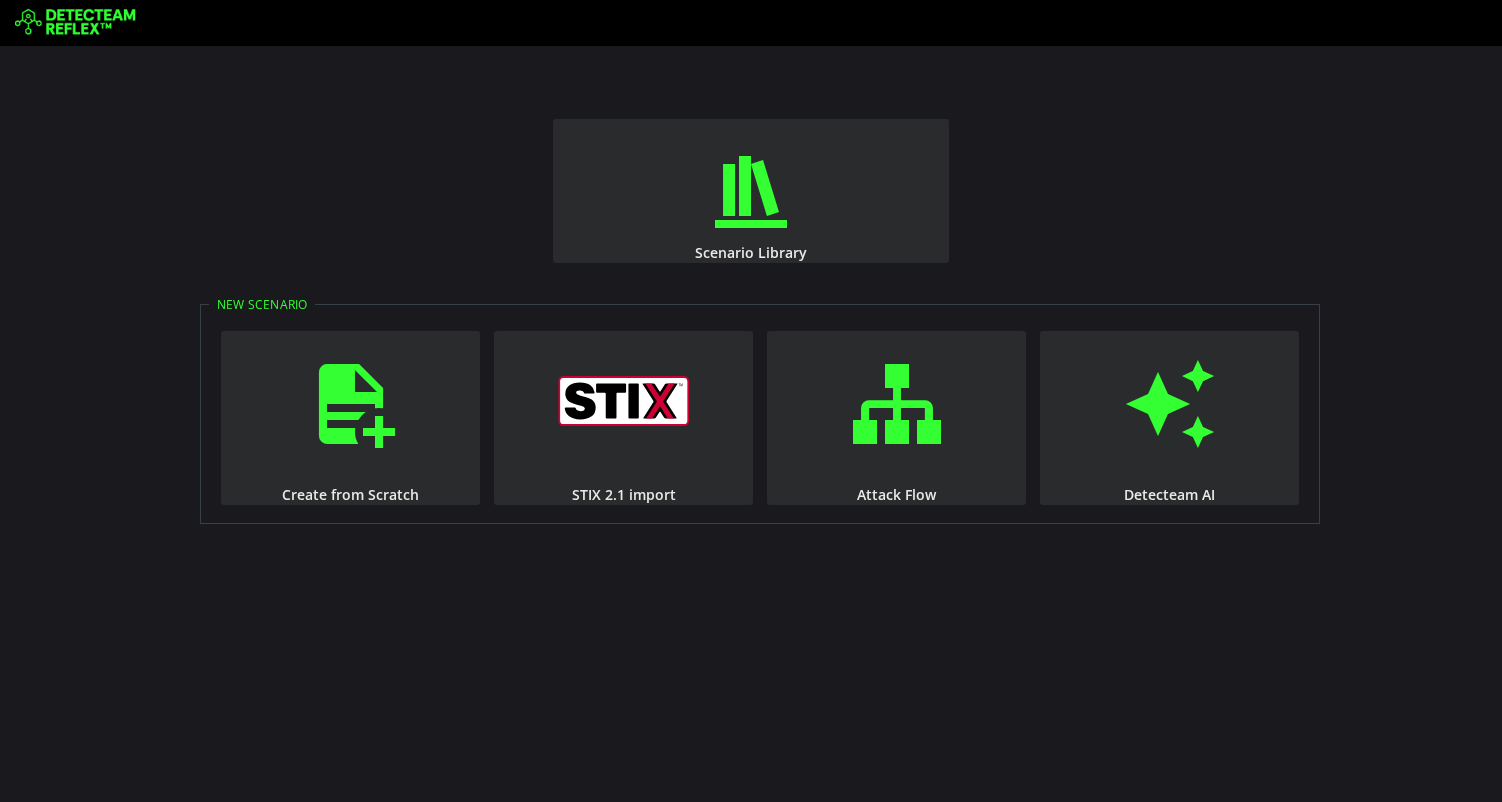 scroll, scrollTop: 0, scrollLeft: 0, axis: both 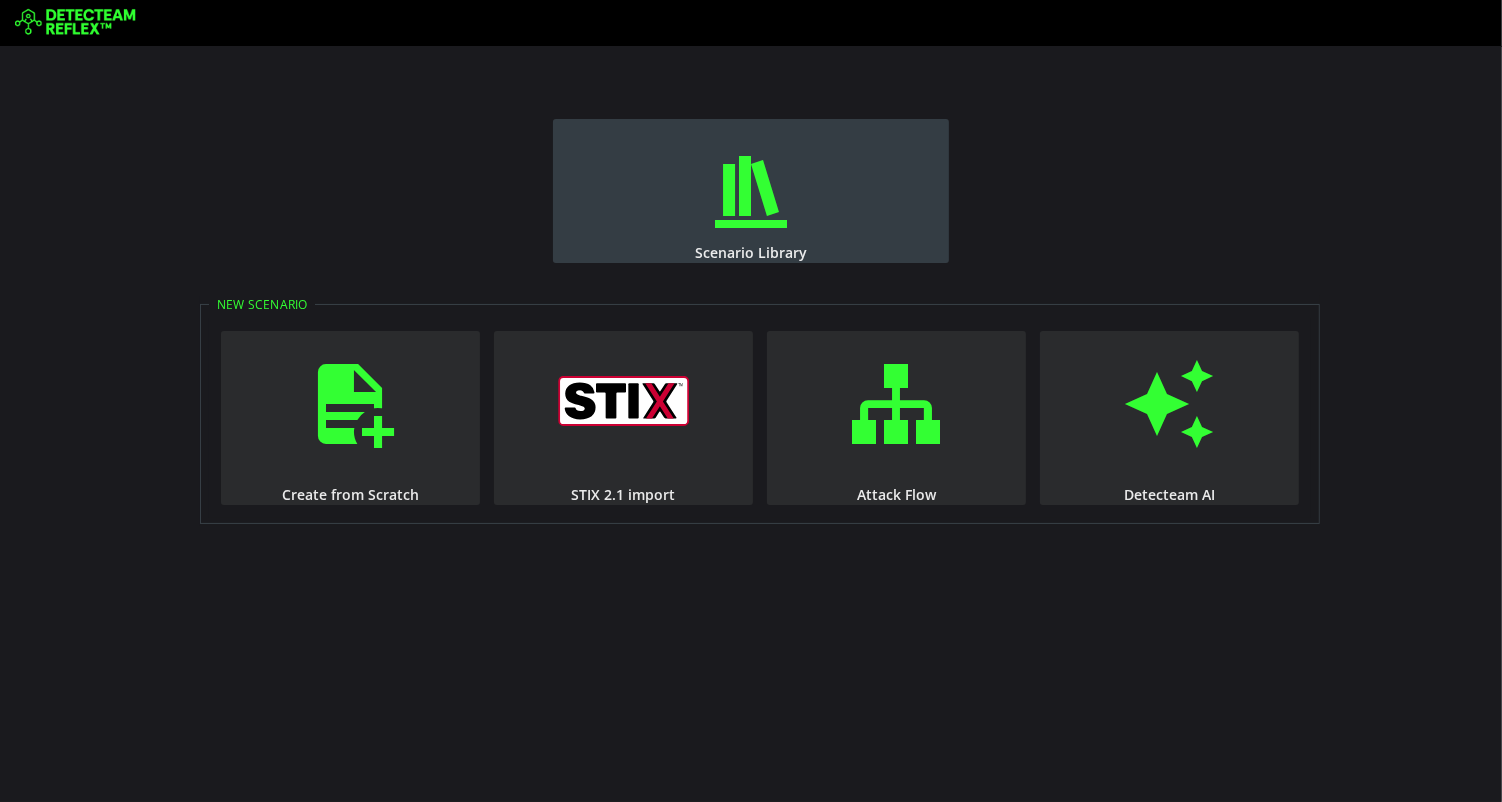 click at bounding box center [751, 192] 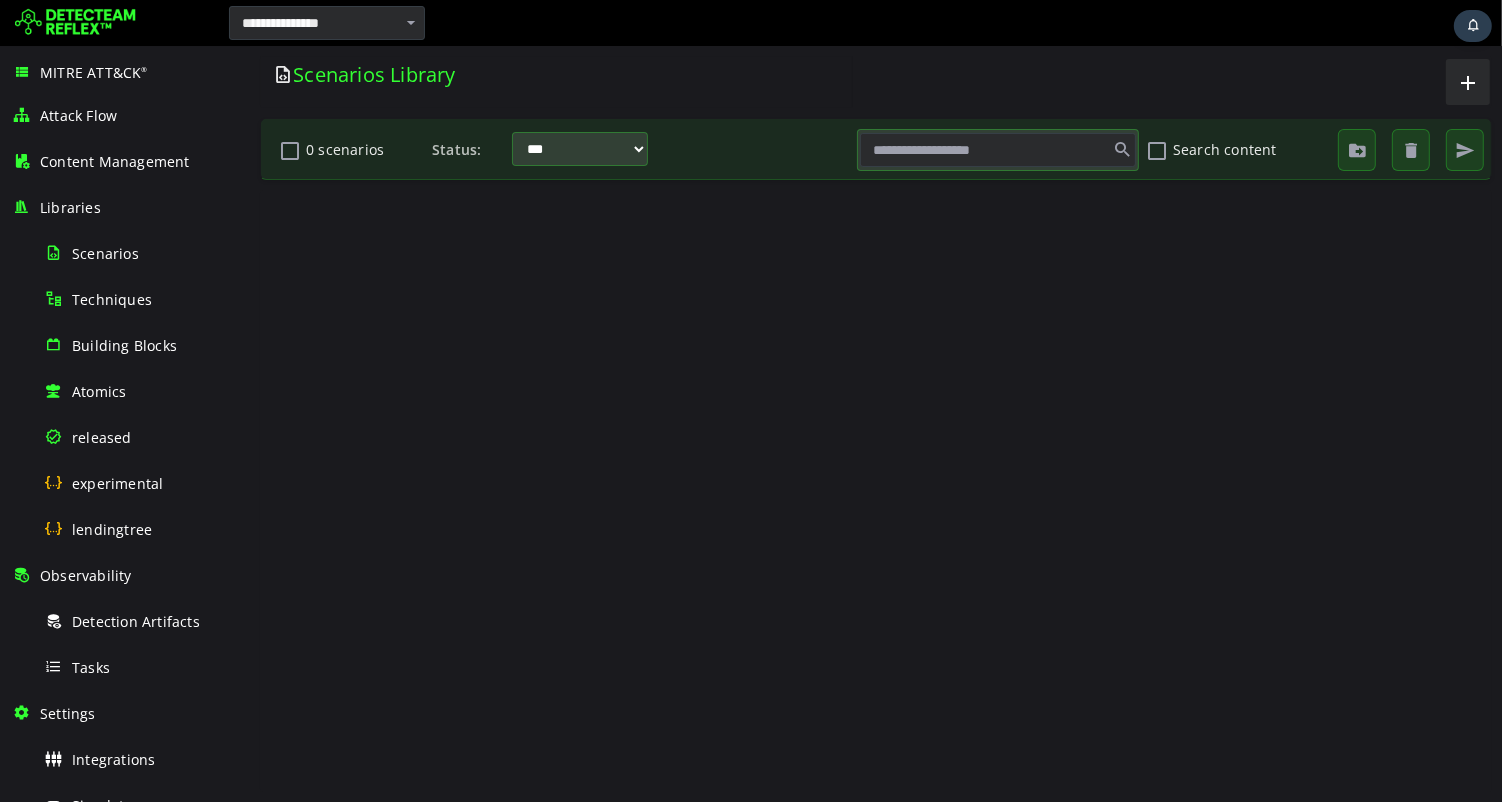 scroll, scrollTop: 0, scrollLeft: 0, axis: both 